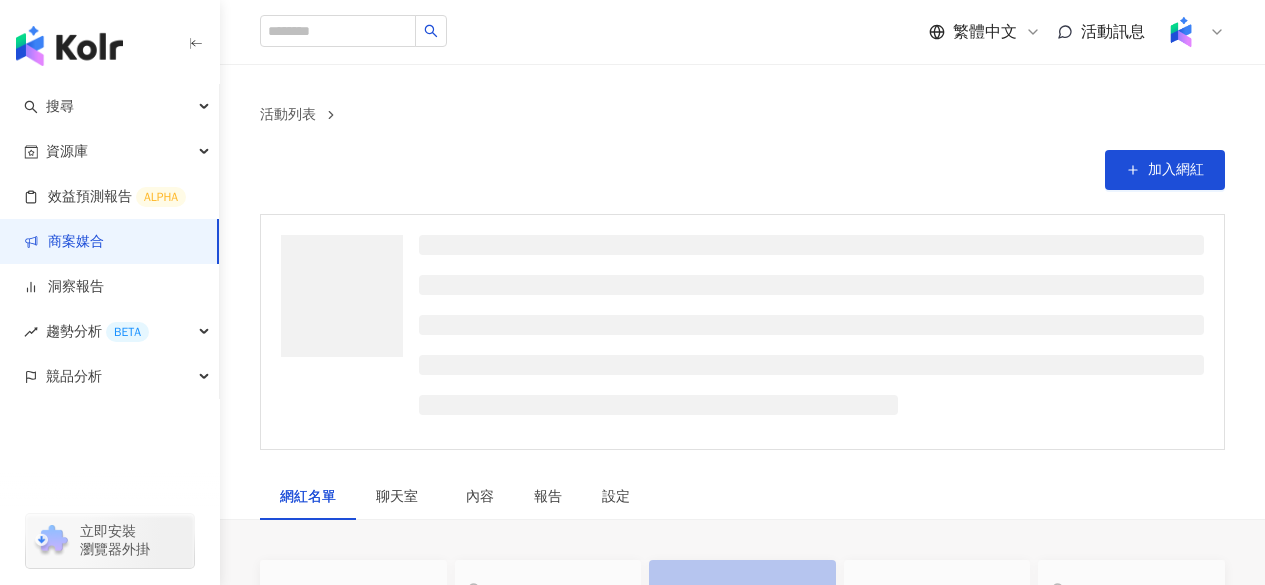 scroll, scrollTop: 0, scrollLeft: 0, axis: both 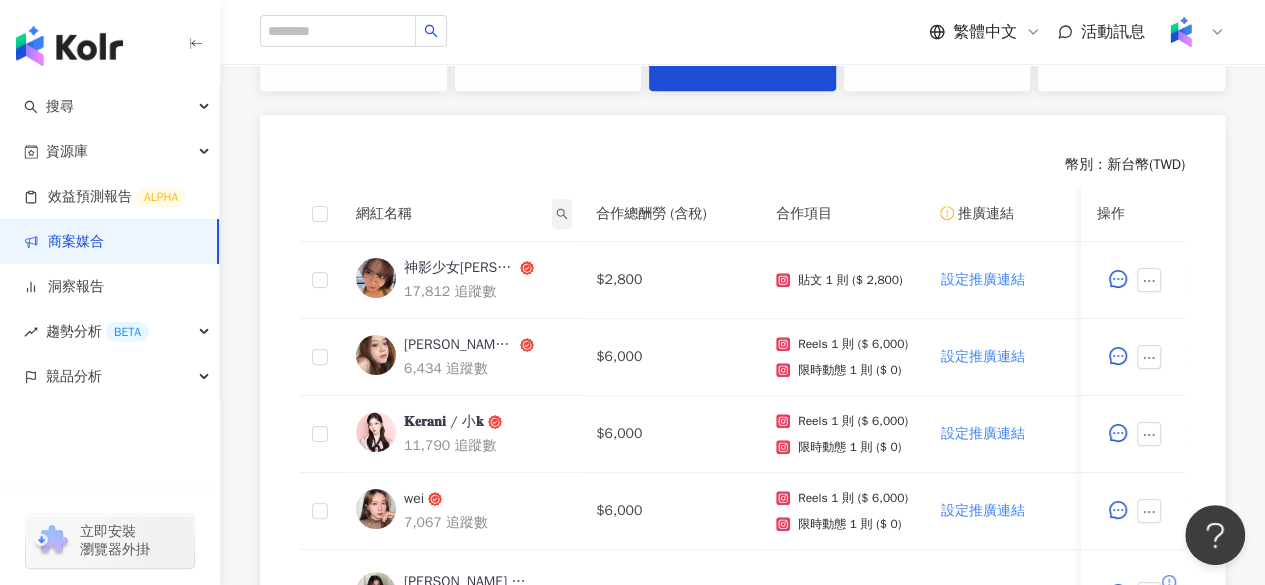 click at bounding box center (562, 214) 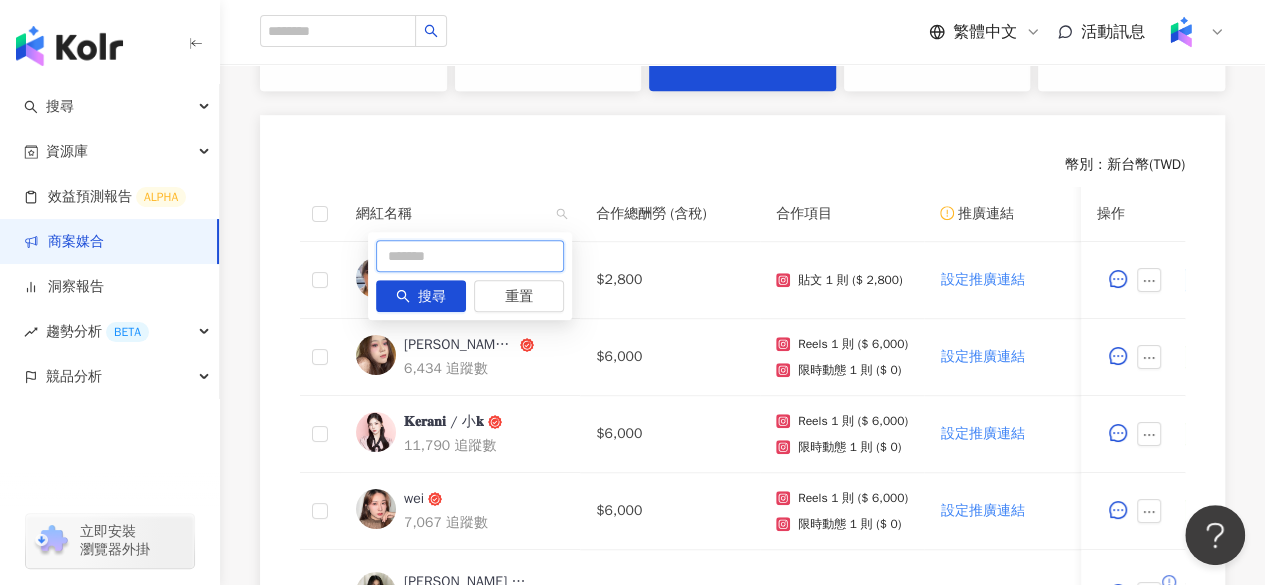 click at bounding box center [470, 256] 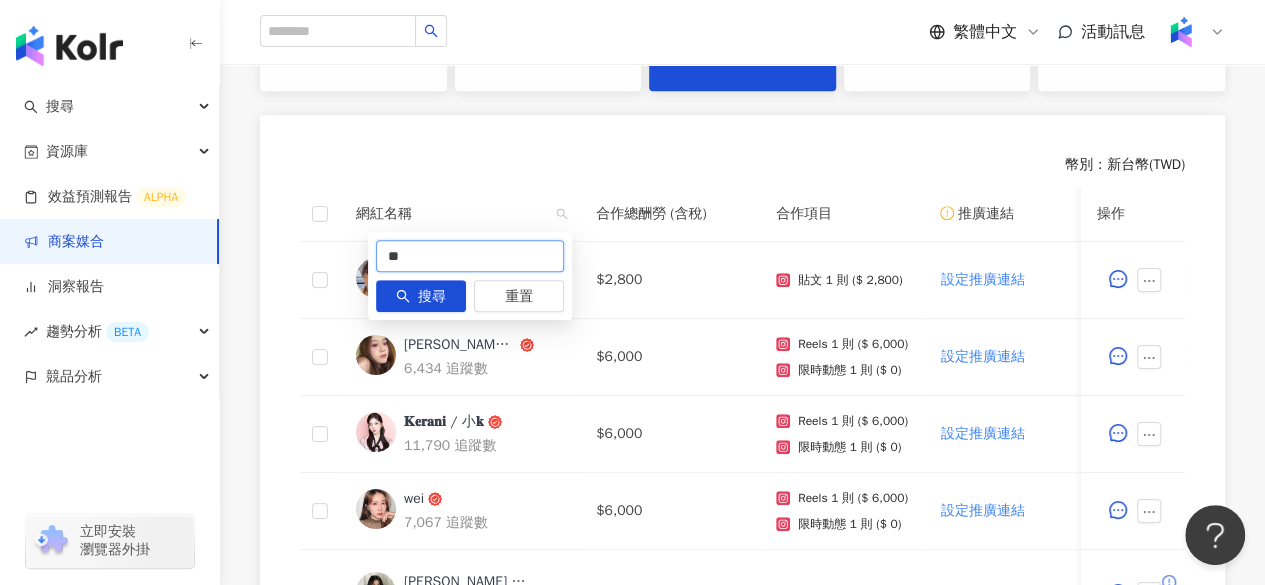 type on "*" 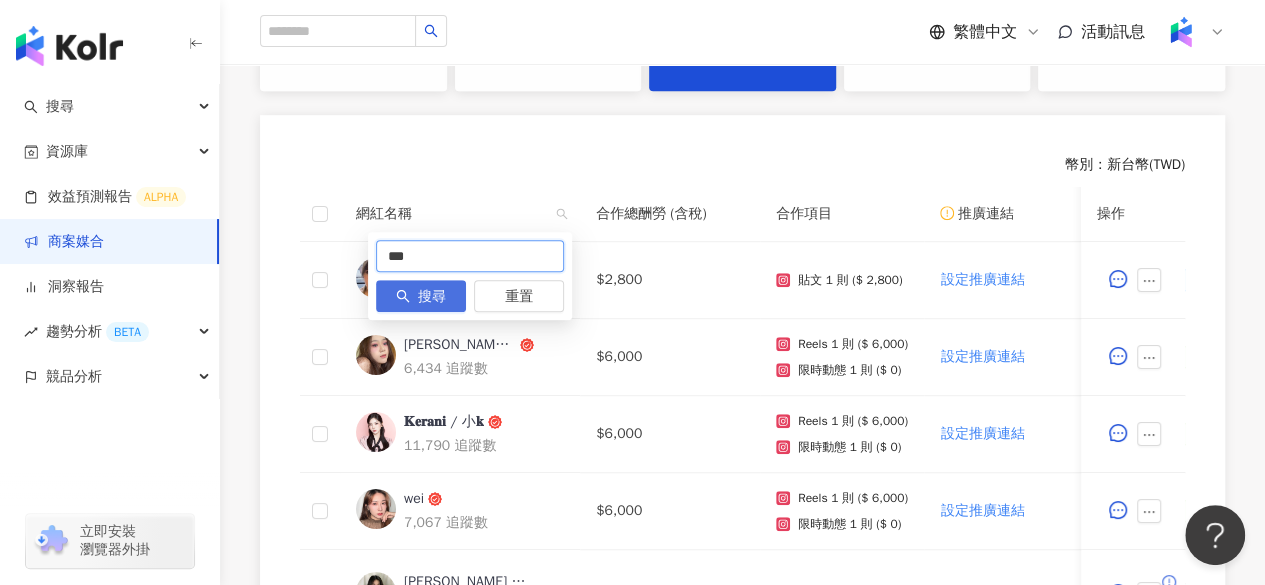 type on "***" 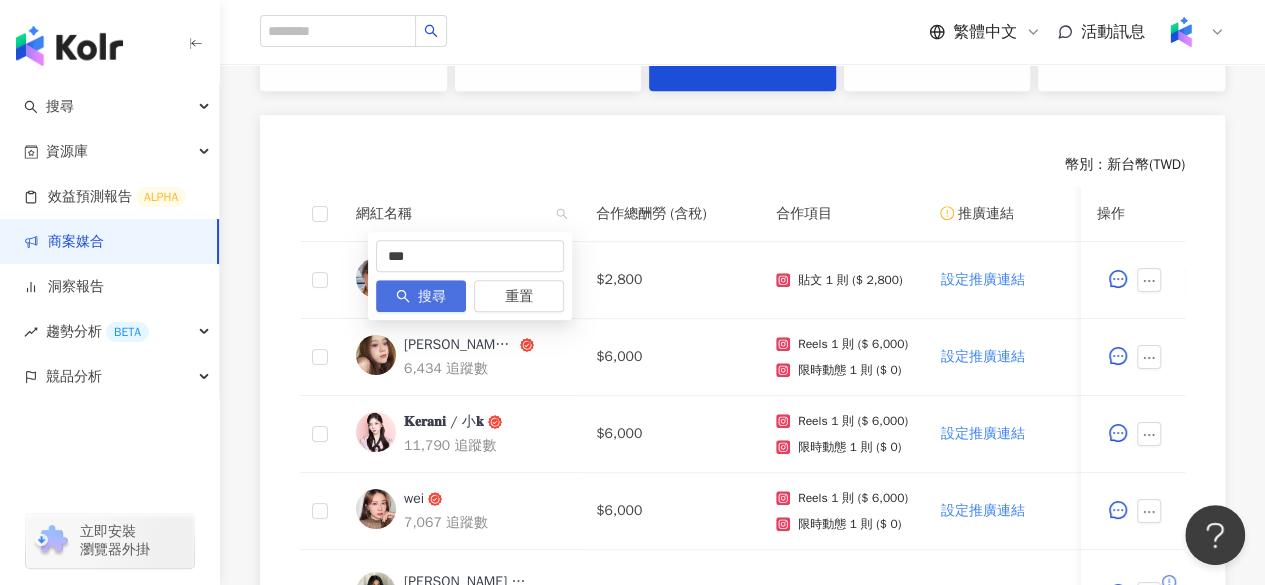 click on "搜尋" at bounding box center [432, 297] 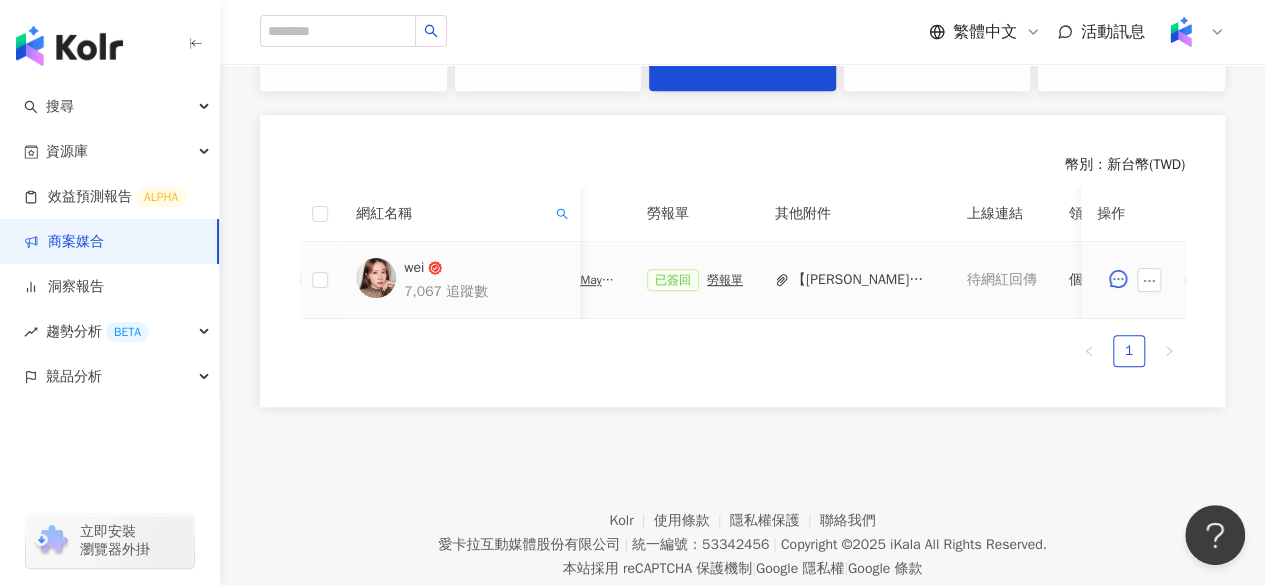 scroll, scrollTop: 0, scrollLeft: 749, axis: horizontal 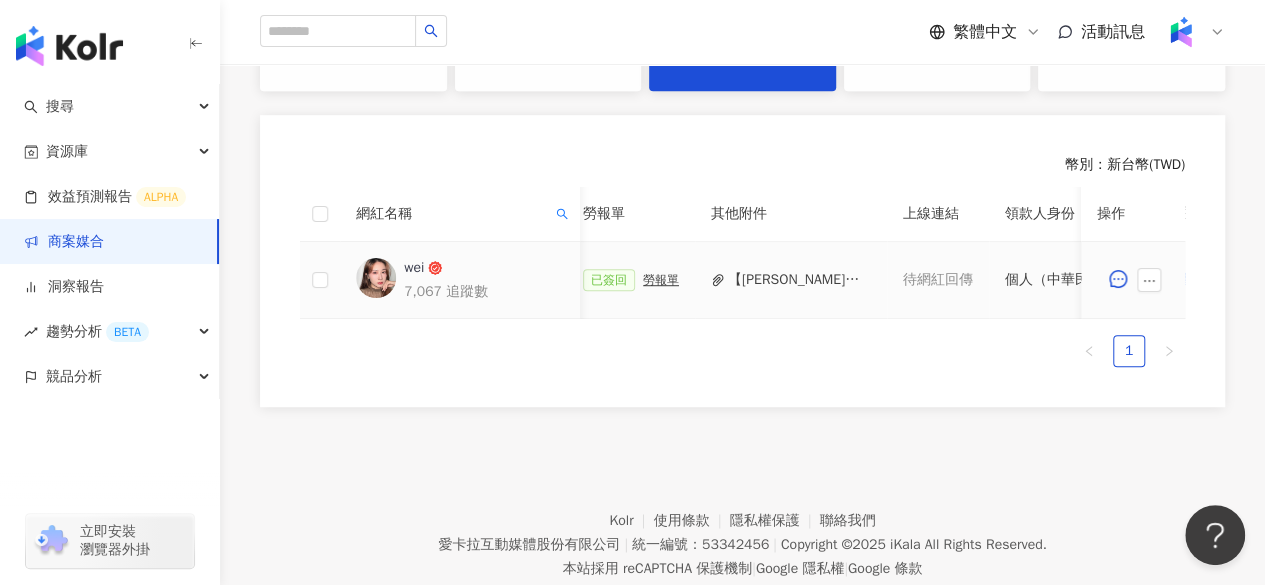 click on "【[PERSON_NAME]簽回】勞務所得簽收單_MAYBELLINE_202506_FIT_ME_反孔特霧粉底_遮瑕.pdf" at bounding box center [799, 280] 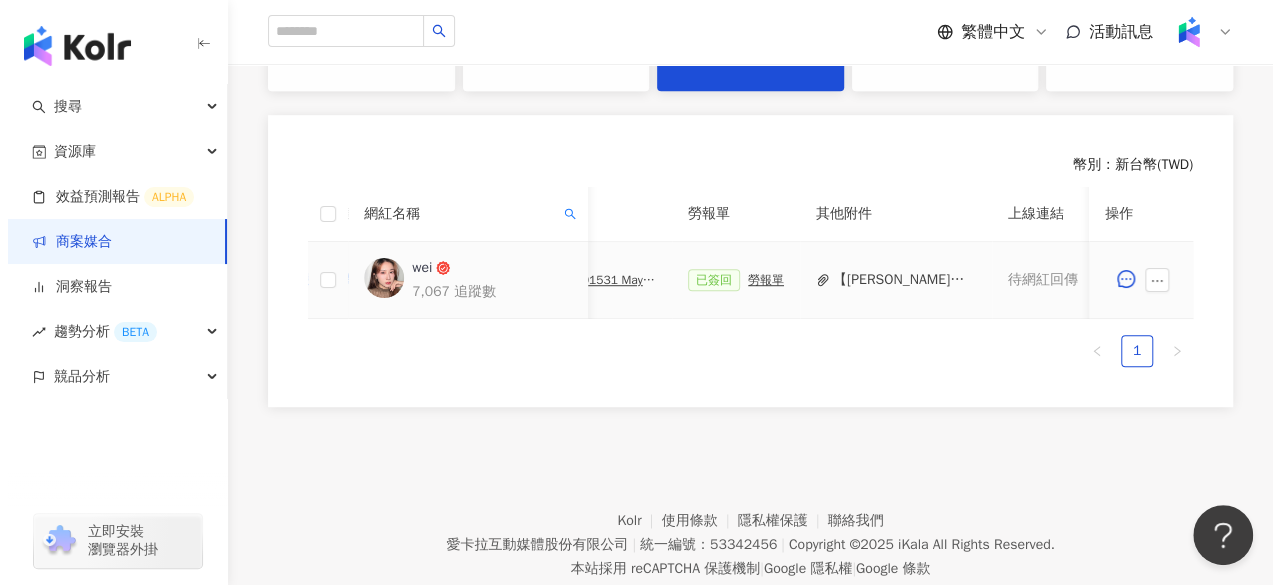 scroll, scrollTop: 0, scrollLeft: 576, axis: horizontal 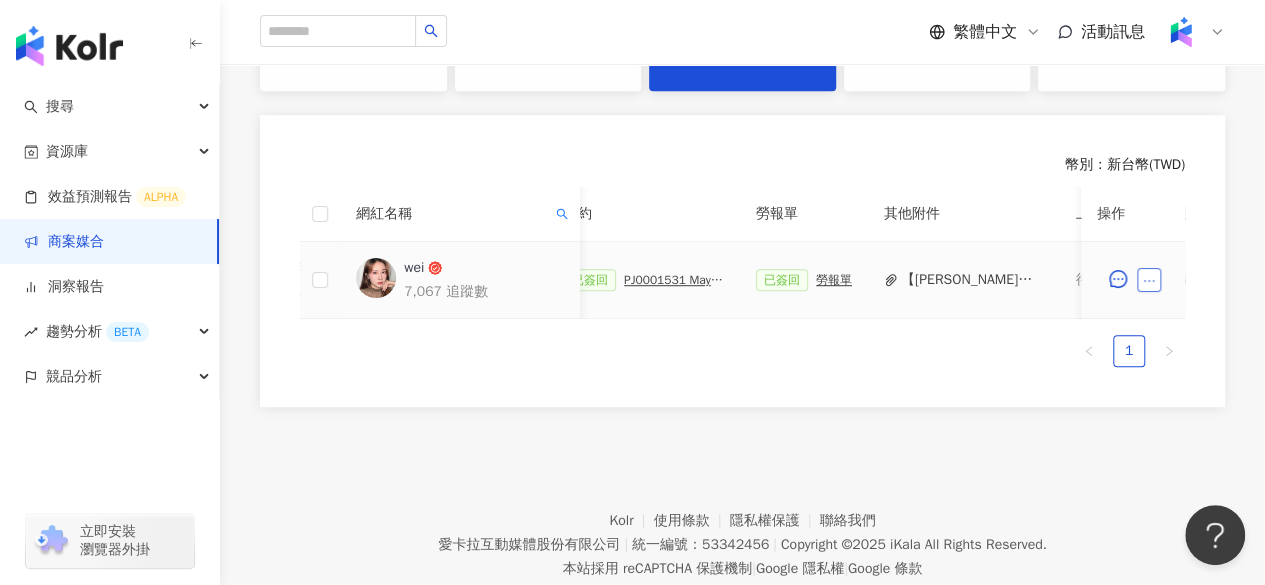 click at bounding box center [1149, 280] 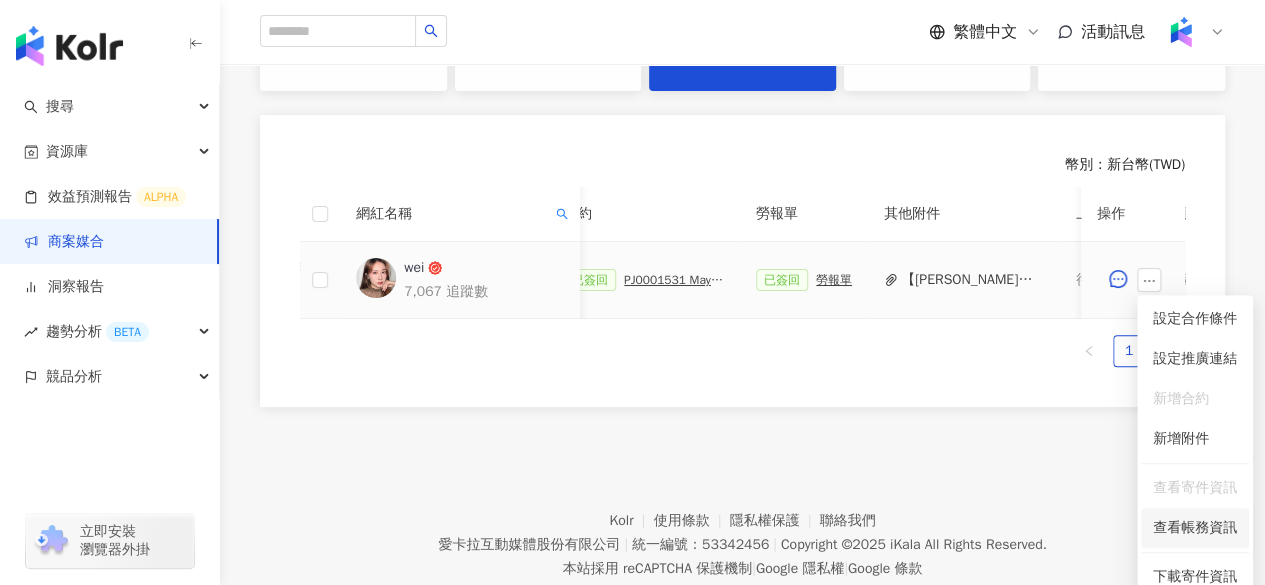 click on "查看帳務資訊" at bounding box center [1195, 528] 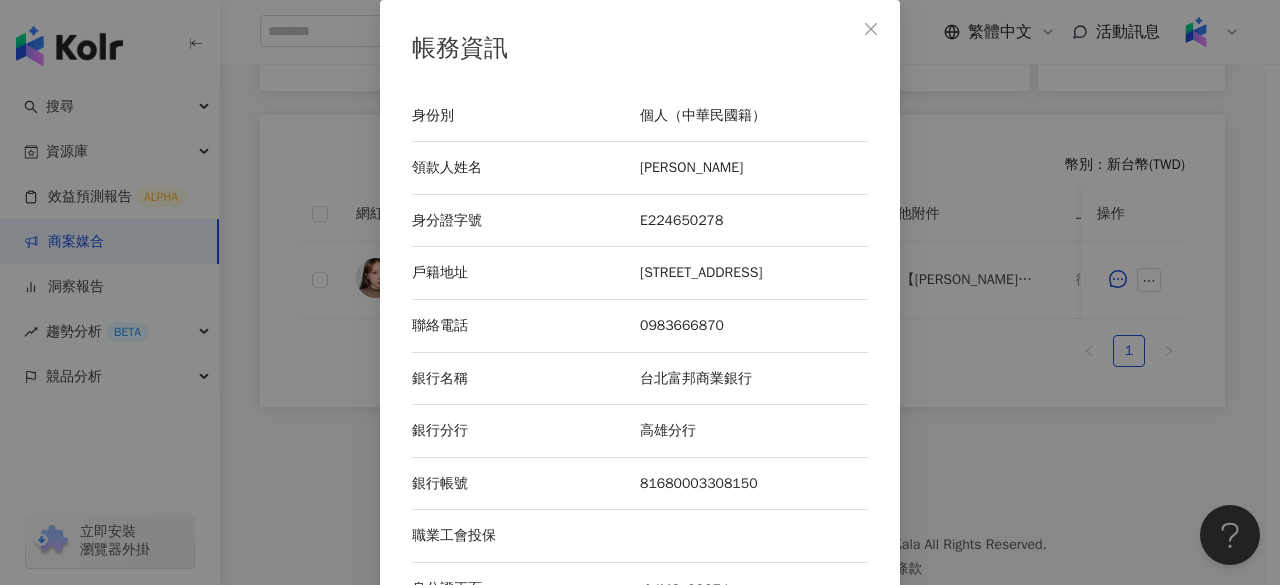 scroll, scrollTop: 162, scrollLeft: 0, axis: vertical 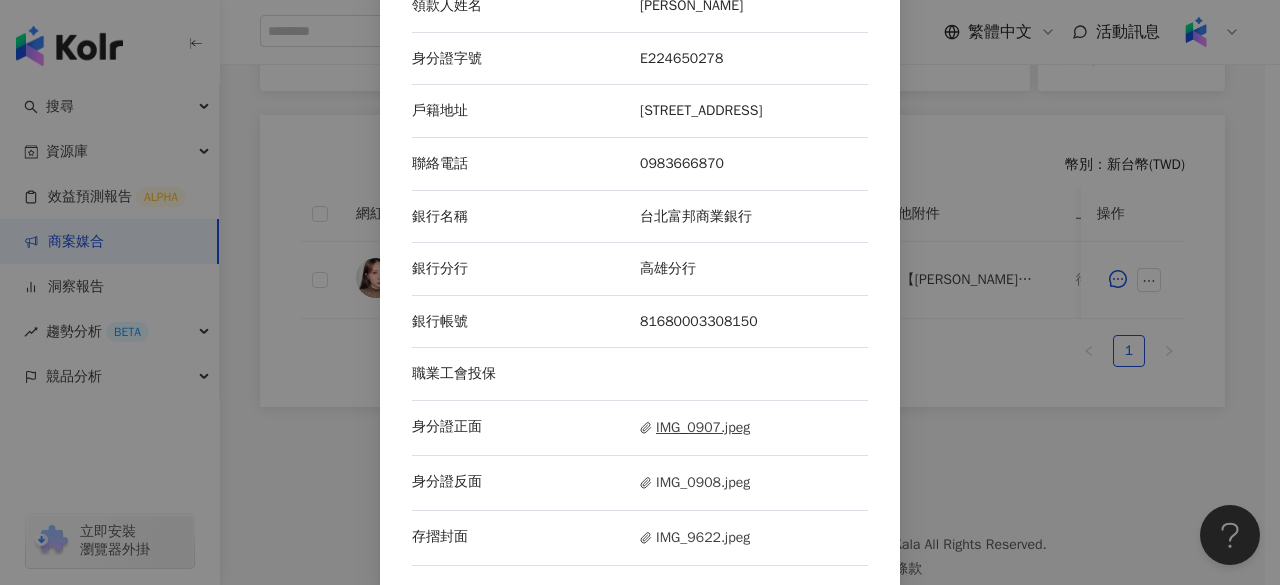 click on "IMG_0907.jpeg" at bounding box center (695, 428) 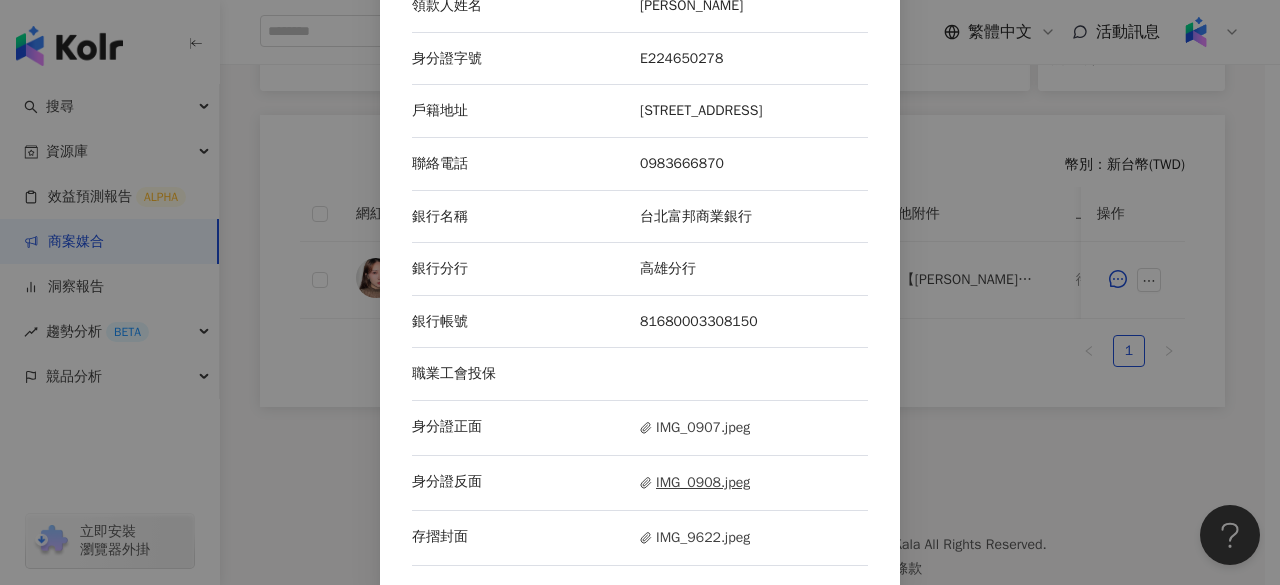 click on "IMG_0908.jpeg" at bounding box center (695, 483) 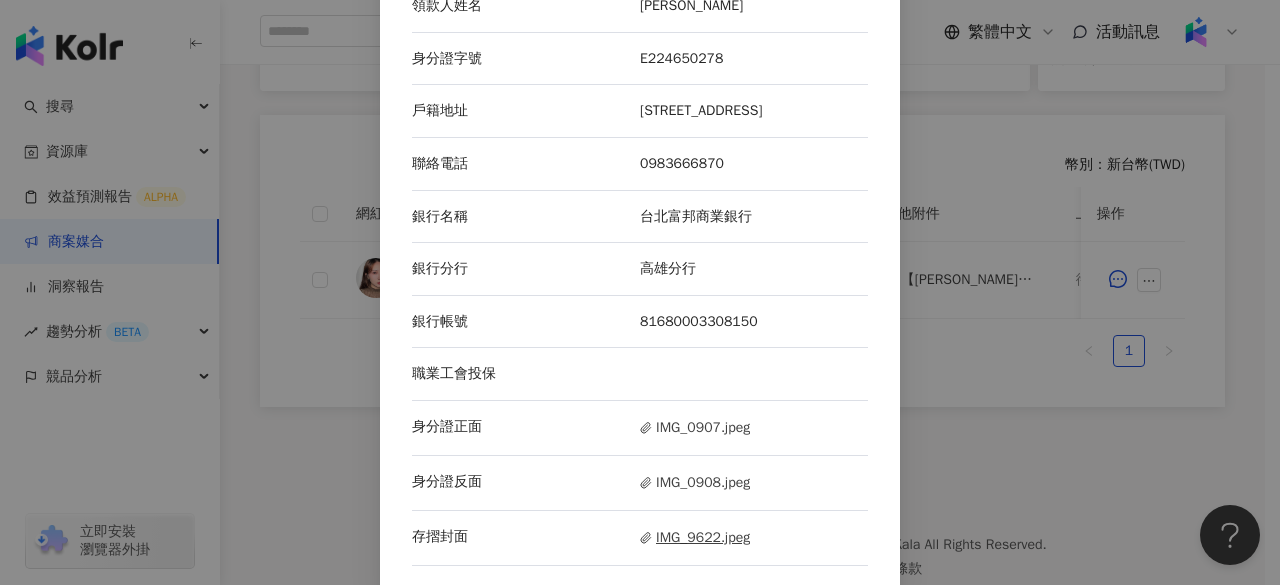 click 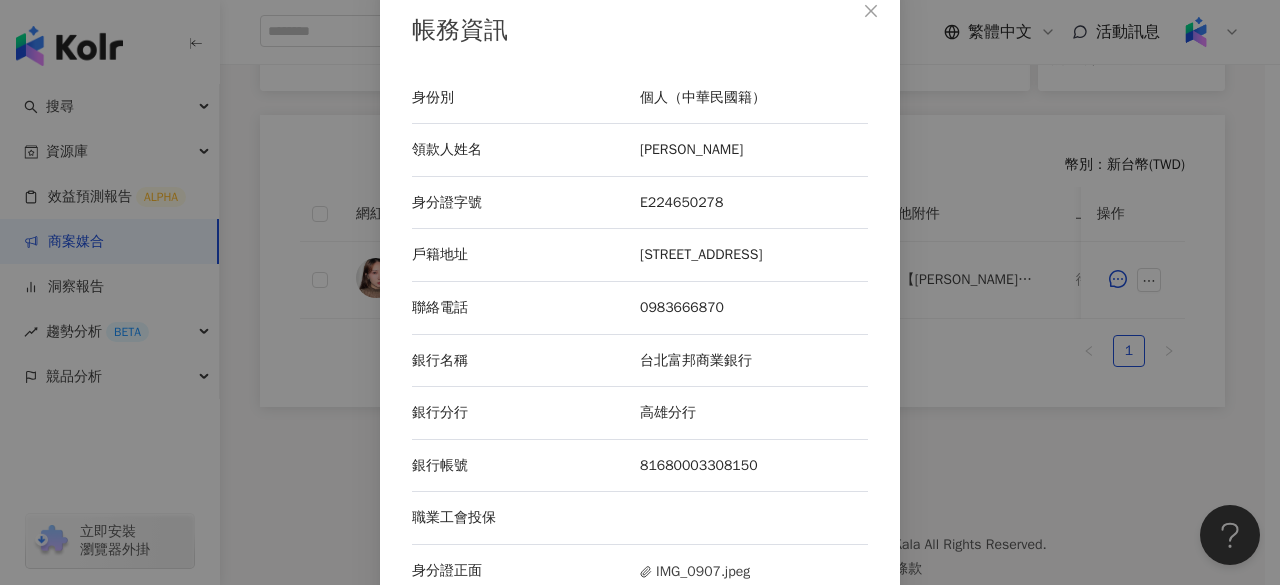 scroll, scrollTop: 16, scrollLeft: 0, axis: vertical 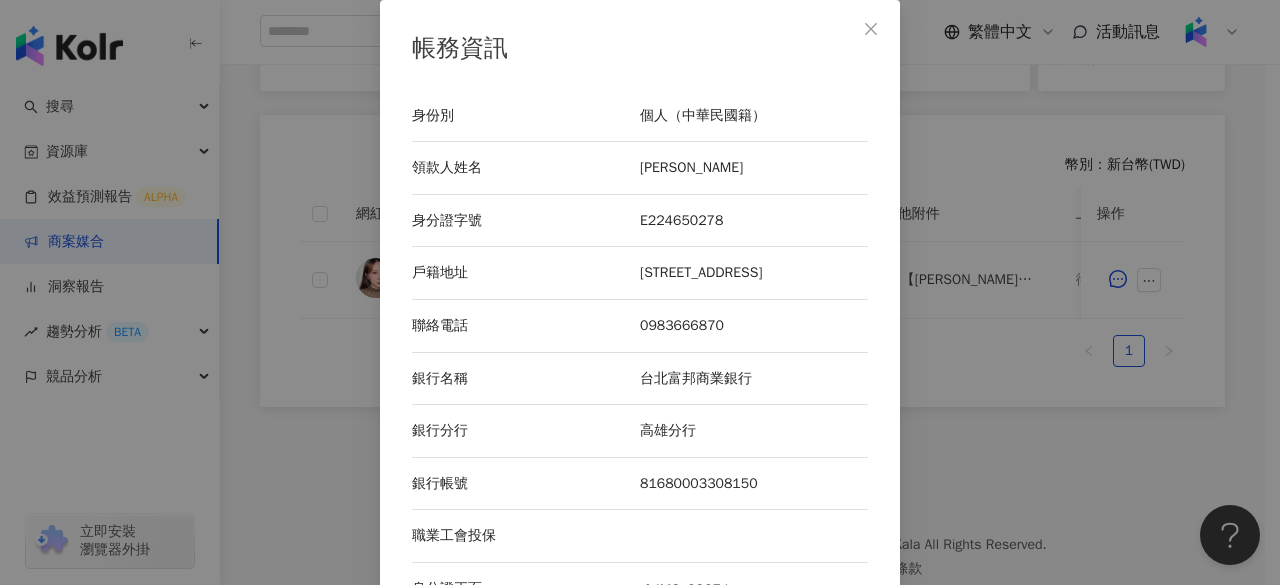 click on "帳務資訊" at bounding box center (640, 49) 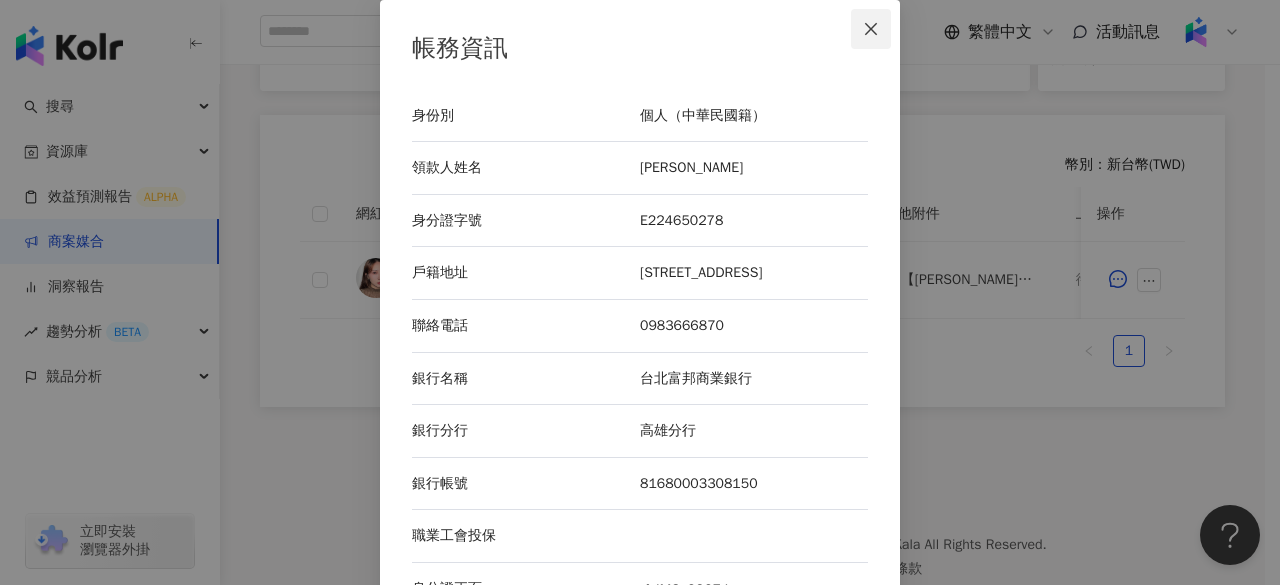 click at bounding box center [871, 29] 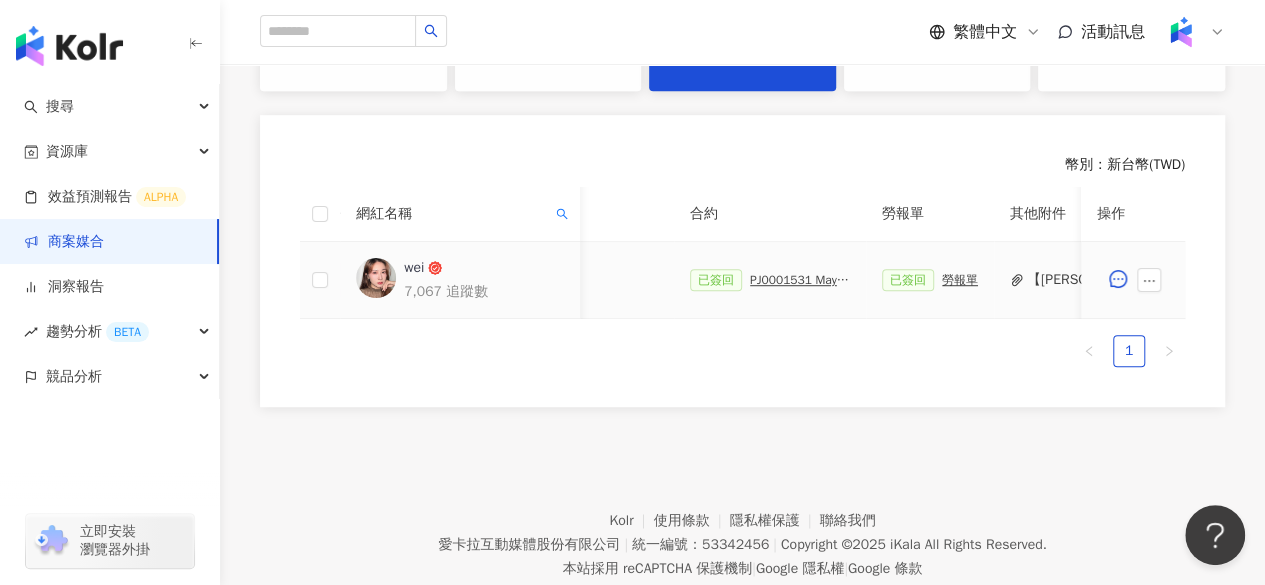 scroll, scrollTop: 0, scrollLeft: 454, axis: horizontal 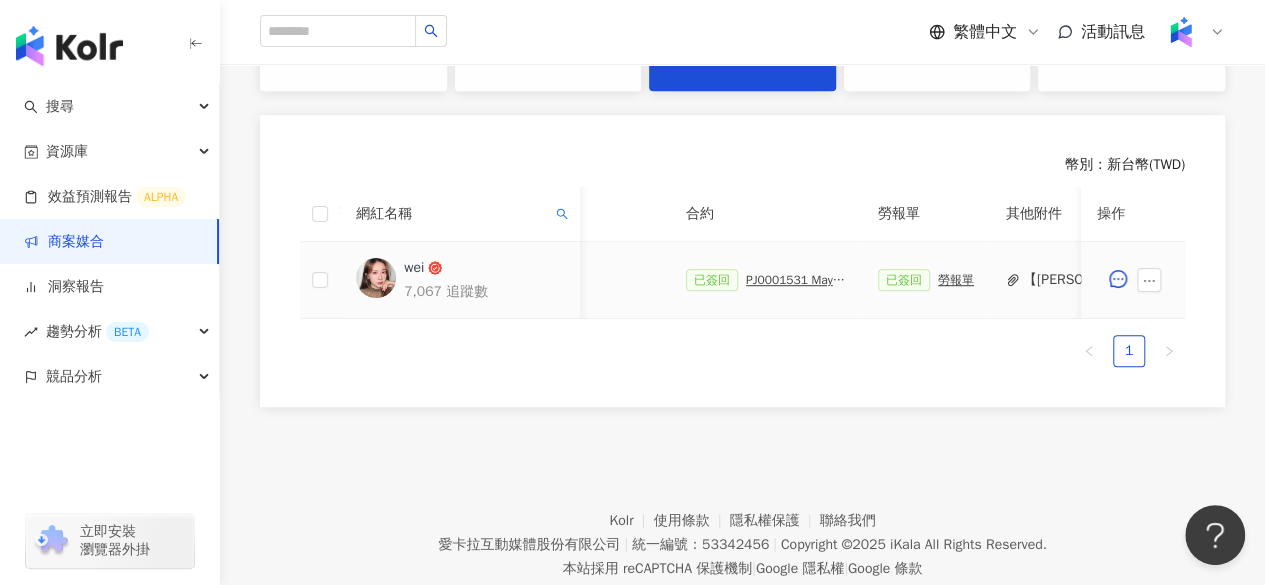 click on "PJ0001531 Maybelline_202506_FIT_ME_反孔特霧粉底_遮瑕_萊雅備忘錄" at bounding box center (796, 280) 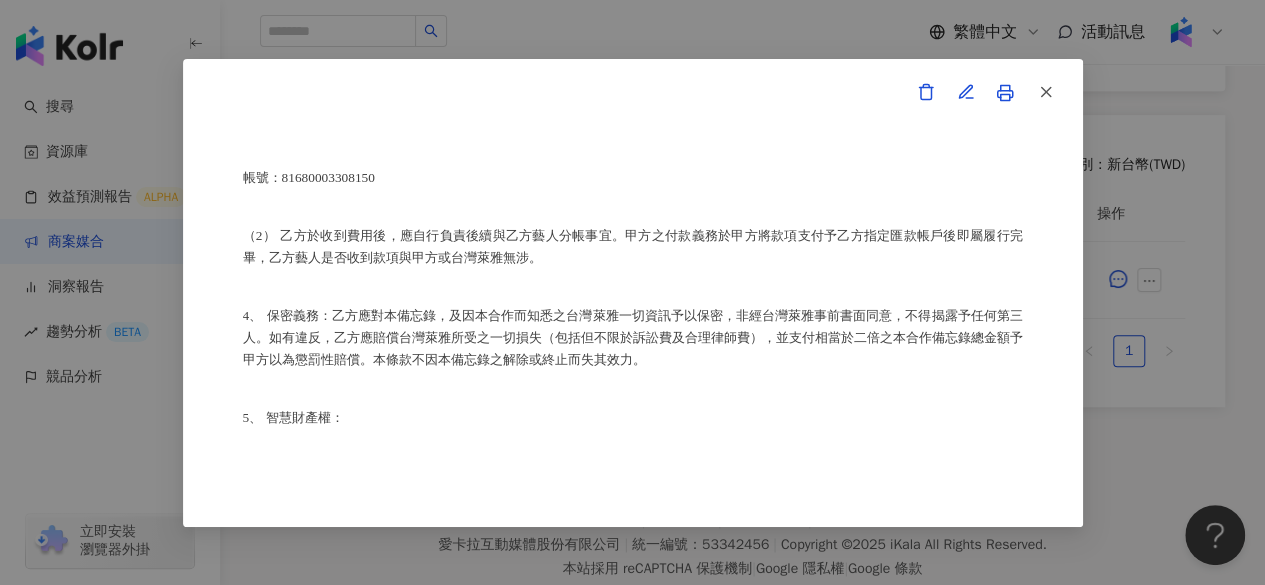 scroll, scrollTop: 1417, scrollLeft: 0, axis: vertical 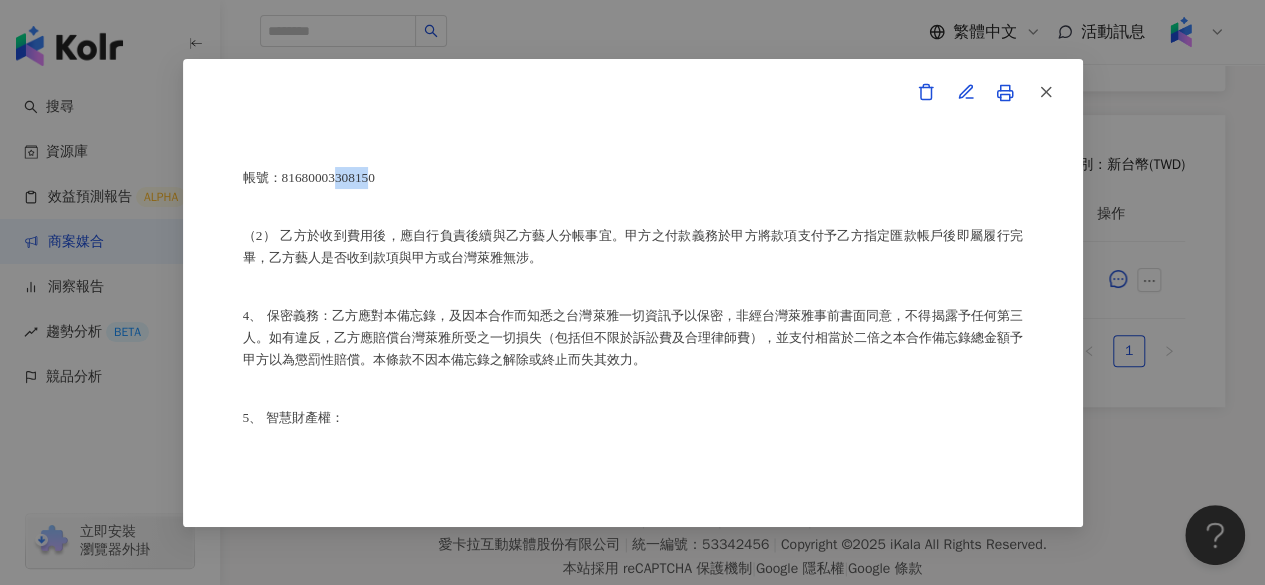 drag, startPoint x: 334, startPoint y: 225, endPoint x: 370, endPoint y: 227, distance: 36.05551 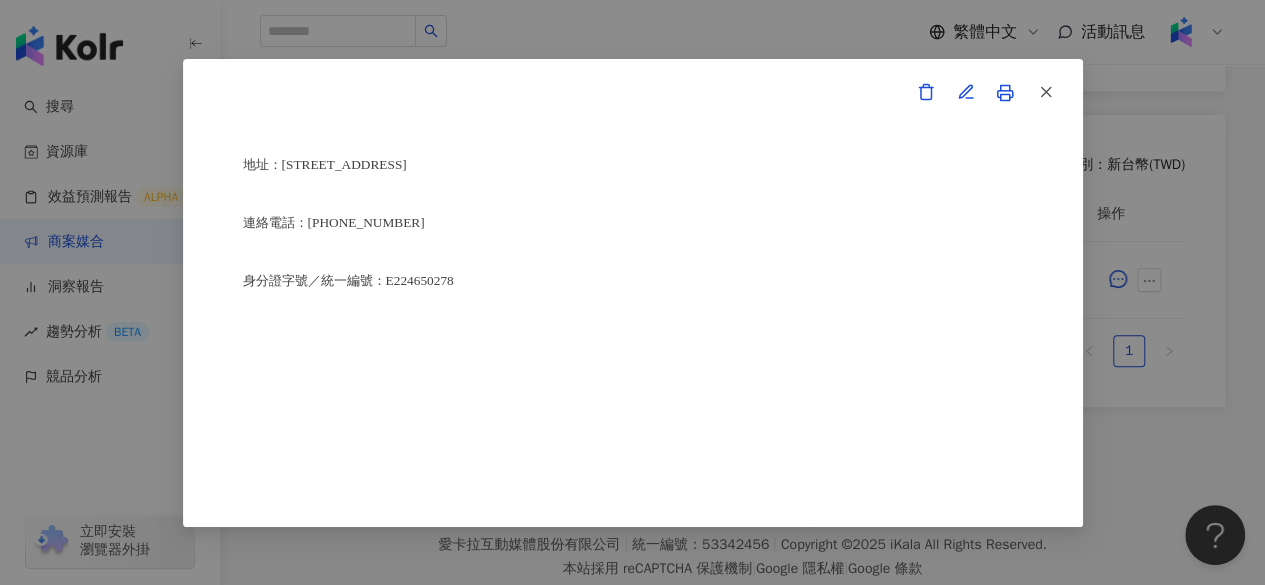 scroll, scrollTop: 5121, scrollLeft: 0, axis: vertical 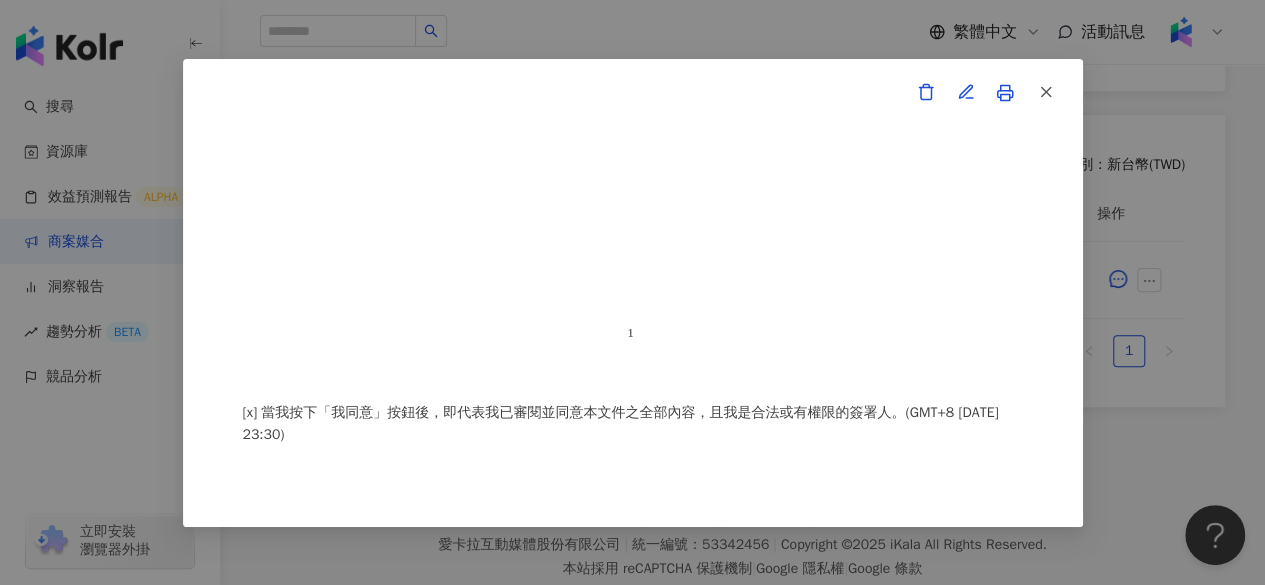 click at bounding box center (1045, 93) 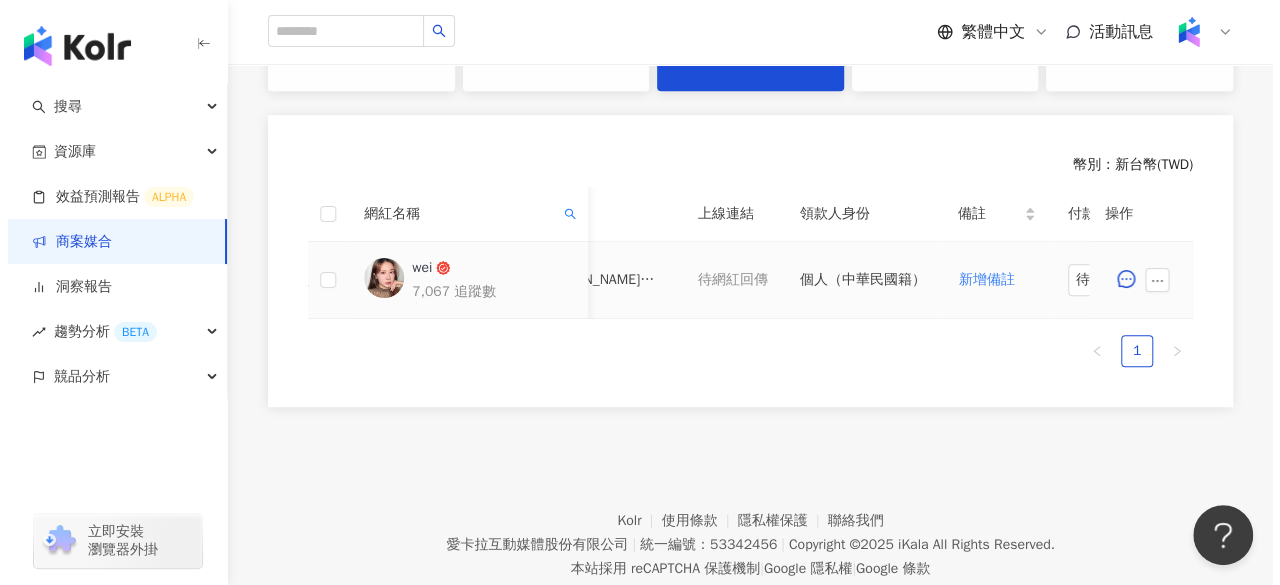 scroll, scrollTop: 0, scrollLeft: 1118, axis: horizontal 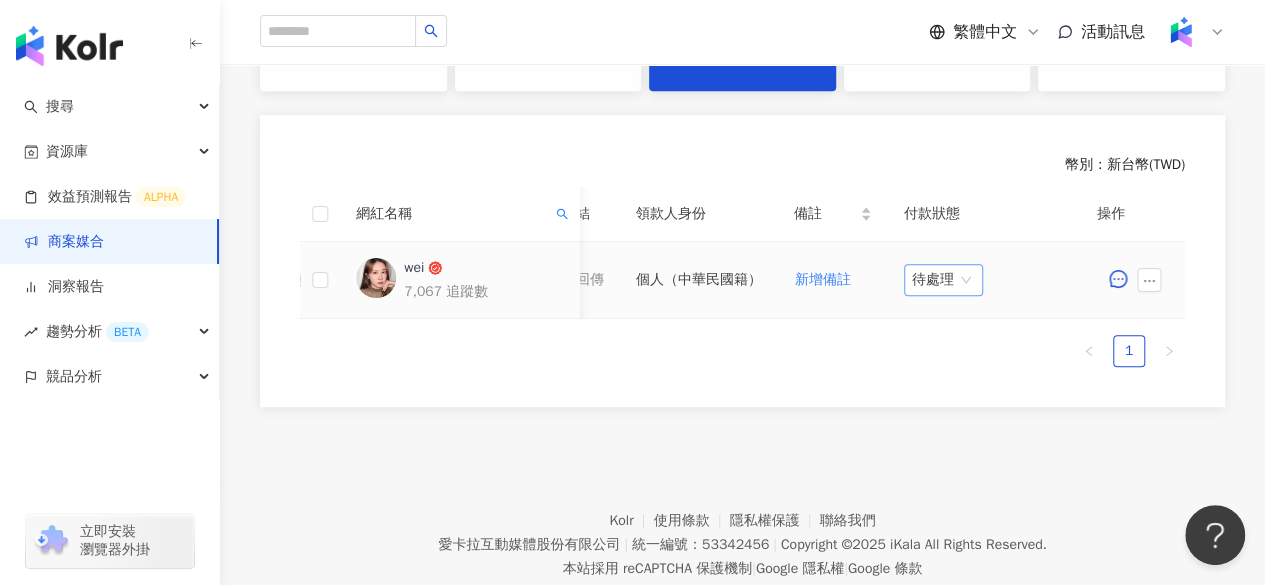 click on "待處理" at bounding box center (943, 280) 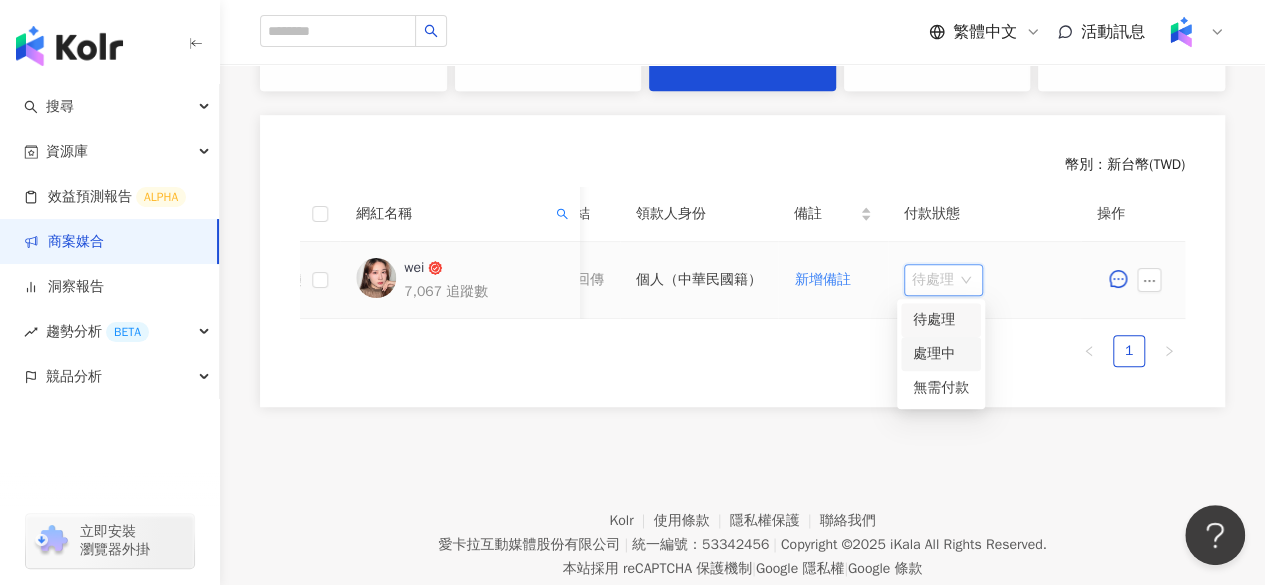 click on "處理中" at bounding box center (941, 354) 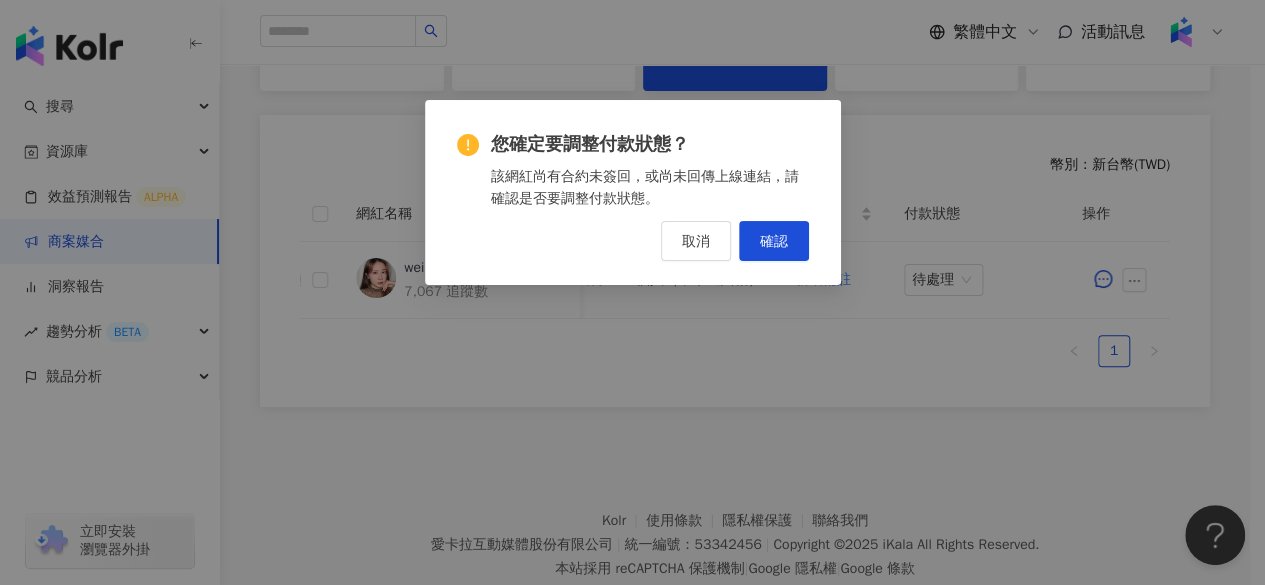 scroll, scrollTop: 0, scrollLeft: 1118, axis: horizontal 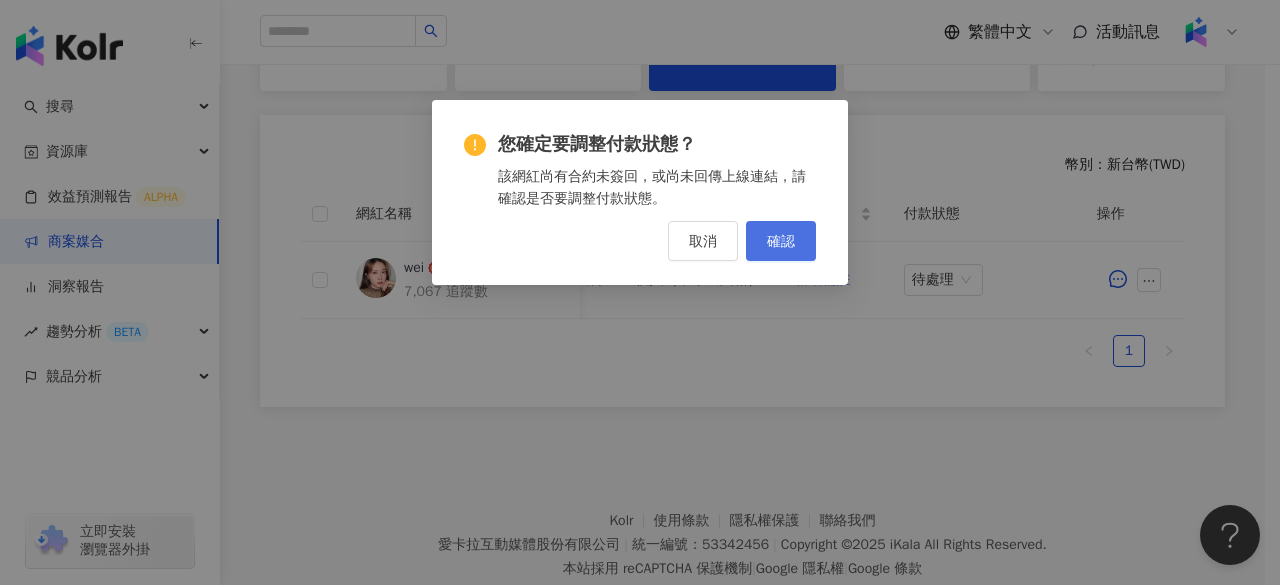 click on "確認" at bounding box center [781, 241] 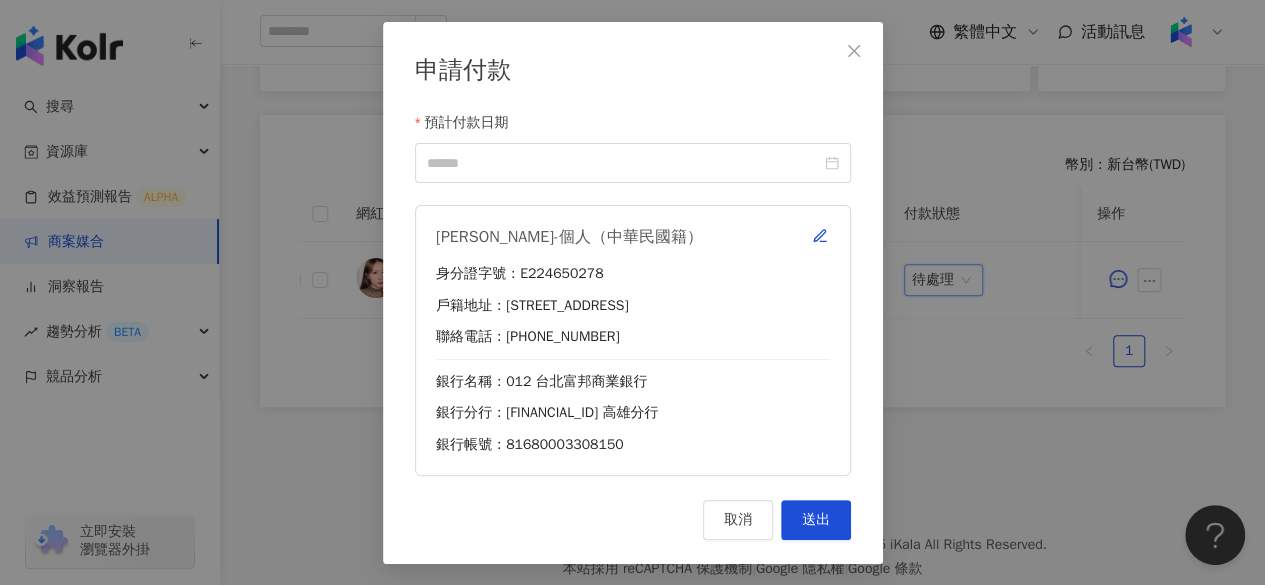 scroll, scrollTop: 0, scrollLeft: 1103, axis: horizontal 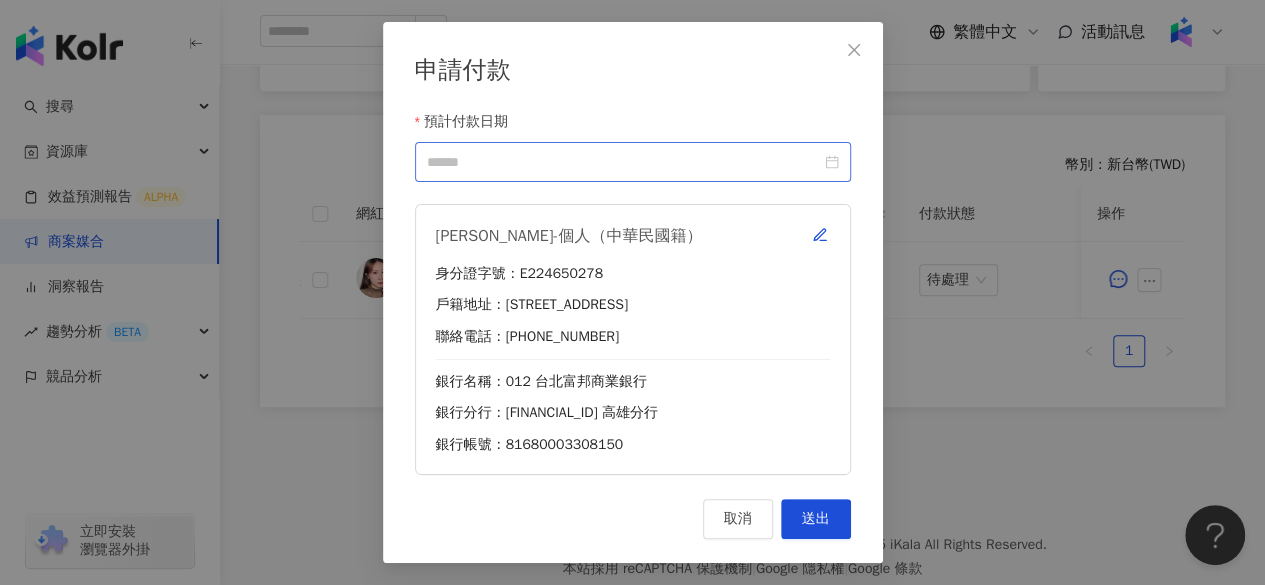 click at bounding box center [633, 162] 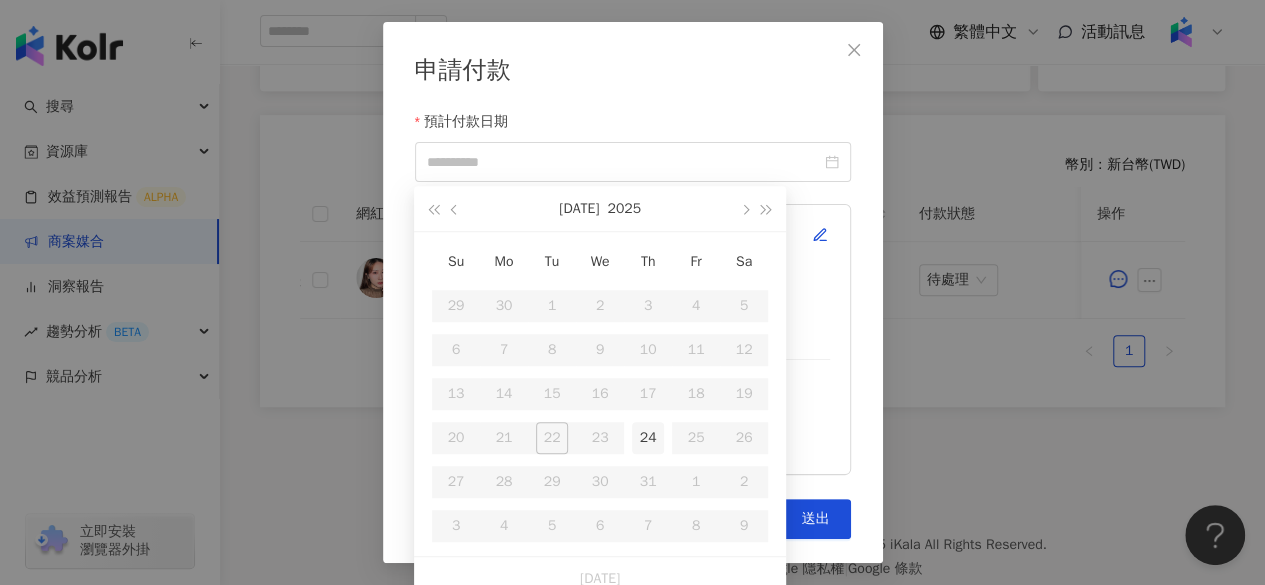 click on "24" at bounding box center (648, 438) 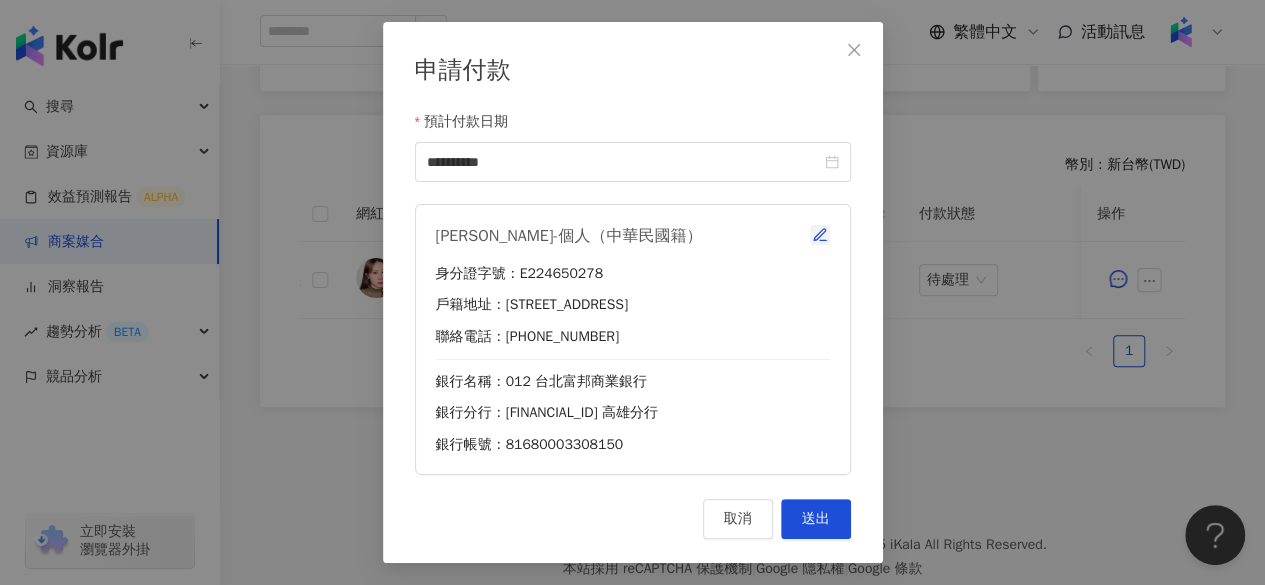click 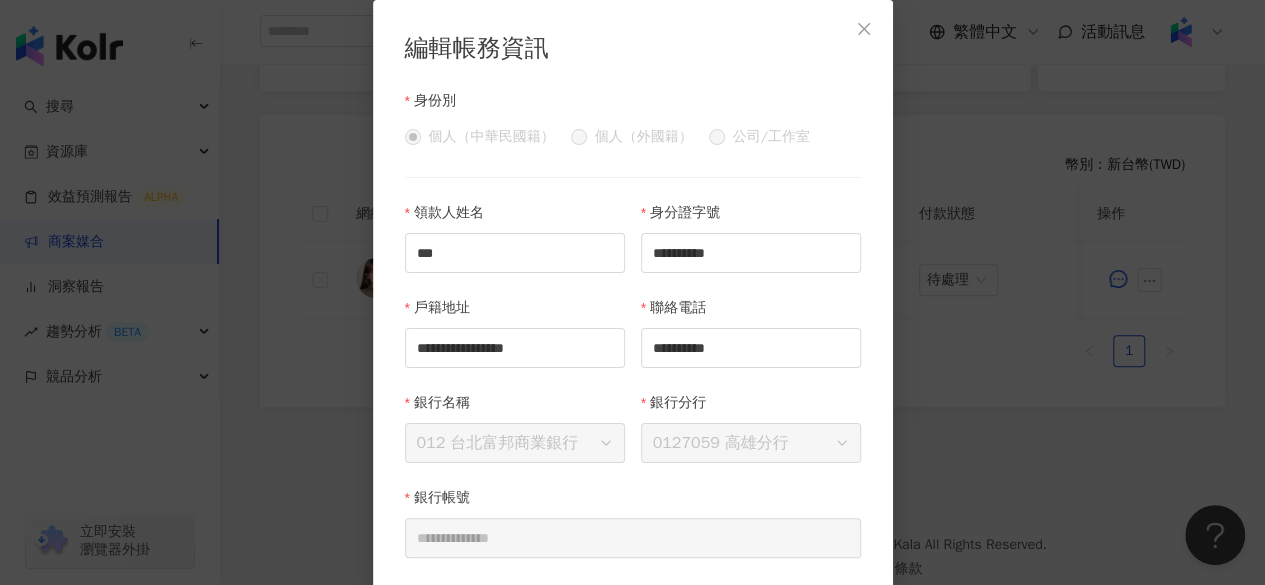 scroll, scrollTop: 80, scrollLeft: 0, axis: vertical 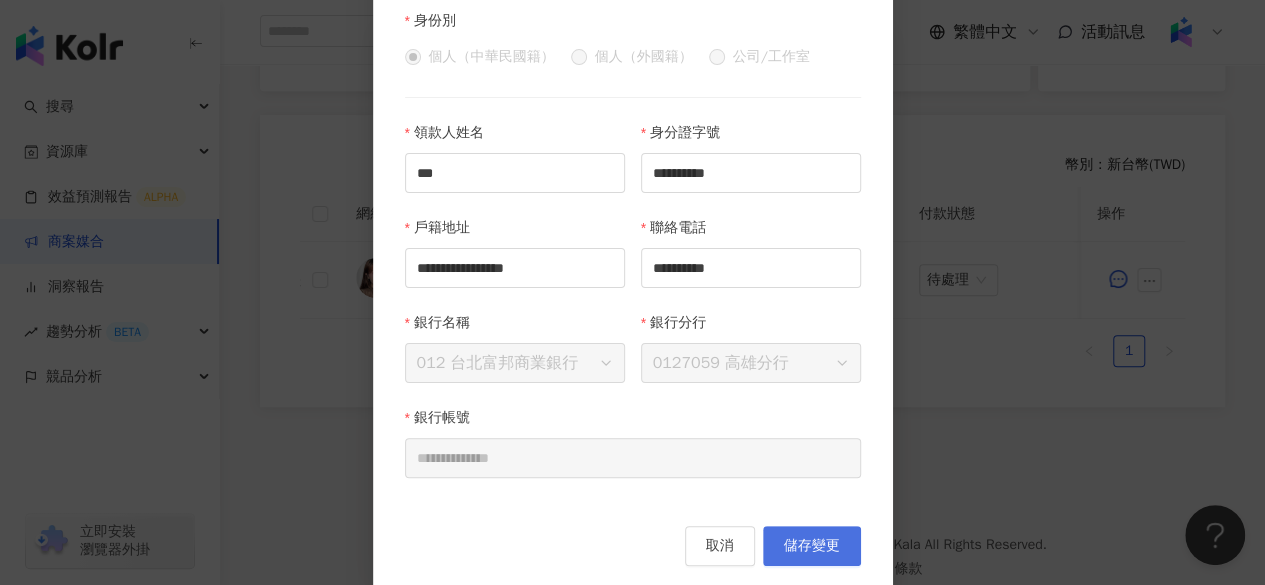 click on "儲存變更" at bounding box center (812, 546) 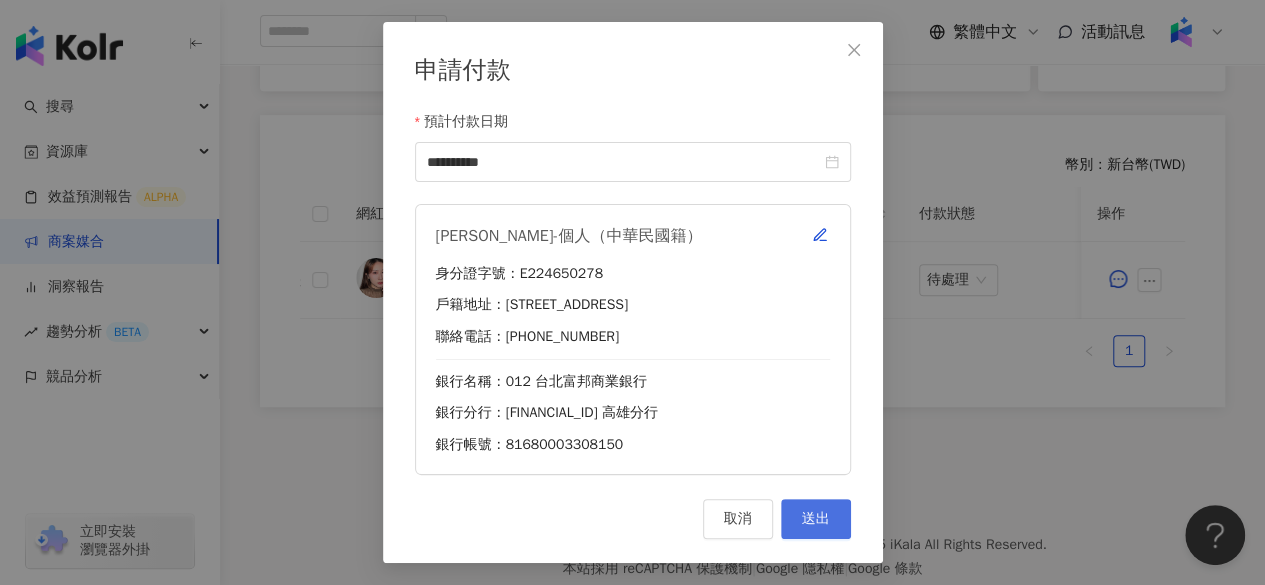 click on "送出" at bounding box center (816, 519) 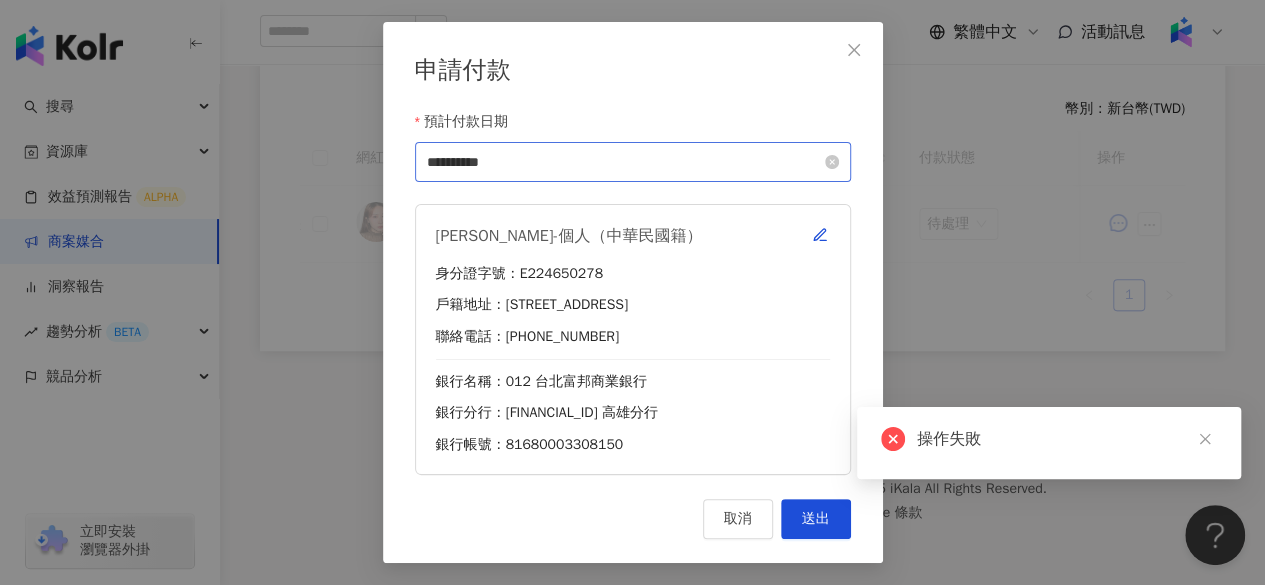 scroll, scrollTop: 500, scrollLeft: 0, axis: vertical 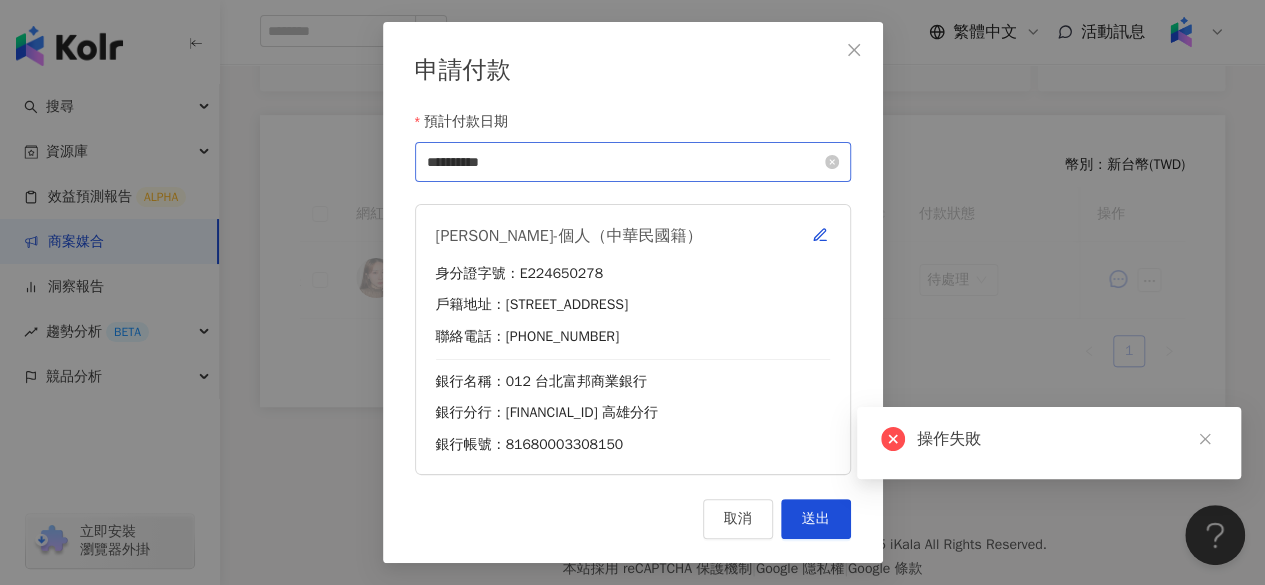 click on "**********" at bounding box center [633, 162] 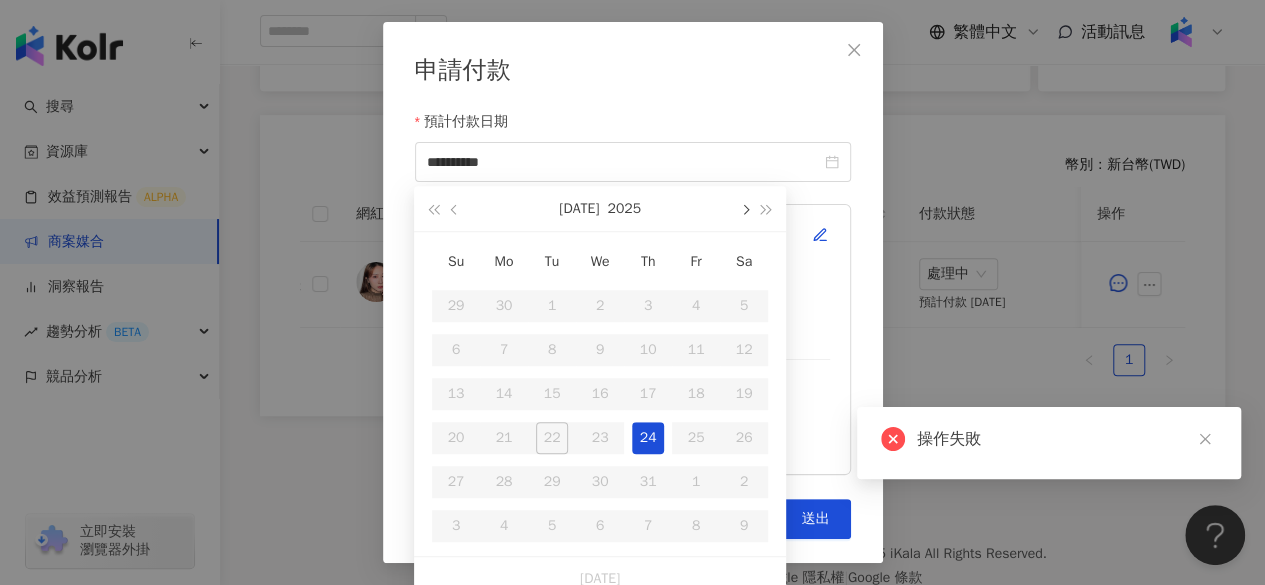 click at bounding box center [744, 208] 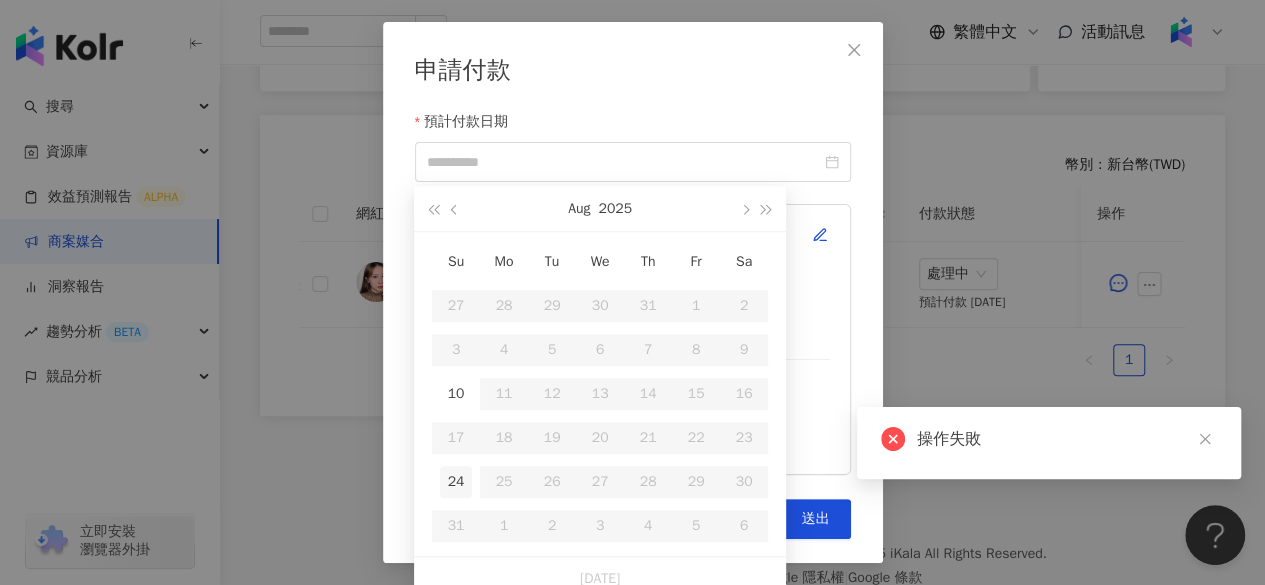 type on "**********" 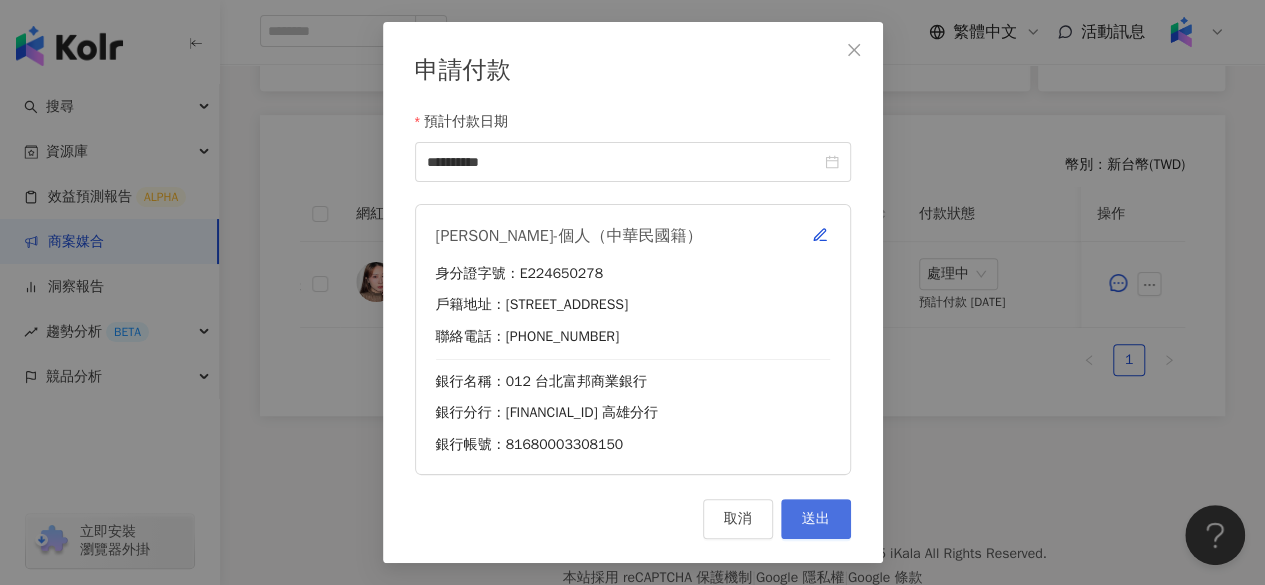 click on "送出" at bounding box center (816, 519) 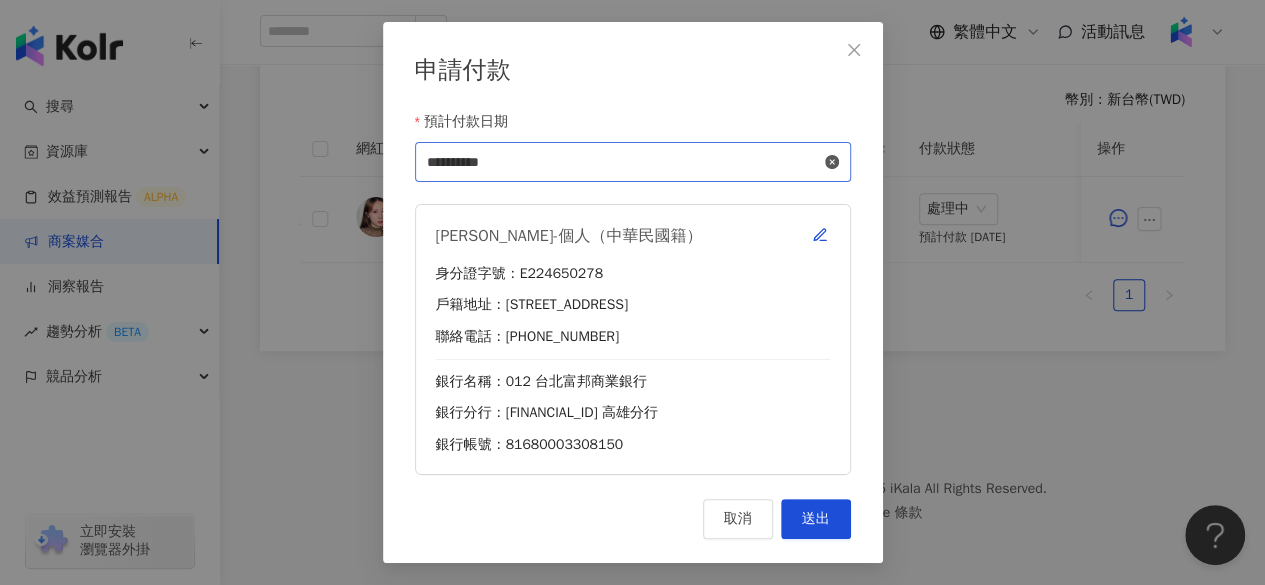 scroll, scrollTop: 568, scrollLeft: 0, axis: vertical 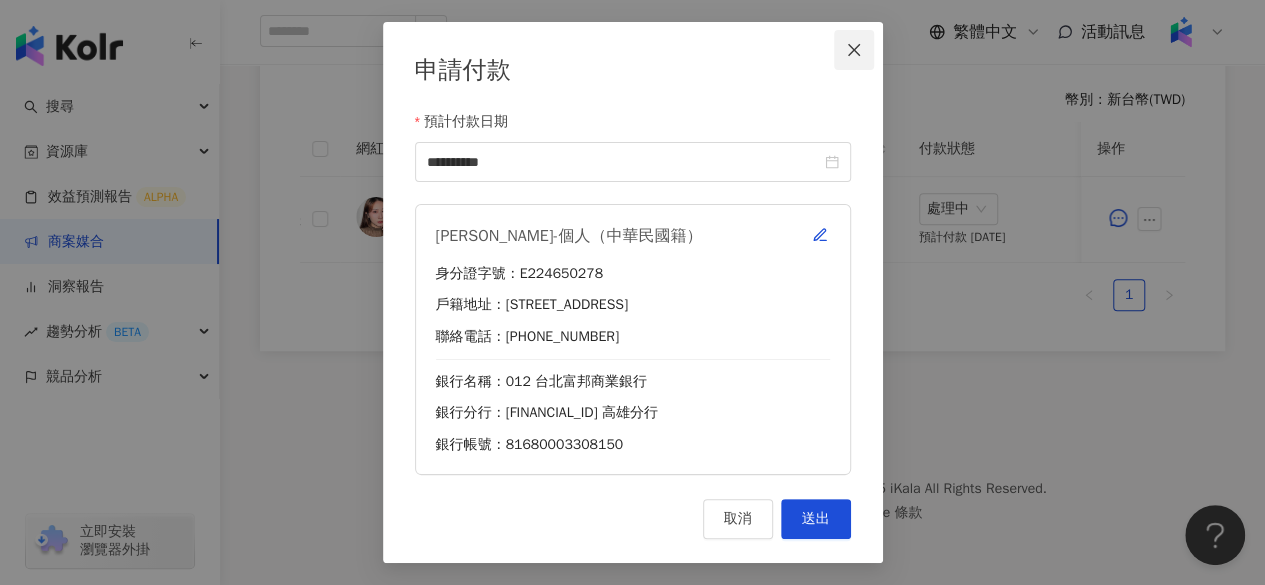 click 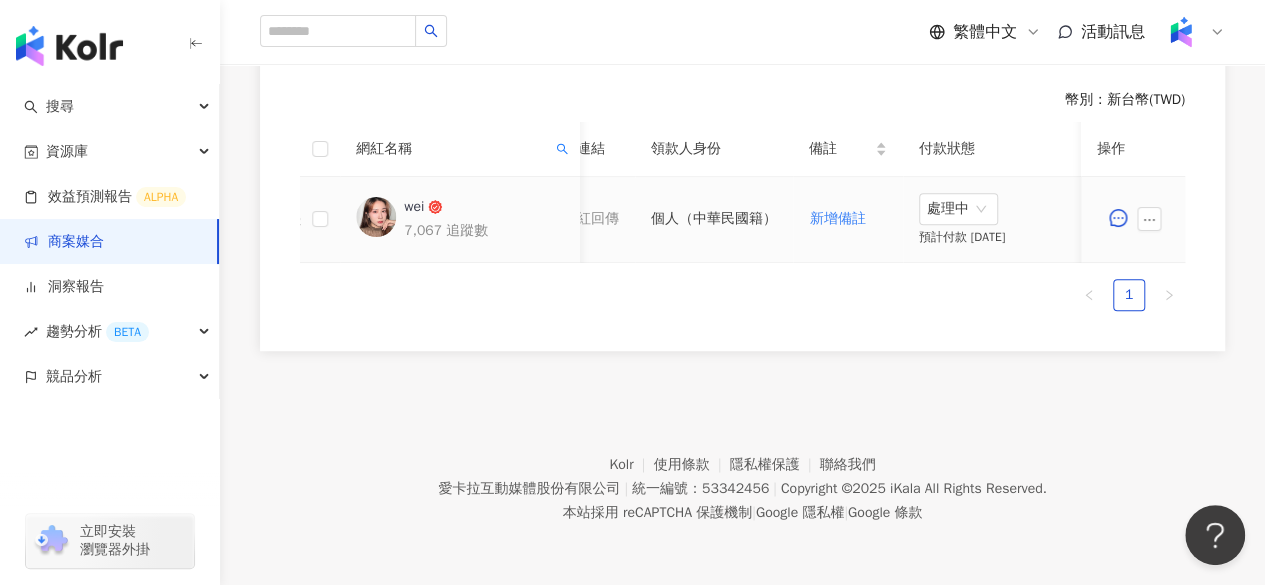scroll, scrollTop: 0, scrollLeft: 1118, axis: horizontal 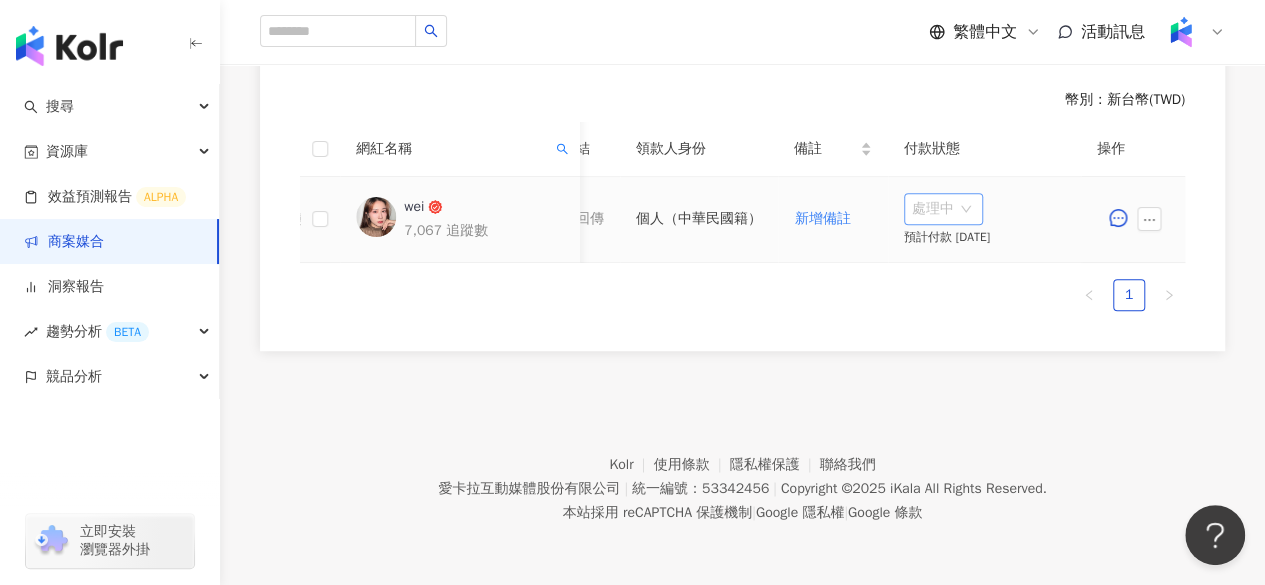 click on "處理中" at bounding box center [943, 209] 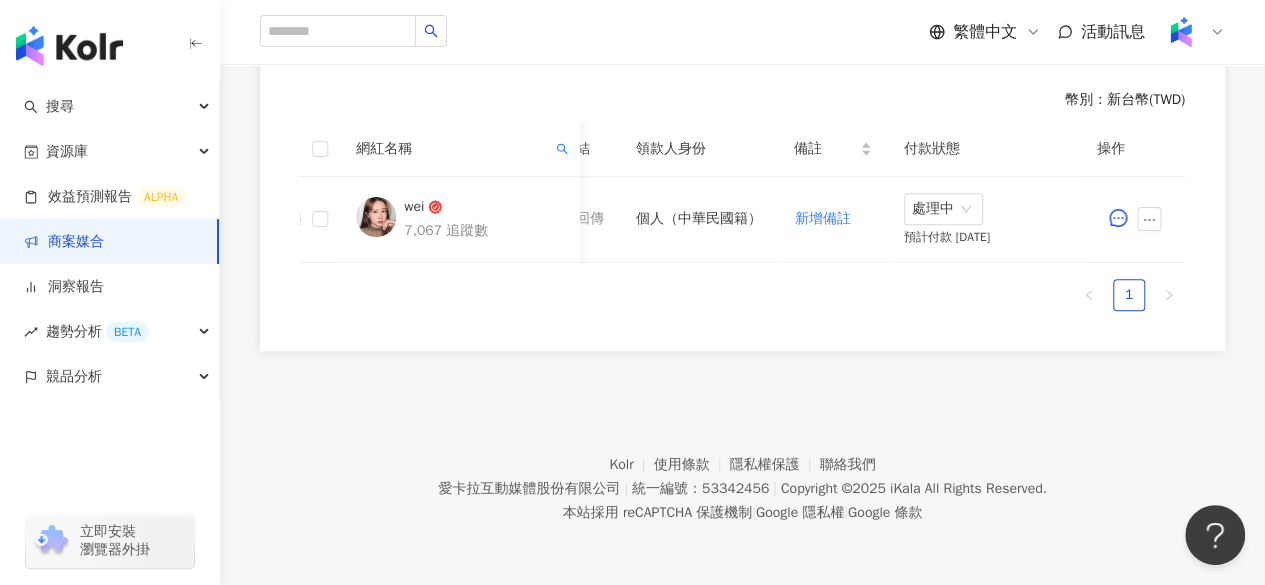 click on "0 待邀約 0 確認中 44 執行中 0 已結束 0 無意願/取消合作 幣別 ： 新台幣 ( TWD ) 網紅名稱 合作總酬勞 (含稅) 合作項目 推廣連結 合約 勞報單 其他附件 上線連結 領款人身份 備註 付款狀態 操作                           wei 7,067 追蹤數 $6,000 Reels 1 則 ($ 6,000) 限時動態 1 則 ($ 0) 設定推廣連結 已簽回 PJ0001531 Maybelline_202506_FIT_ME_反孔特霧粉底_遮瑕_萊雅備忘錄 已簽回 勞報單 【wei簽回】勞務所得簽收單_MAYBELLINE_202506_FIT_ME_反孔特霧粉底_遮瑕.pdf 待網紅回傳 個人（中華民國籍） 新增備註 處理中 預計付款 2025/08/24 1" at bounding box center (742, 143) 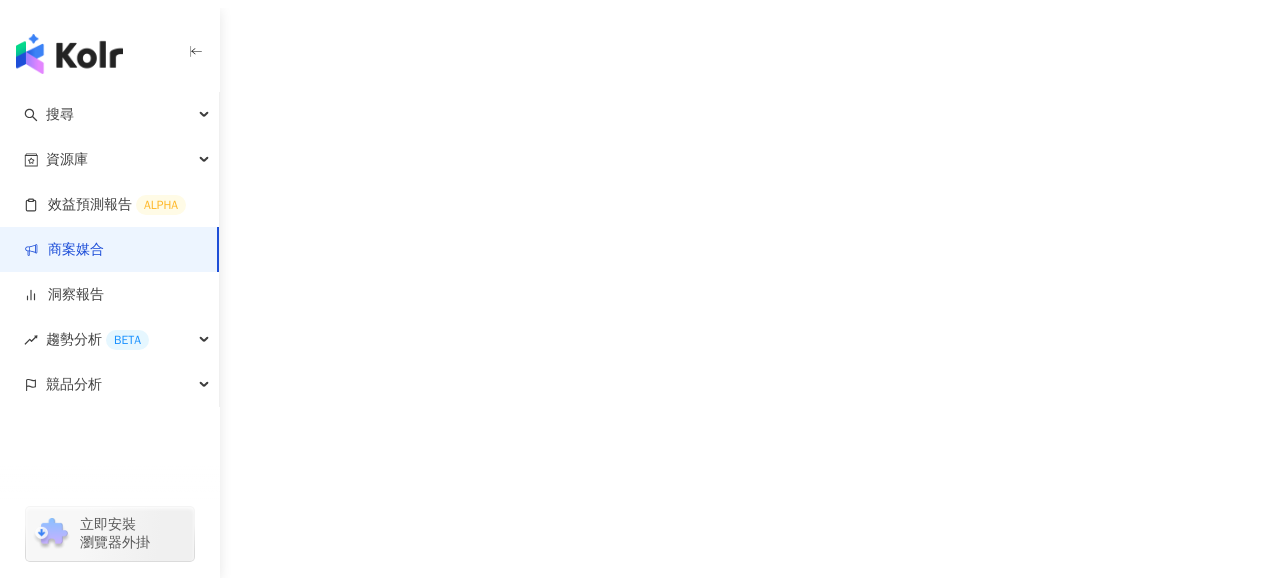 scroll, scrollTop: 0, scrollLeft: 0, axis: both 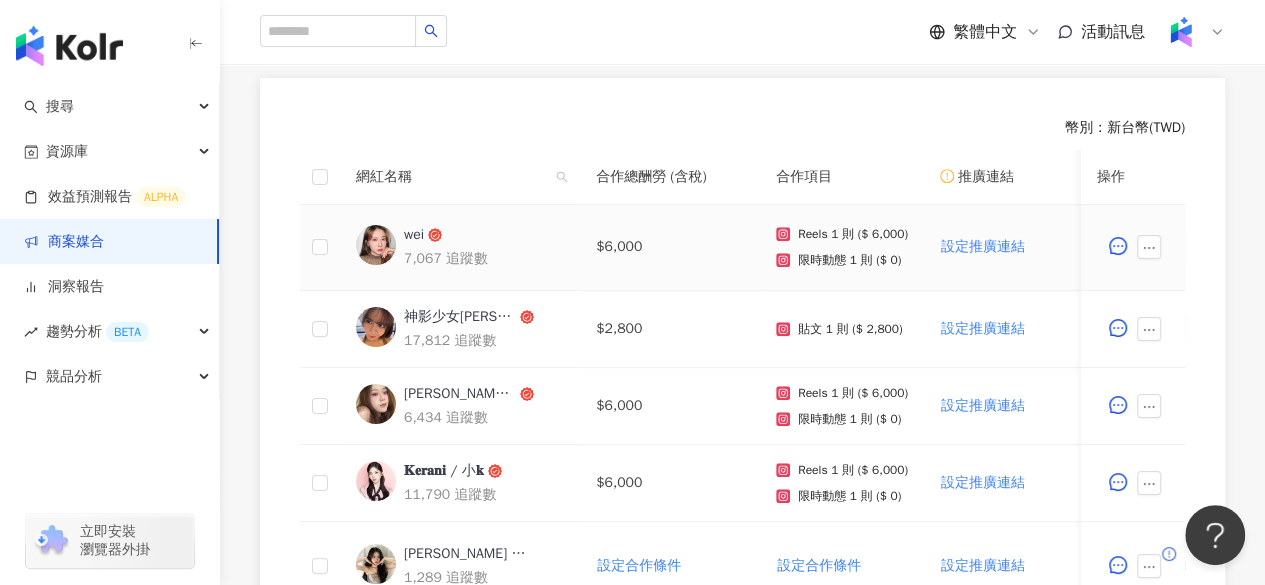 click on "wei" at bounding box center (414, 235) 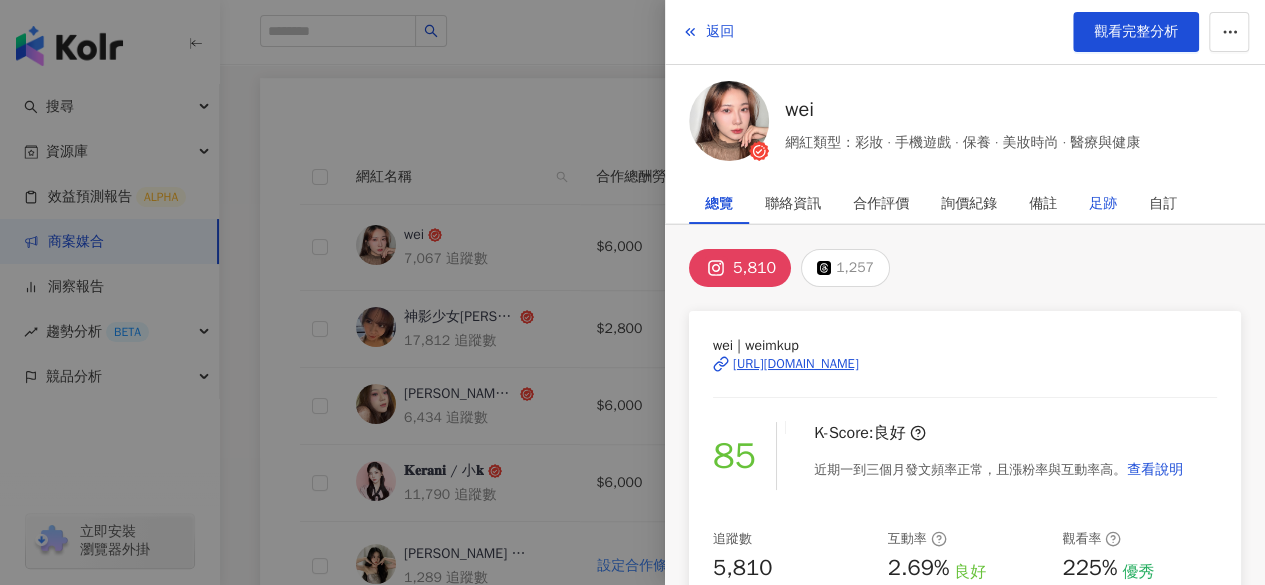 click on "足跡" at bounding box center [1103, 204] 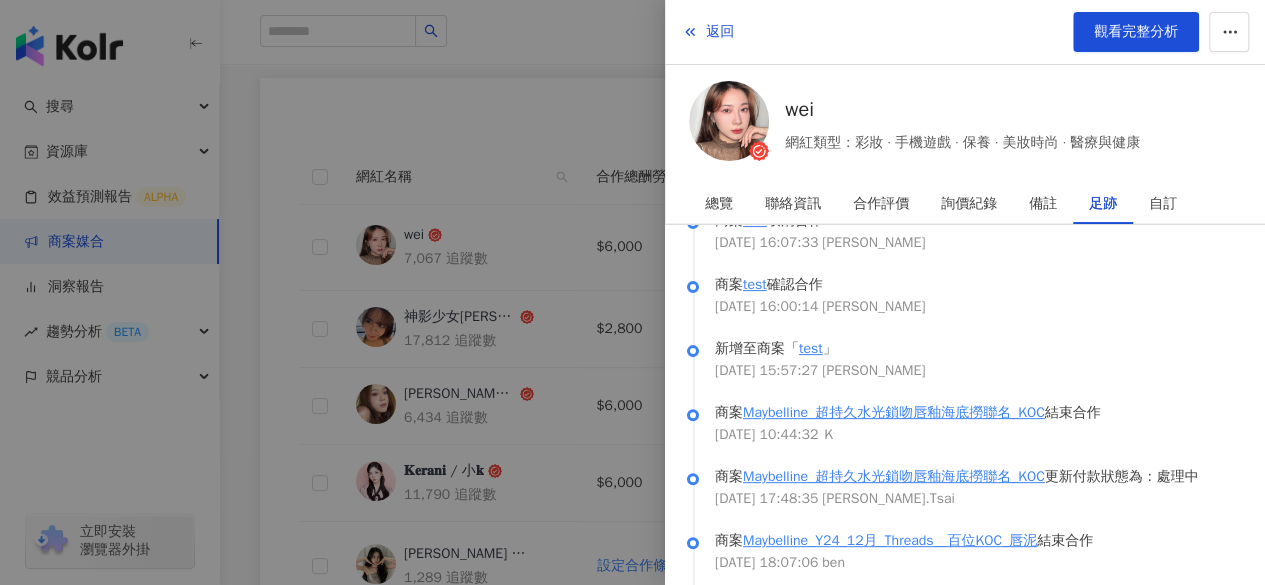 scroll, scrollTop: 350, scrollLeft: 0, axis: vertical 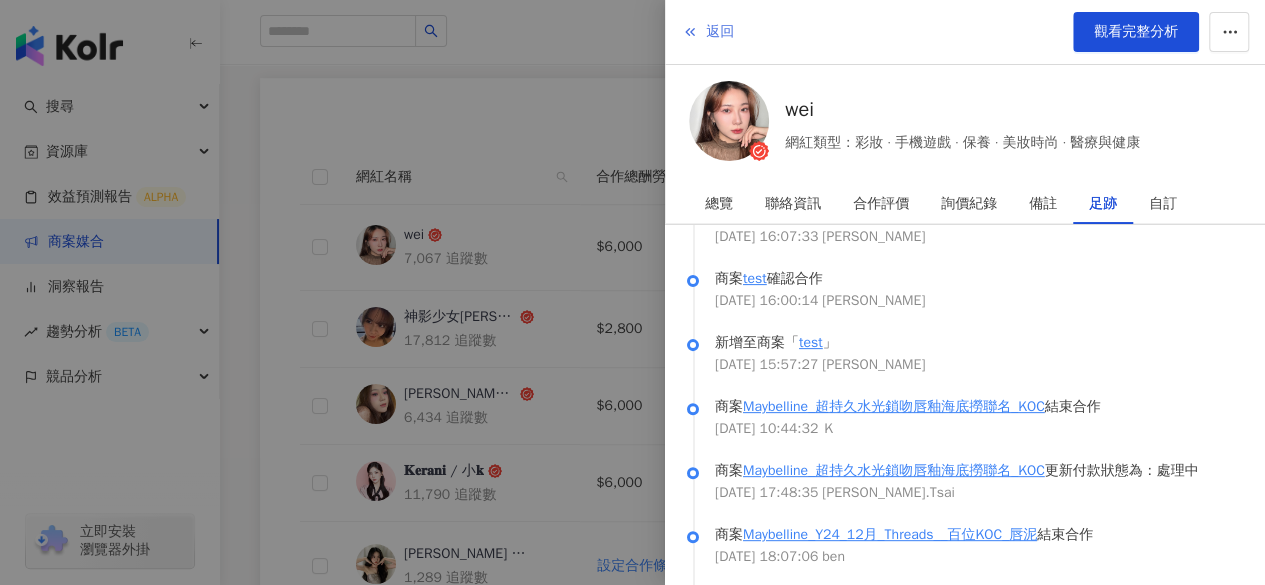click on "返回" at bounding box center [708, 32] 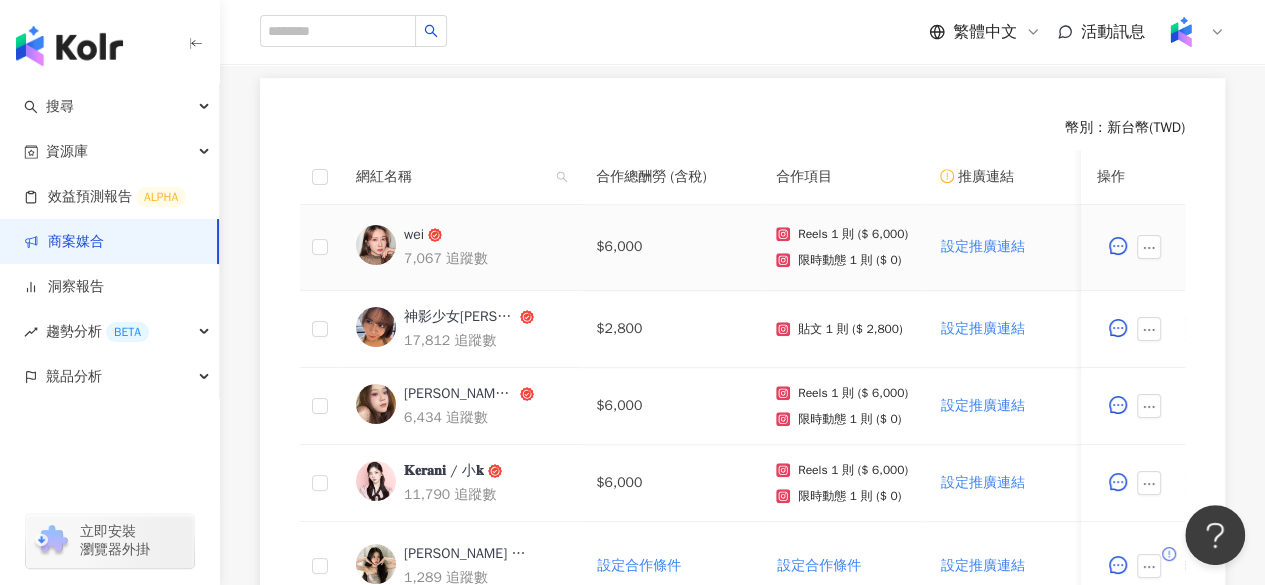 click on "wei" at bounding box center [414, 235] 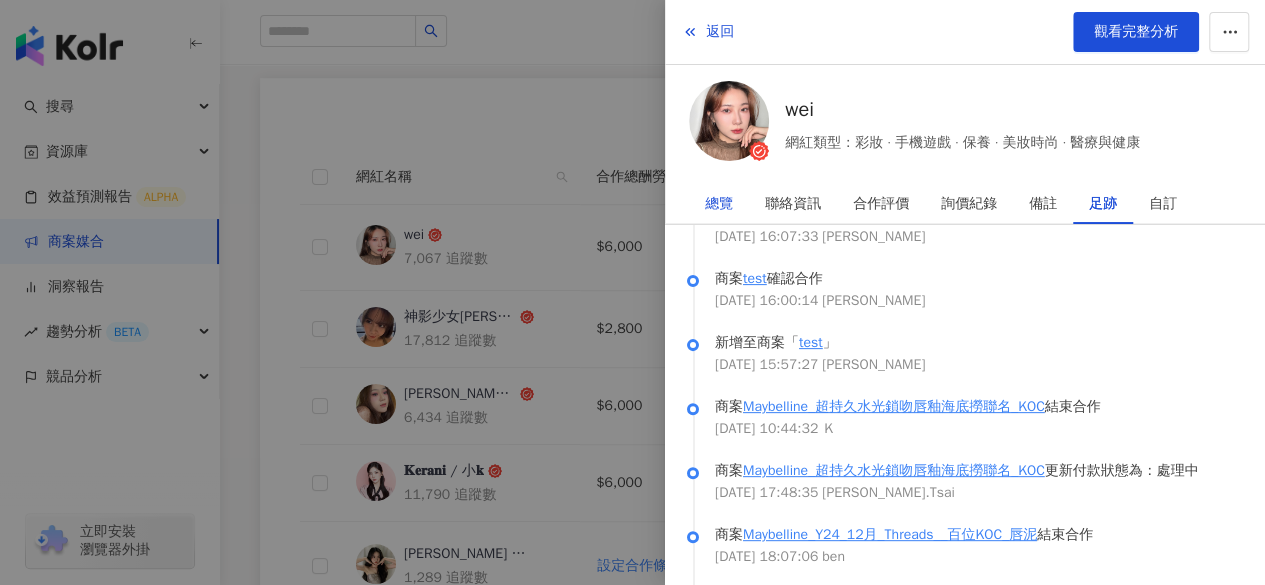 click on "總覽" at bounding box center (719, 204) 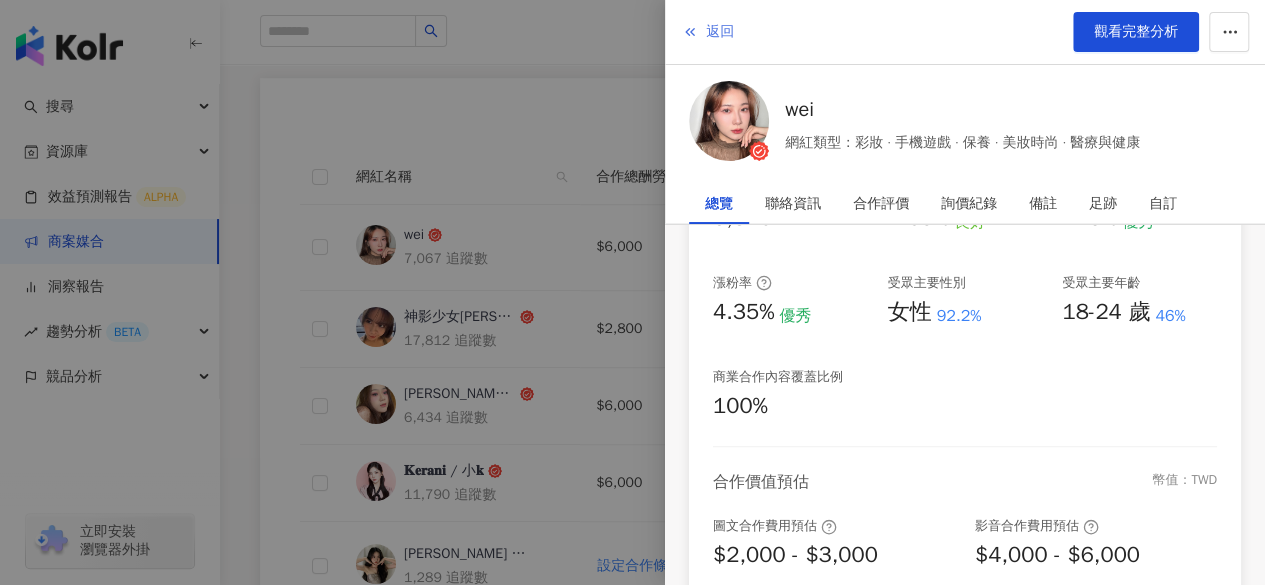 click on "返回" at bounding box center (708, 32) 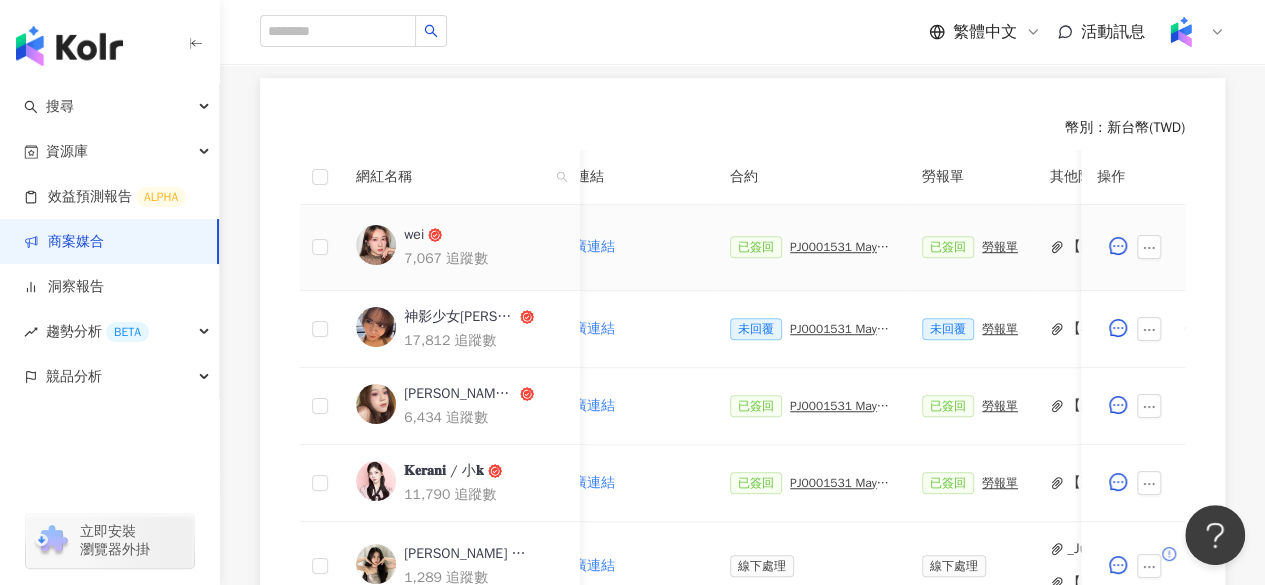 scroll, scrollTop: 0, scrollLeft: 446, axis: horizontal 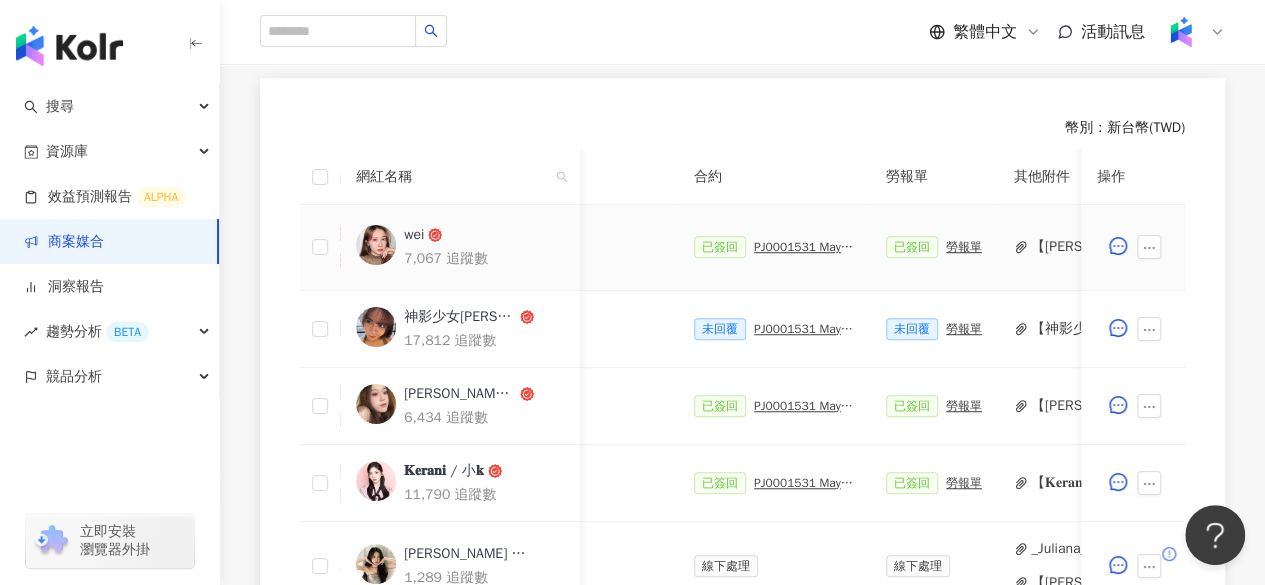 click on "勞報單" at bounding box center (964, 247) 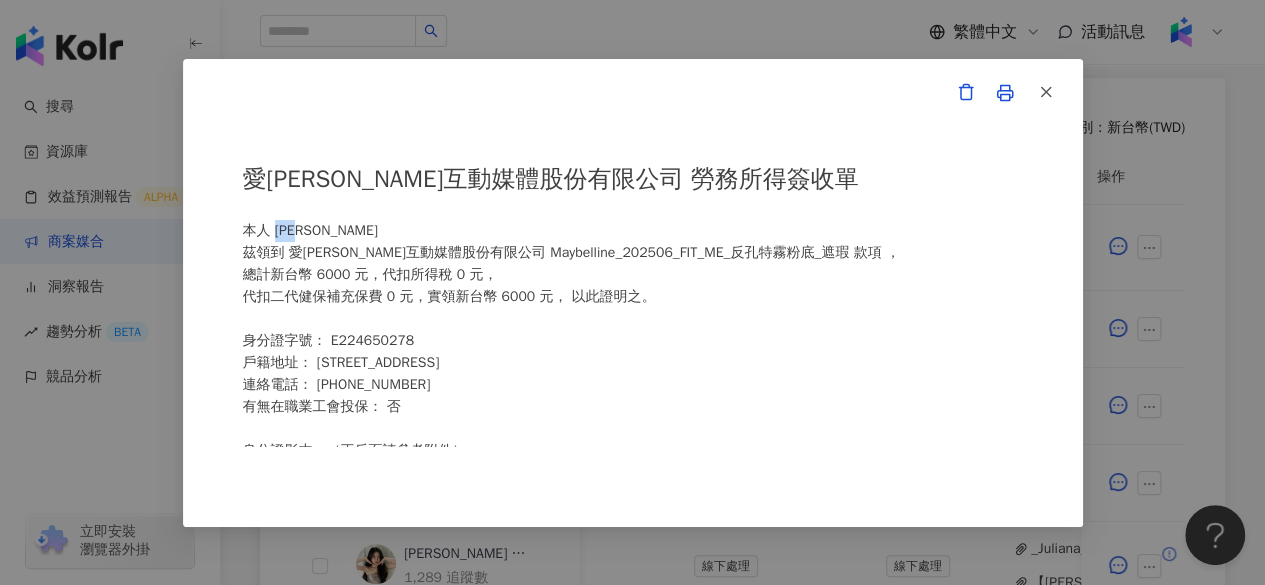drag, startPoint x: 290, startPoint y: 229, endPoint x: 336, endPoint y: 227, distance: 46.043457 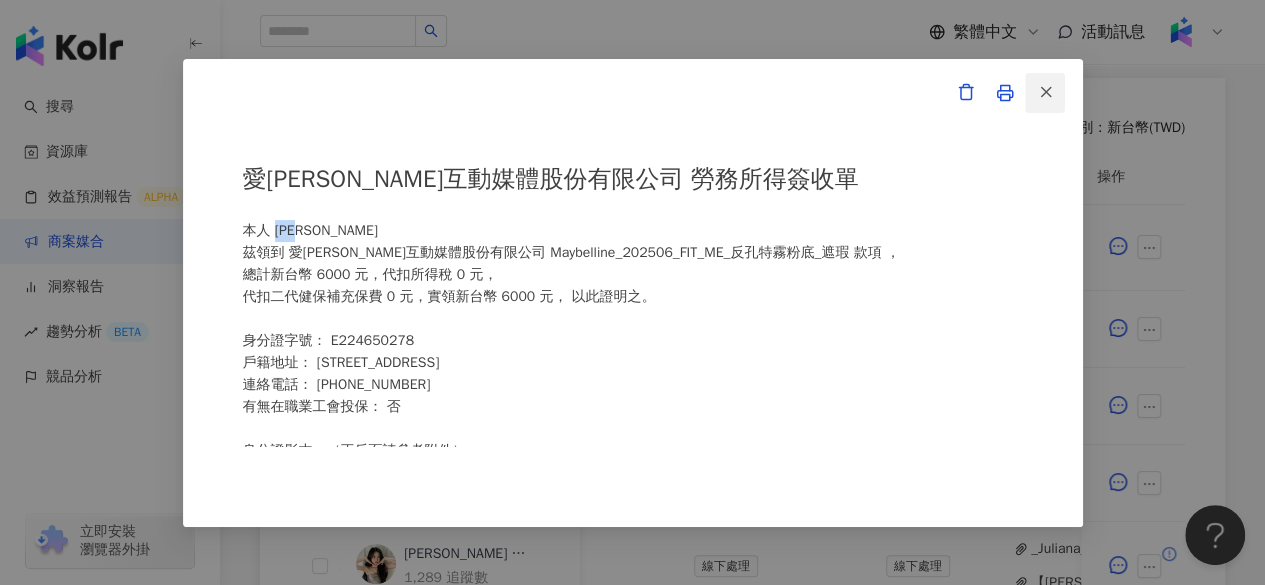 click at bounding box center (1045, 93) 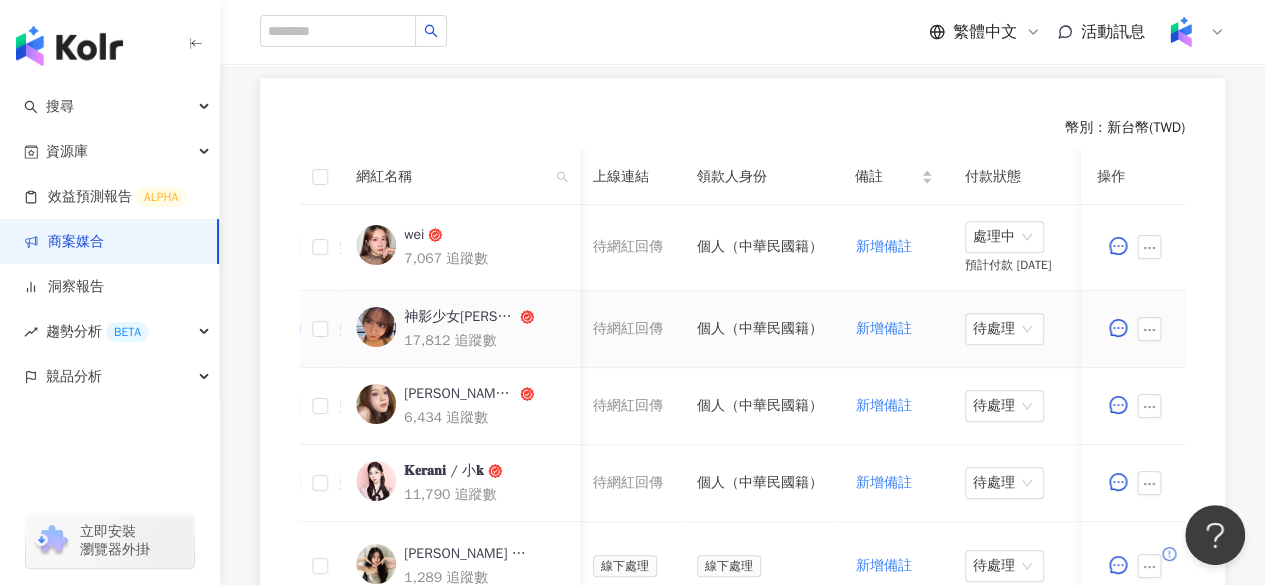 scroll, scrollTop: 0, scrollLeft: 1120, axis: horizontal 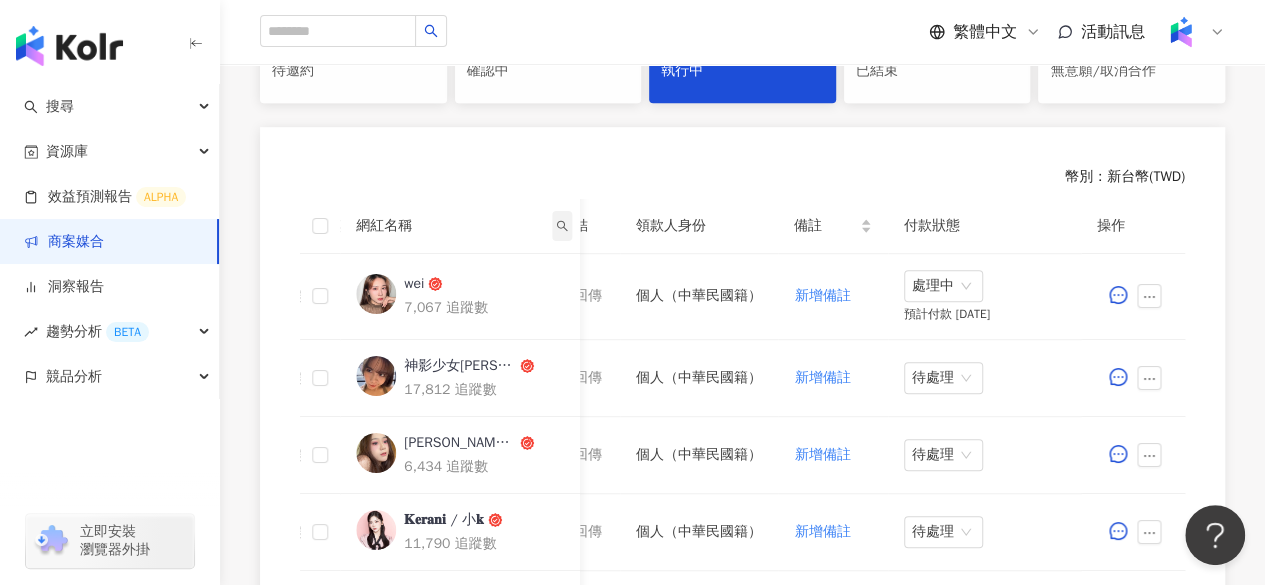 click at bounding box center (562, 226) 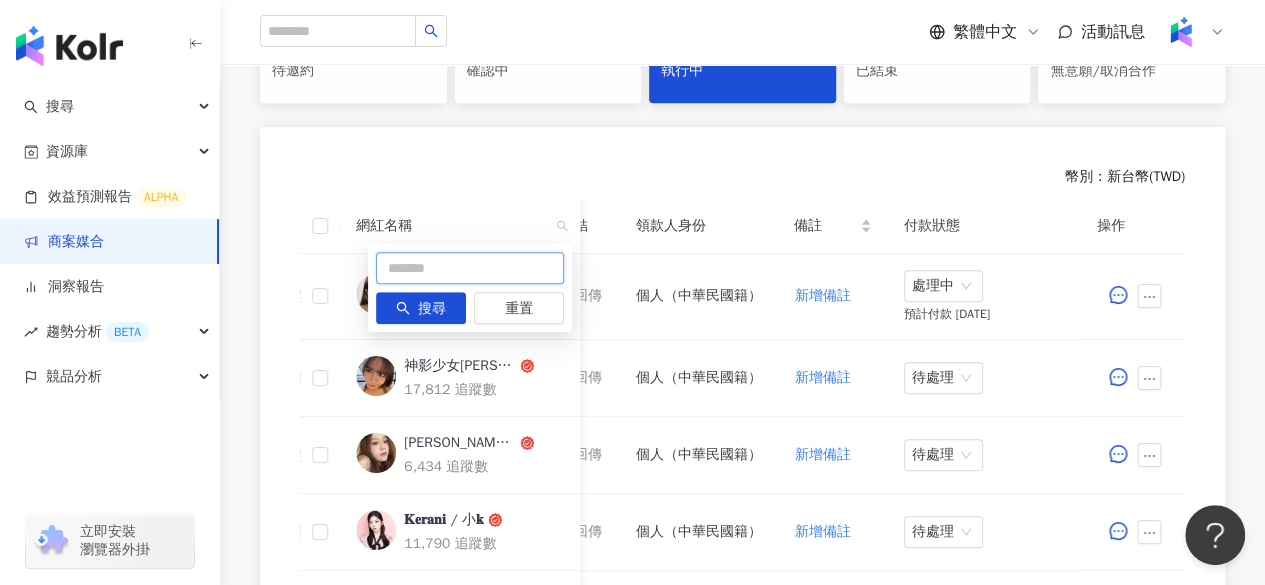 click on "搜尋 重置" at bounding box center (470, 288) 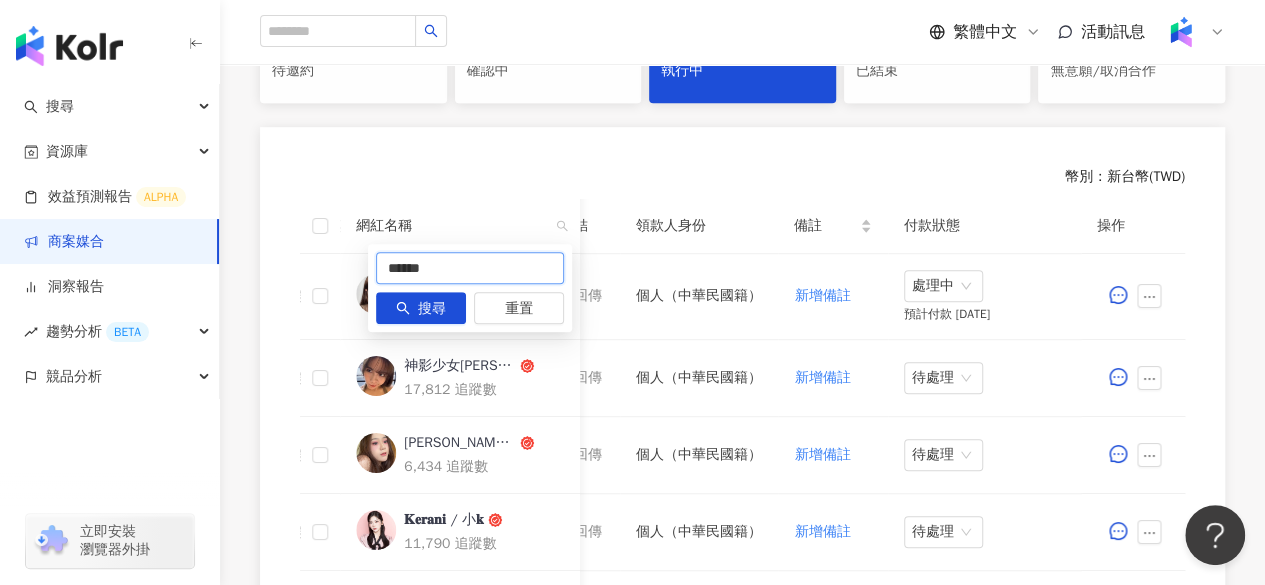type on "******" 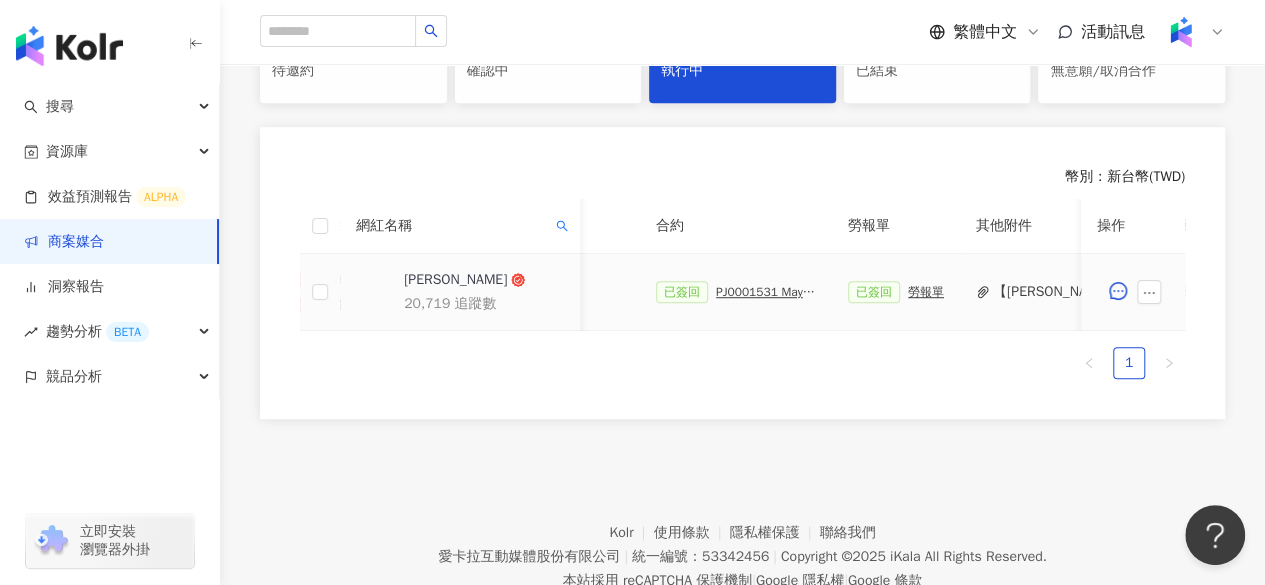 scroll, scrollTop: 0, scrollLeft: 484, axis: horizontal 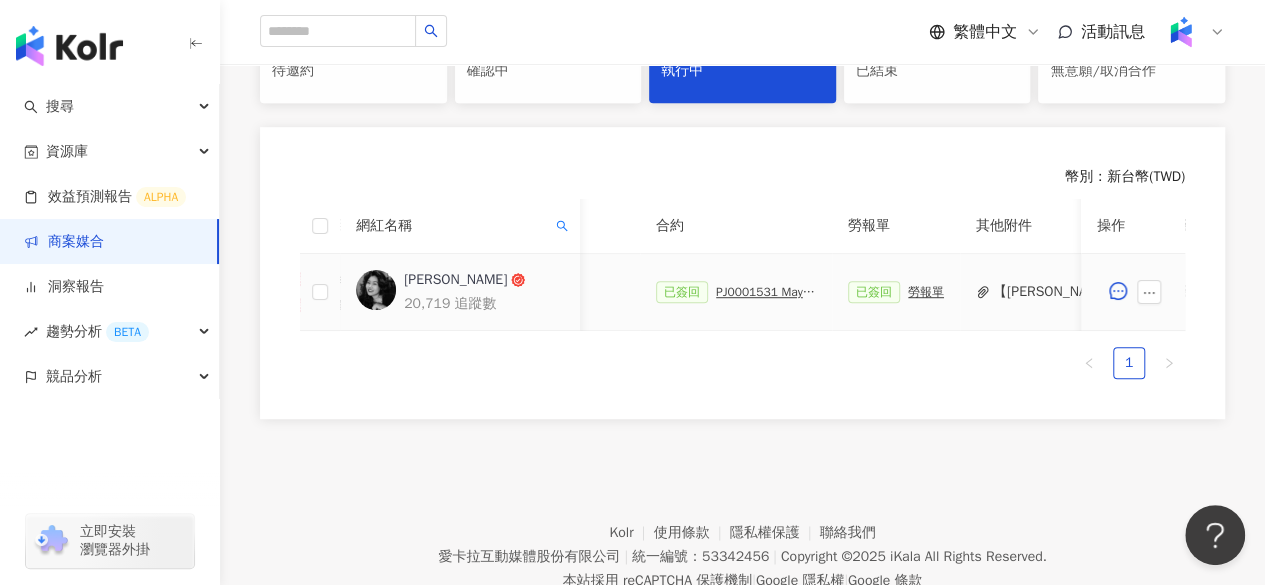 click on "PJ0001531 Maybelline_202506_FIT_ME_反孔特霧粉底_遮瑕_萊雅備忘錄" at bounding box center [766, 292] 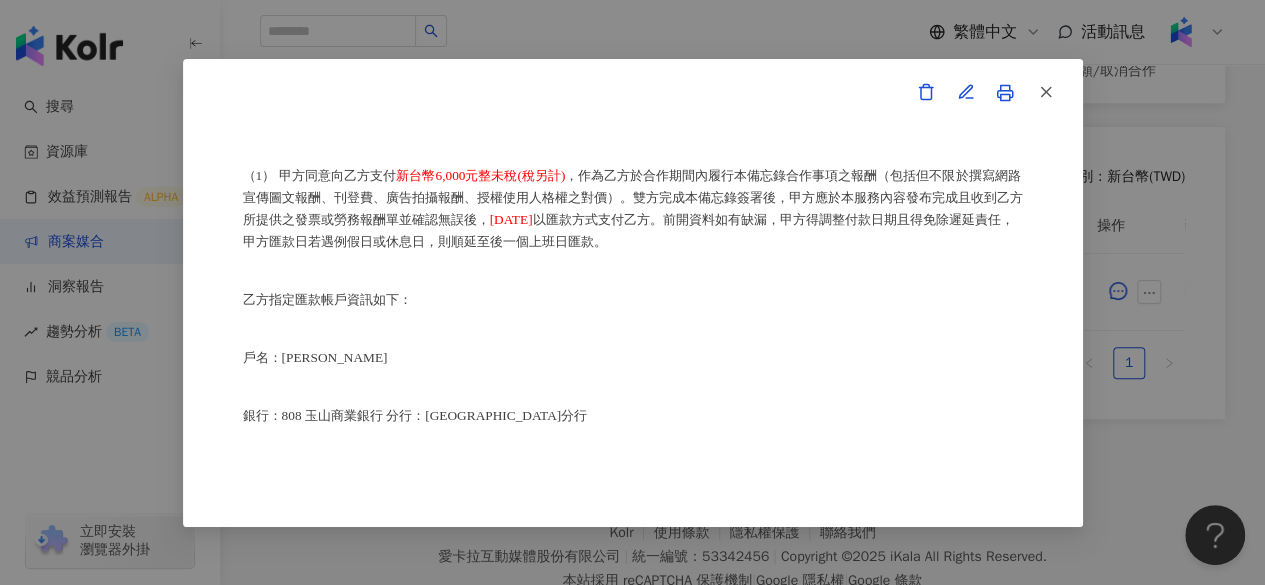 scroll, scrollTop: 1123, scrollLeft: 0, axis: vertical 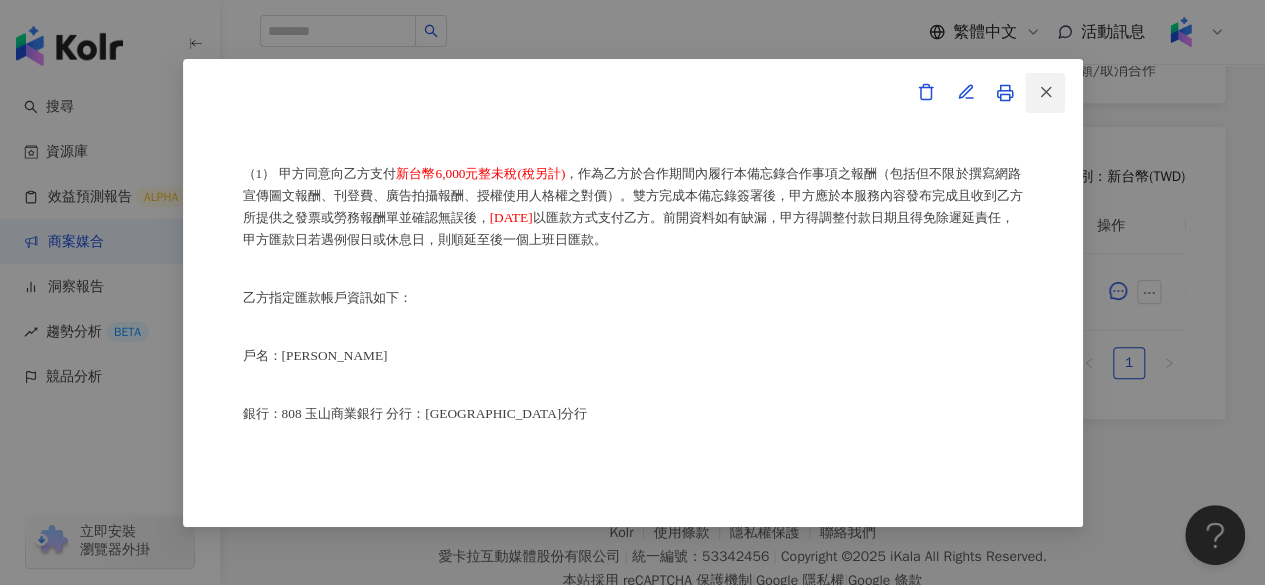 click 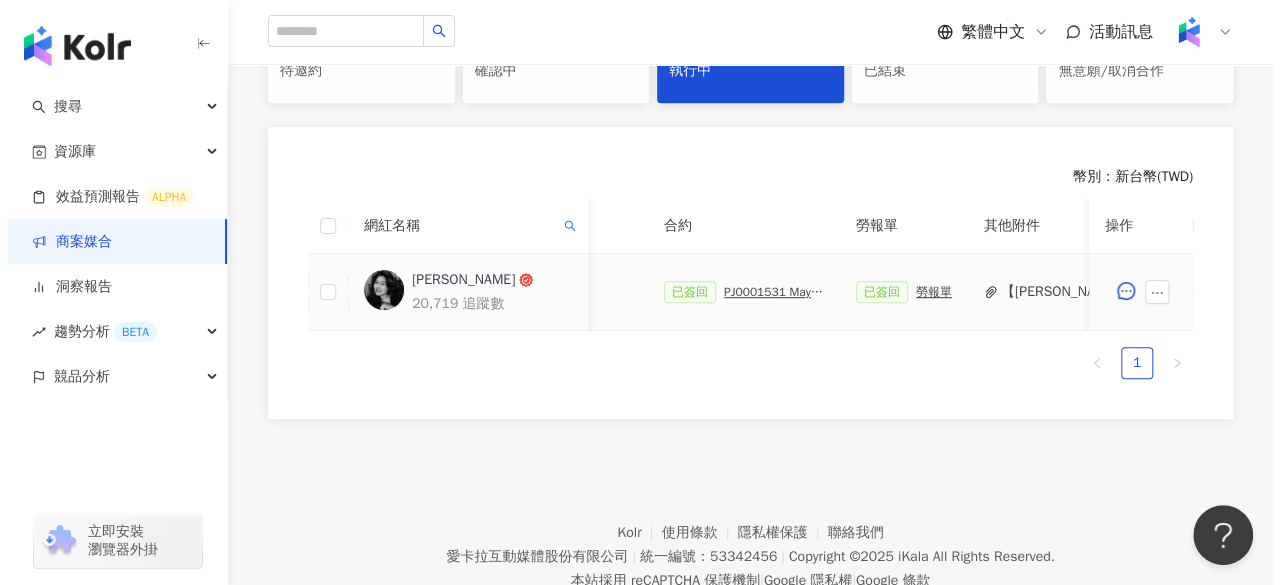 scroll, scrollTop: 0, scrollLeft: 1118, axis: horizontal 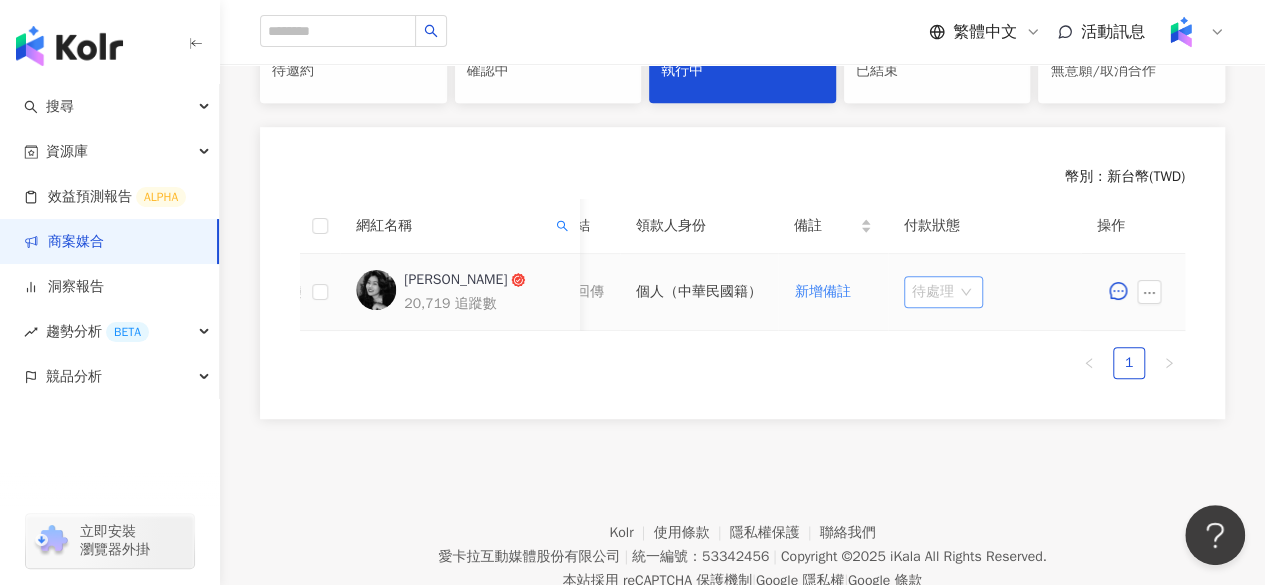 click on "待處理" at bounding box center [943, 292] 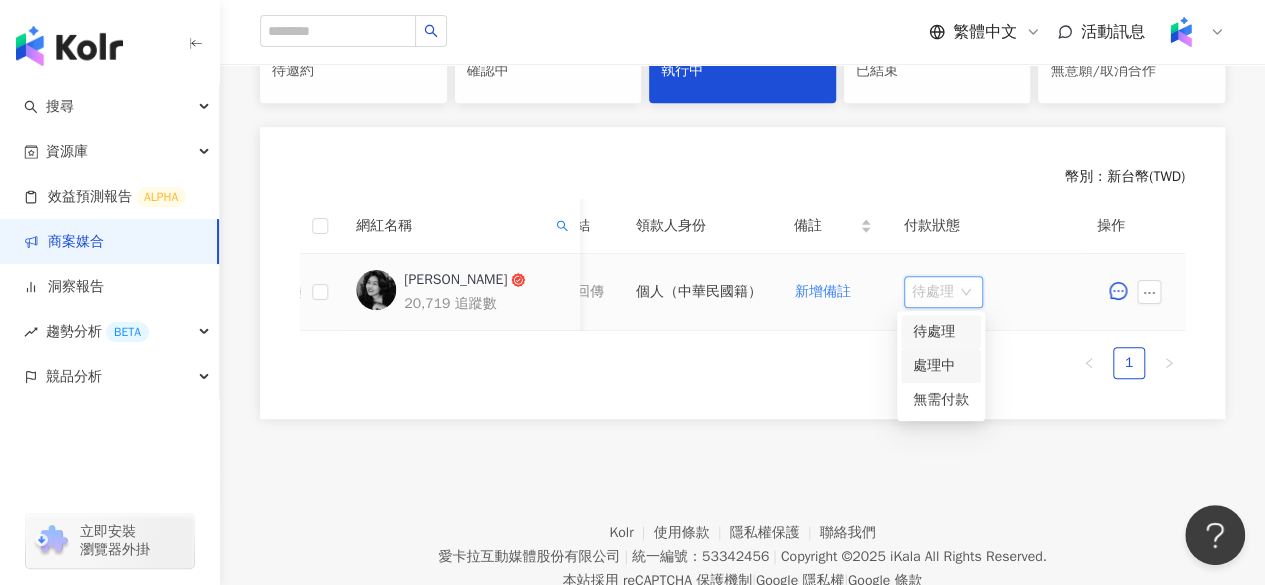 click on "處理中" at bounding box center (941, 366) 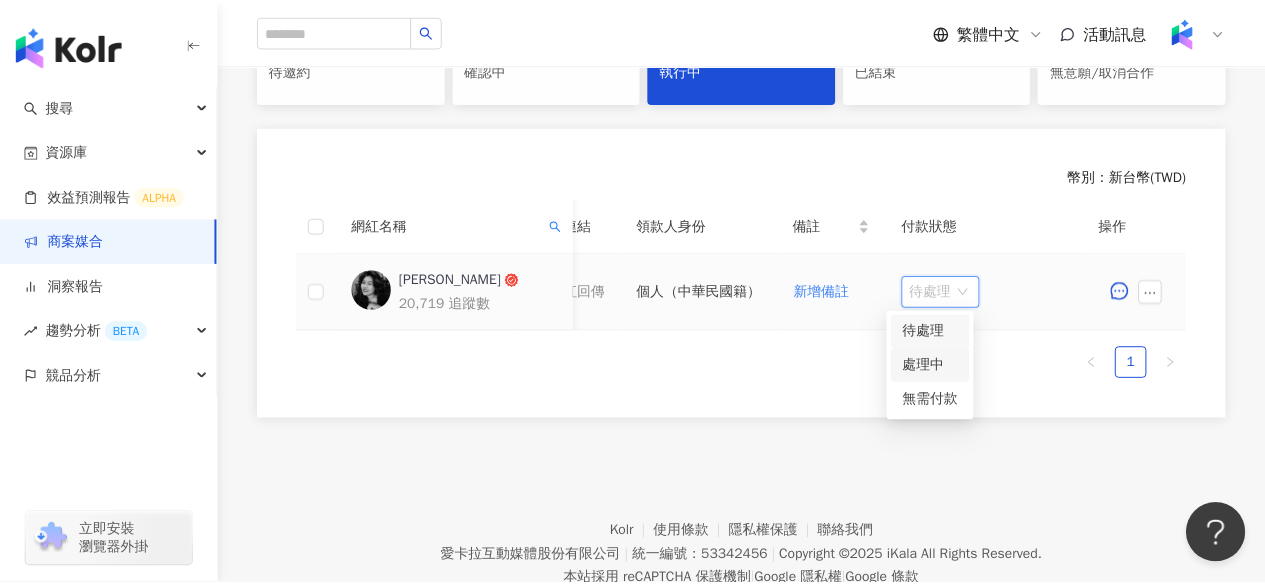 scroll, scrollTop: 0, scrollLeft: 1118, axis: horizontal 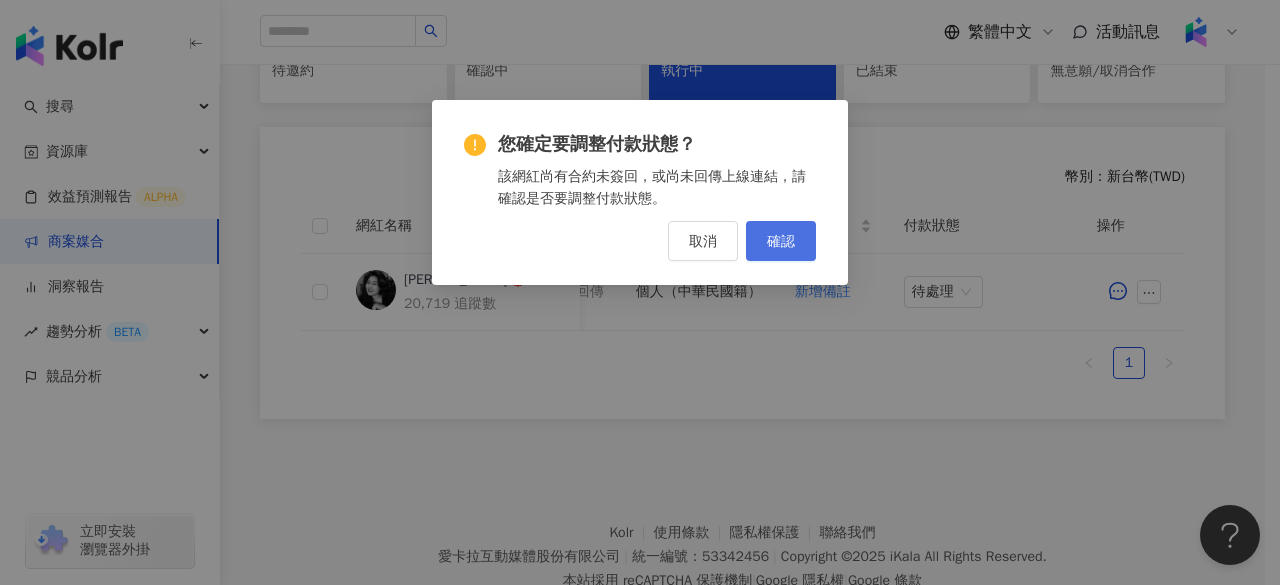 click on "確認" at bounding box center (781, 241) 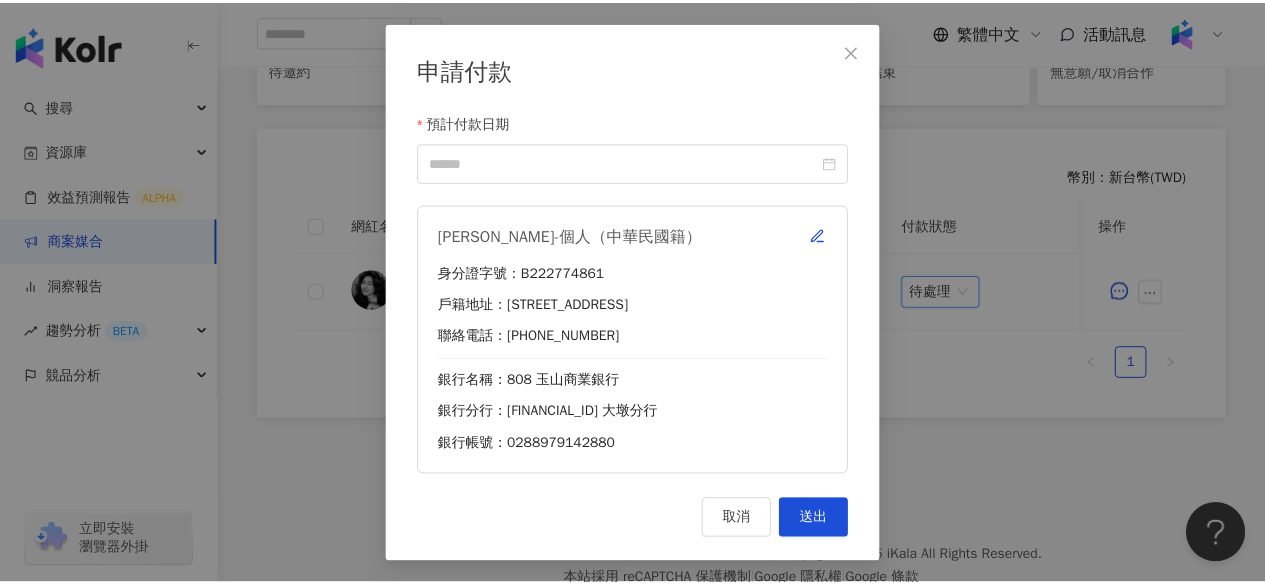 scroll, scrollTop: 0, scrollLeft: 1103, axis: horizontal 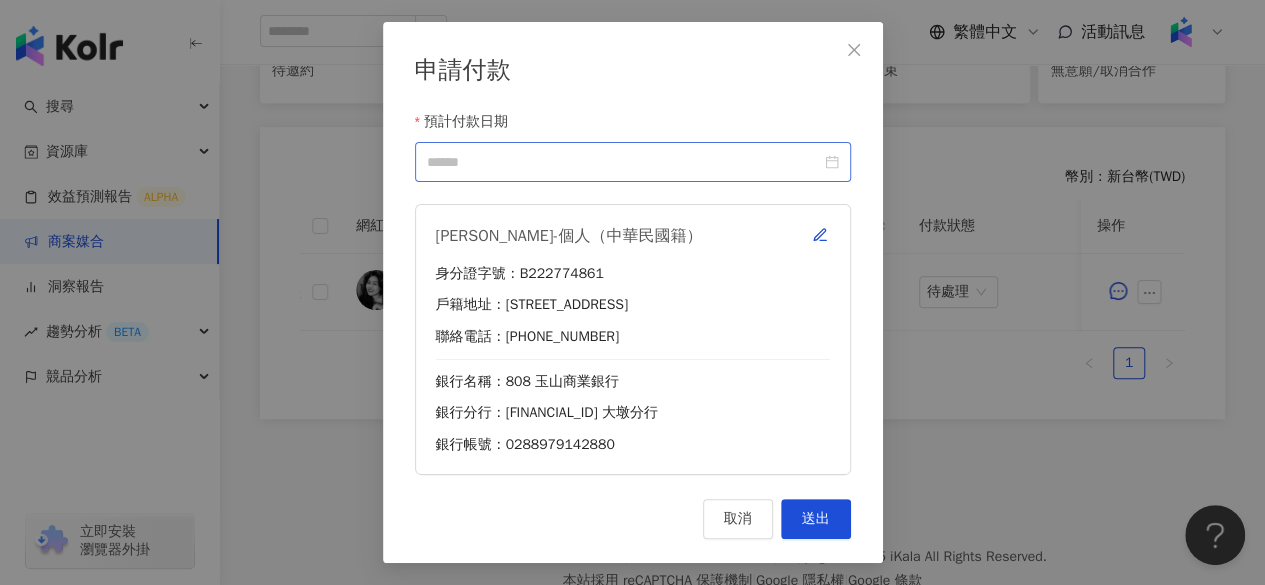 click at bounding box center [633, 162] 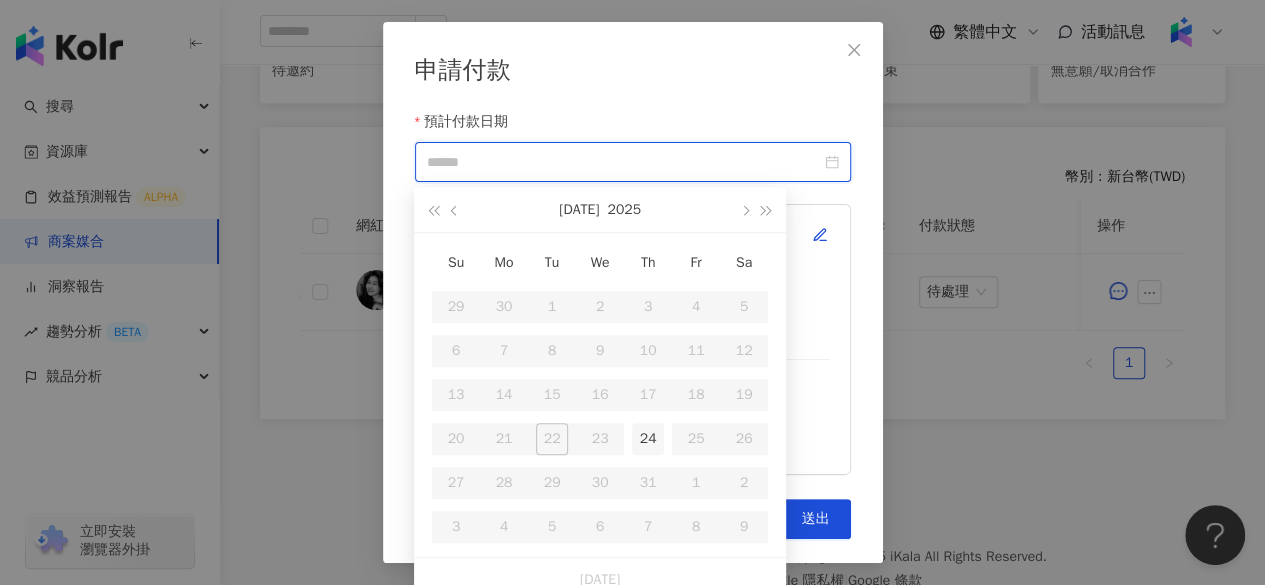 type on "**********" 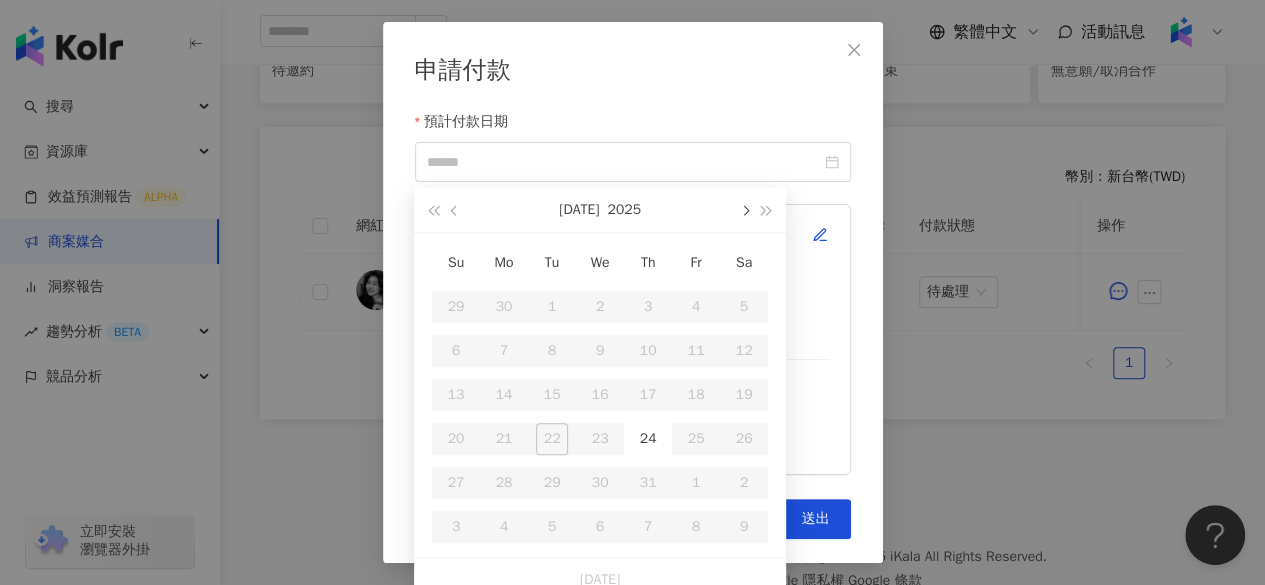 click at bounding box center [744, 209] 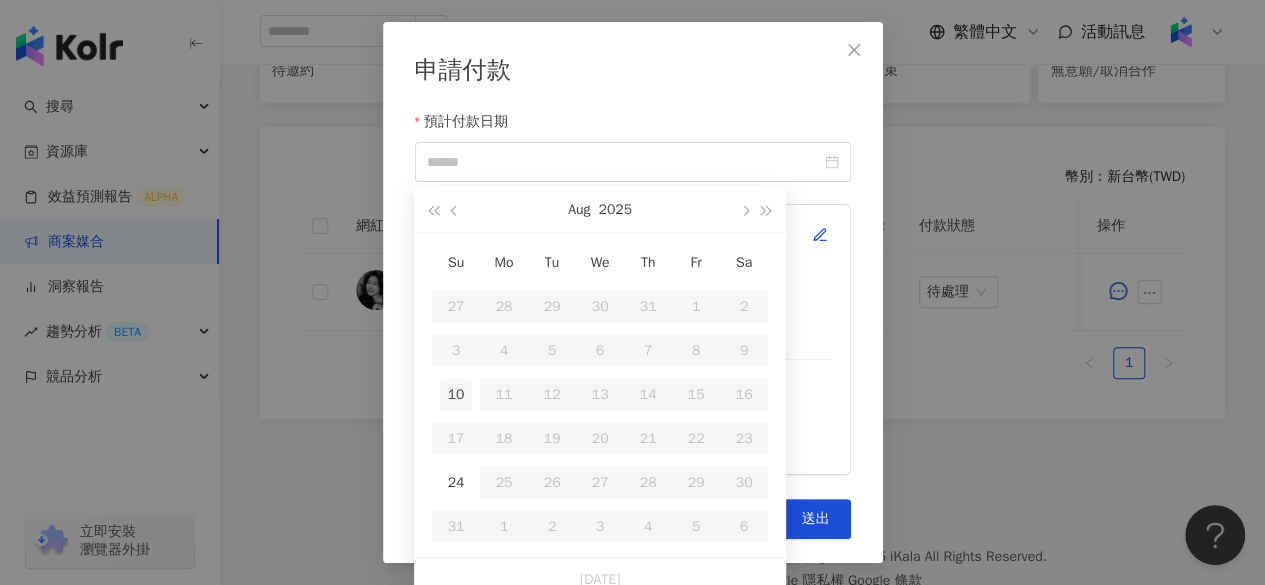 type on "**********" 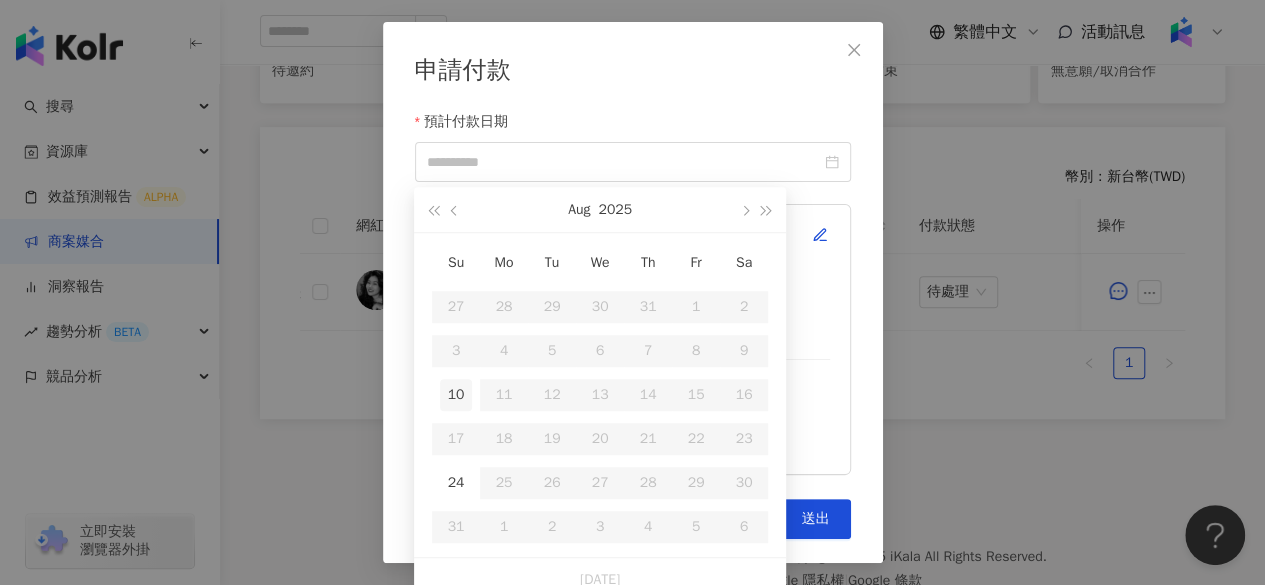 click on "10" at bounding box center (456, 395) 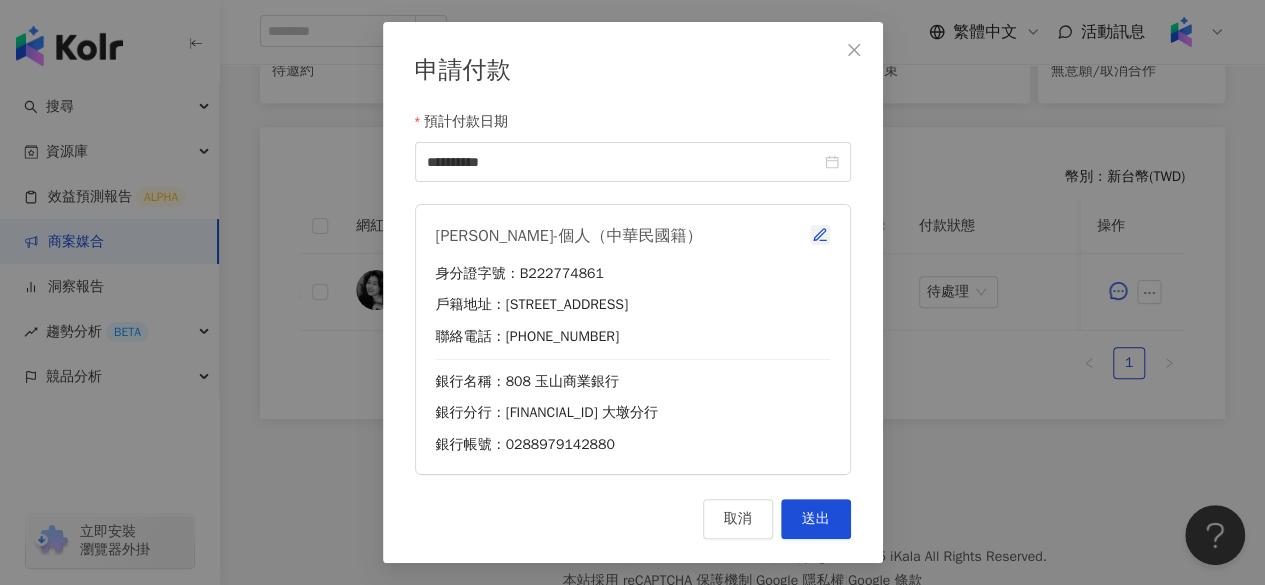 click 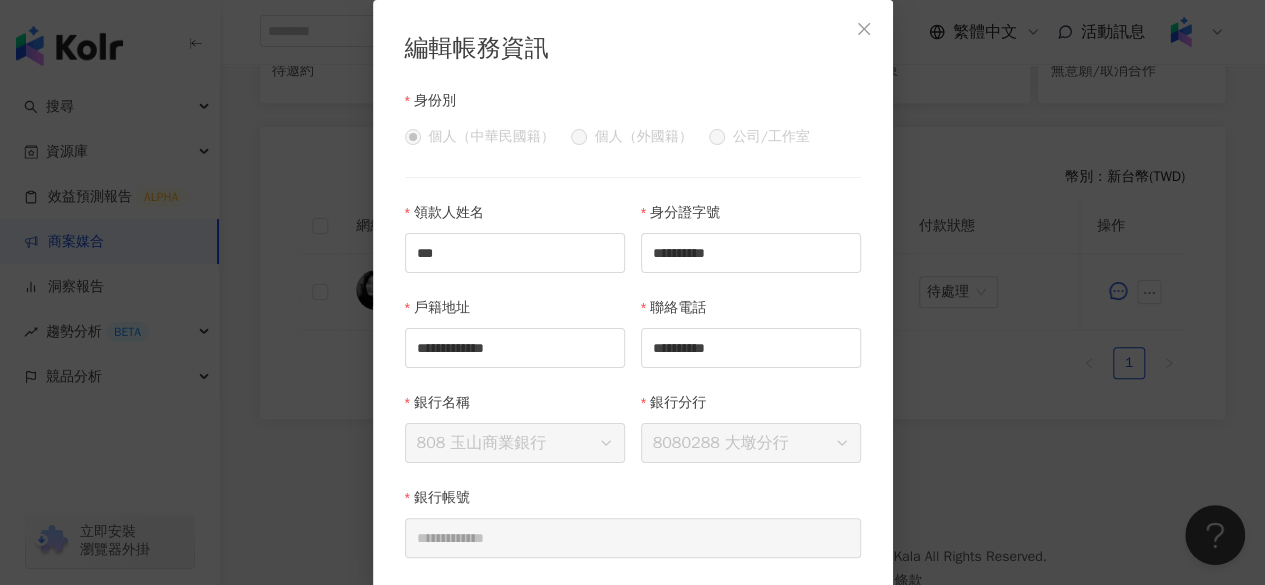 scroll, scrollTop: 80, scrollLeft: 0, axis: vertical 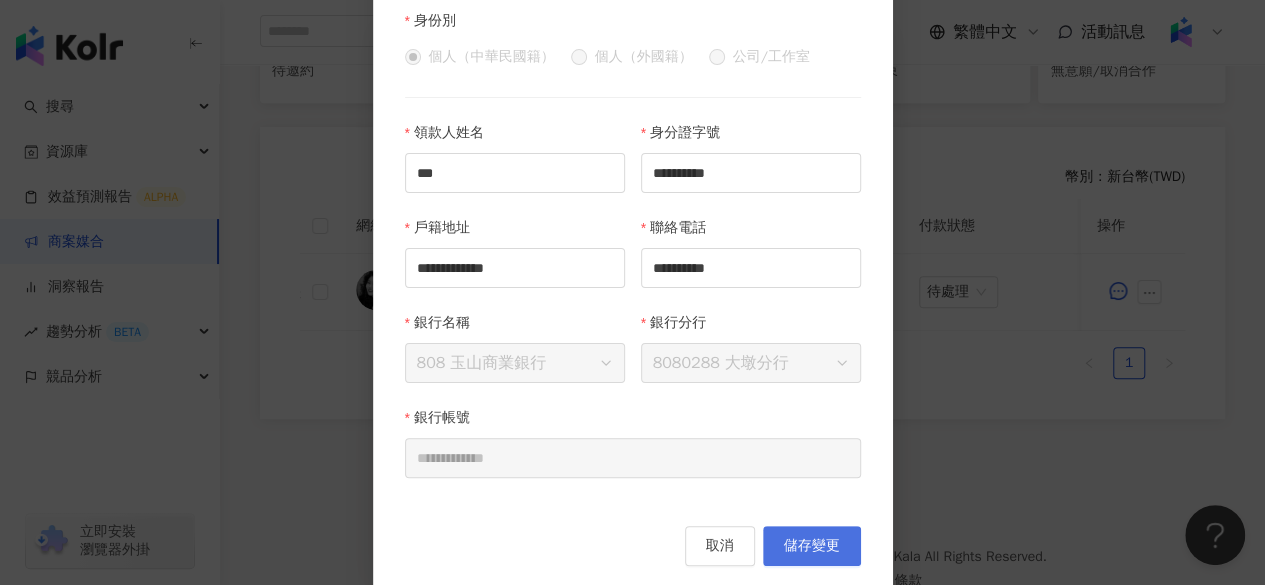 click on "儲存變更" at bounding box center (812, 546) 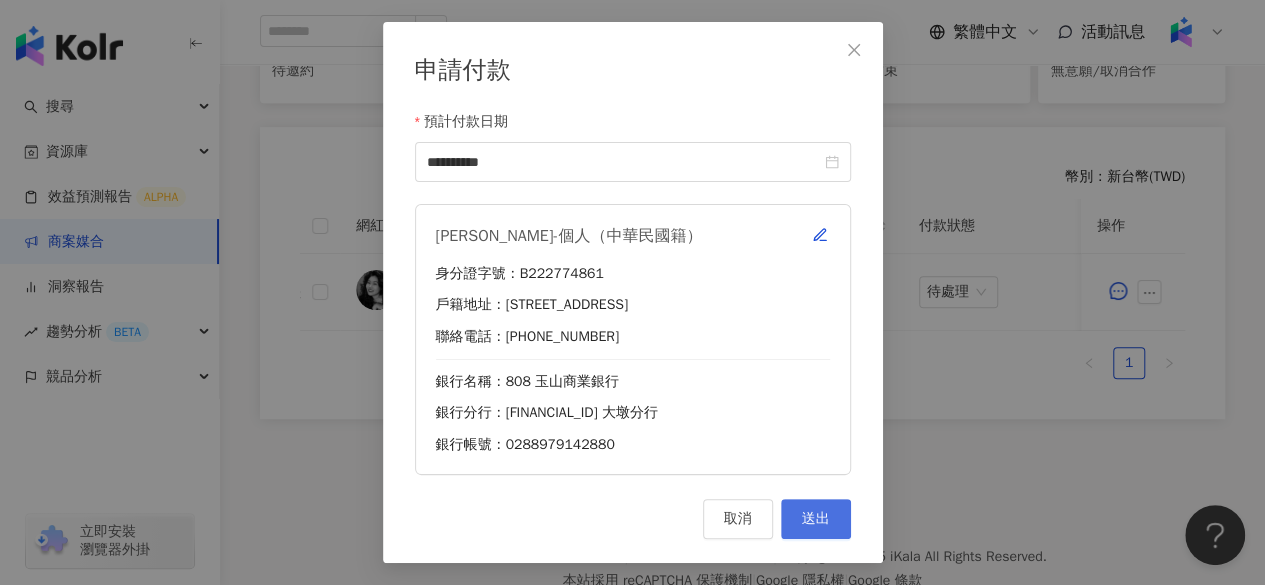 click on "送出" at bounding box center (816, 519) 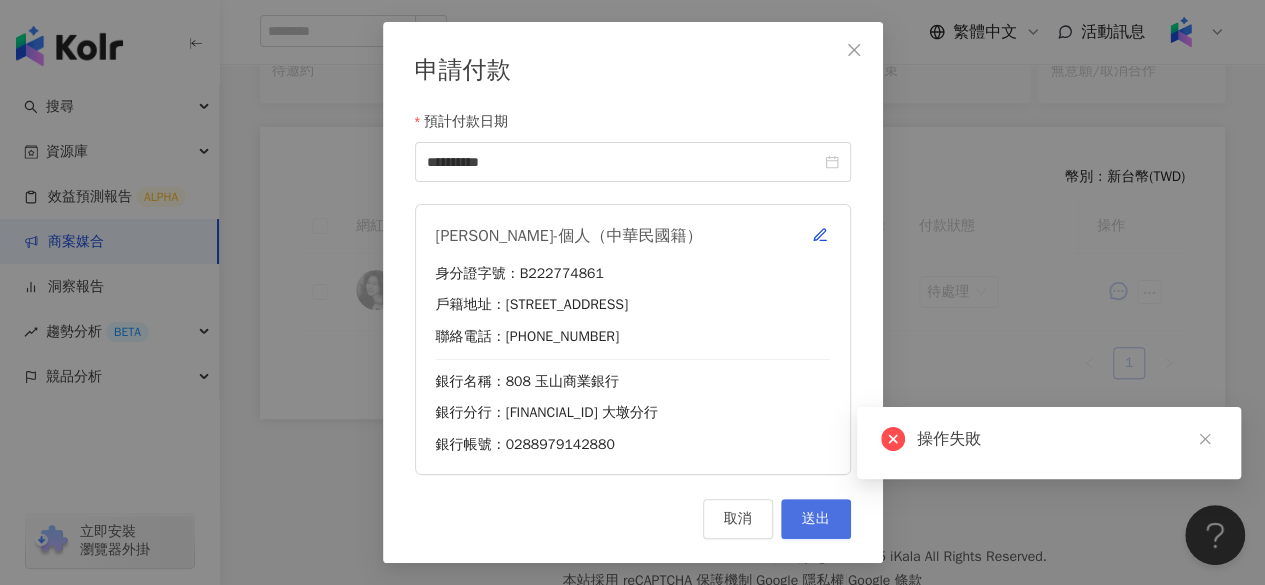 scroll, scrollTop: 488, scrollLeft: 0, axis: vertical 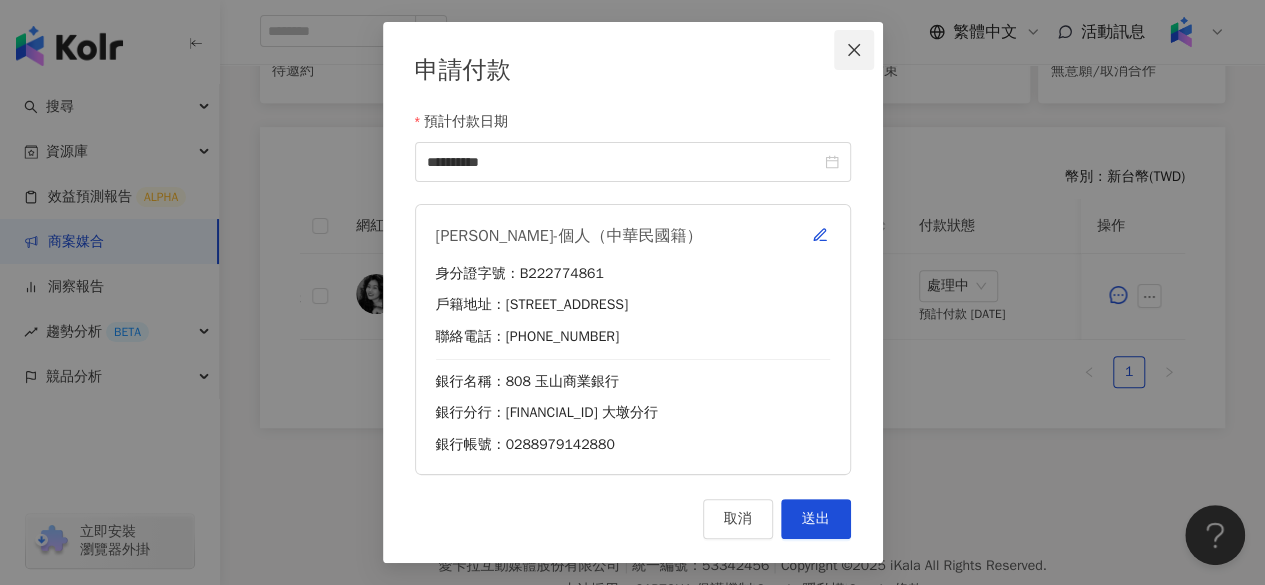 click at bounding box center [854, 50] 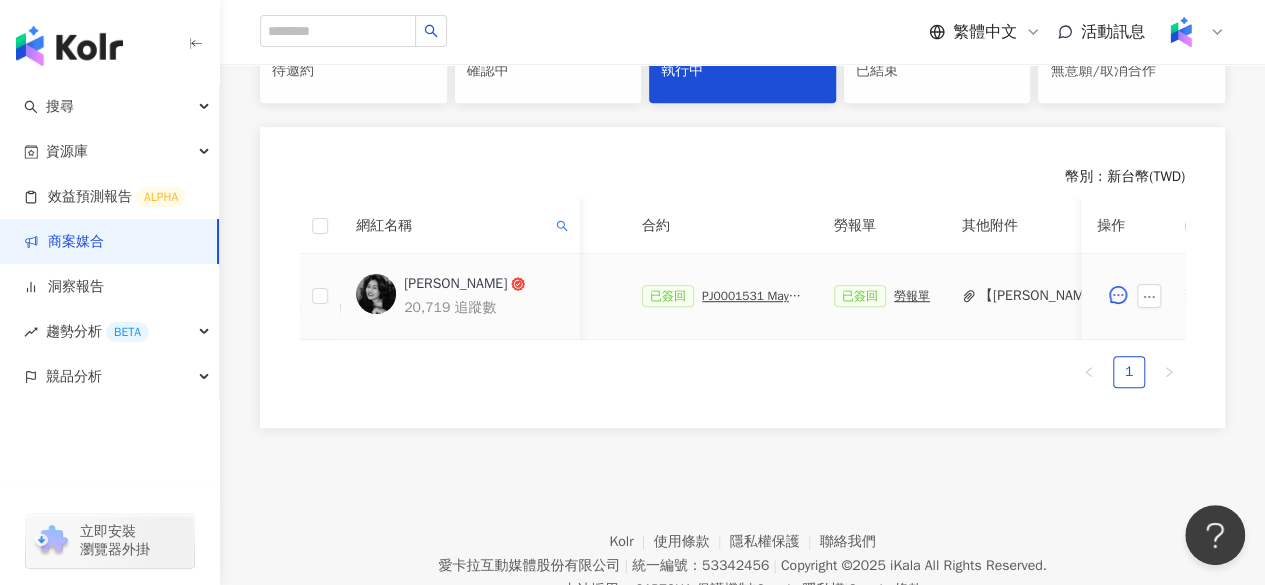 scroll, scrollTop: 0, scrollLeft: 495, axis: horizontal 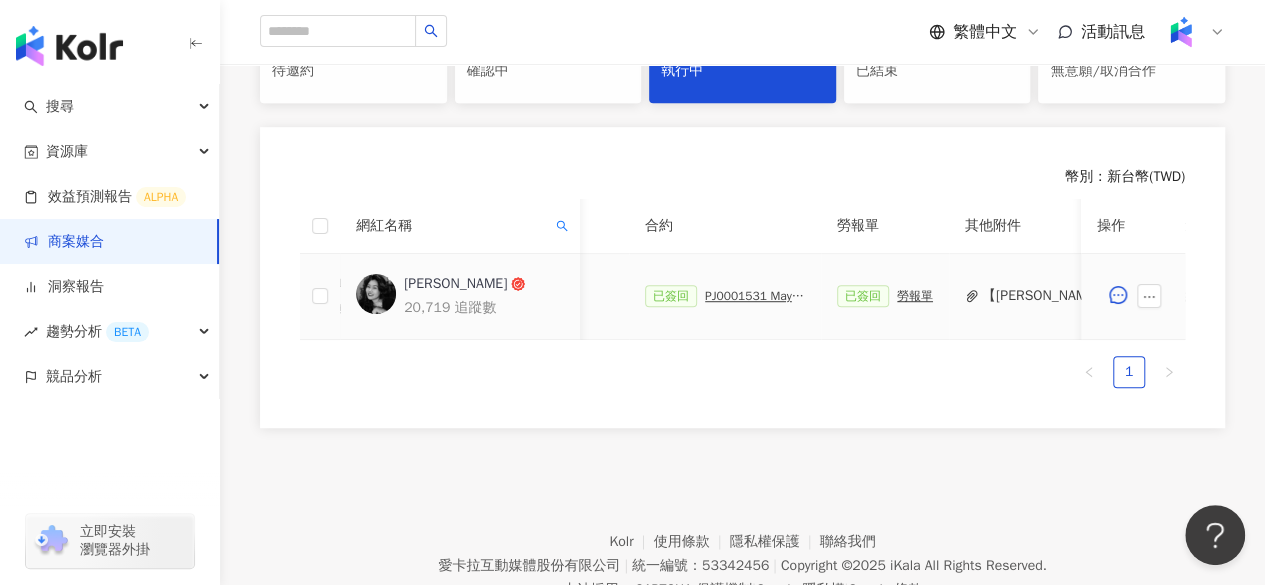 click on "PJ0001531 Maybelline_202506_FIT_ME_反孔特霧粉底_遮瑕_萊雅備忘錄" at bounding box center [755, 296] 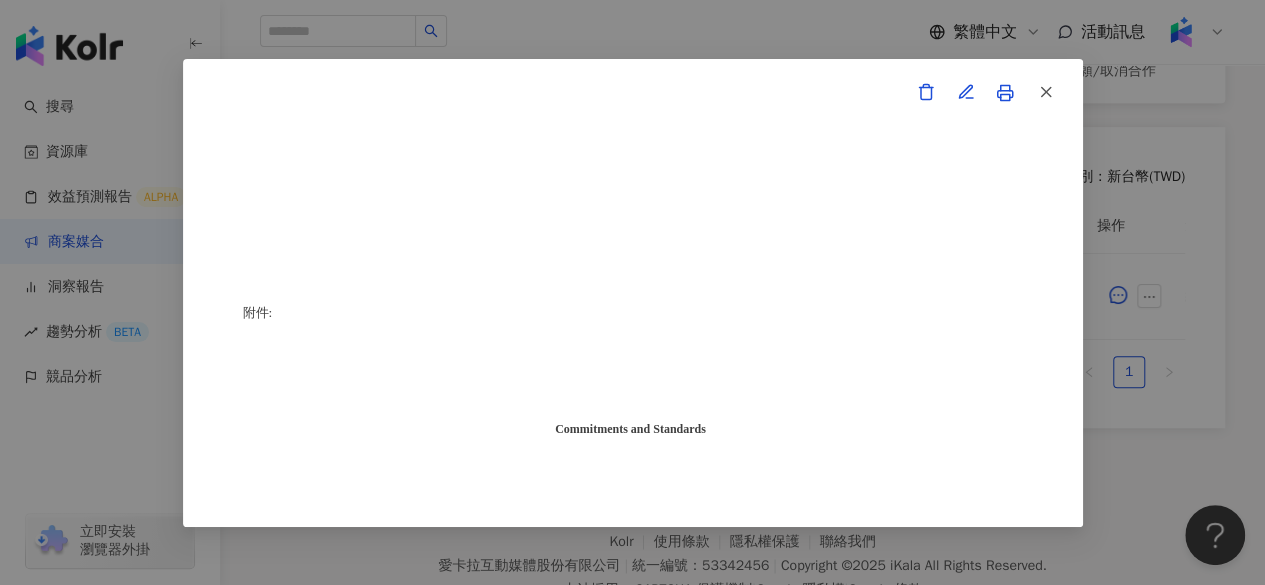 scroll, scrollTop: 5105, scrollLeft: 0, axis: vertical 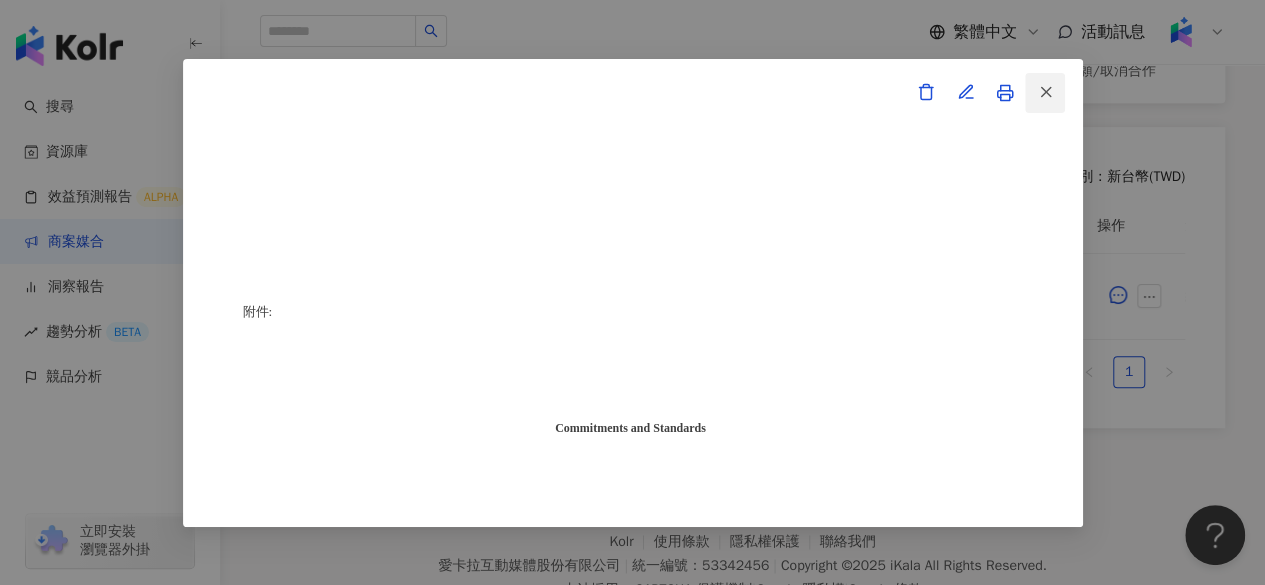 click at bounding box center [1045, 93] 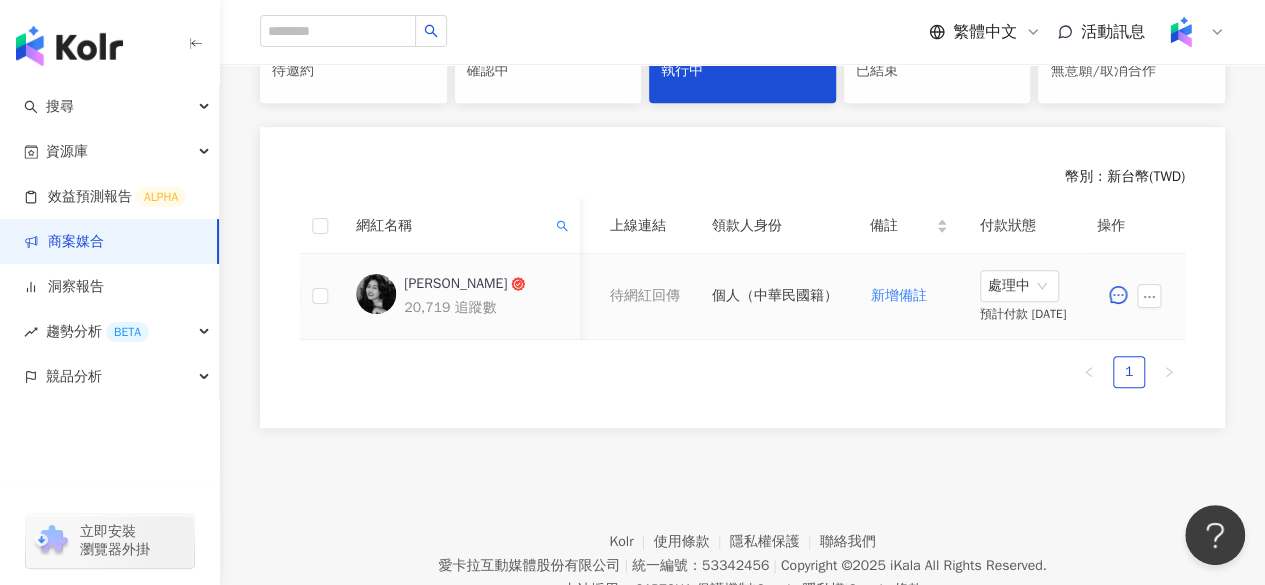 scroll, scrollTop: 0, scrollLeft: 1118, axis: horizontal 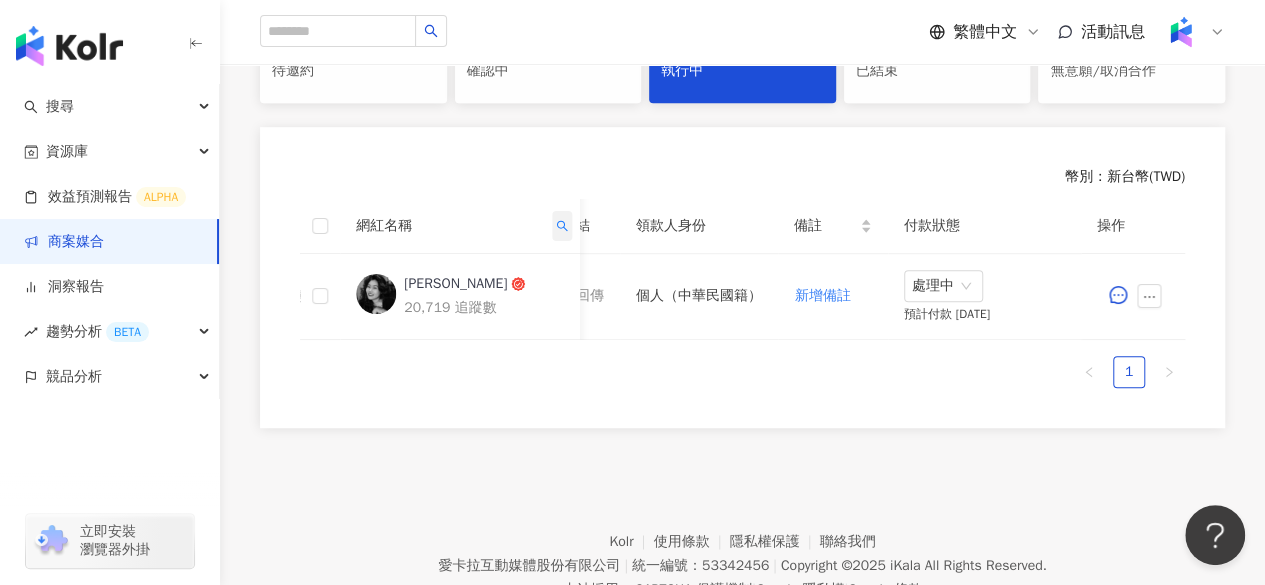 click at bounding box center (562, 226) 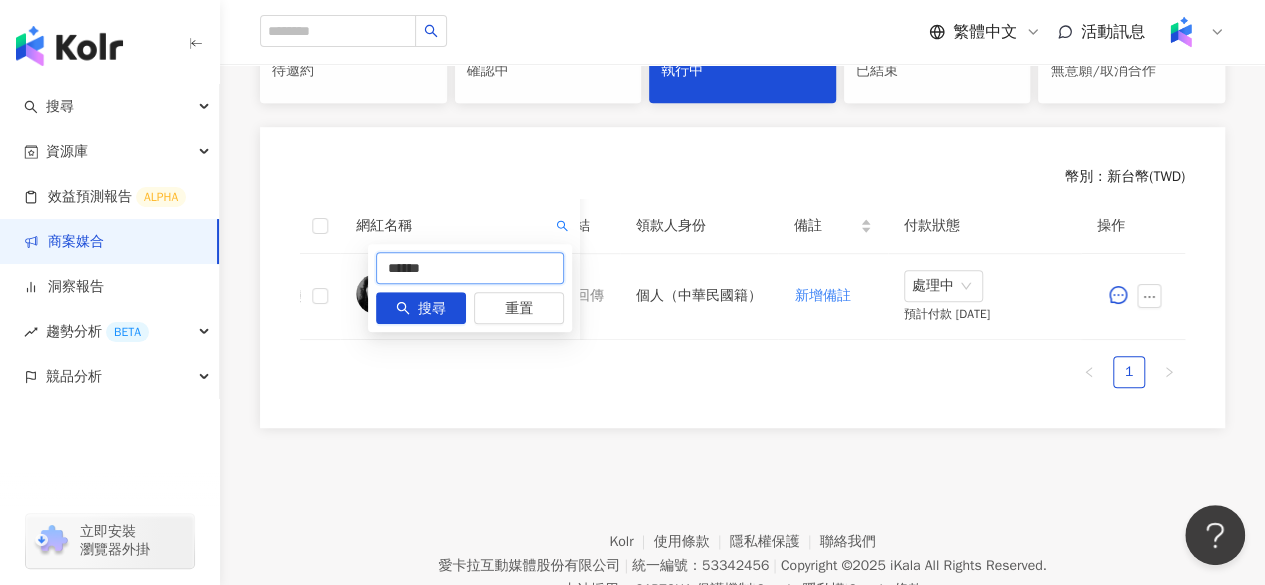 drag, startPoint x: 466, startPoint y: 264, endPoint x: 275, endPoint y: 280, distance: 191.66899 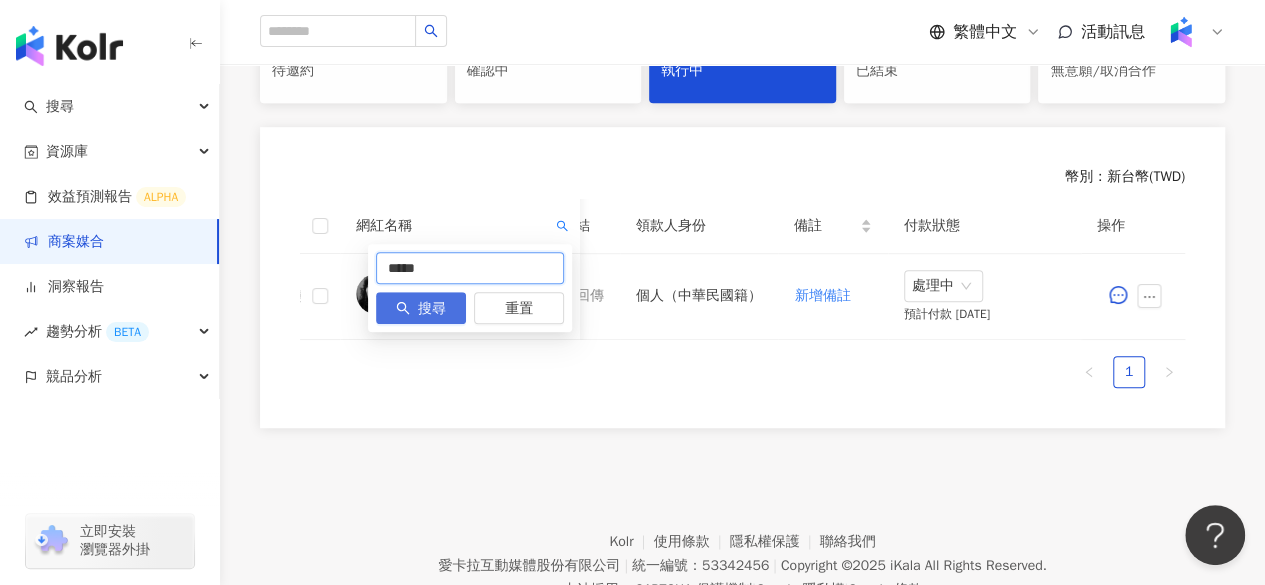type on "*****" 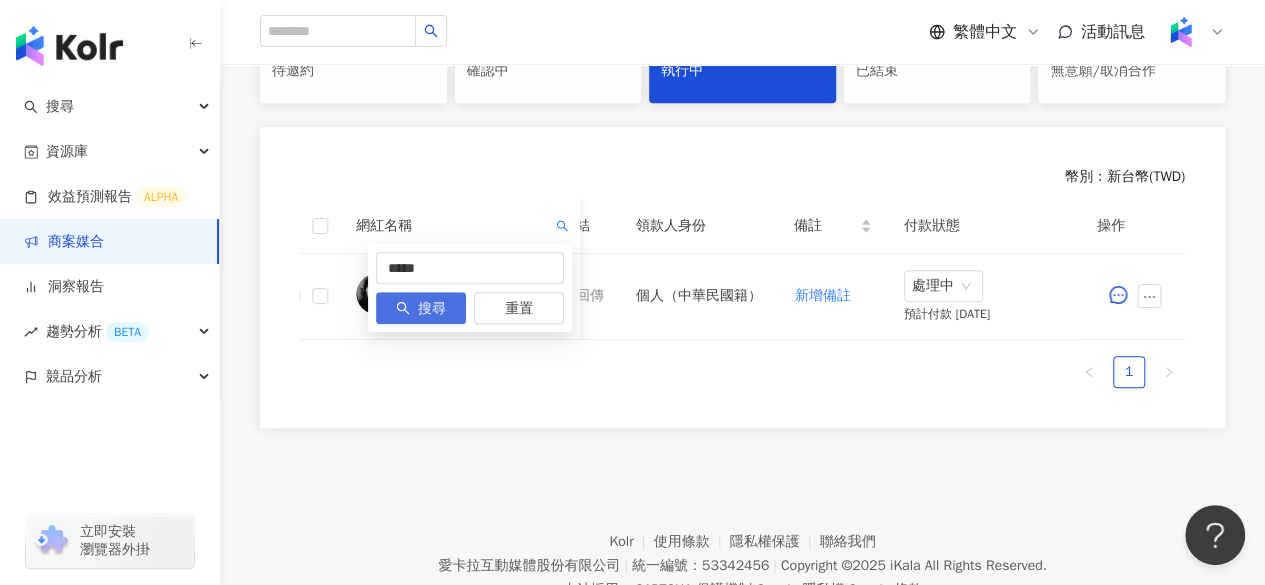 click 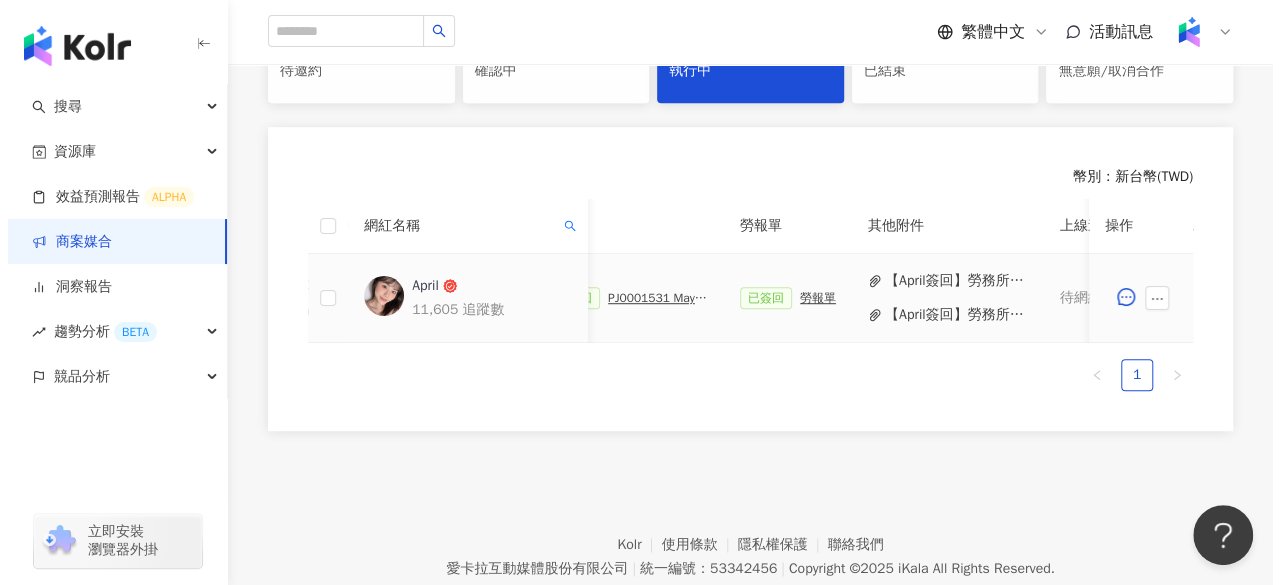 scroll, scrollTop: 0, scrollLeft: 1118, axis: horizontal 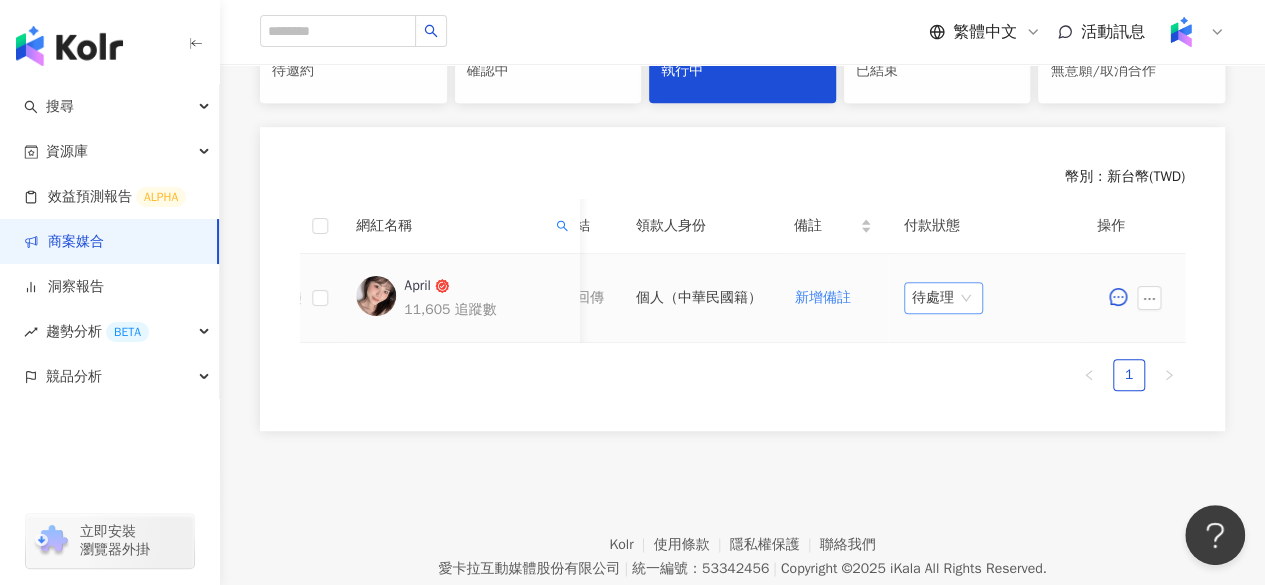 click on "待處理" at bounding box center [943, 298] 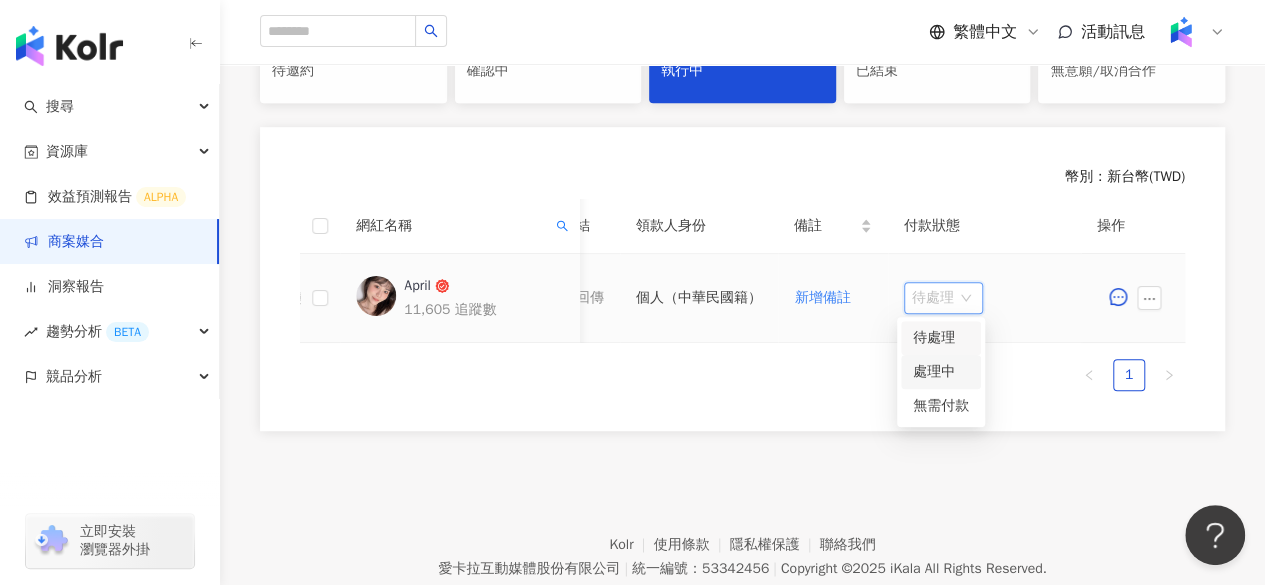 click on "處理中" at bounding box center [941, 372] 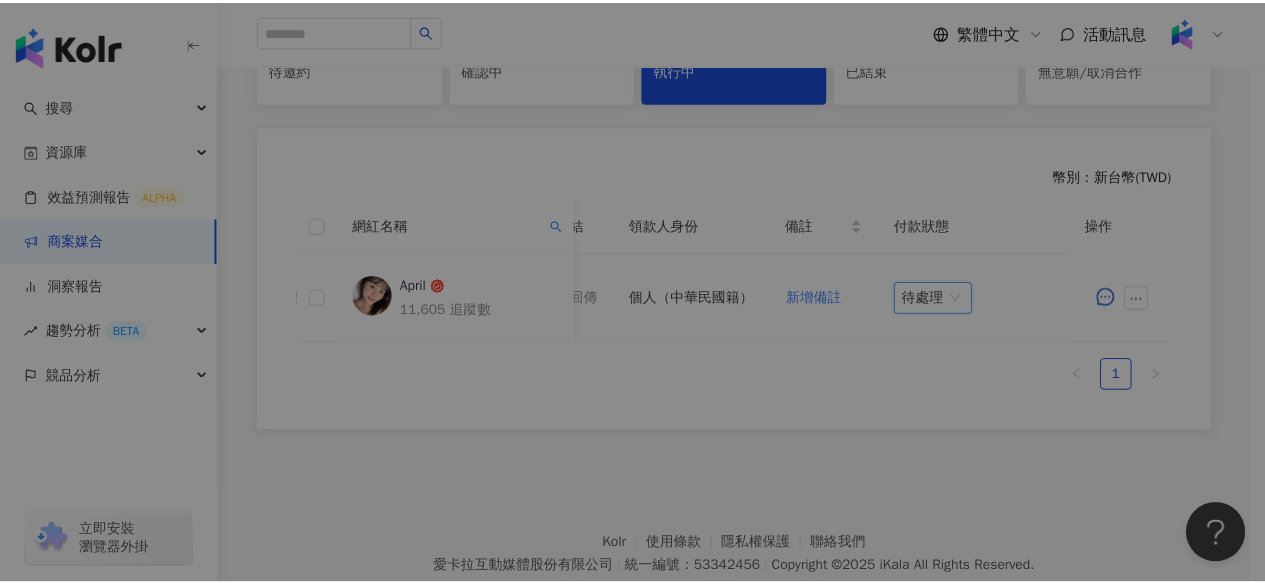 scroll, scrollTop: 0, scrollLeft: 1118, axis: horizontal 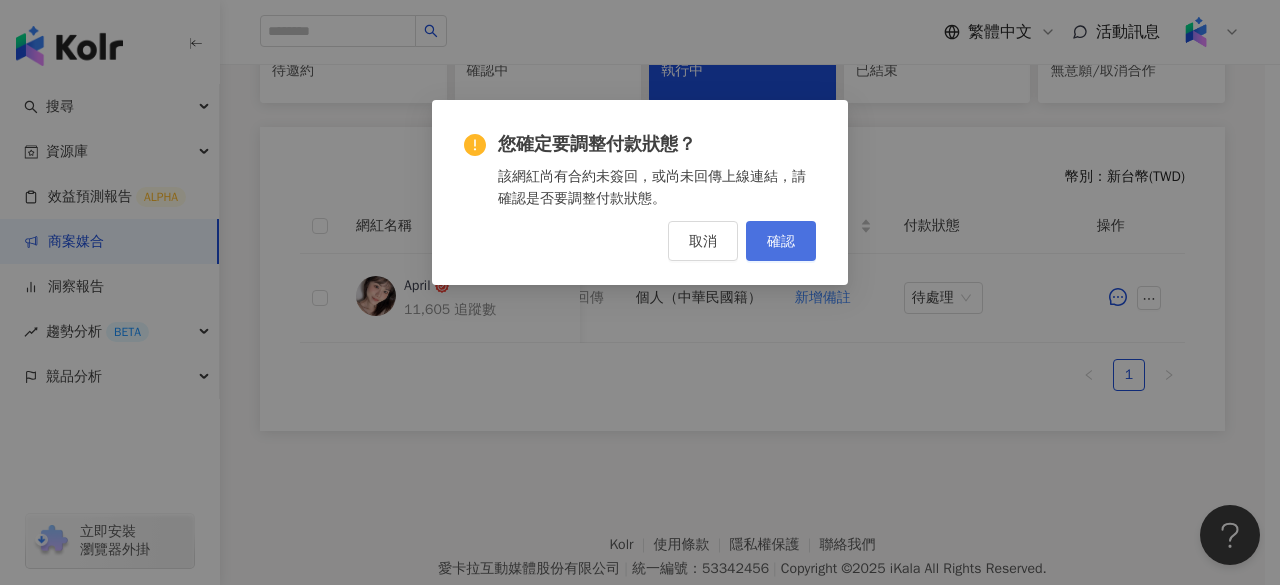 click on "確認" at bounding box center [781, 241] 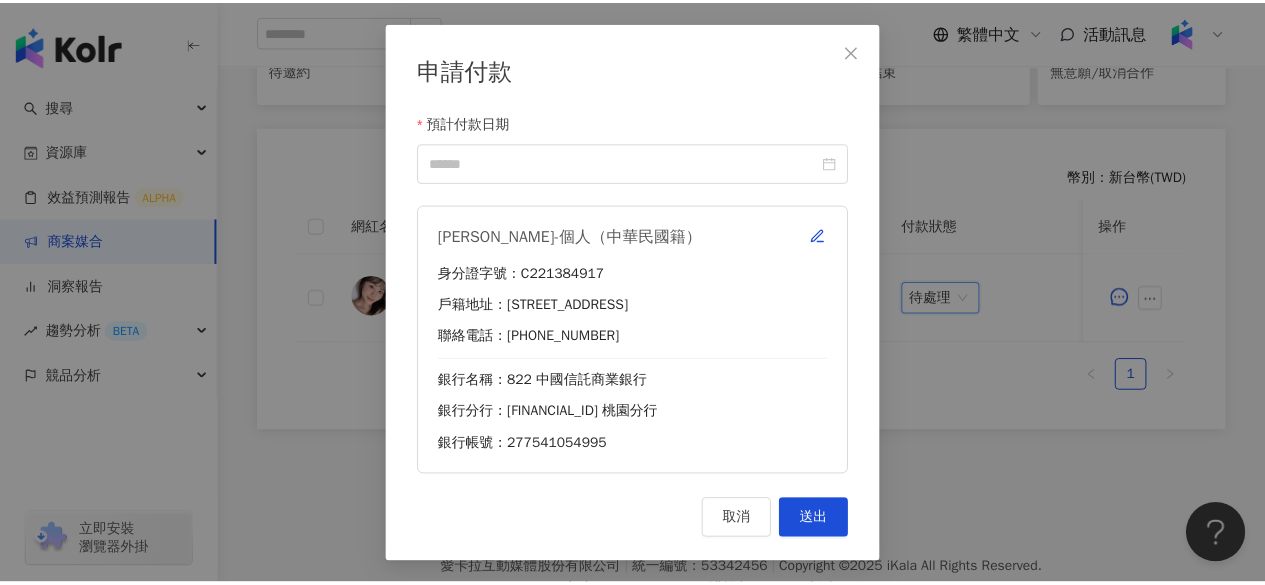 scroll, scrollTop: 0, scrollLeft: 1103, axis: horizontal 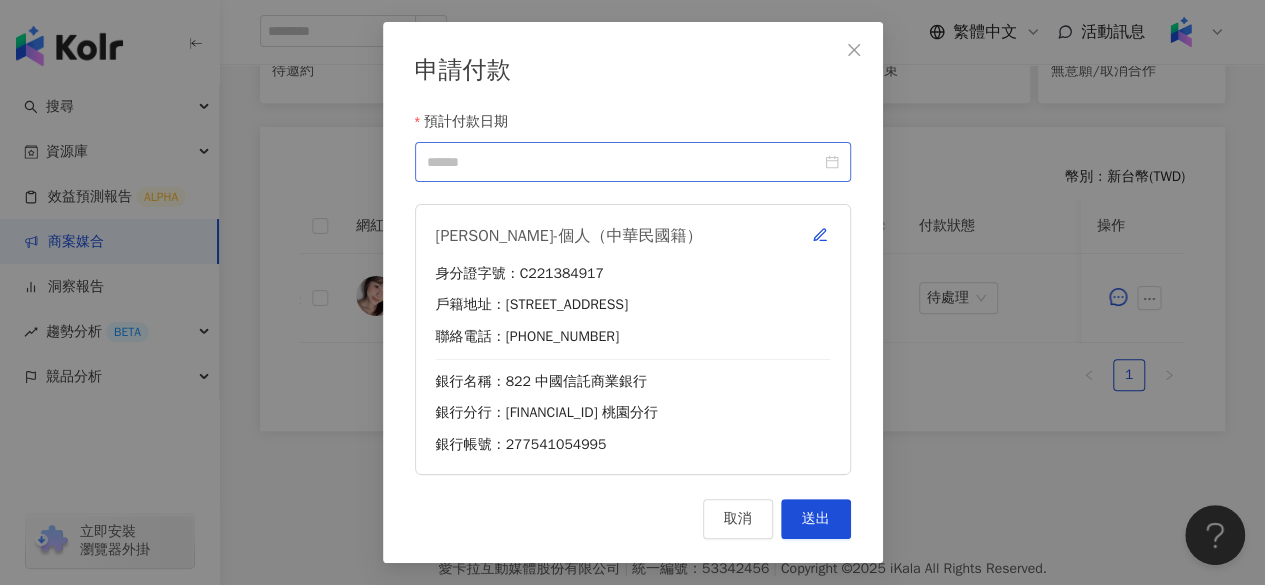 click at bounding box center [633, 162] 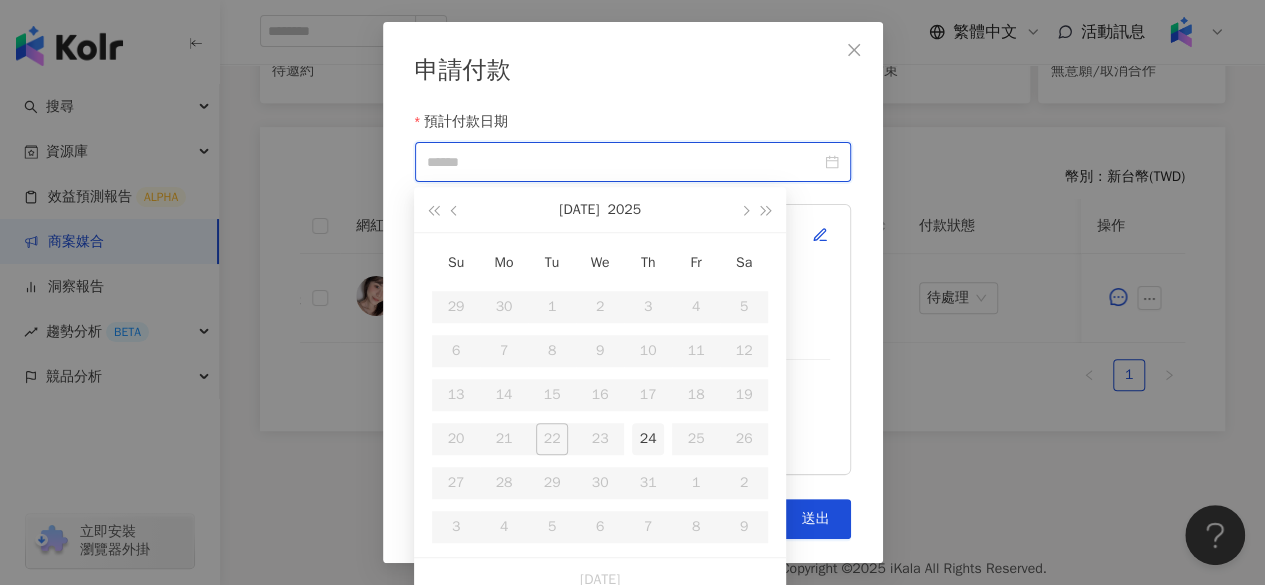 type on "**********" 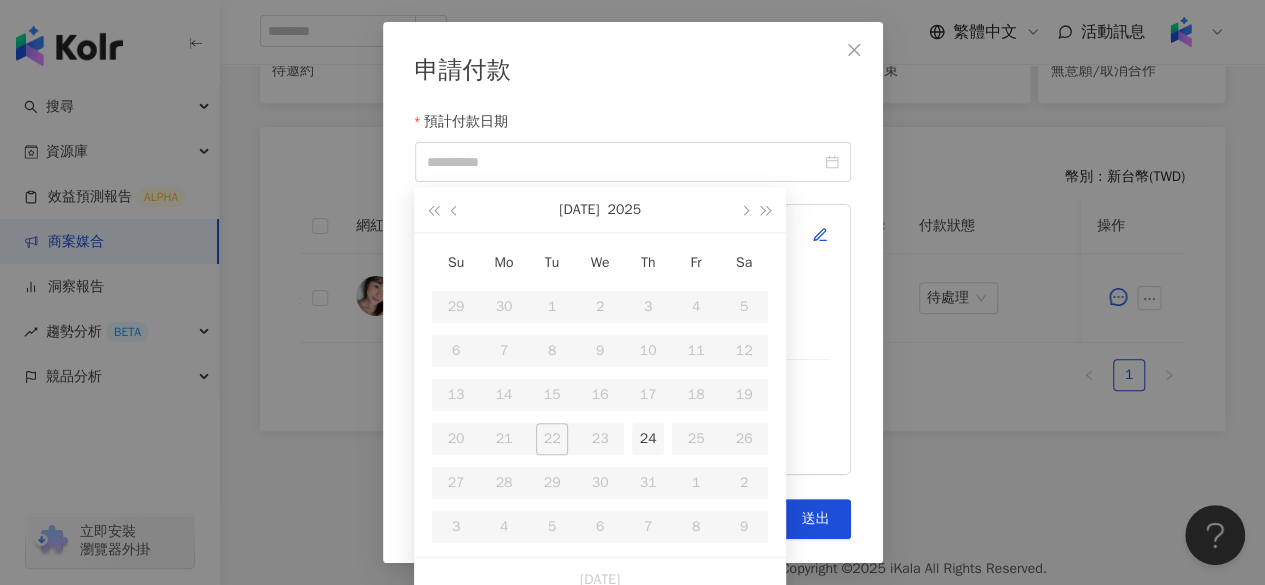 click on "24" at bounding box center [648, 439] 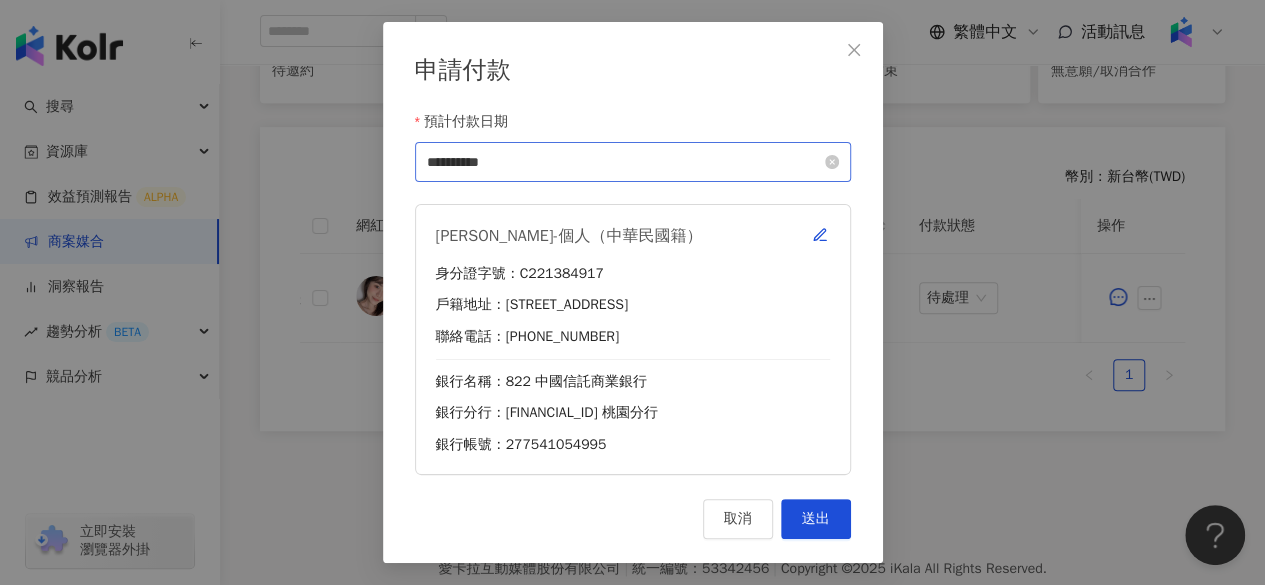 click 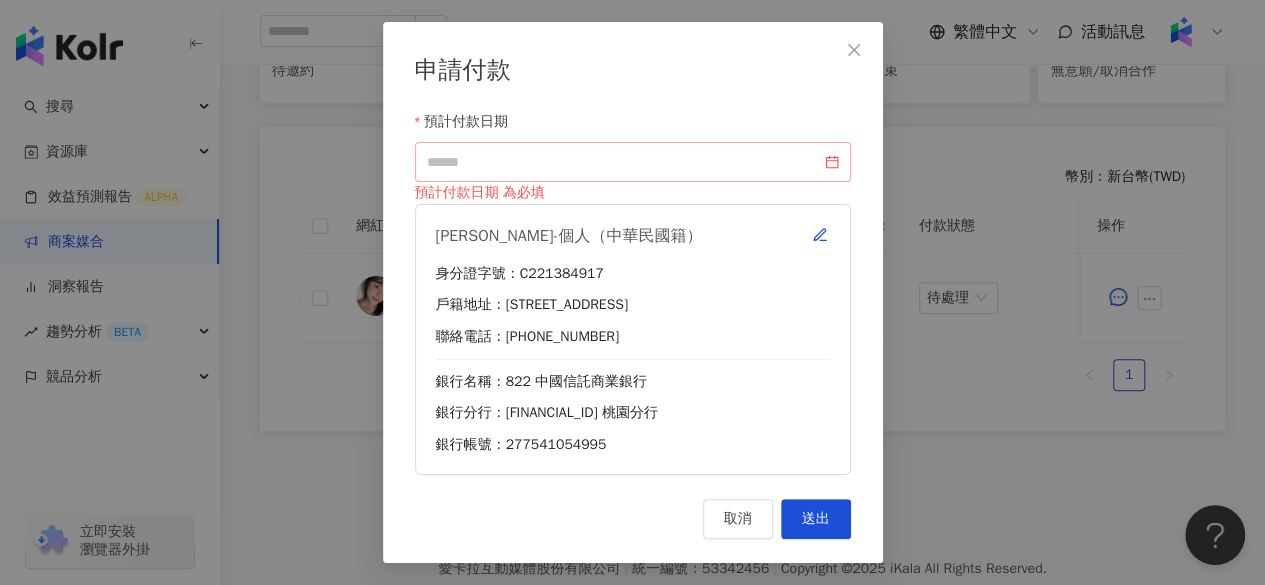 click at bounding box center (633, 162) 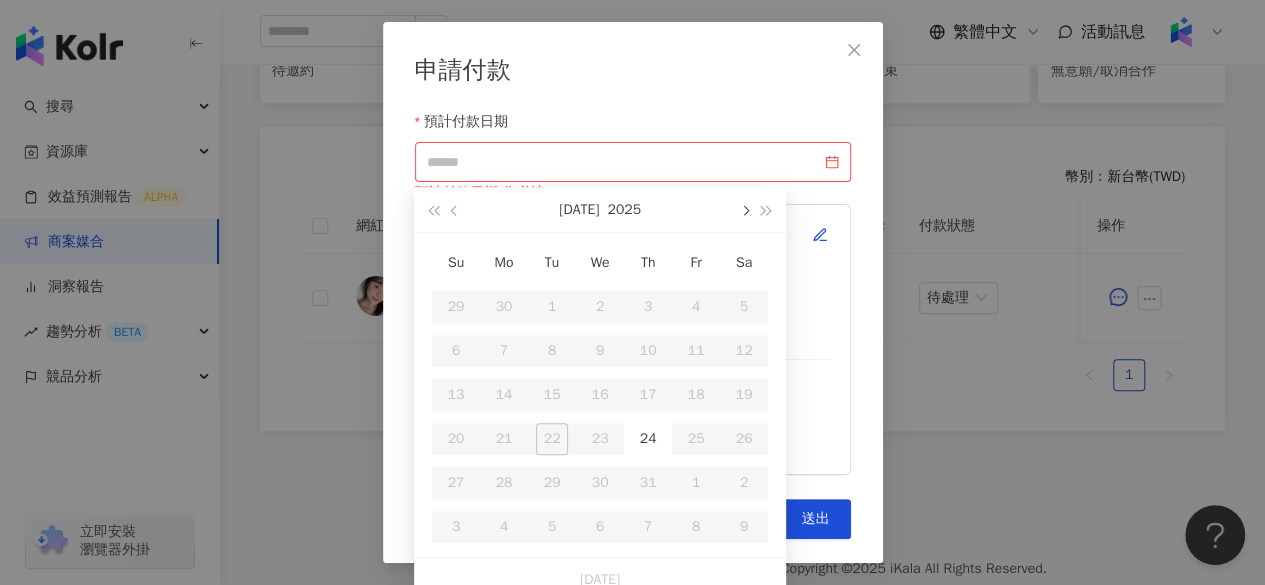 click at bounding box center (744, 209) 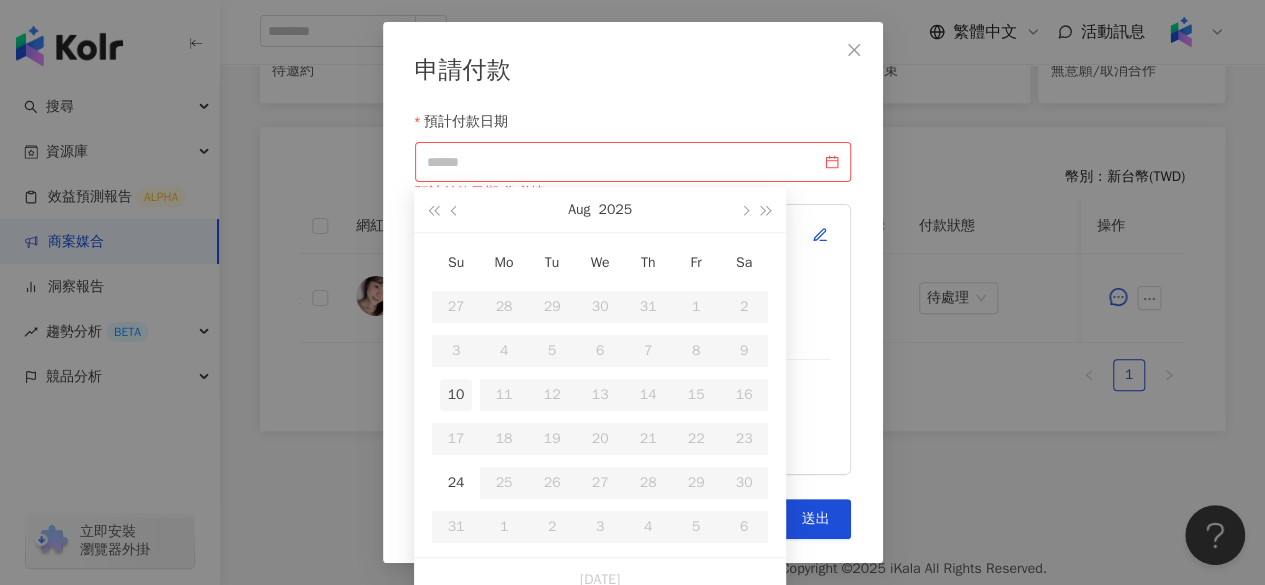 type on "**********" 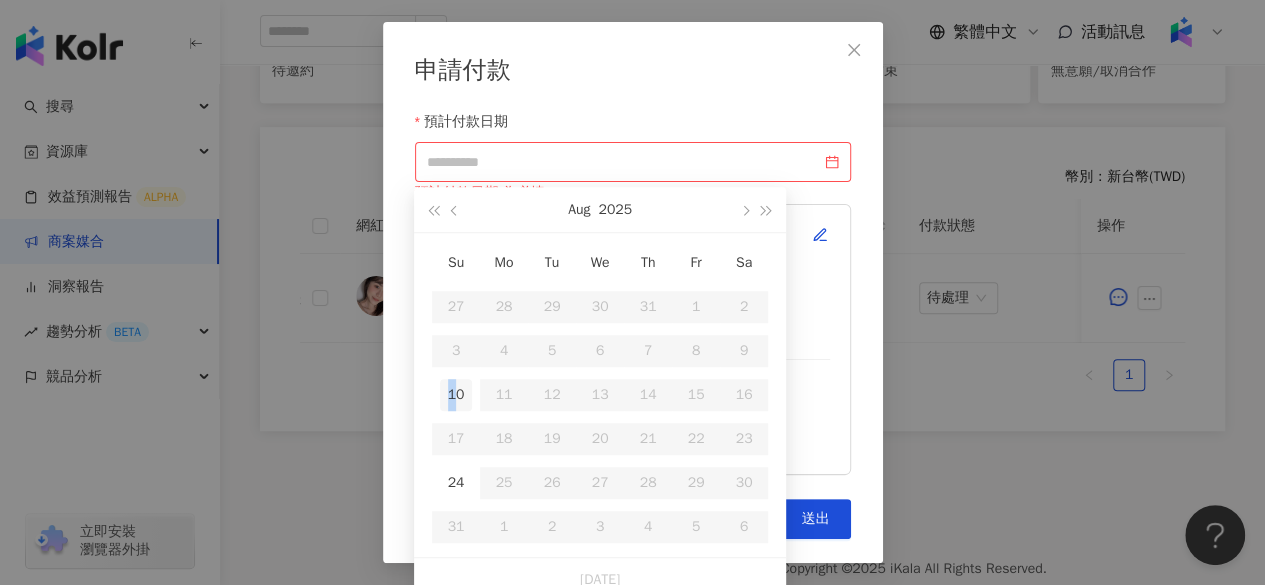 click on "10" at bounding box center [456, 395] 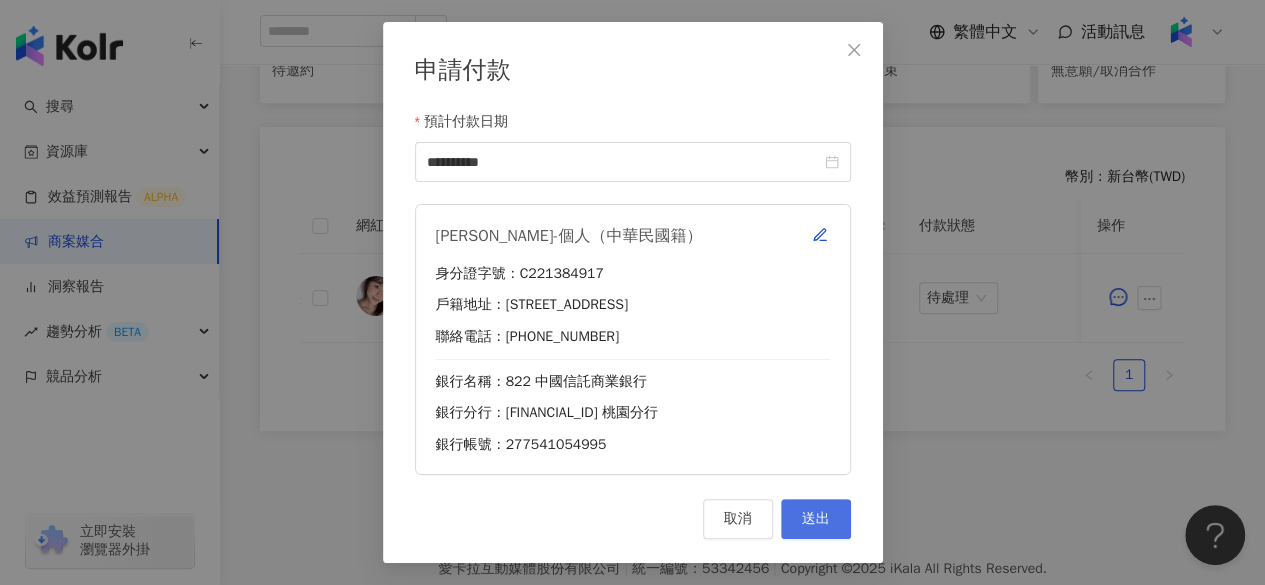 click on "送出" at bounding box center [816, 519] 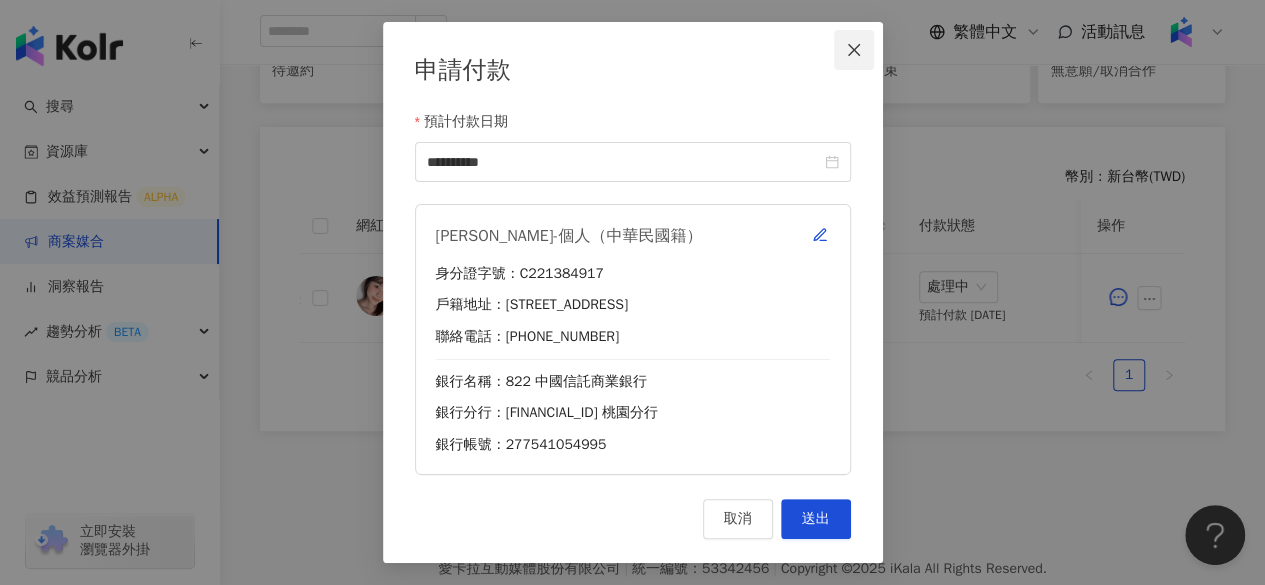 click 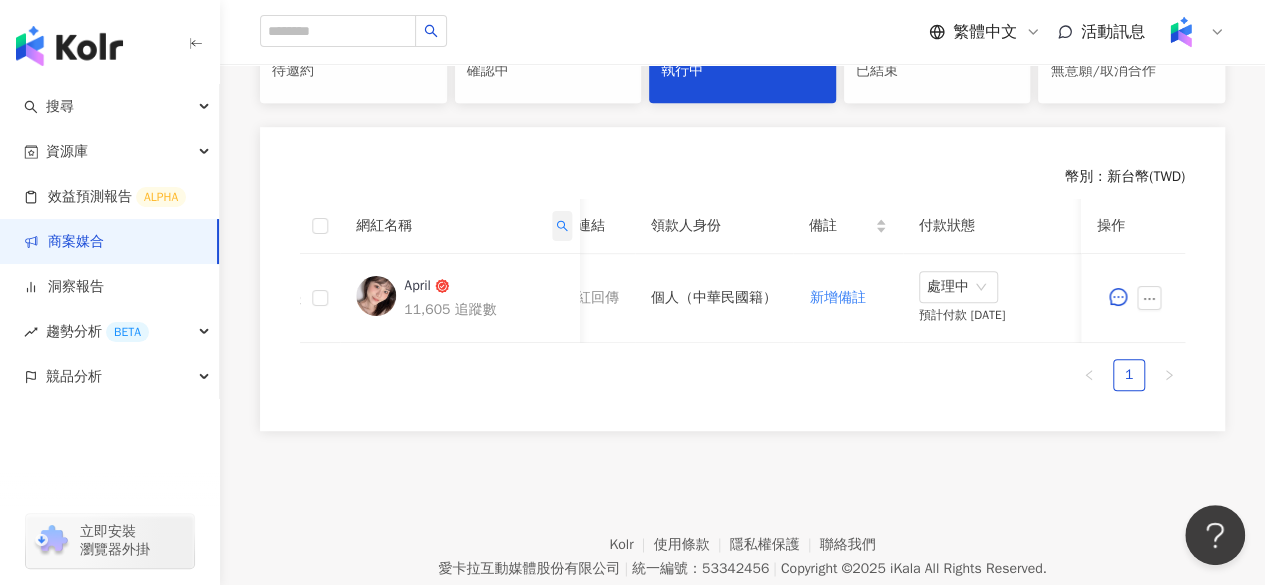 click at bounding box center [562, 226] 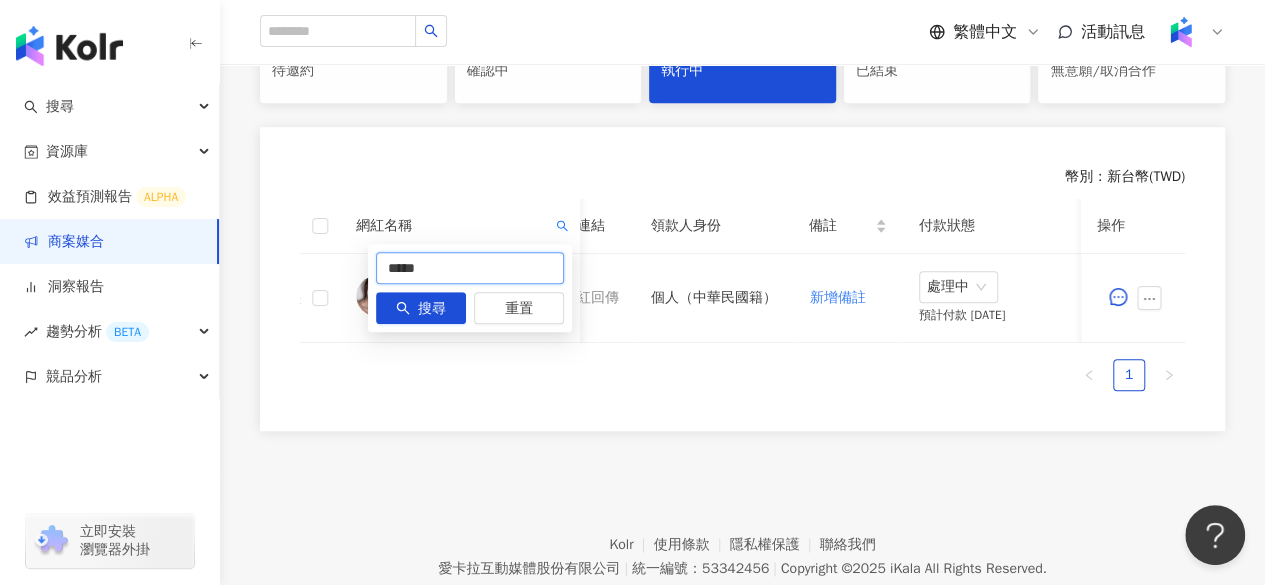 drag, startPoint x: 488, startPoint y: 253, endPoint x: 232, endPoint y: 287, distance: 258.24796 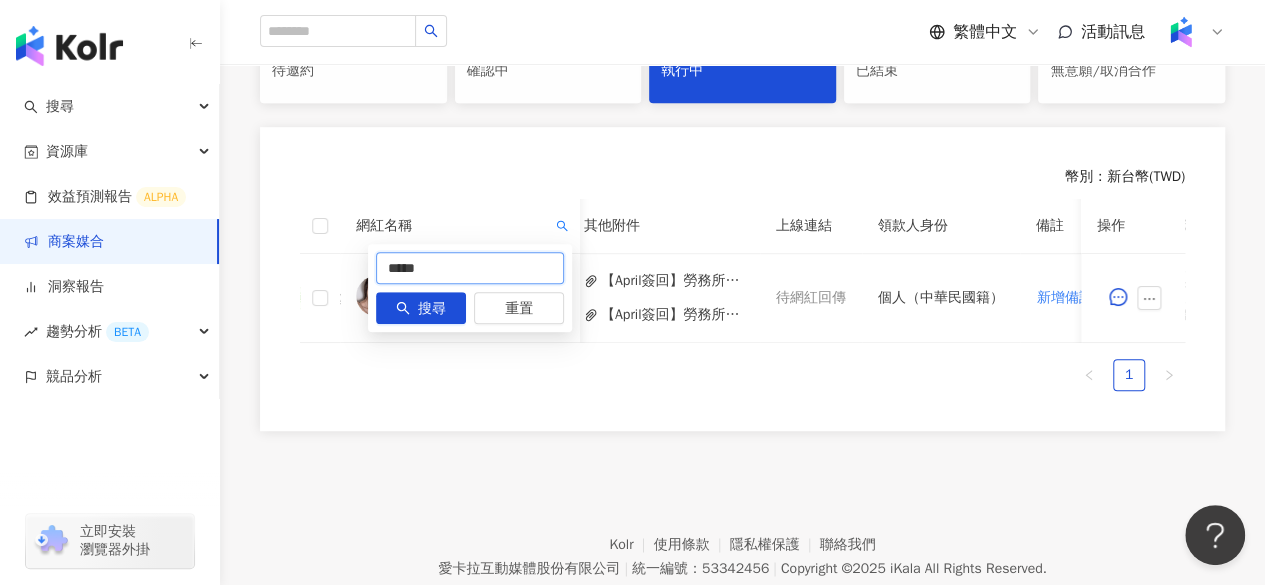 paste on "***" 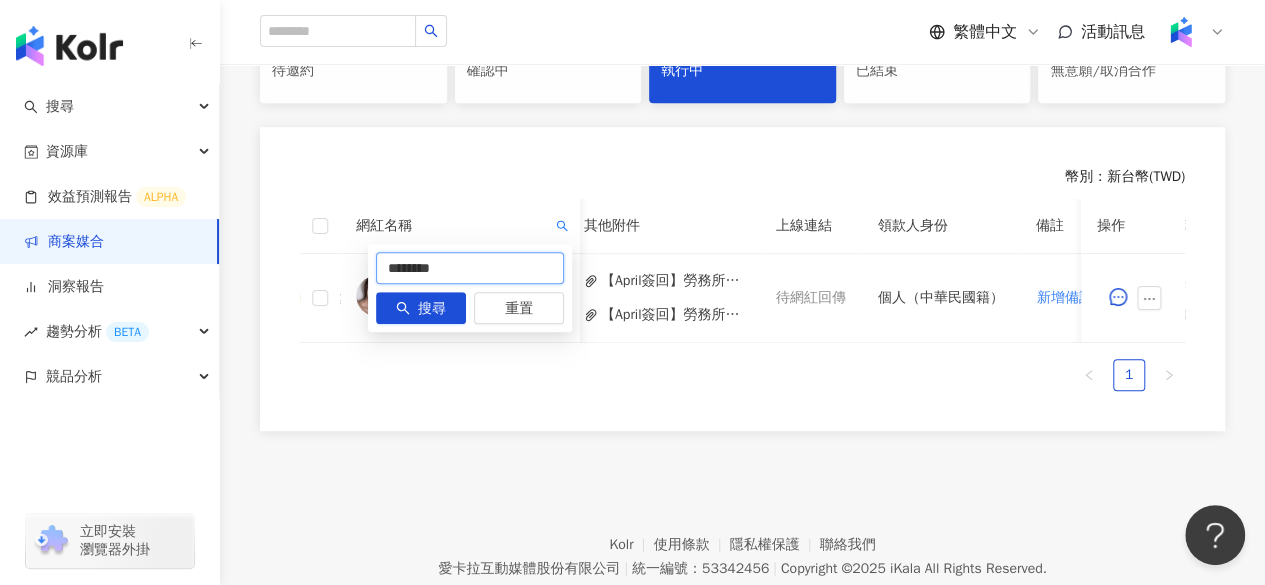 type on "********" 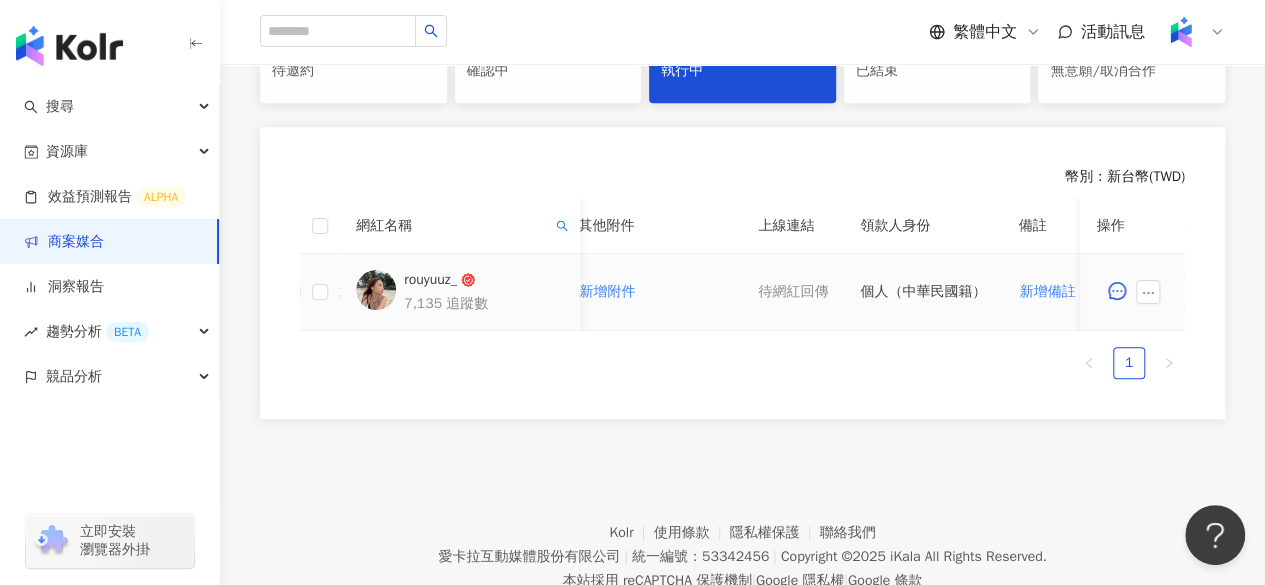 scroll, scrollTop: 0, scrollLeft: 1100, axis: horizontal 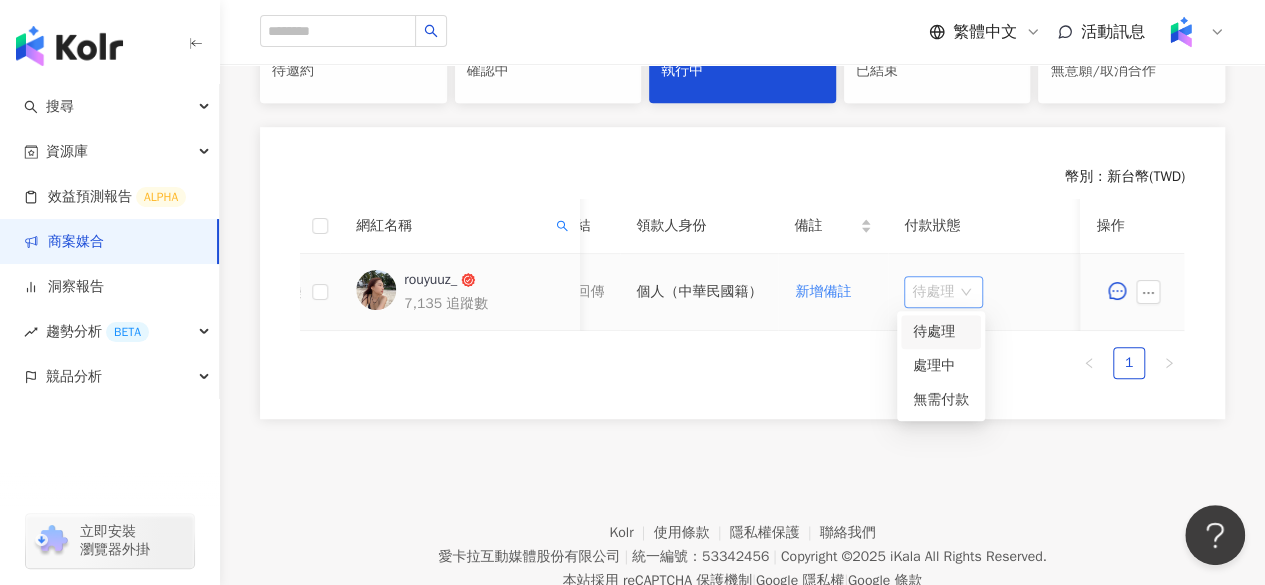 click on "待處理" at bounding box center (943, 292) 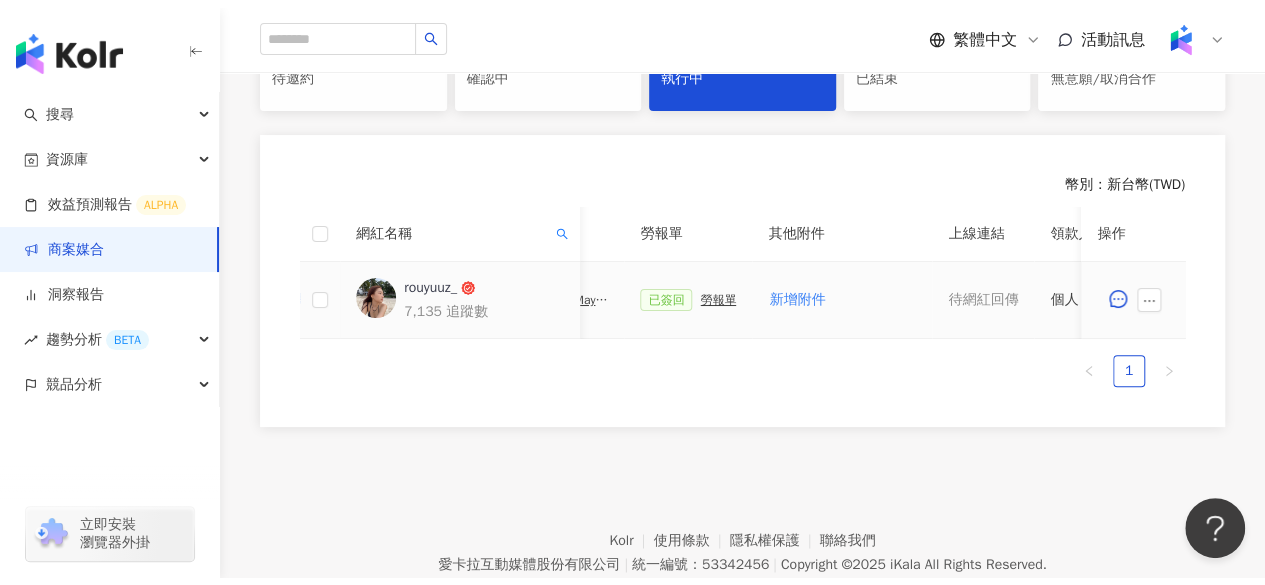 scroll, scrollTop: 0, scrollLeft: 534, axis: horizontal 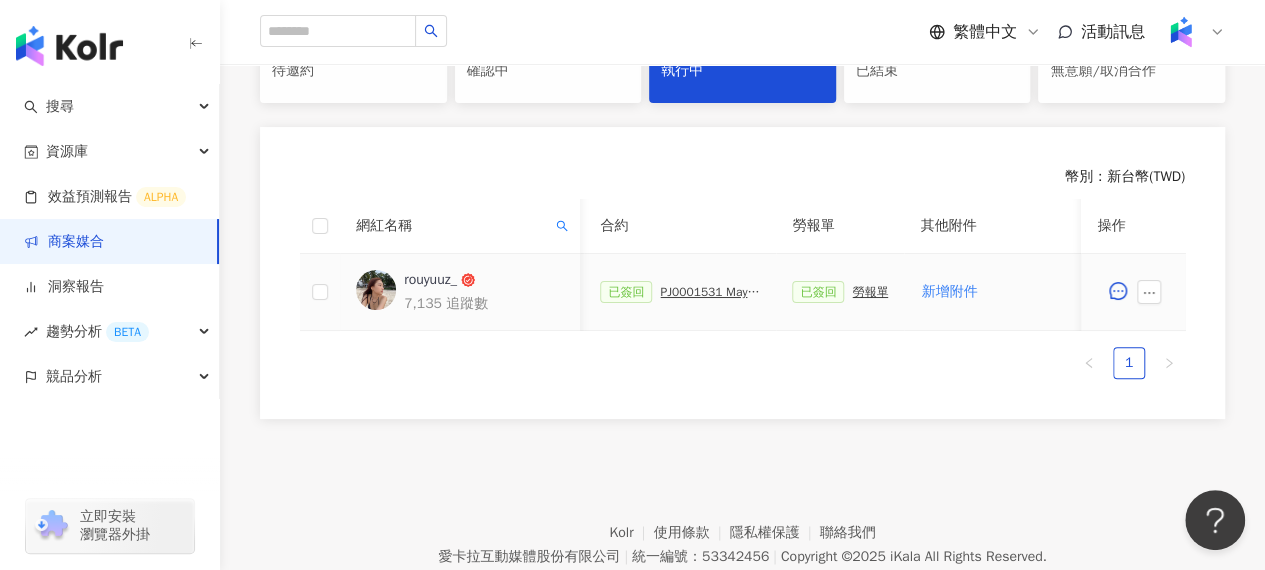 click on "PJ0001531 Maybelline_202506_FIT_ME_反孔特霧粉底_遮瑕_萊雅合作備忘錄" at bounding box center (710, 292) 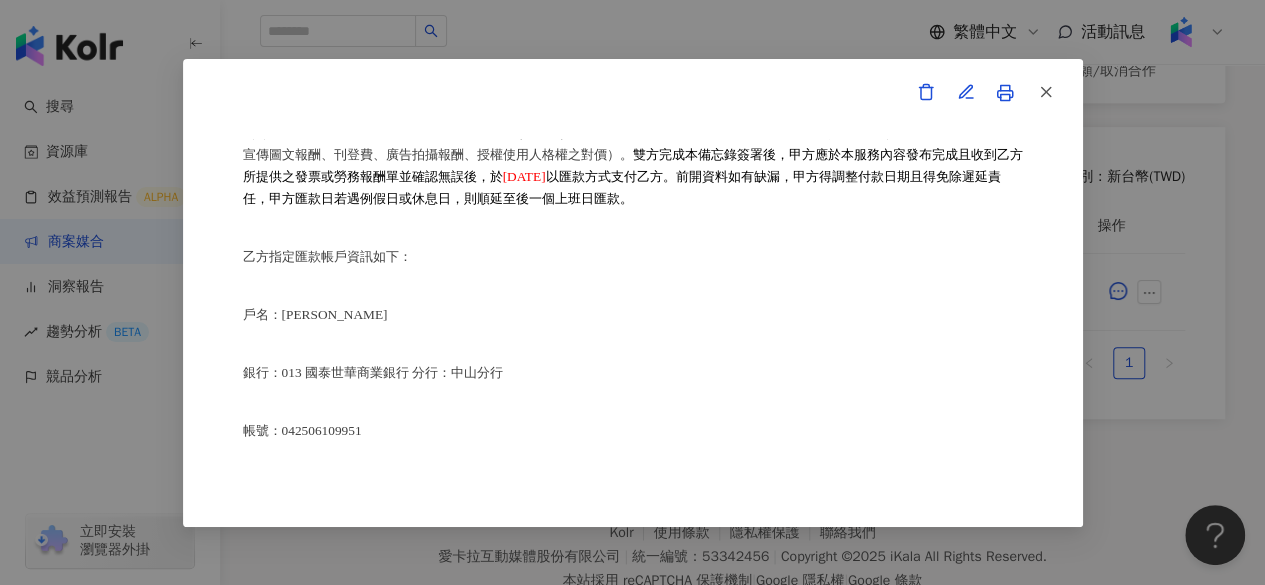 scroll, scrollTop: 1119, scrollLeft: 0, axis: vertical 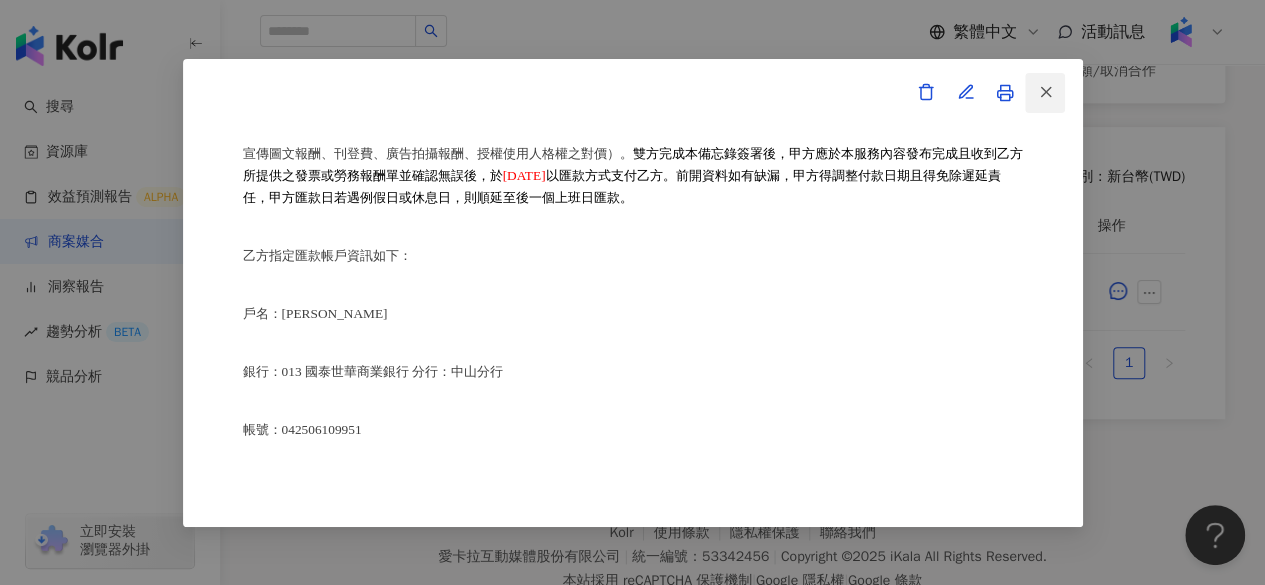 click 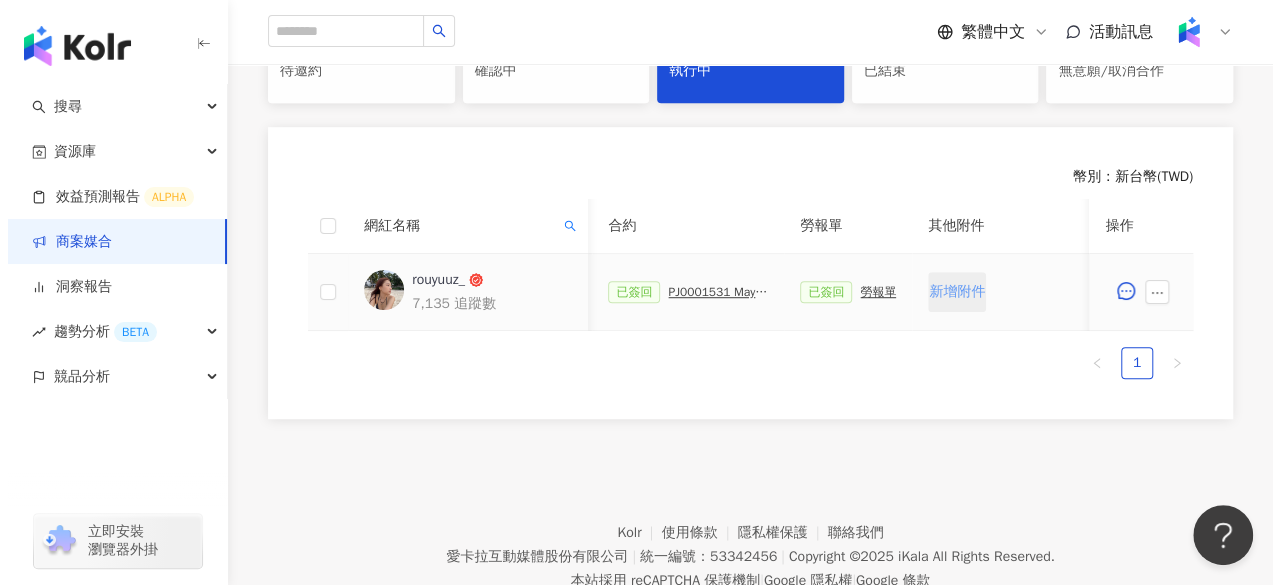 scroll, scrollTop: 0, scrollLeft: 1100, axis: horizontal 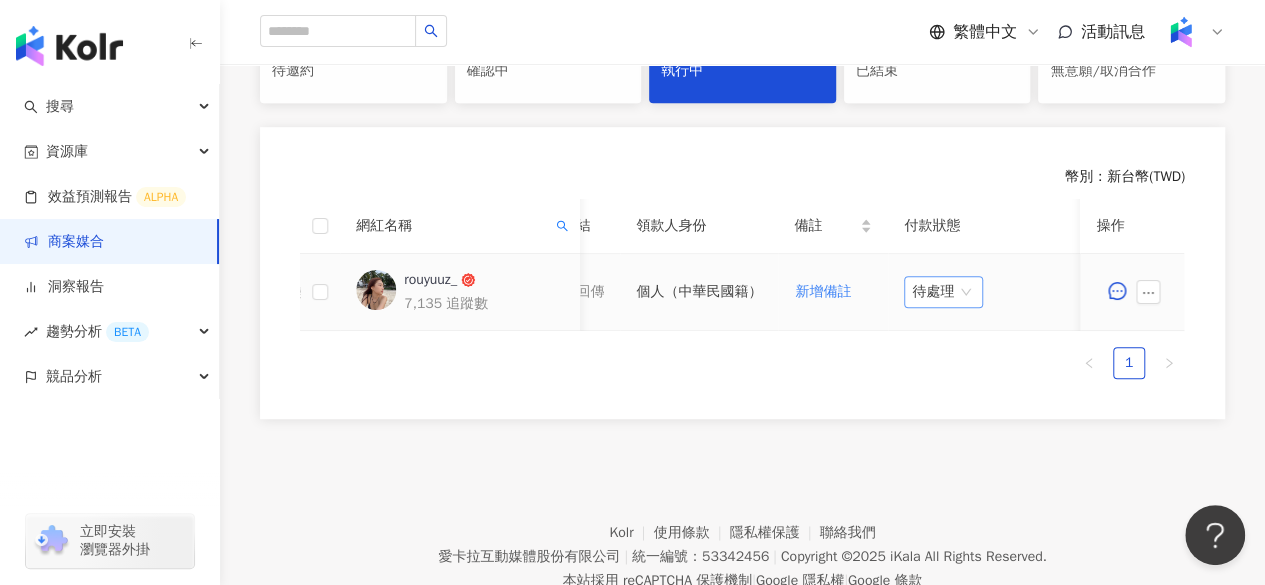 click on "待處理" at bounding box center [943, 292] 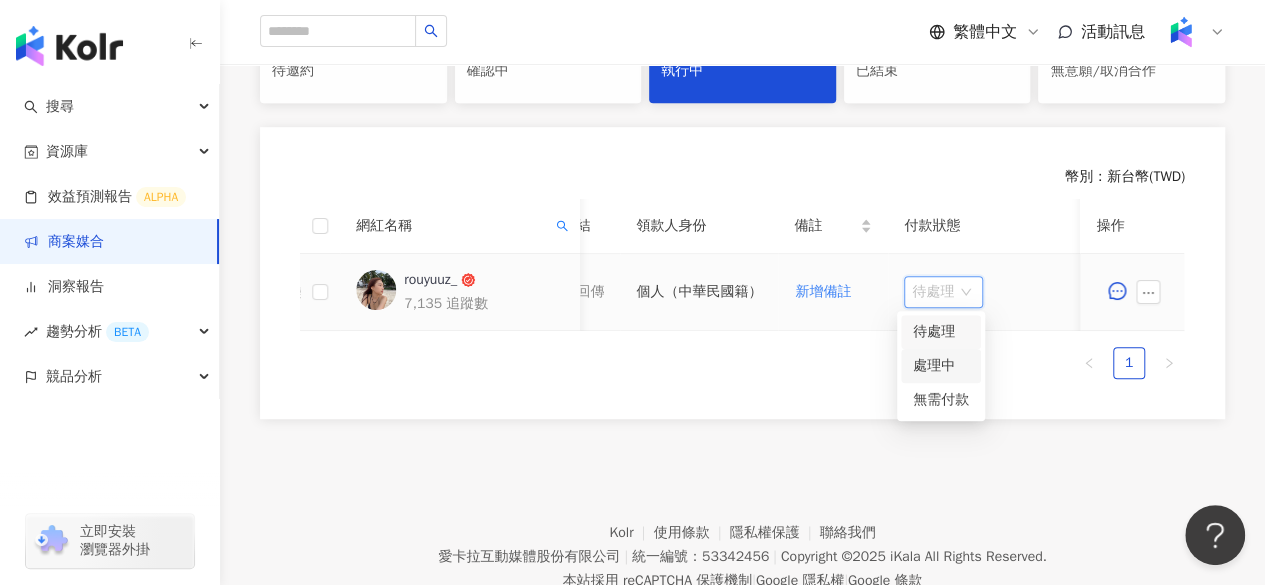 click on "處理中" at bounding box center [941, 366] 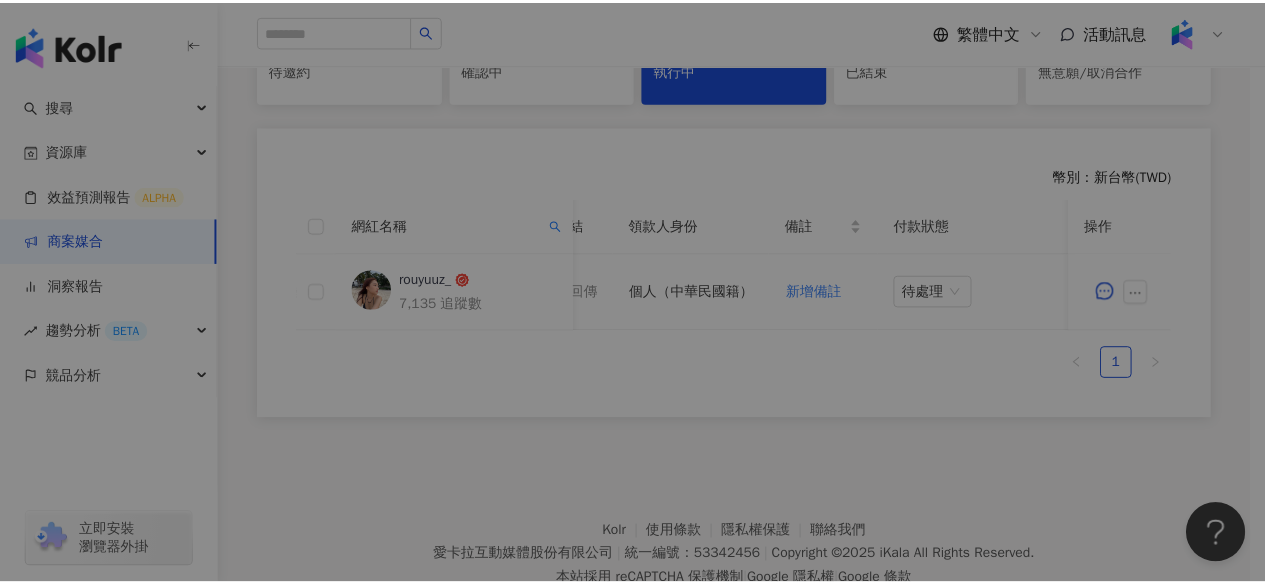 scroll, scrollTop: 0, scrollLeft: 1100, axis: horizontal 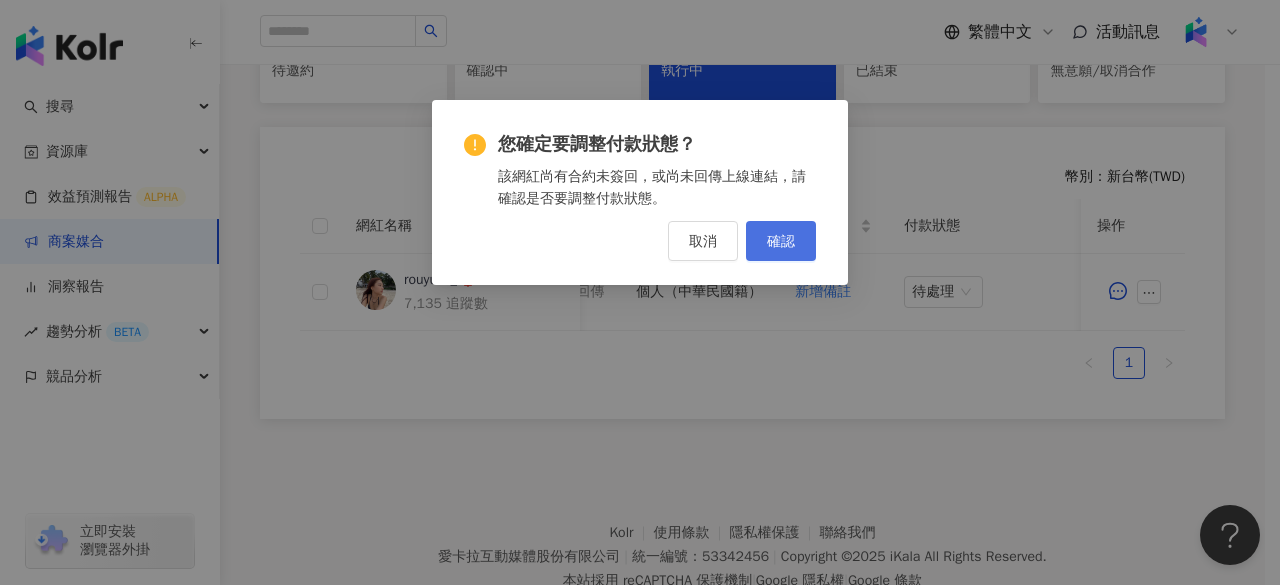click on "確認" at bounding box center (781, 241) 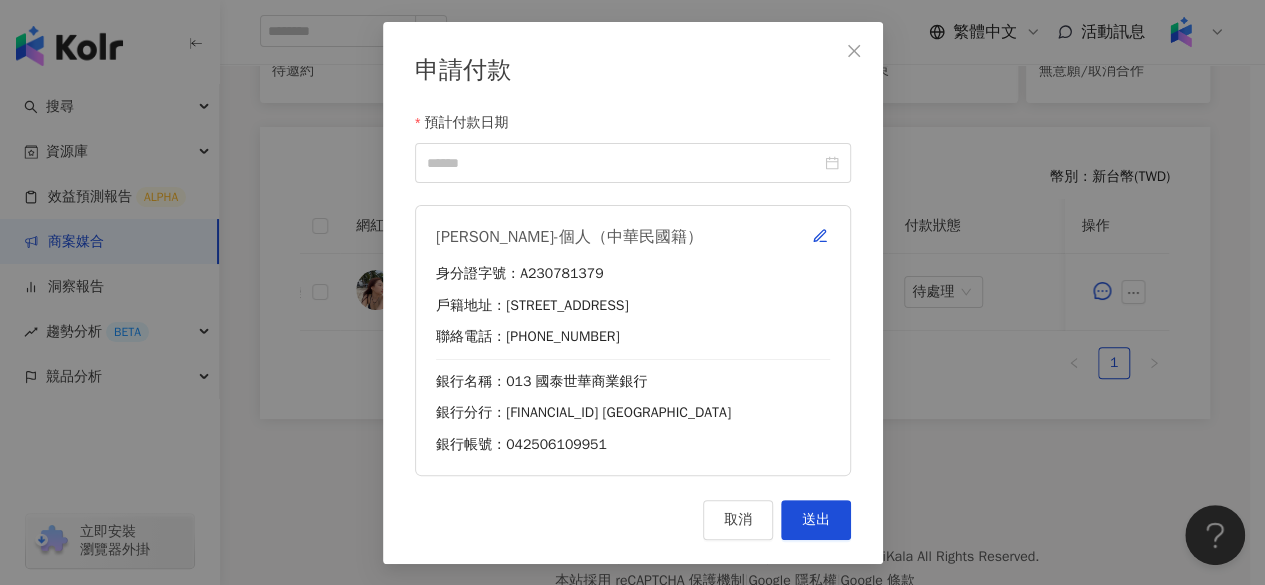 scroll, scrollTop: 0, scrollLeft: 1085, axis: horizontal 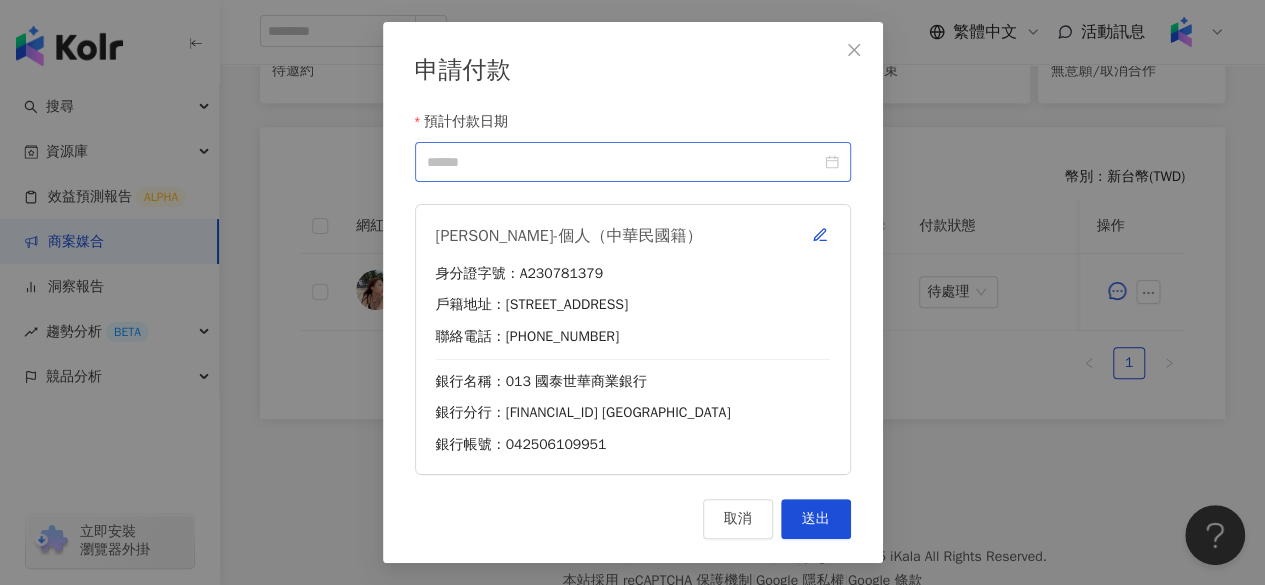 click at bounding box center [633, 162] 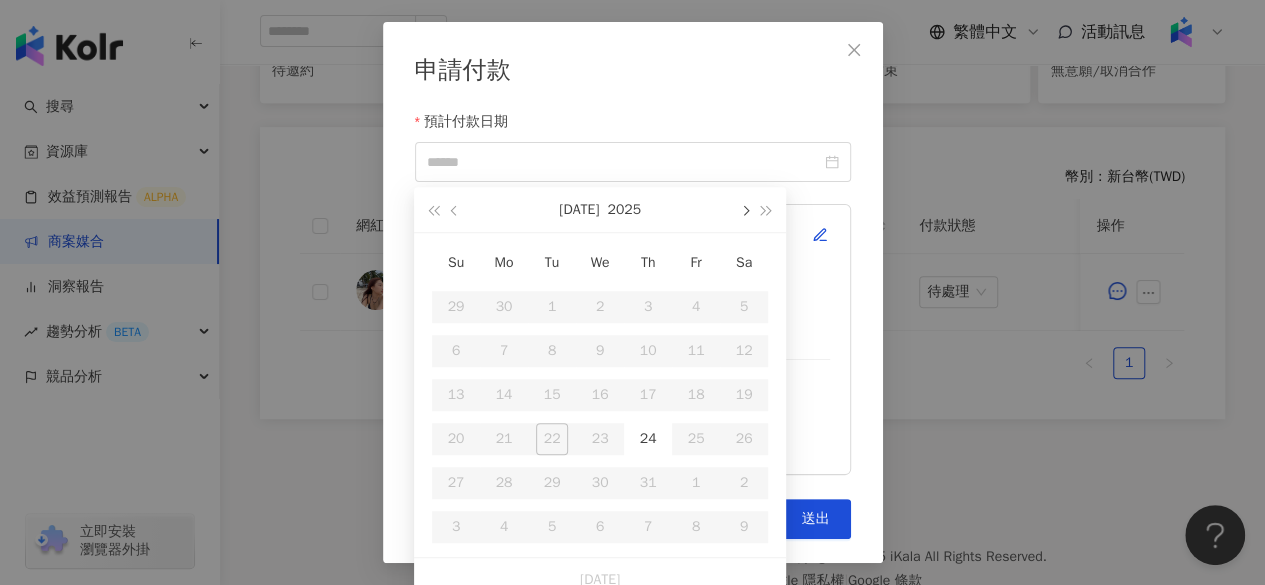 click at bounding box center [744, 209] 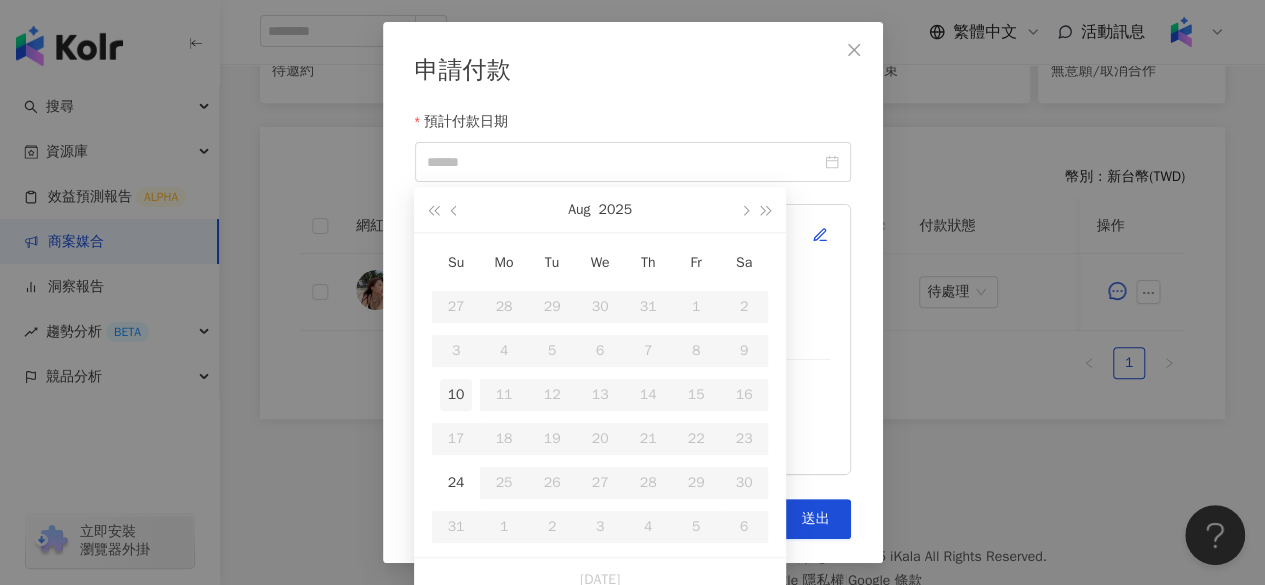 type on "**********" 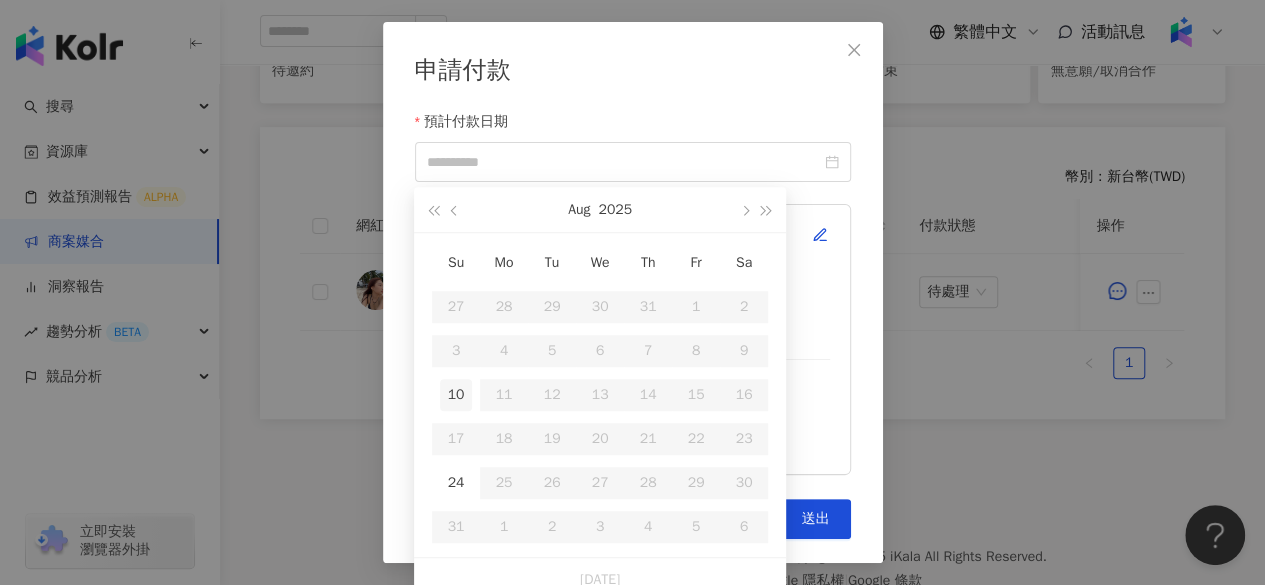 click on "10" at bounding box center [456, 395] 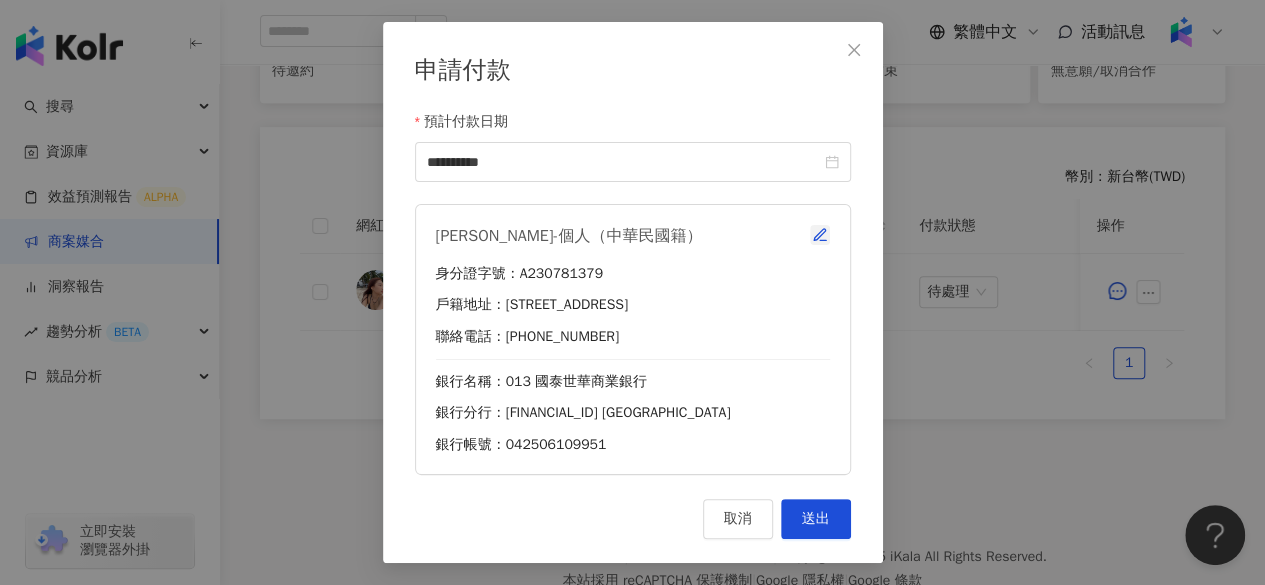 click 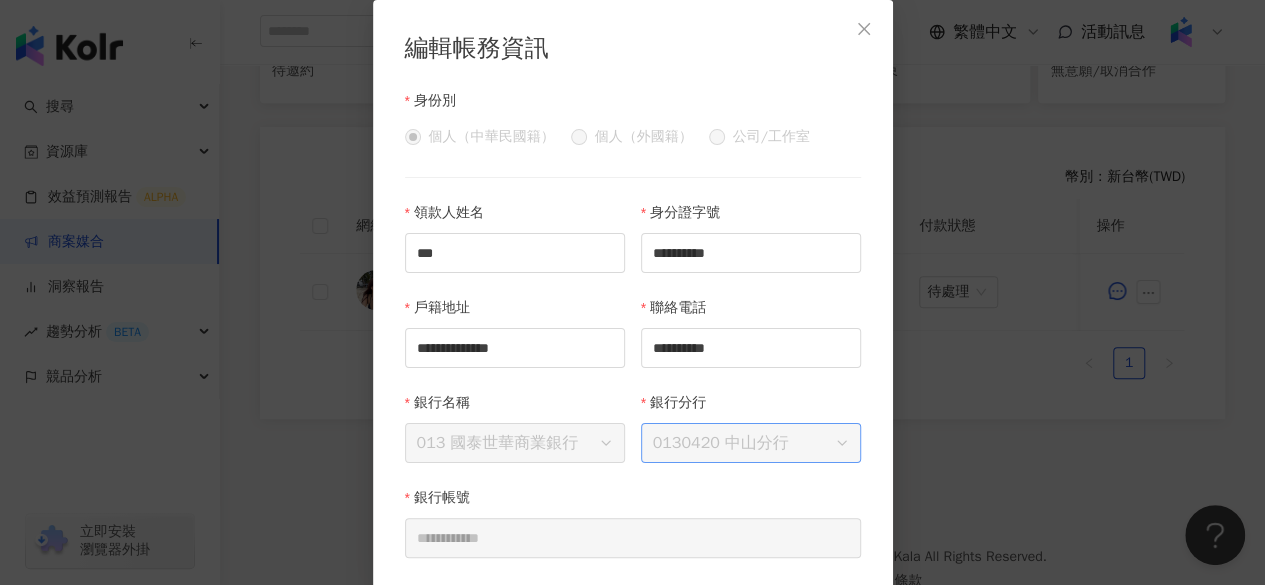 scroll, scrollTop: 80, scrollLeft: 0, axis: vertical 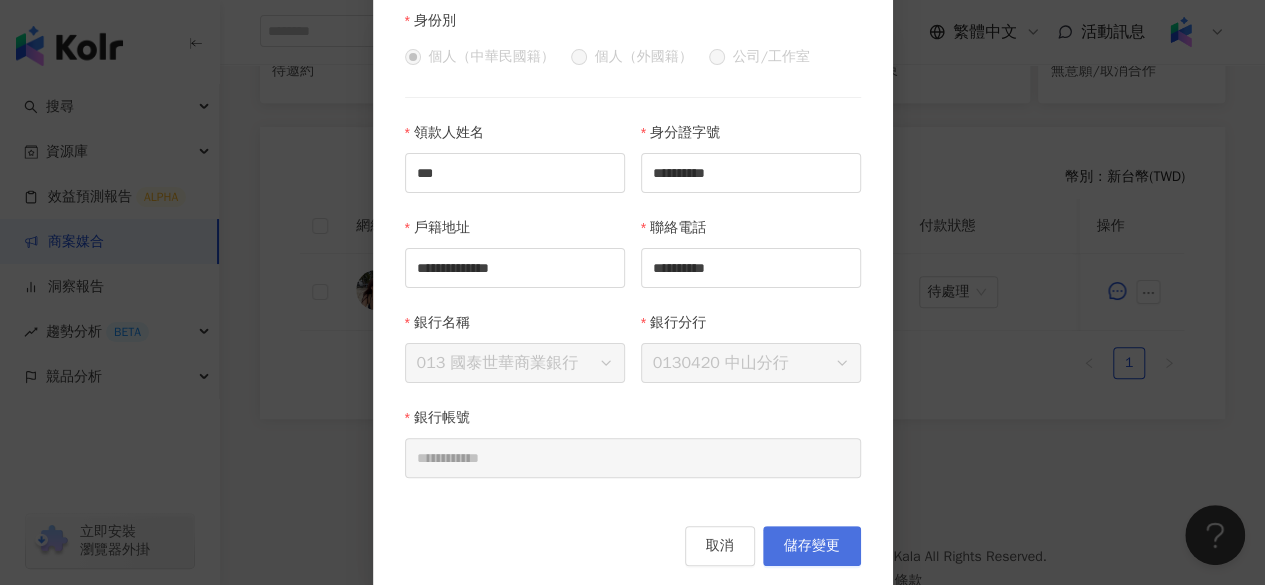 click on "儲存變更" at bounding box center [812, 546] 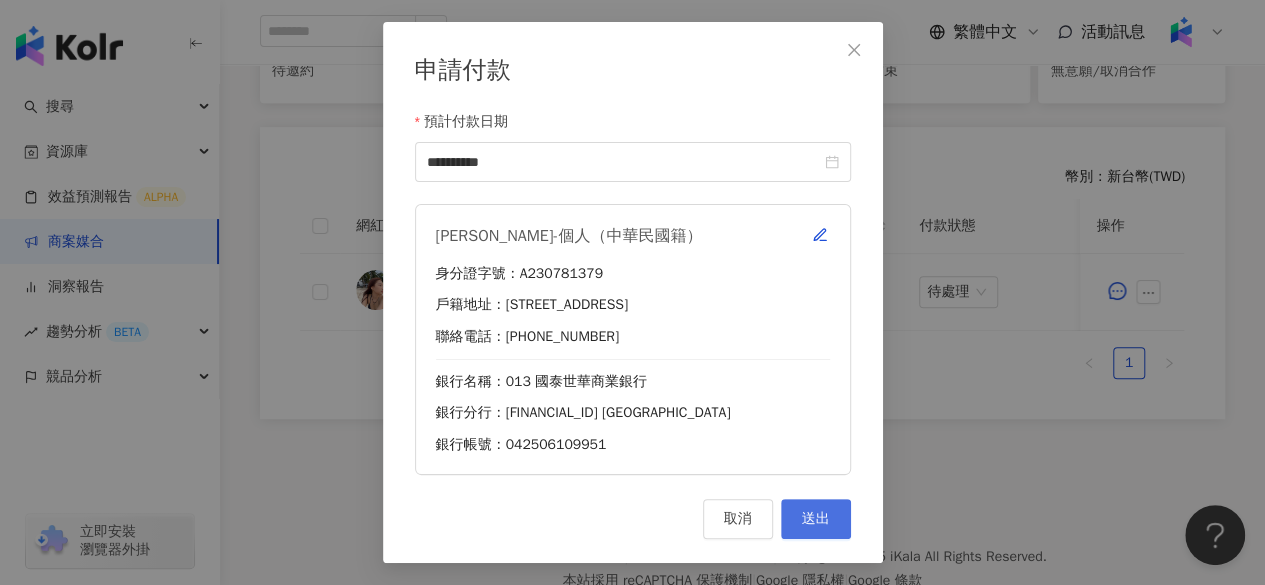 click on "送出" at bounding box center (816, 519) 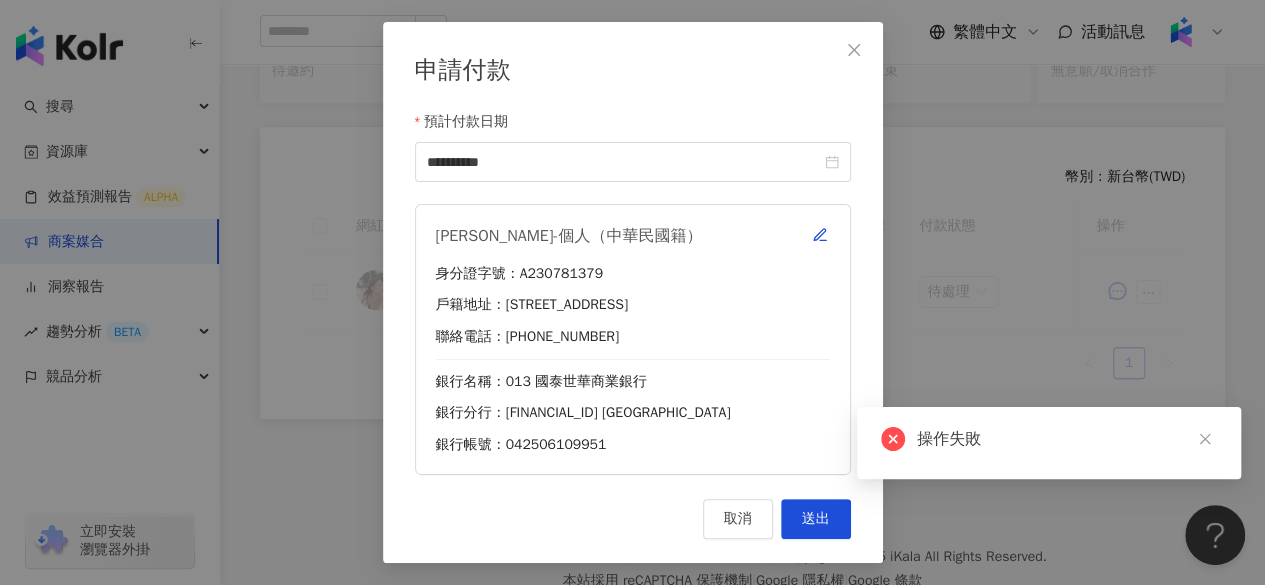 scroll, scrollTop: 488, scrollLeft: 0, axis: vertical 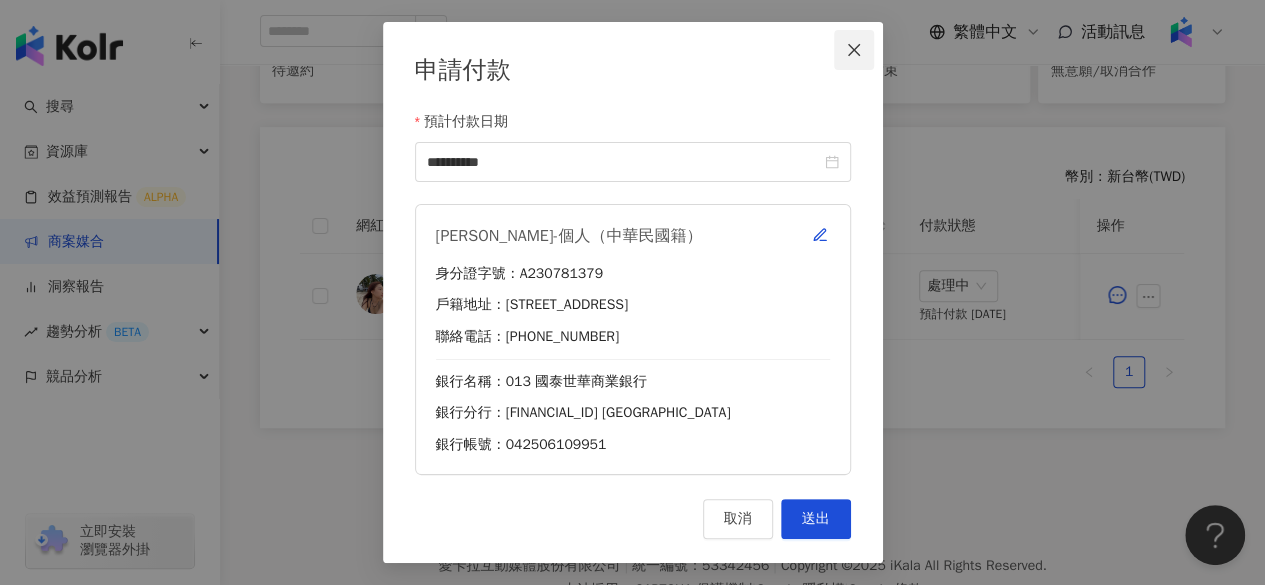 click at bounding box center (854, 50) 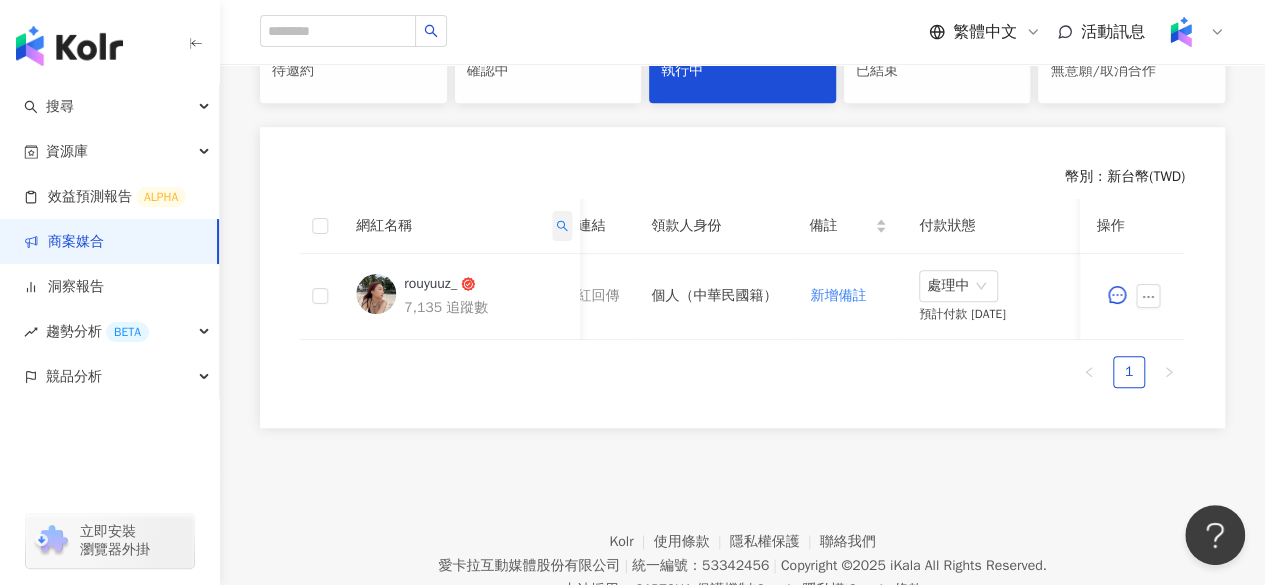 click 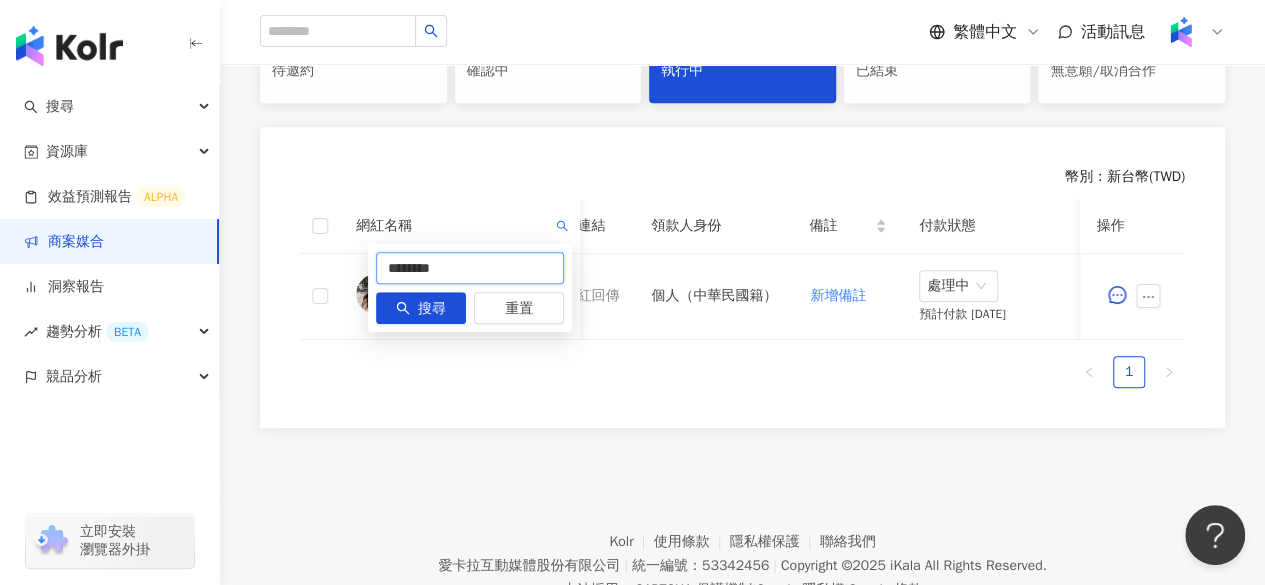 drag, startPoint x: 512, startPoint y: 258, endPoint x: 0, endPoint y: 354, distance: 520.92224 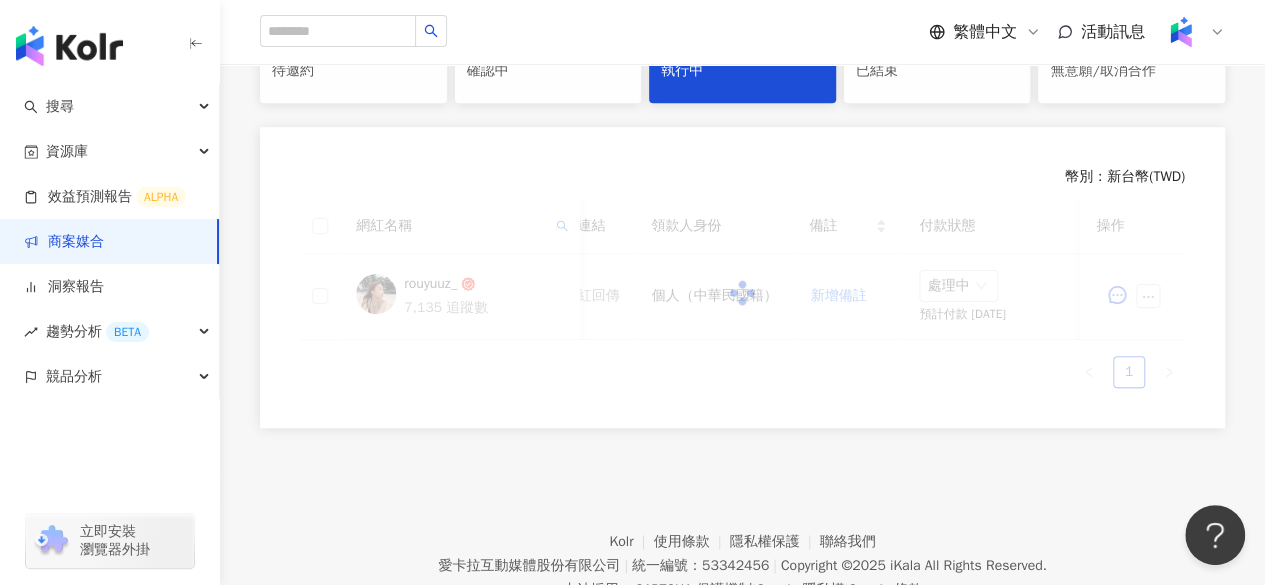 scroll, scrollTop: 0, scrollLeft: 837, axis: horizontal 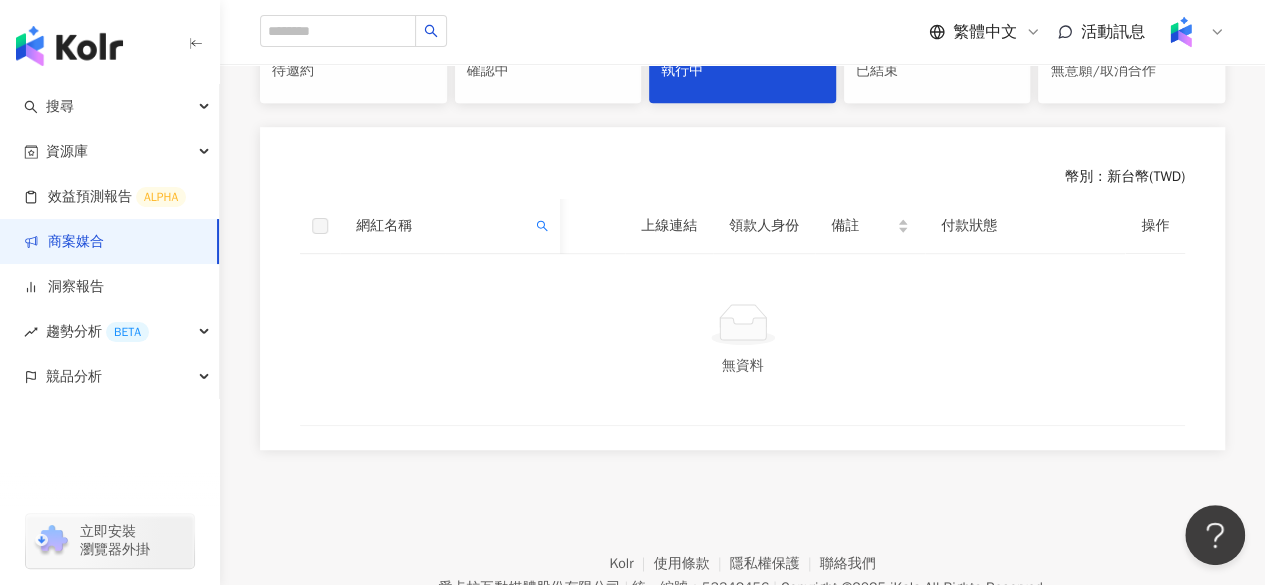 click on "網紅名稱" at bounding box center (442, 226) 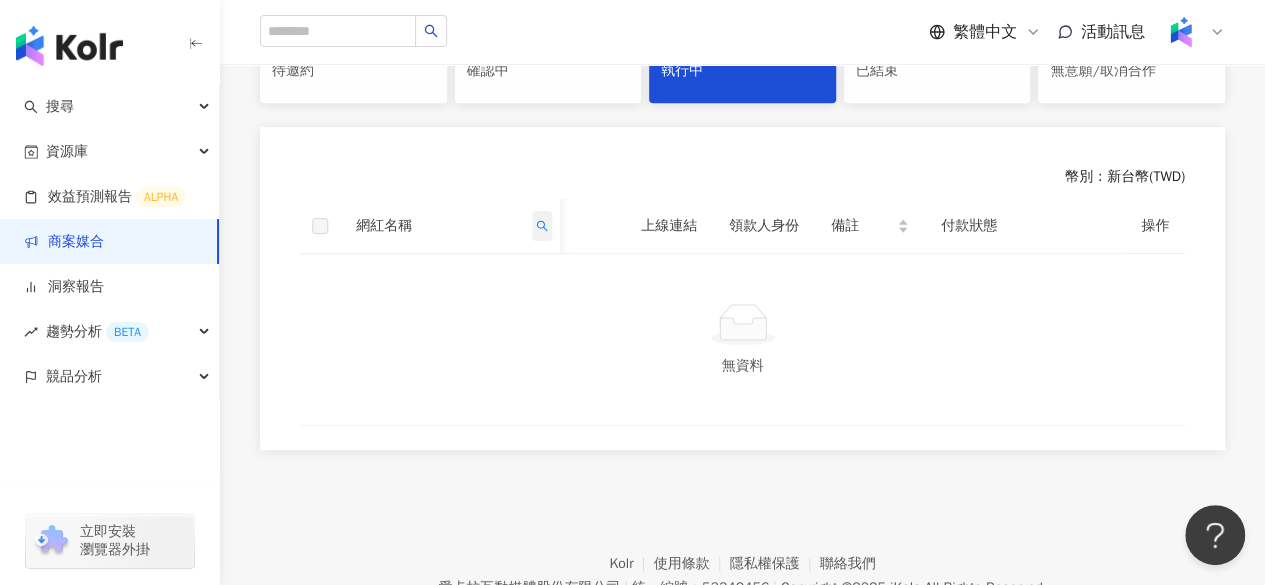 click 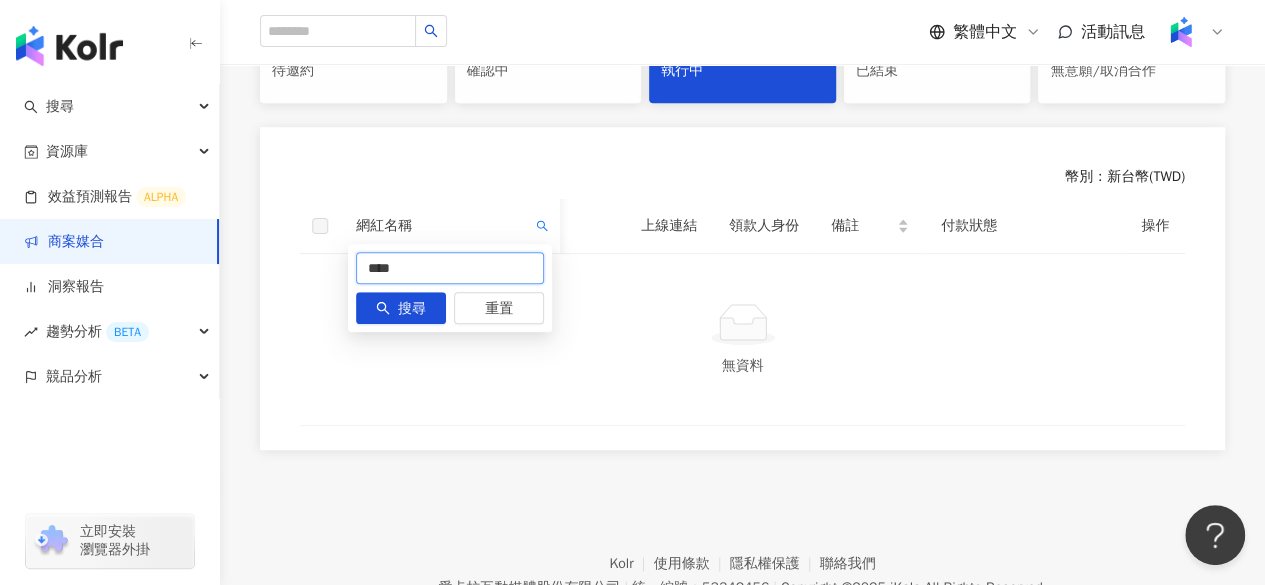 click on "****" at bounding box center (450, 268) 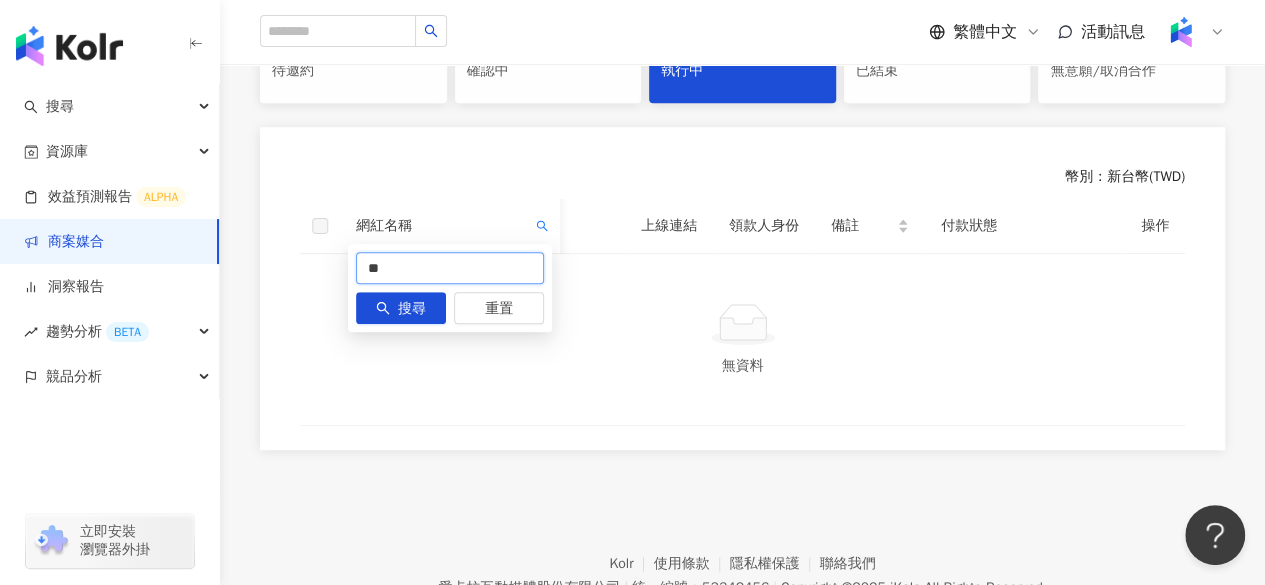 type on "**" 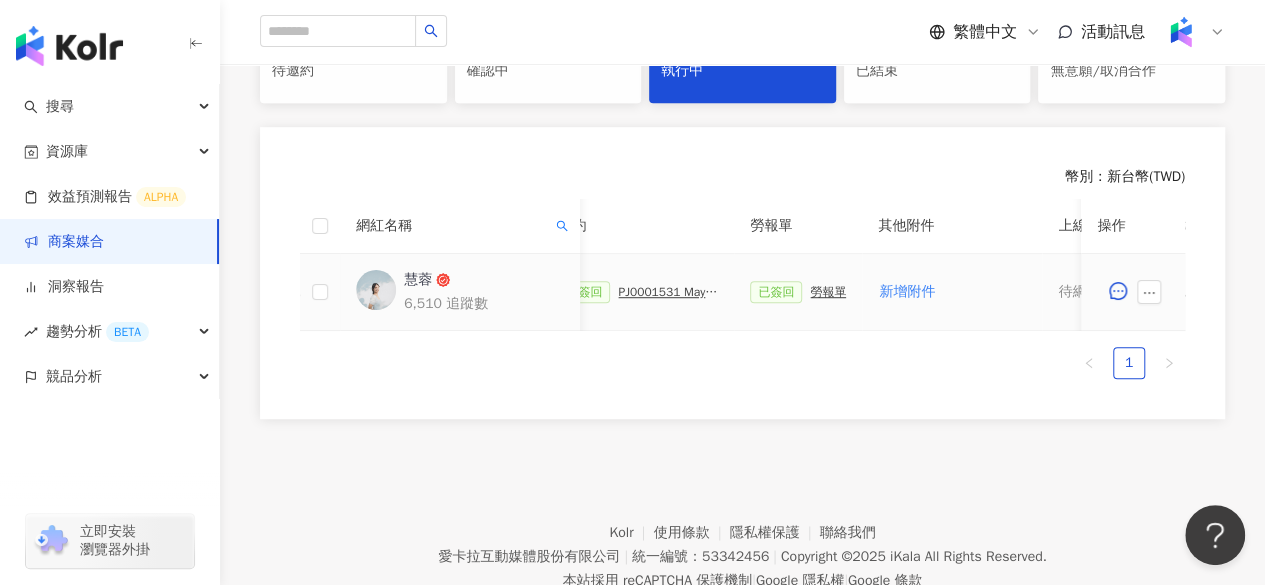 scroll, scrollTop: 0, scrollLeft: 524, axis: horizontal 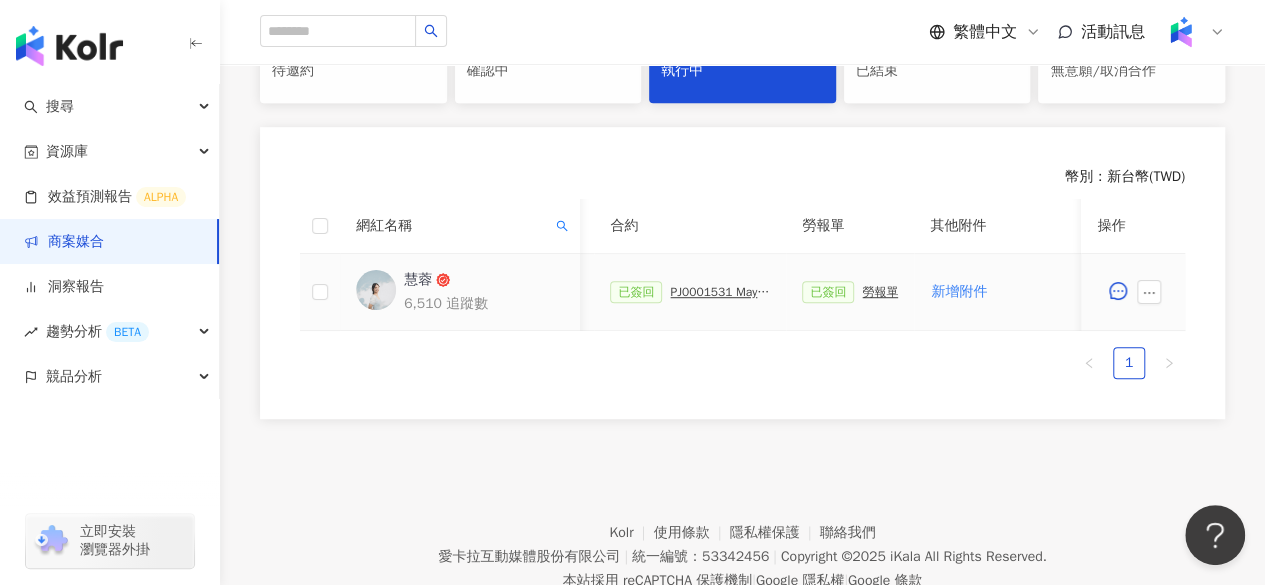 click on "PJ0001531 Maybelline_202506_FIT_ME_反孔特霧粉底_遮瑕_萊雅合作備忘錄" at bounding box center (720, 292) 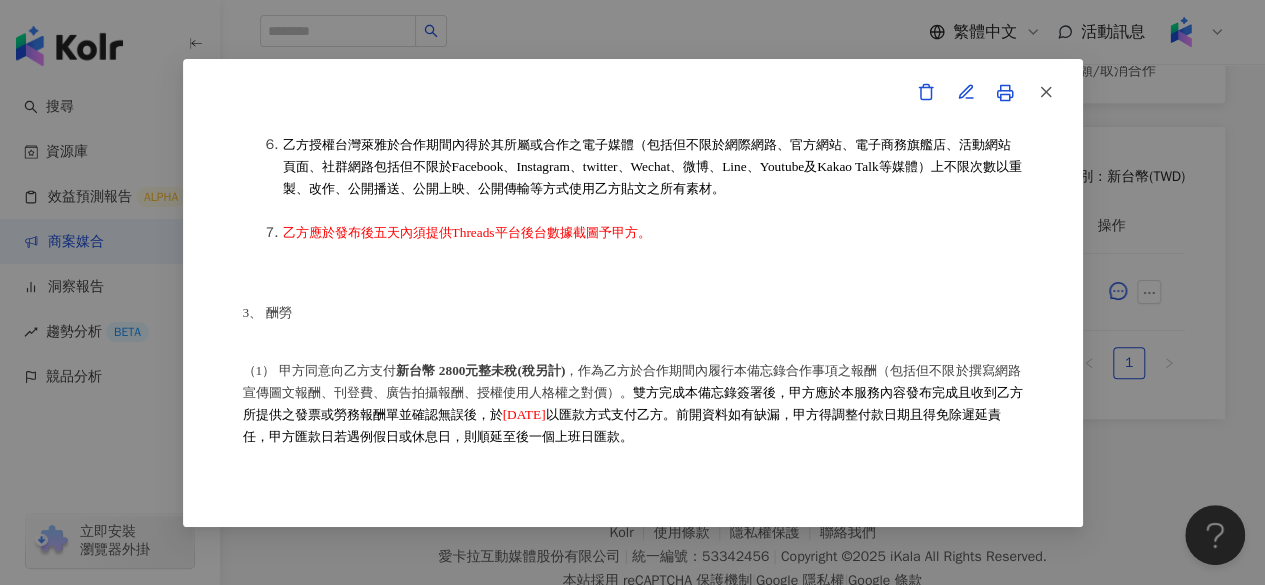 scroll, scrollTop: 1186, scrollLeft: 0, axis: vertical 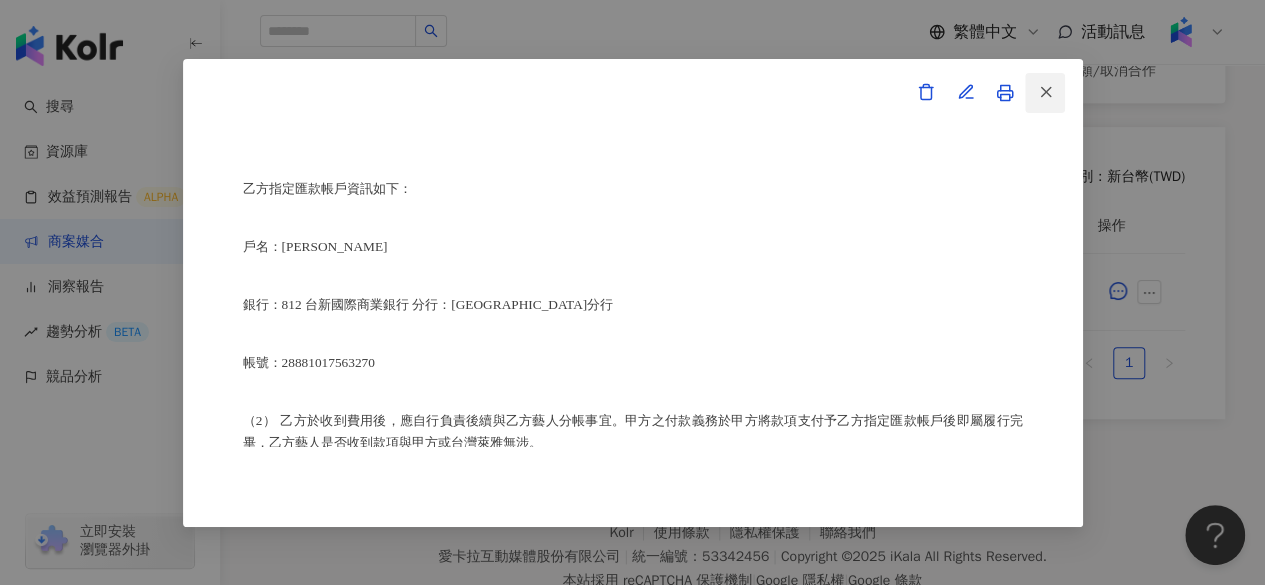 click at bounding box center (1046, 92) 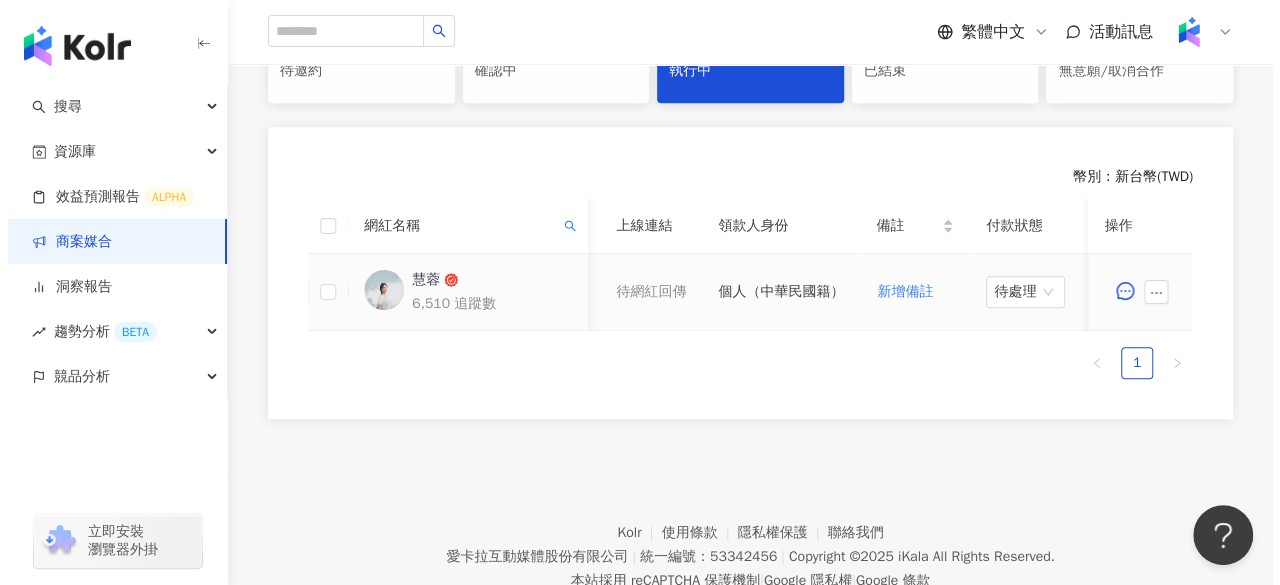 scroll, scrollTop: 0, scrollLeft: 1100, axis: horizontal 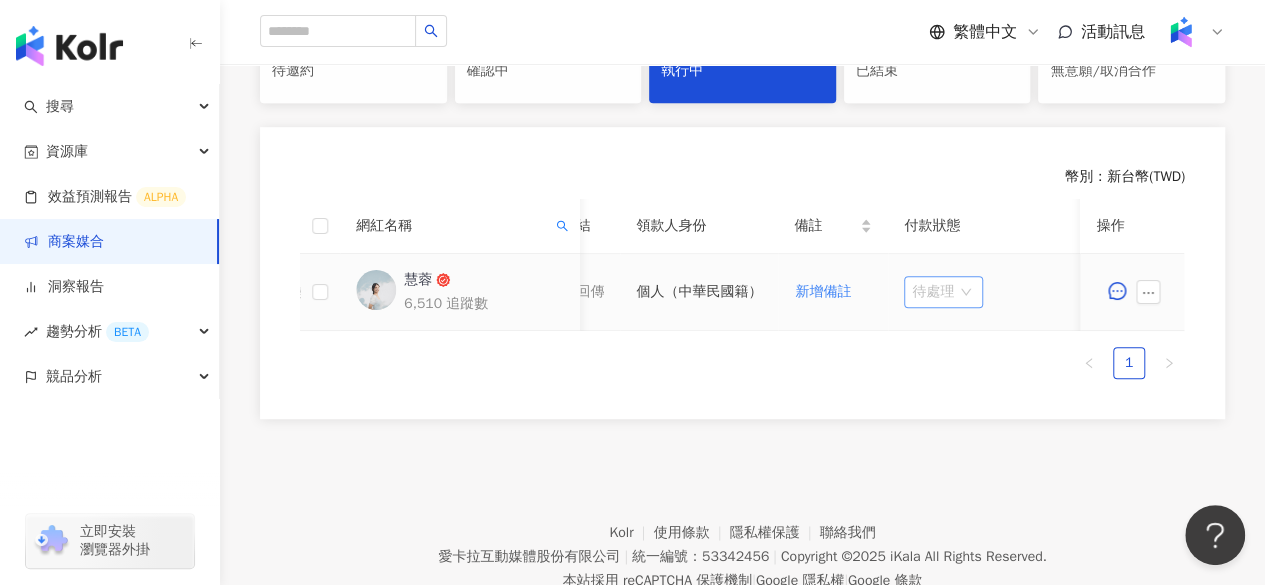 click on "待處理" at bounding box center (943, 292) 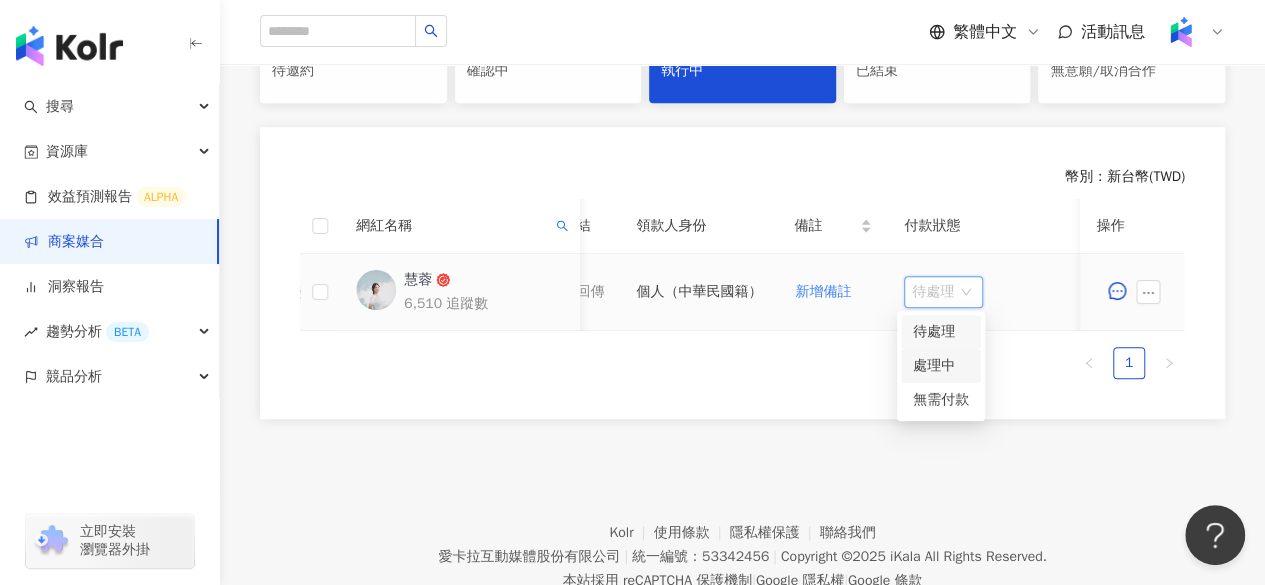 click on "處理中" at bounding box center (941, 366) 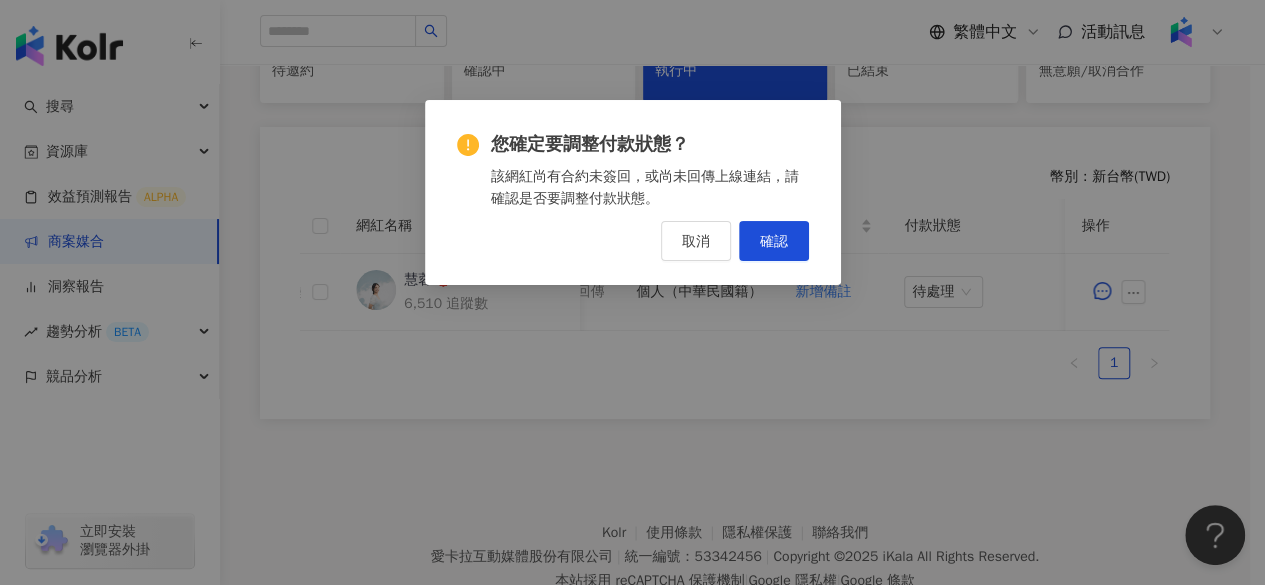 scroll, scrollTop: 0, scrollLeft: 1100, axis: horizontal 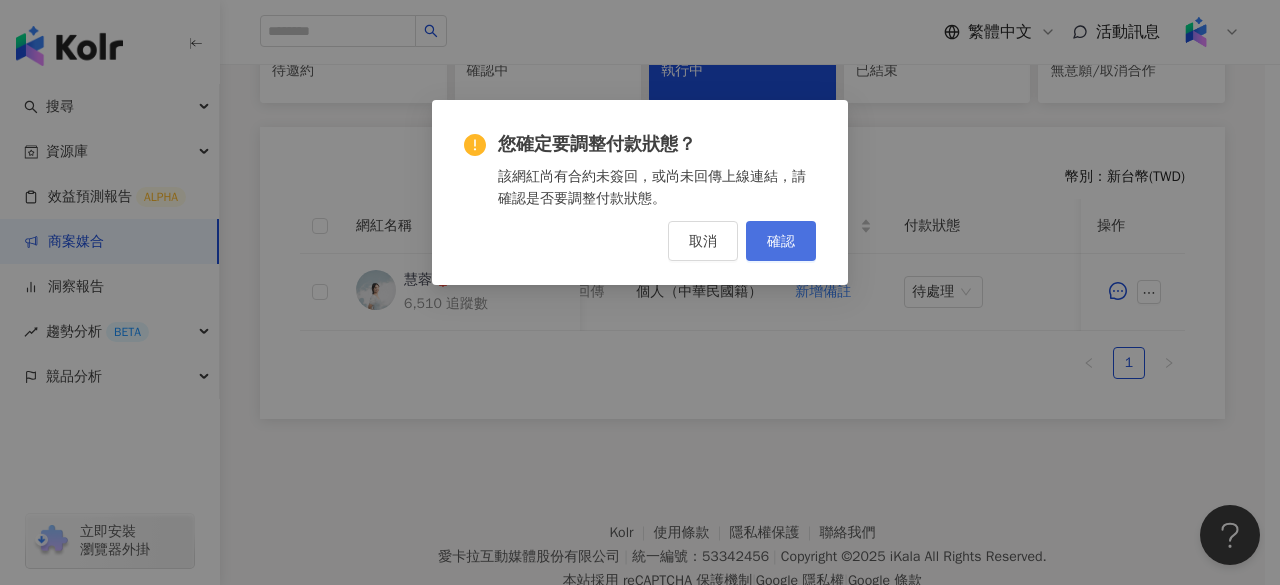 click on "確認" at bounding box center (781, 241) 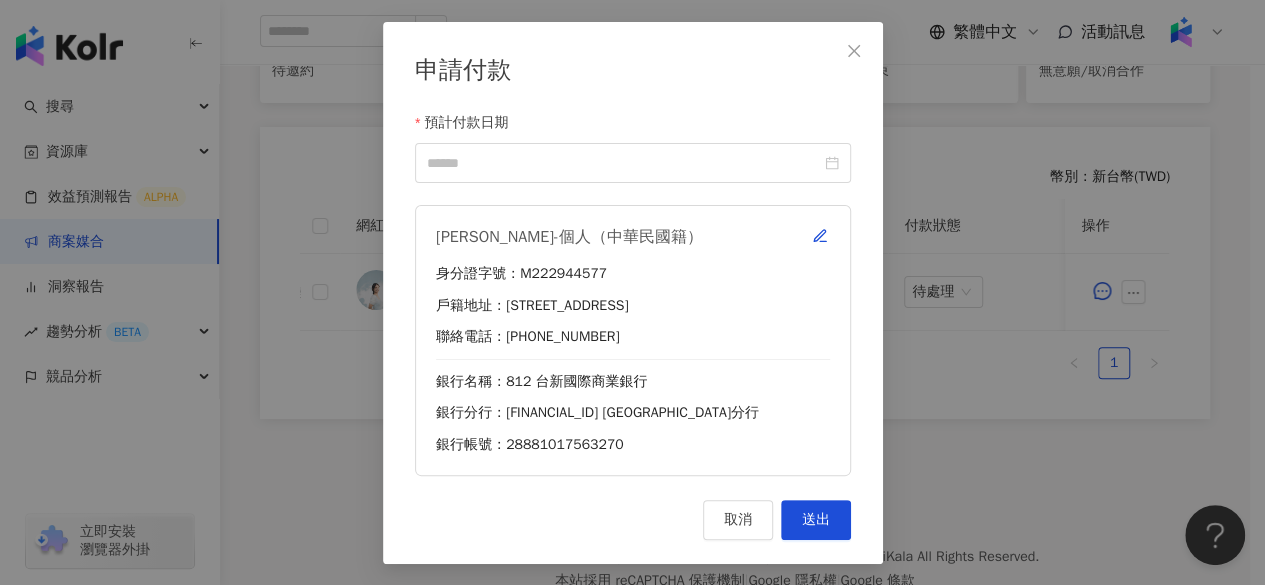 scroll, scrollTop: 0, scrollLeft: 1085, axis: horizontal 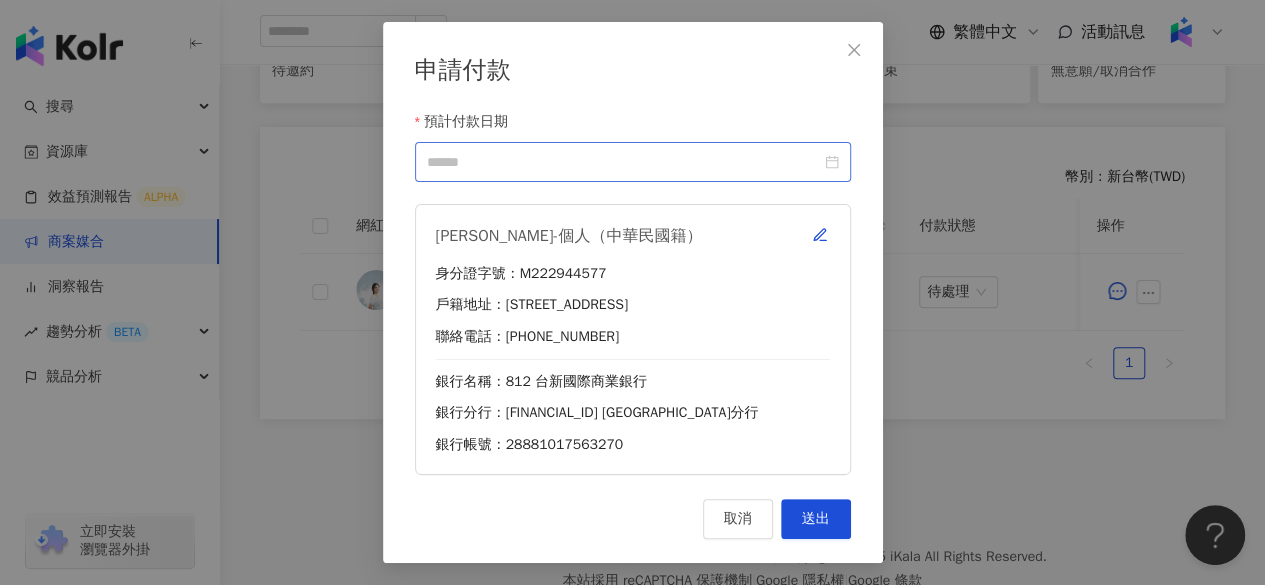 click at bounding box center [633, 162] 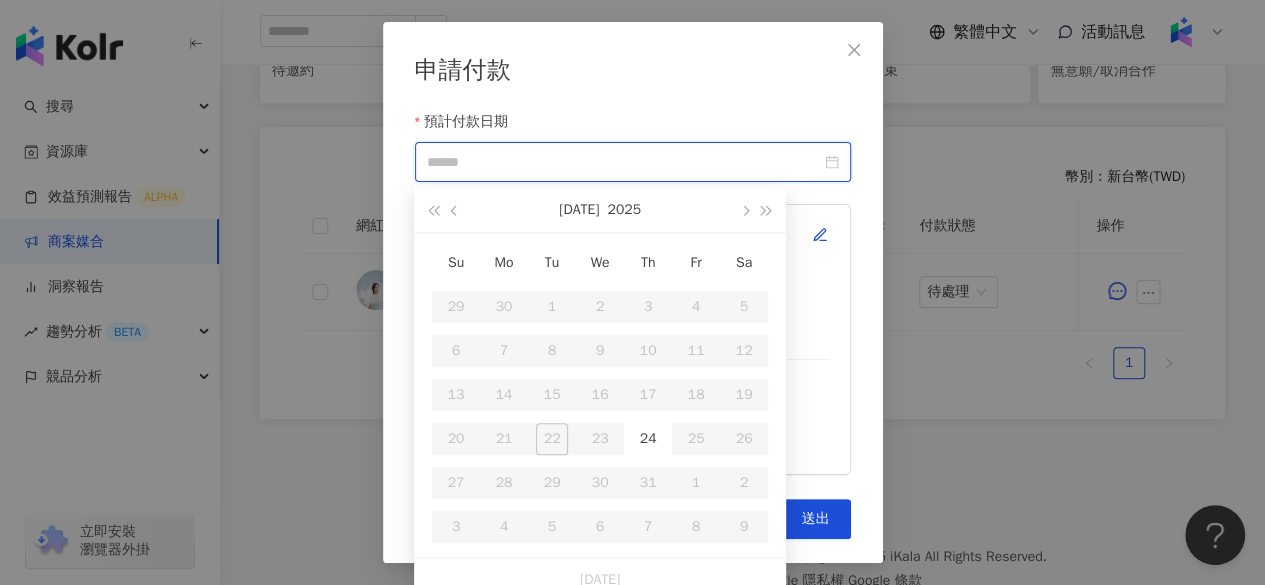 type on "**********" 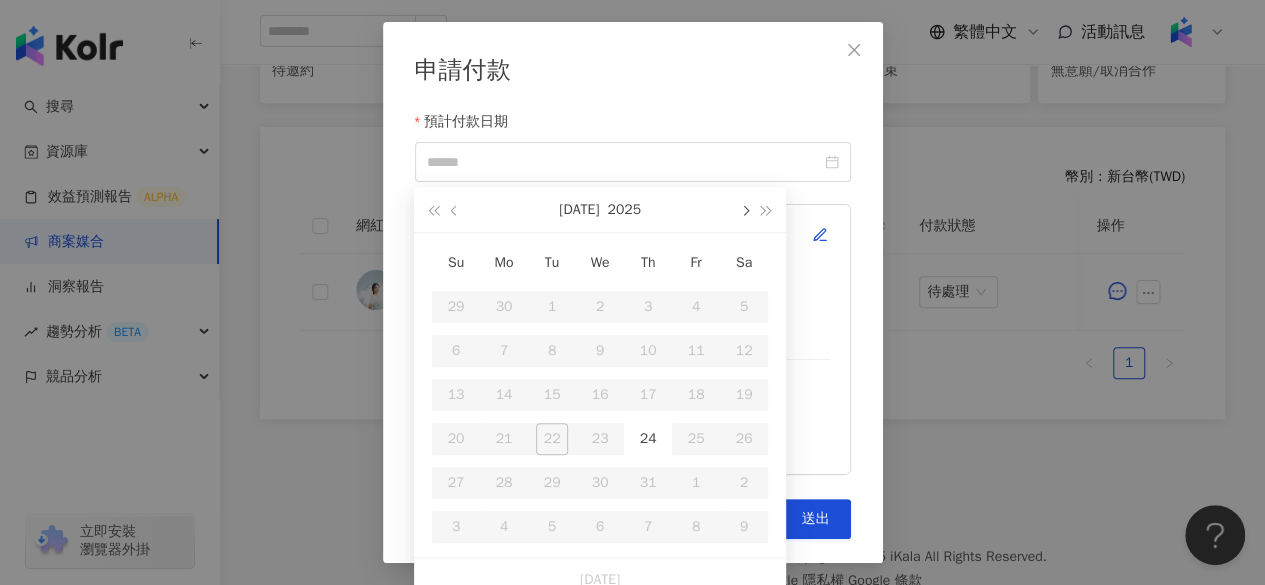 click at bounding box center (744, 209) 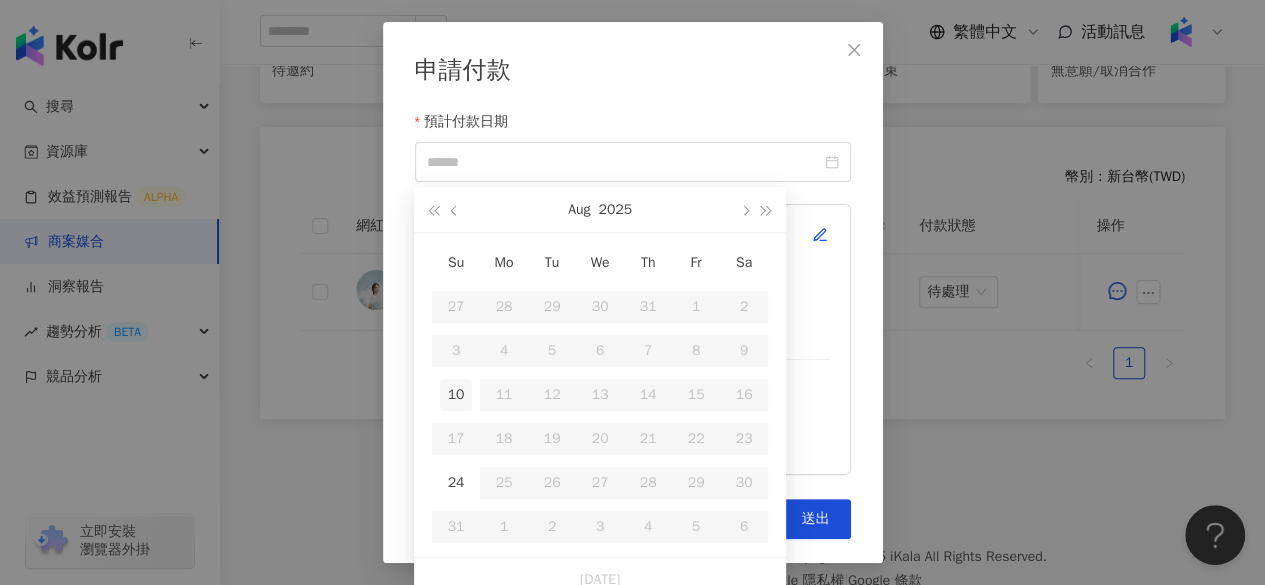 type on "**********" 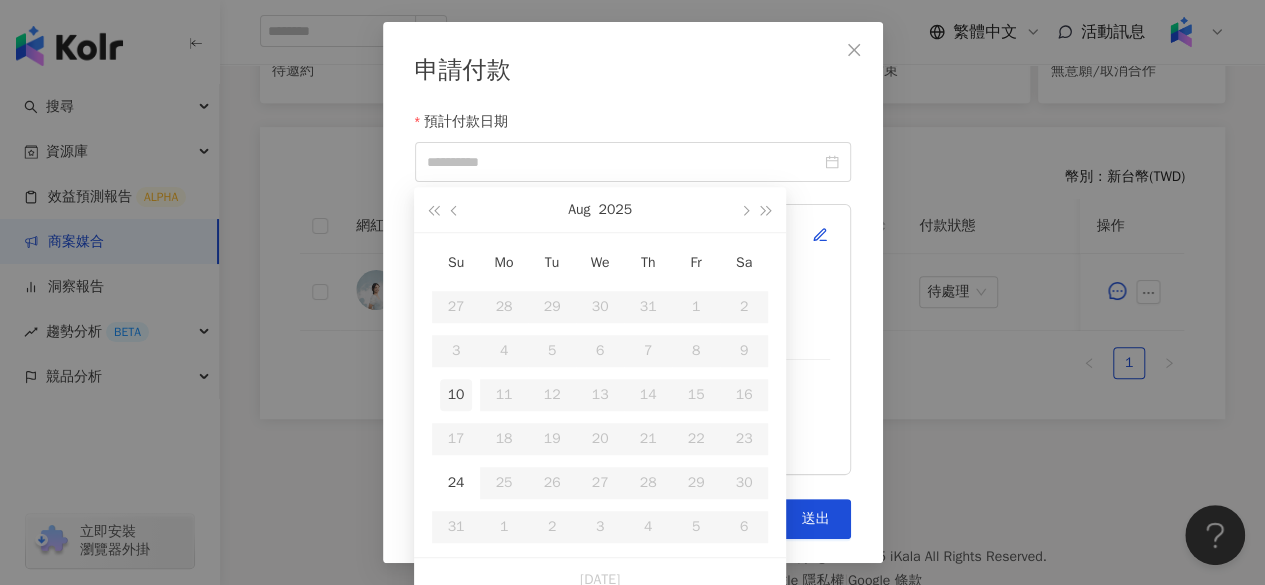 click on "10" at bounding box center (456, 395) 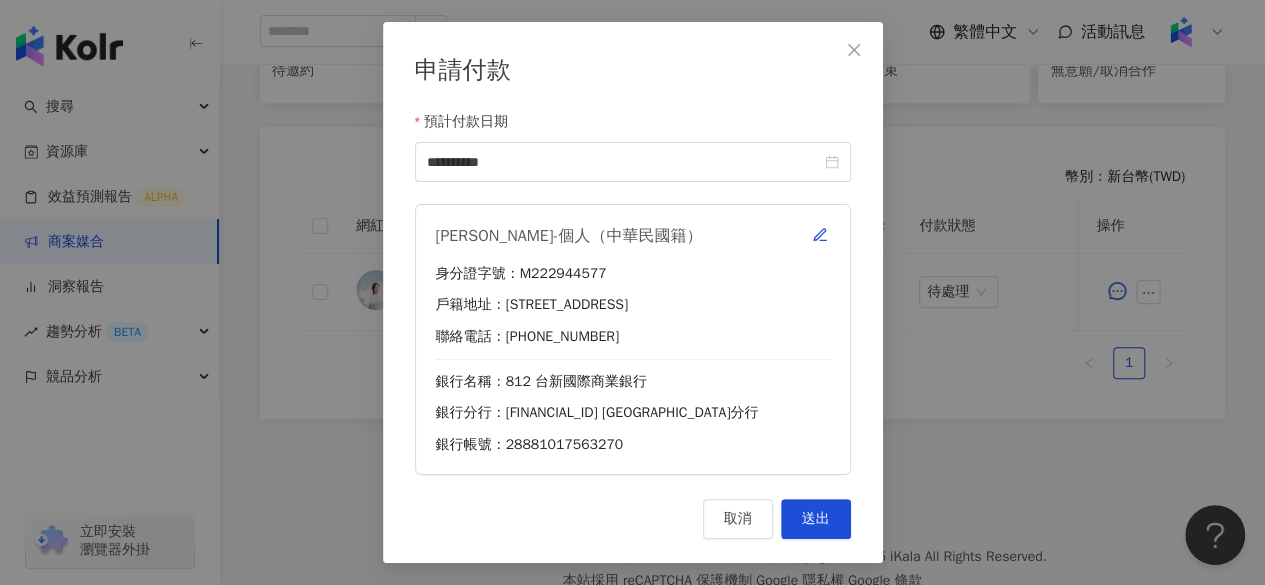scroll, scrollTop: 569, scrollLeft: 0, axis: vertical 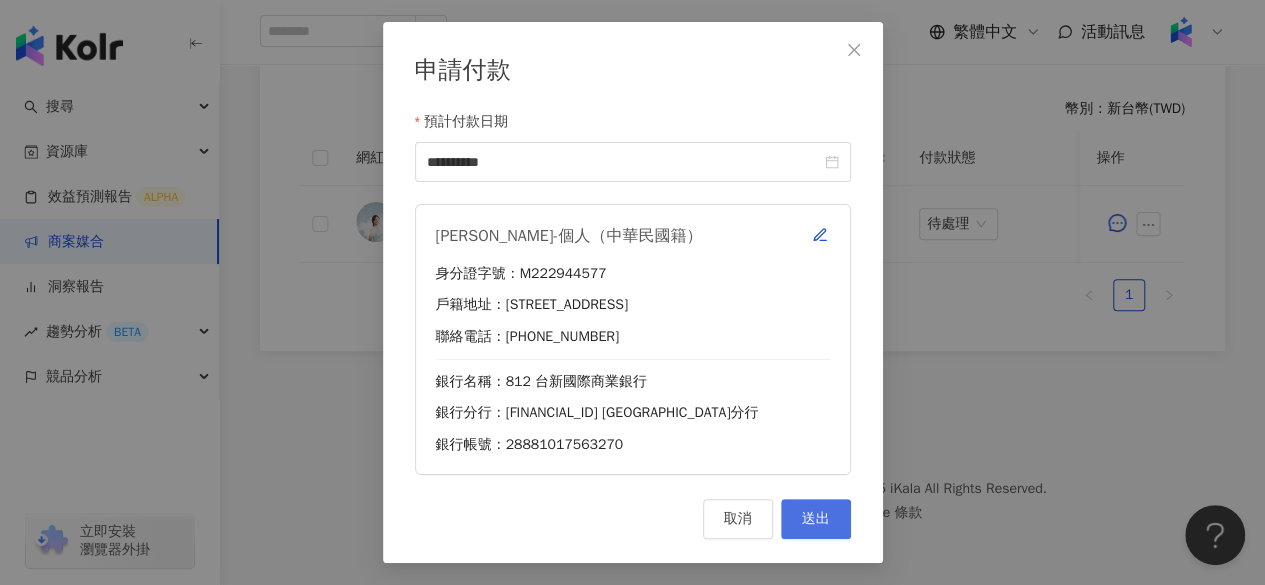 click on "送出" at bounding box center (816, 519) 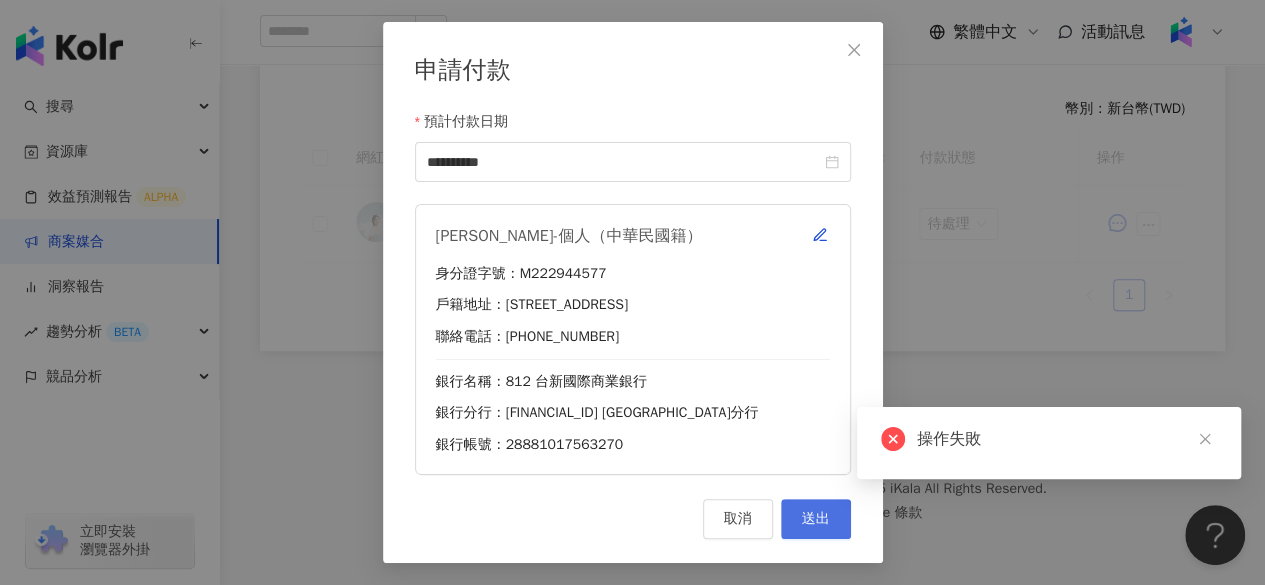 scroll, scrollTop: 569, scrollLeft: 0, axis: vertical 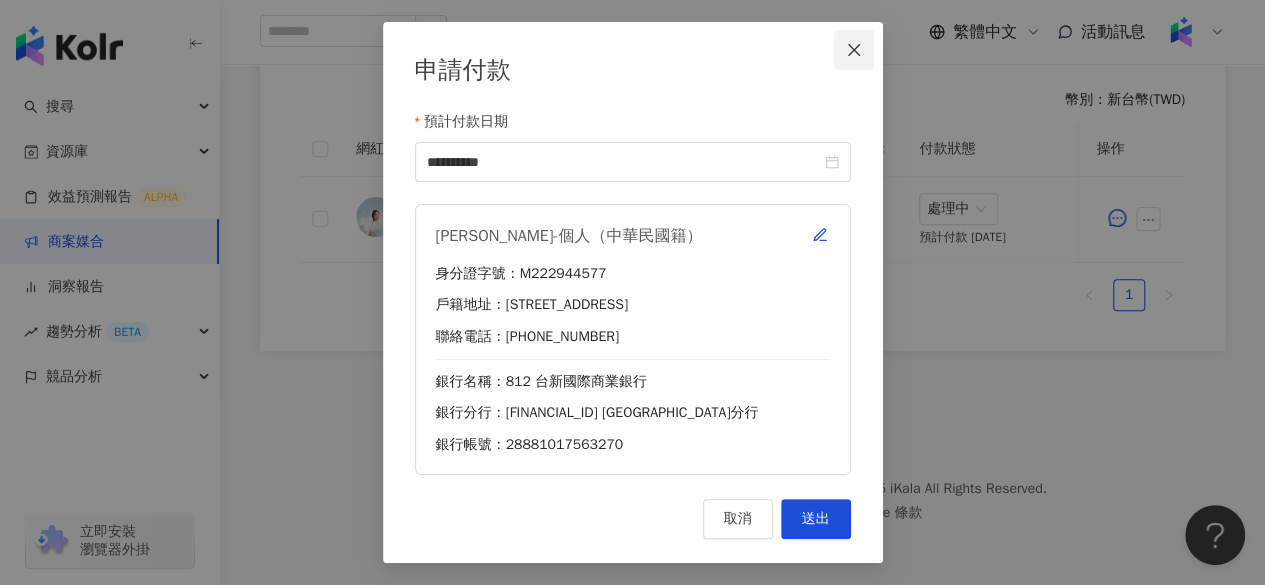 click 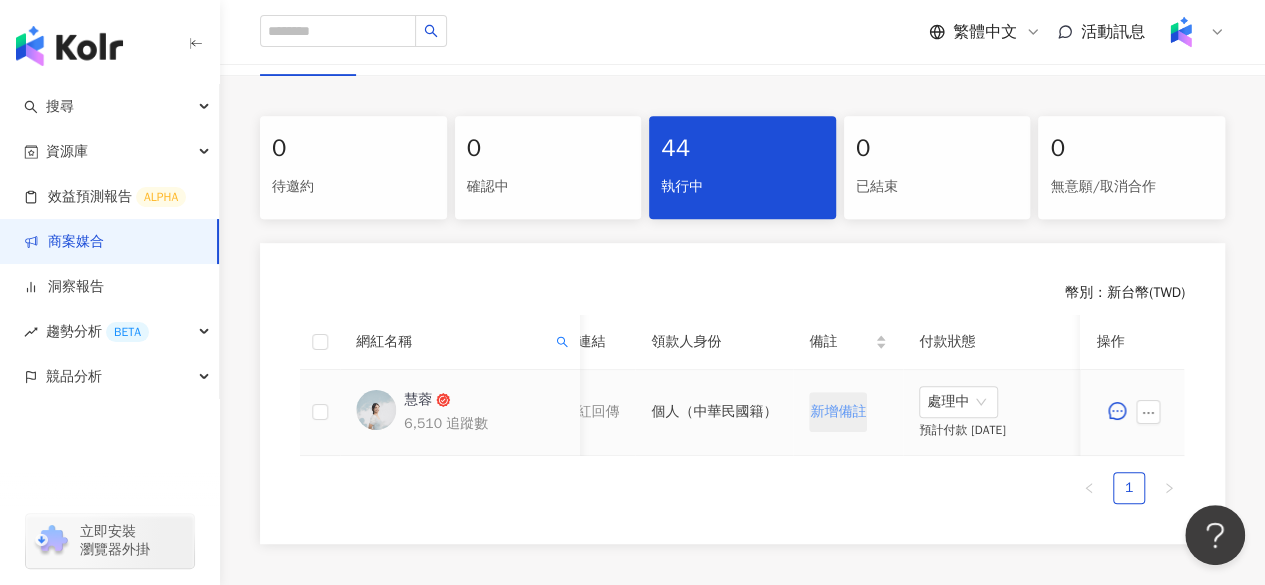 scroll, scrollTop: 365, scrollLeft: 0, axis: vertical 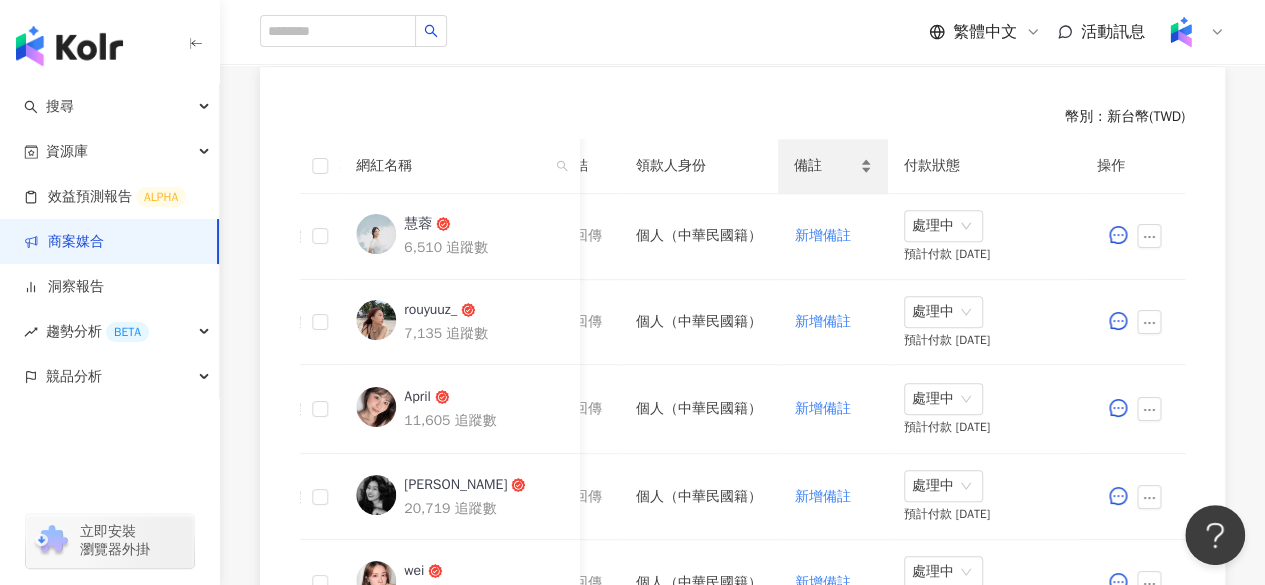 click on "備註" at bounding box center (833, 166) 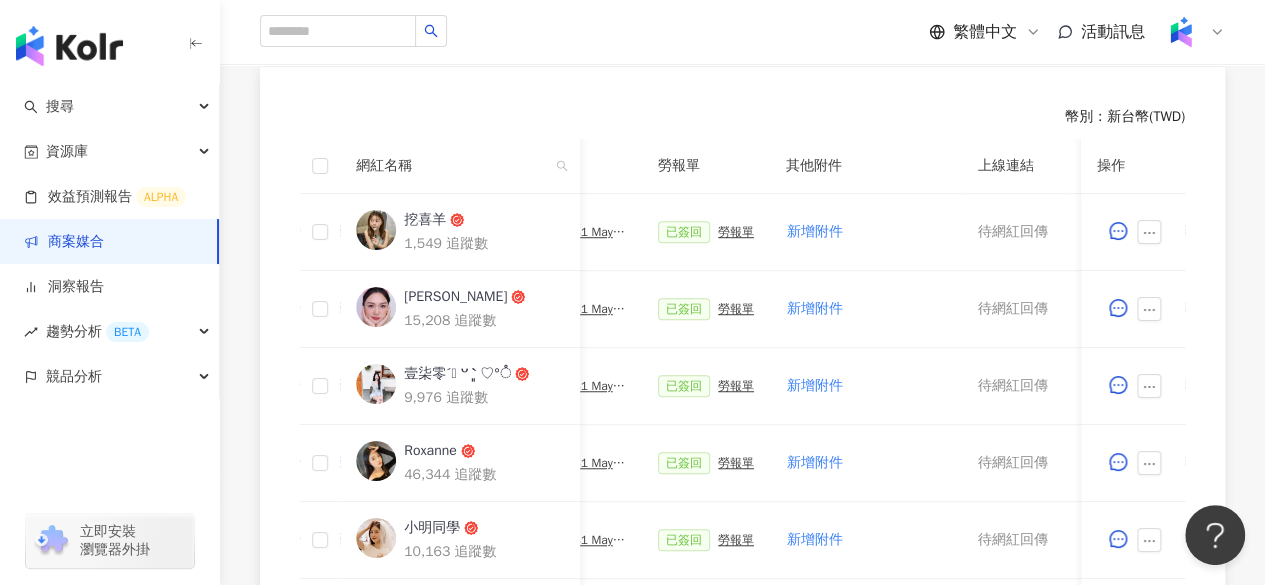 scroll, scrollTop: 0, scrollLeft: 1120, axis: horizontal 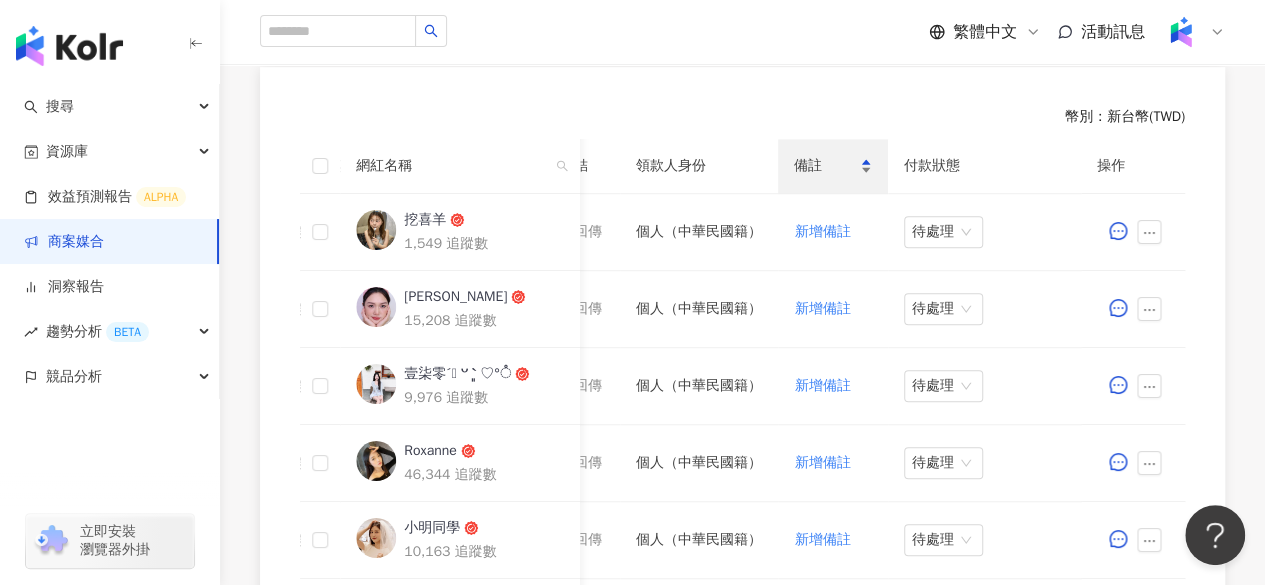 click on "備註" at bounding box center (825, 166) 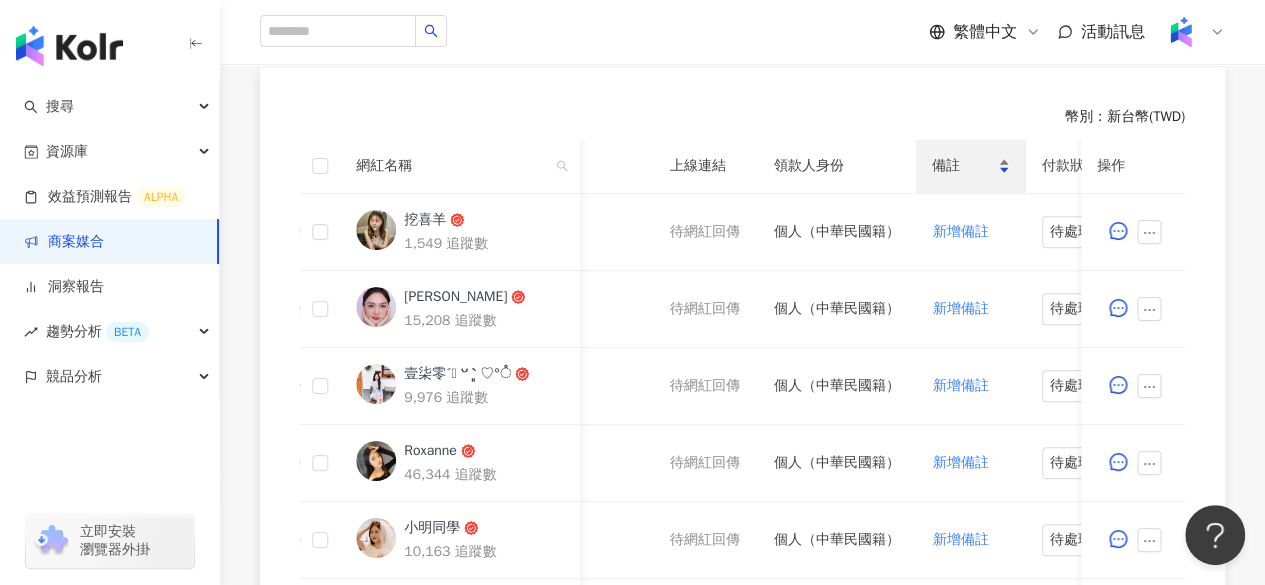 scroll, scrollTop: 0, scrollLeft: 1120, axis: horizontal 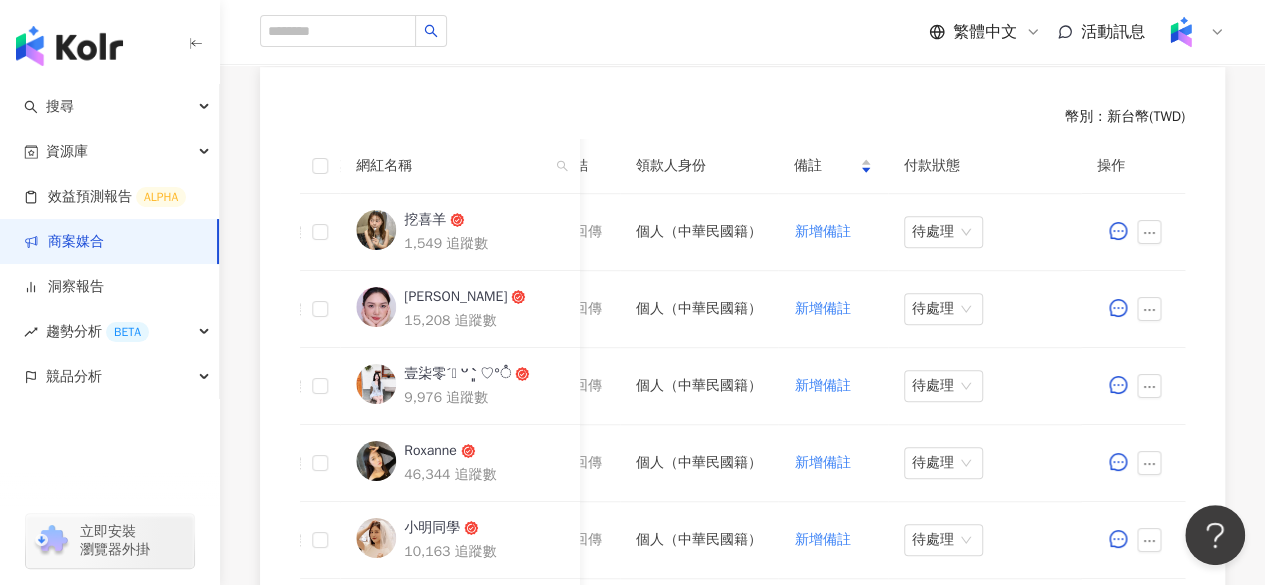 click on "付款狀態" at bounding box center [988, 166] 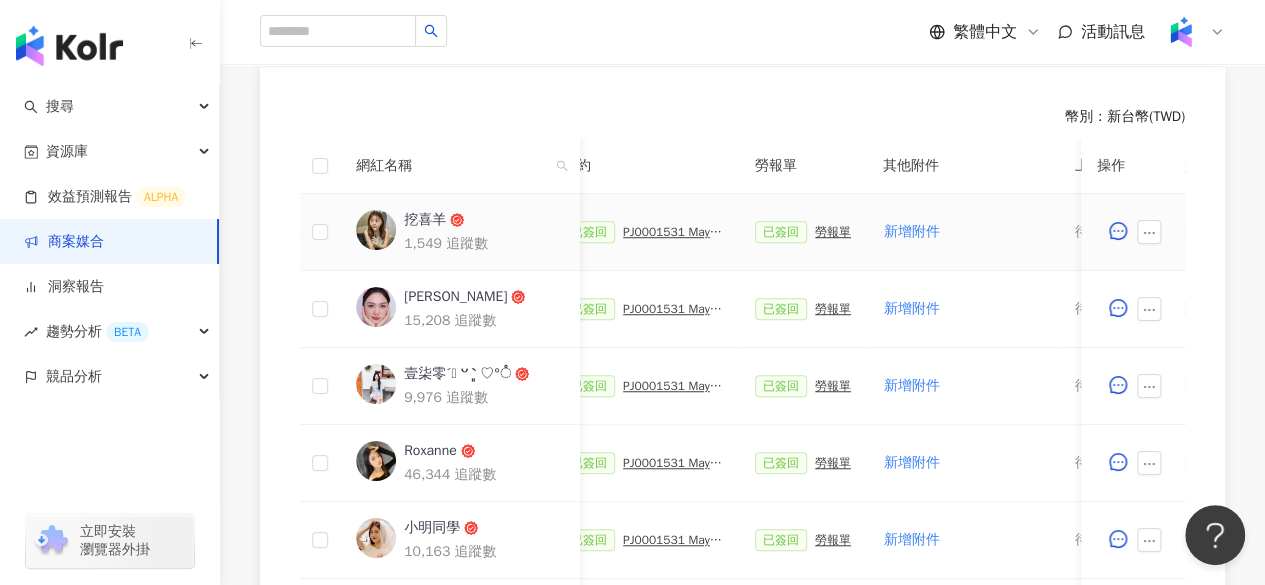 scroll, scrollTop: 0, scrollLeft: 576, axis: horizontal 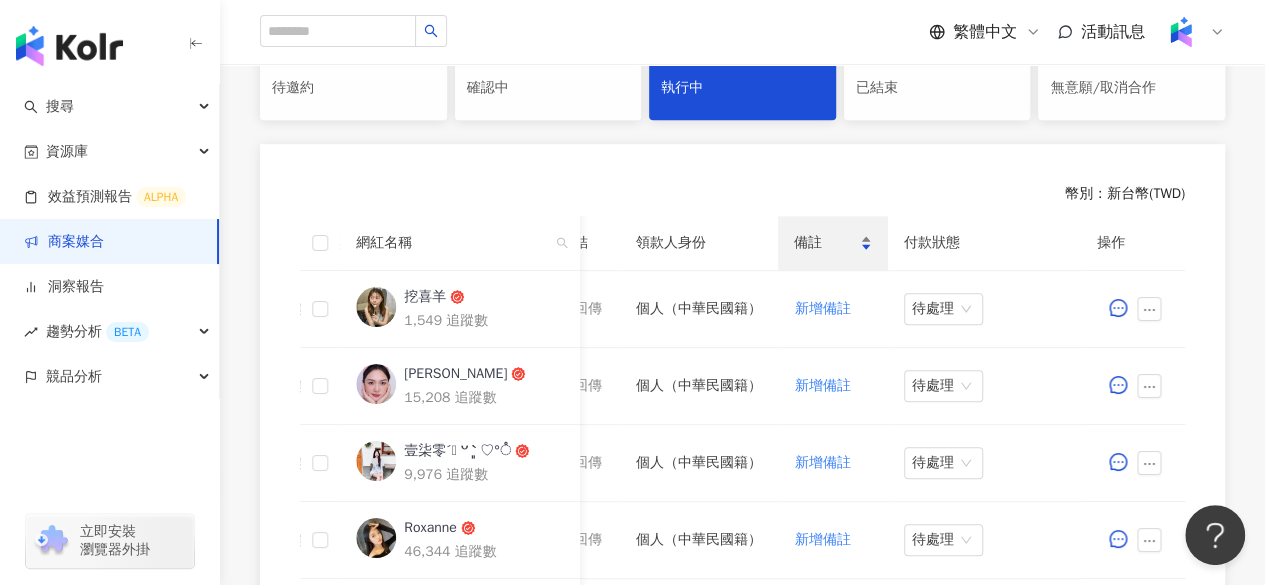 click on "備註" at bounding box center (833, 243) 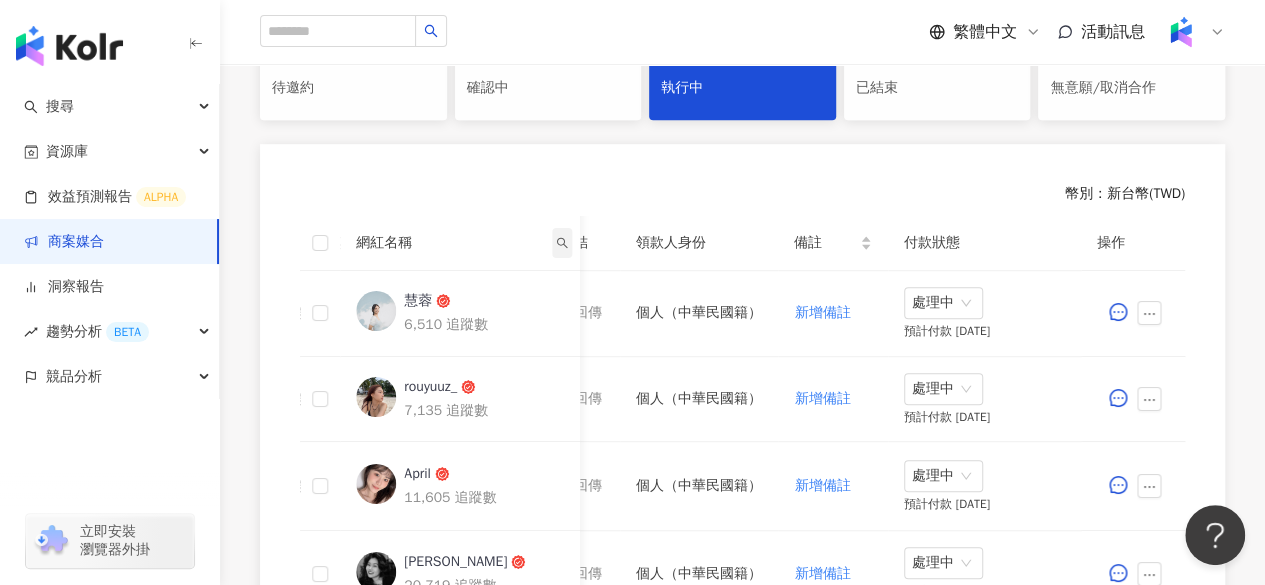 click 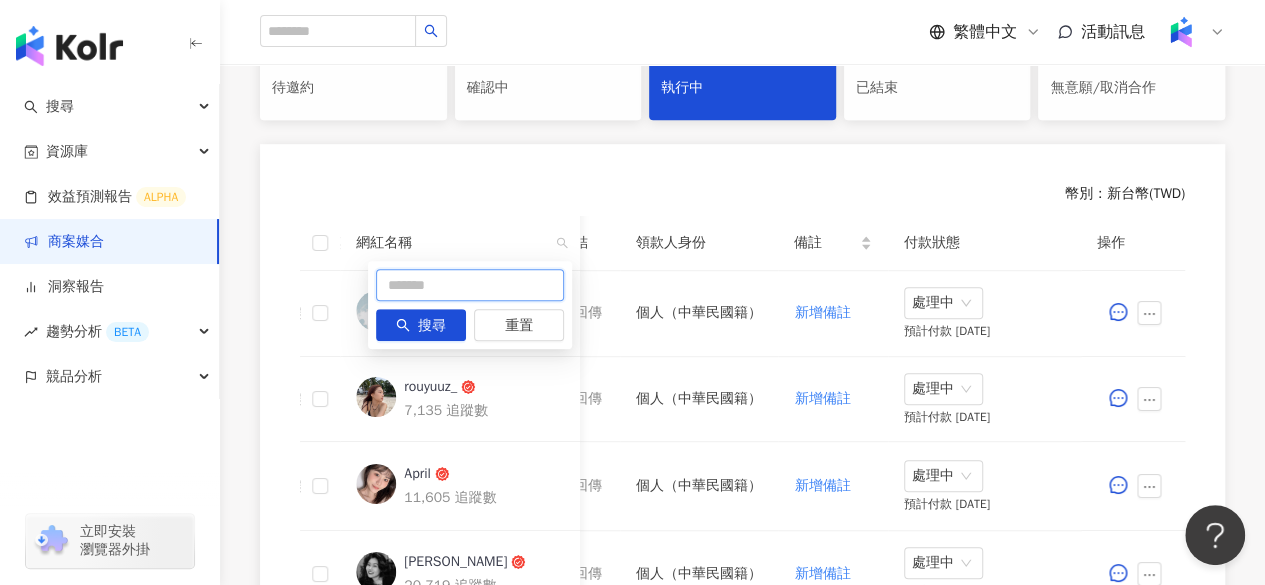click at bounding box center [470, 285] 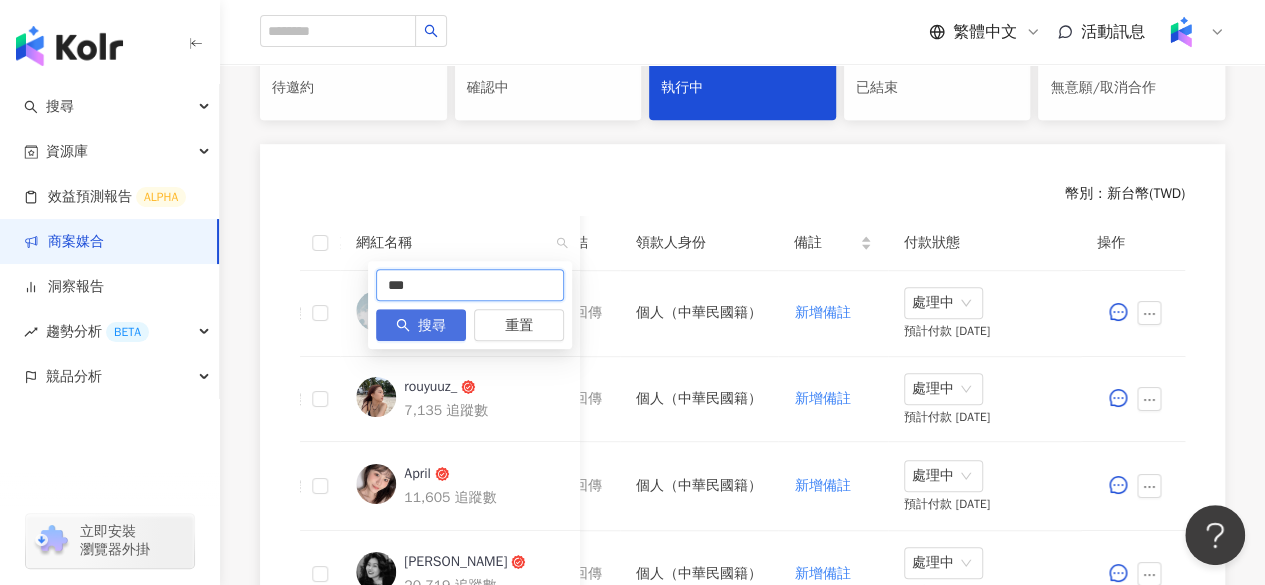 type on "***" 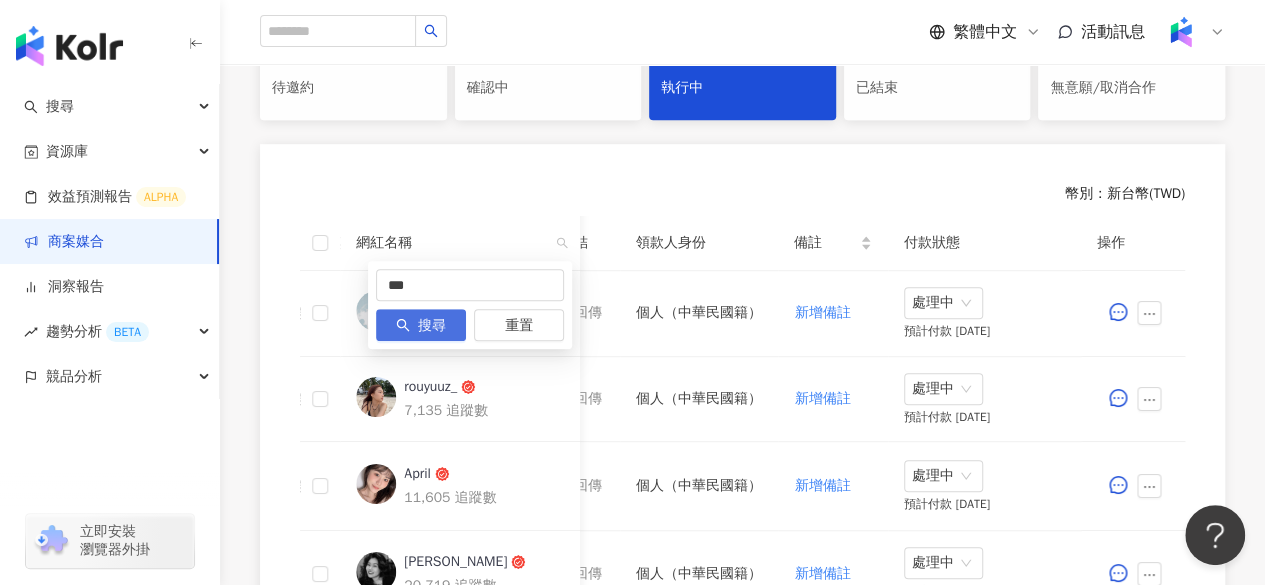 click on "搜尋" at bounding box center [421, 325] 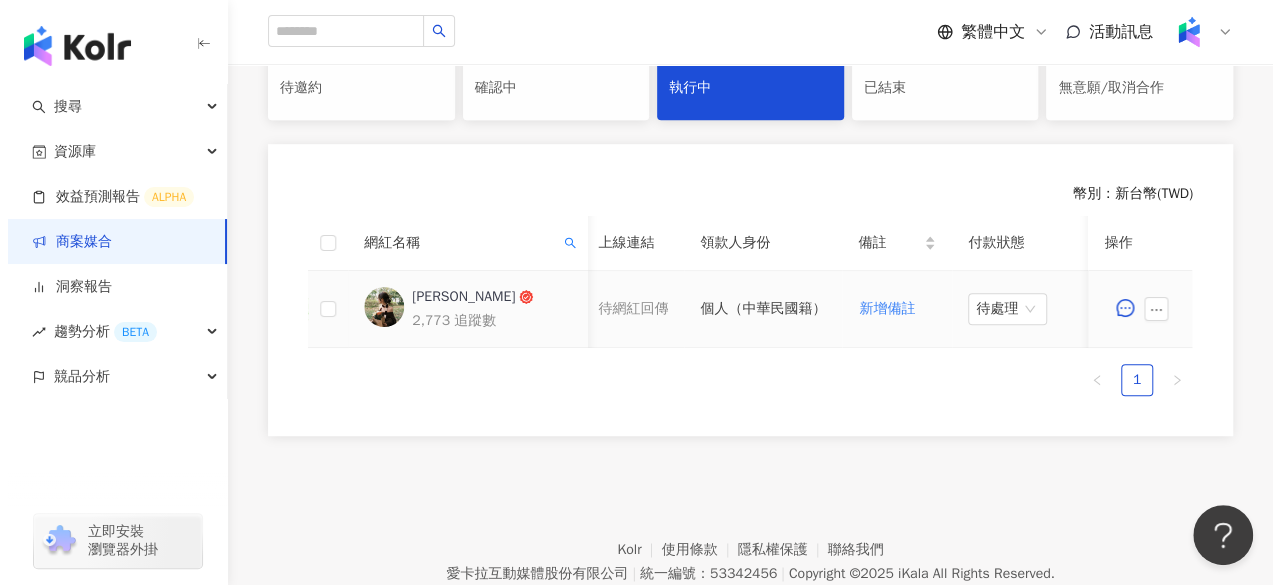 scroll, scrollTop: 0, scrollLeft: 1100, axis: horizontal 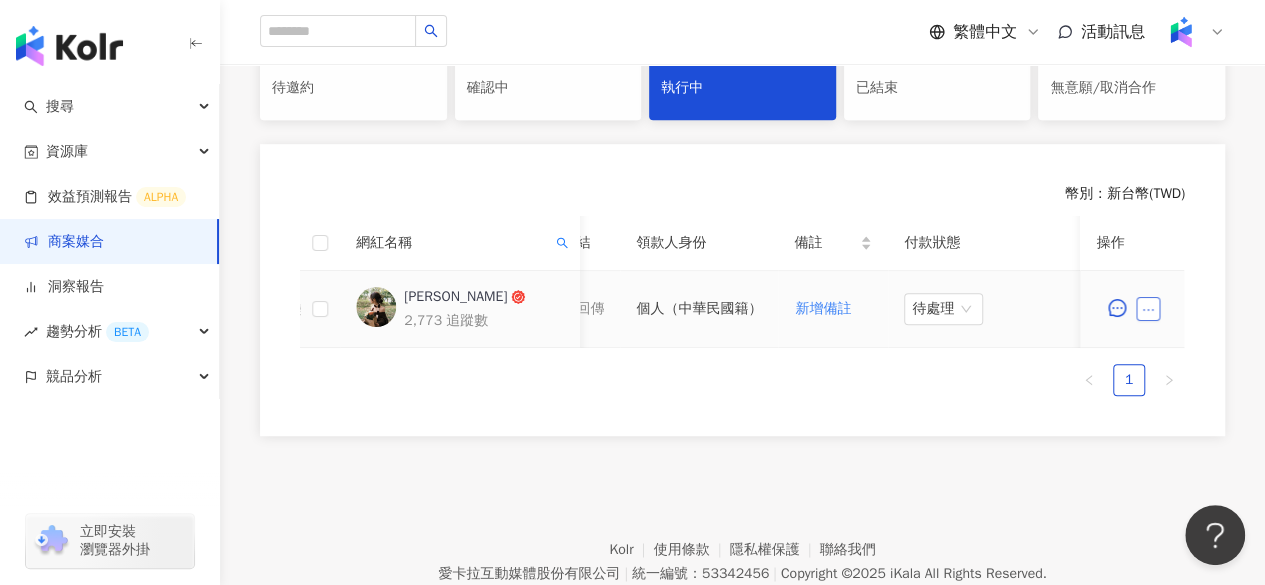 click at bounding box center (1149, 309) 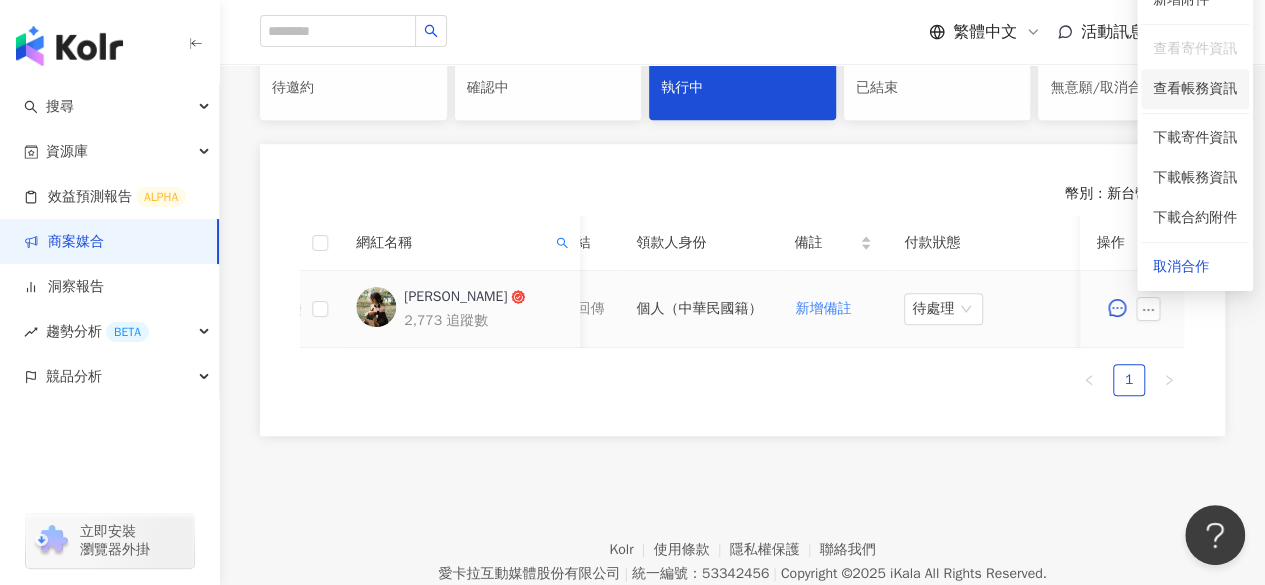 click on "查看帳務資訊" at bounding box center [1195, 89] 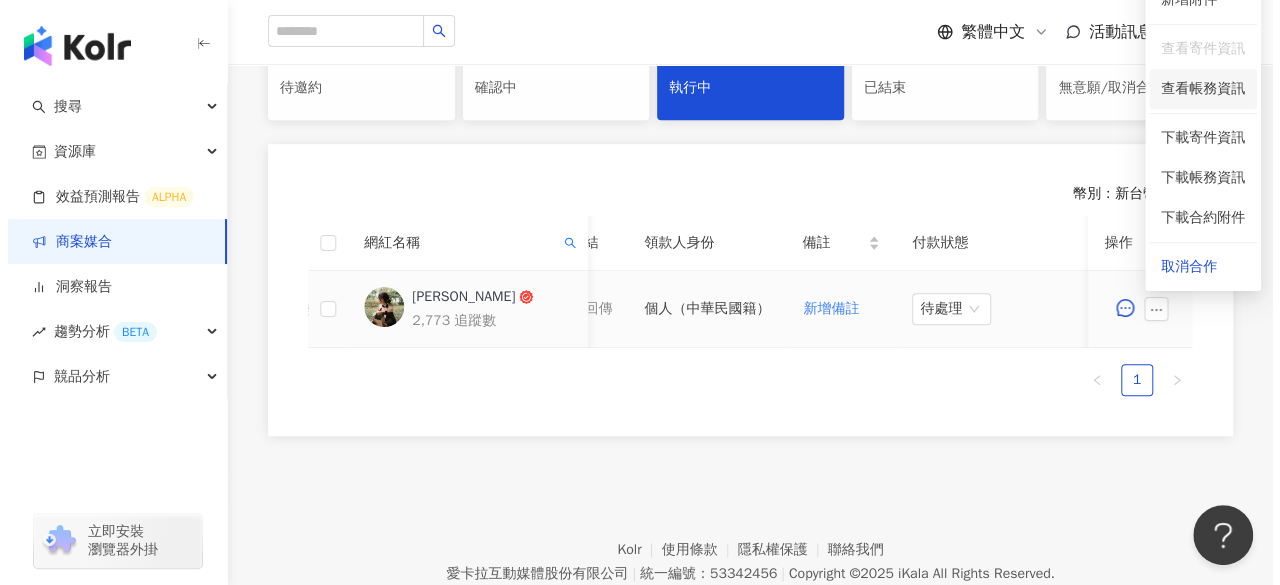 scroll, scrollTop: 0, scrollLeft: 1100, axis: horizontal 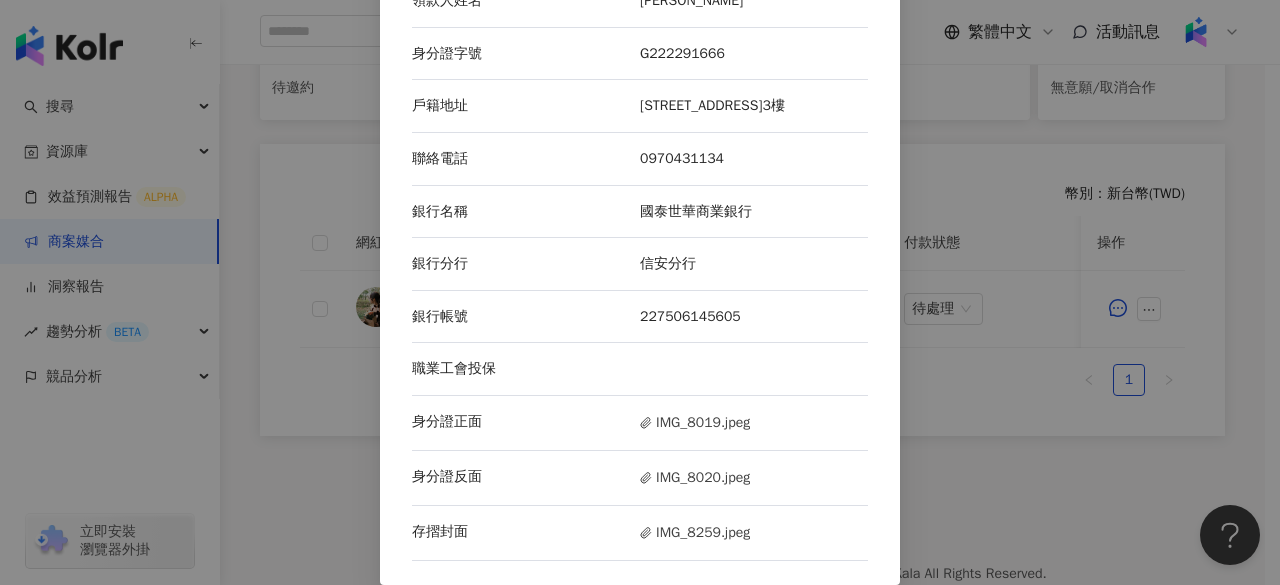 click on "臺北市中山區聚葉里民權東路一段58巷10號3樓" at bounding box center (754, 106) 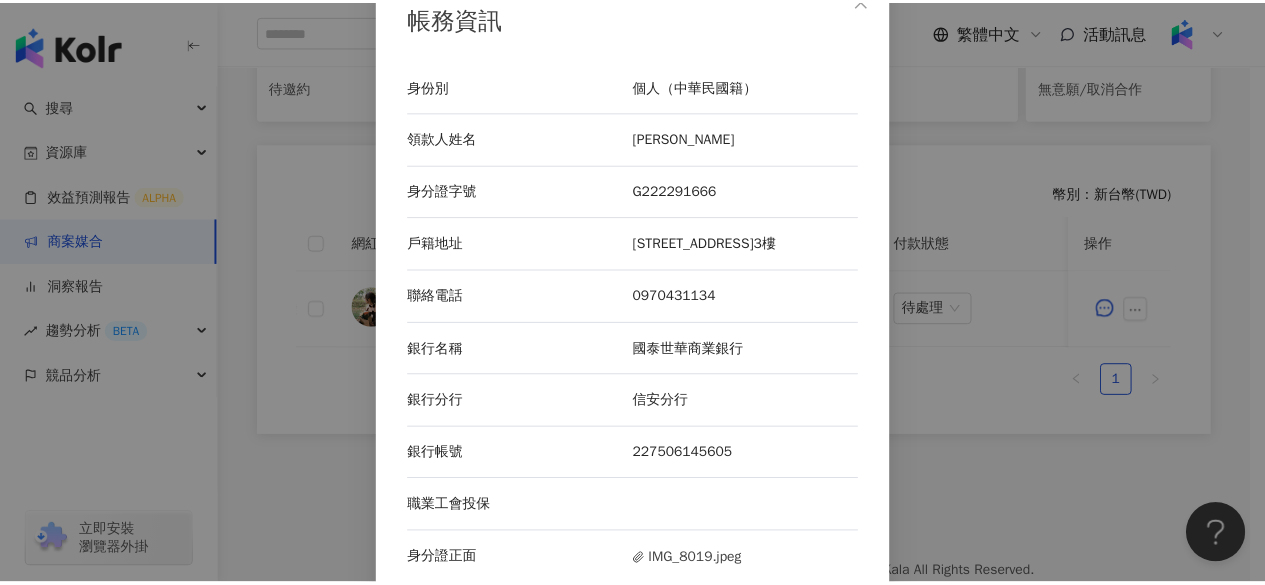 scroll, scrollTop: 27, scrollLeft: 0, axis: vertical 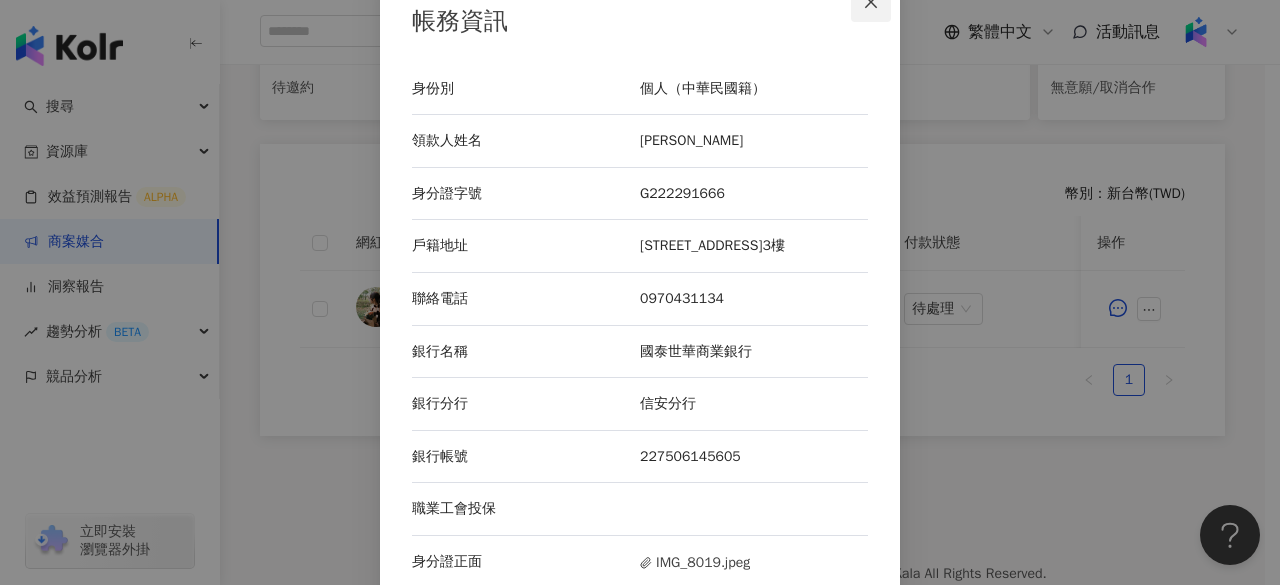 click at bounding box center (871, 2) 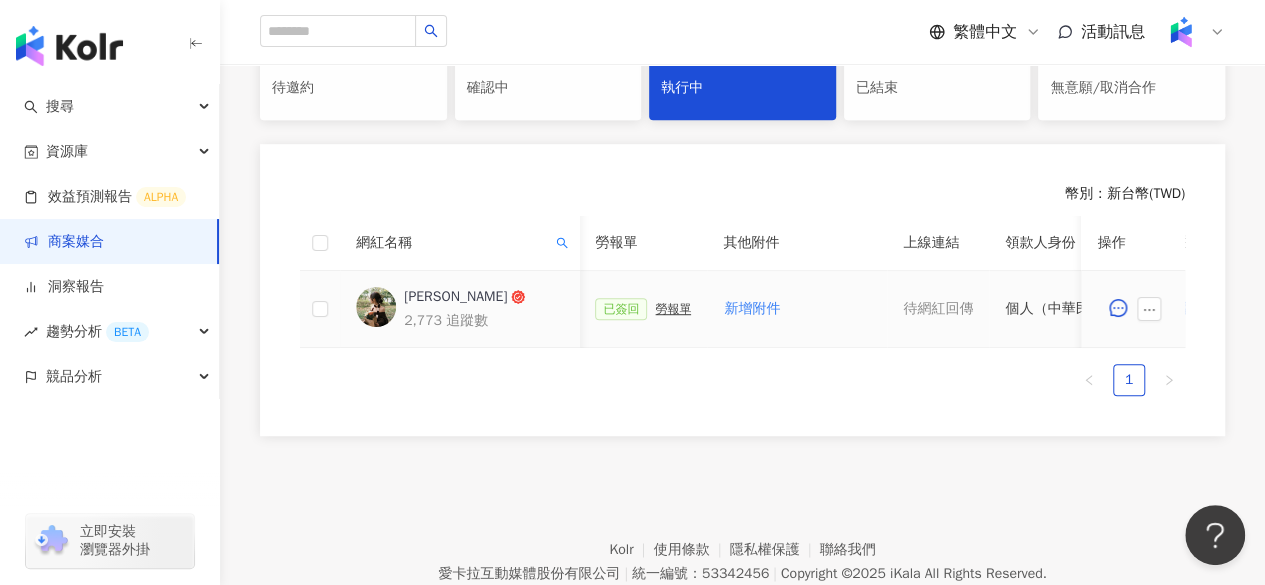 scroll, scrollTop: 0, scrollLeft: 599, axis: horizontal 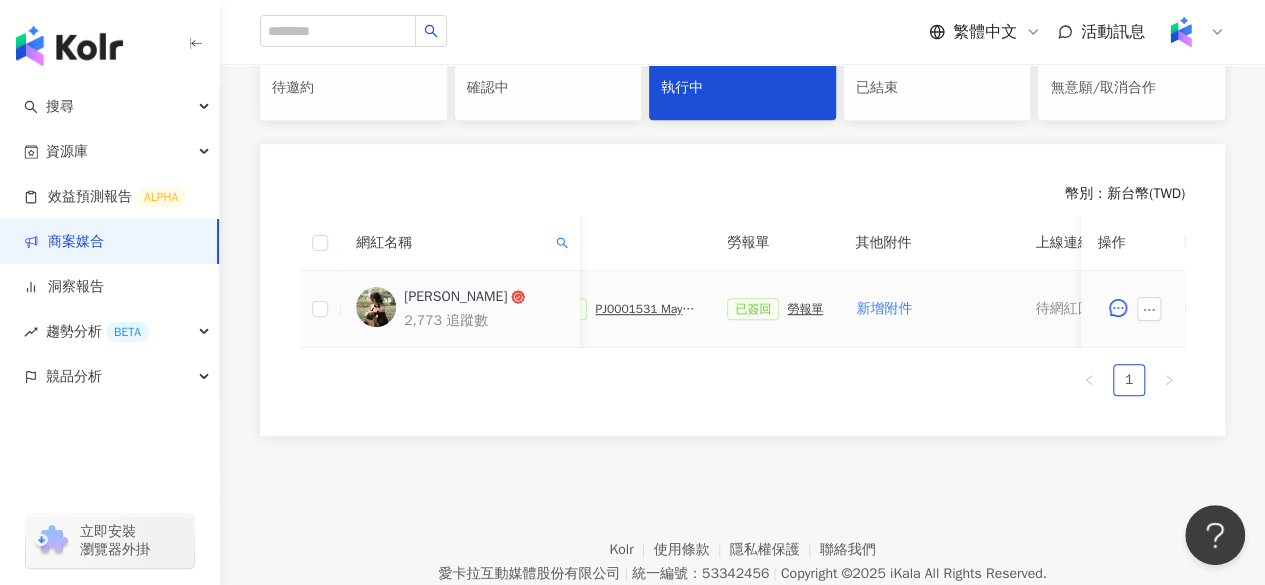 click on "PJ0001531 Maybelline_202506_FIT_ME_反孔特霧粉底_遮瑕_萊雅合作備忘錄" at bounding box center [645, 309] 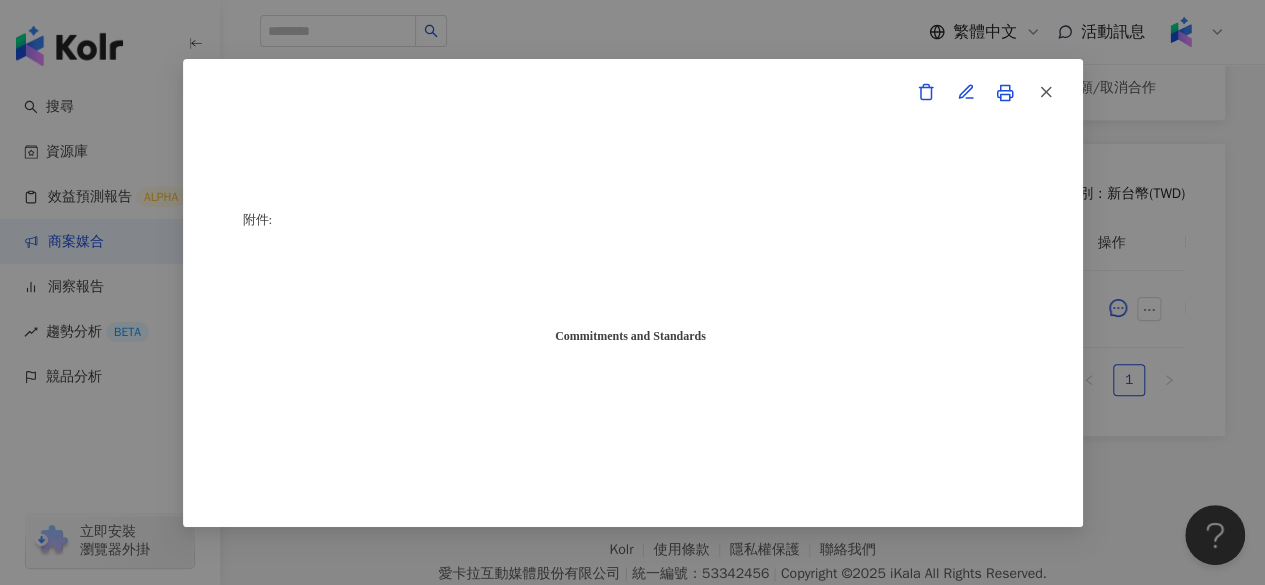 scroll, scrollTop: 5080, scrollLeft: 0, axis: vertical 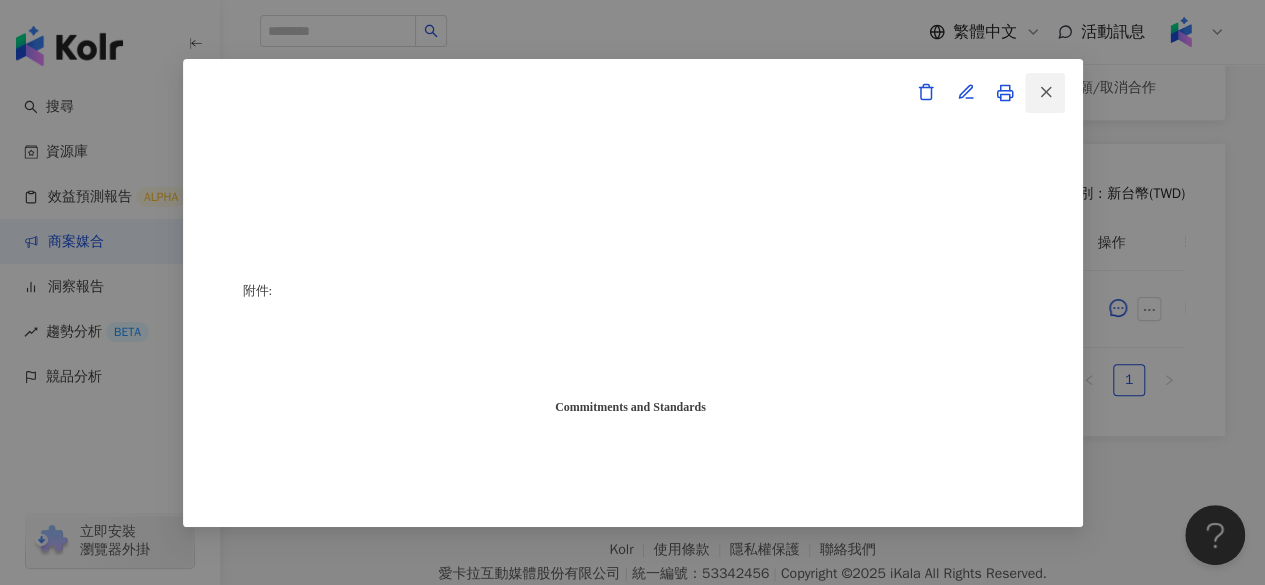 click at bounding box center (1045, 93) 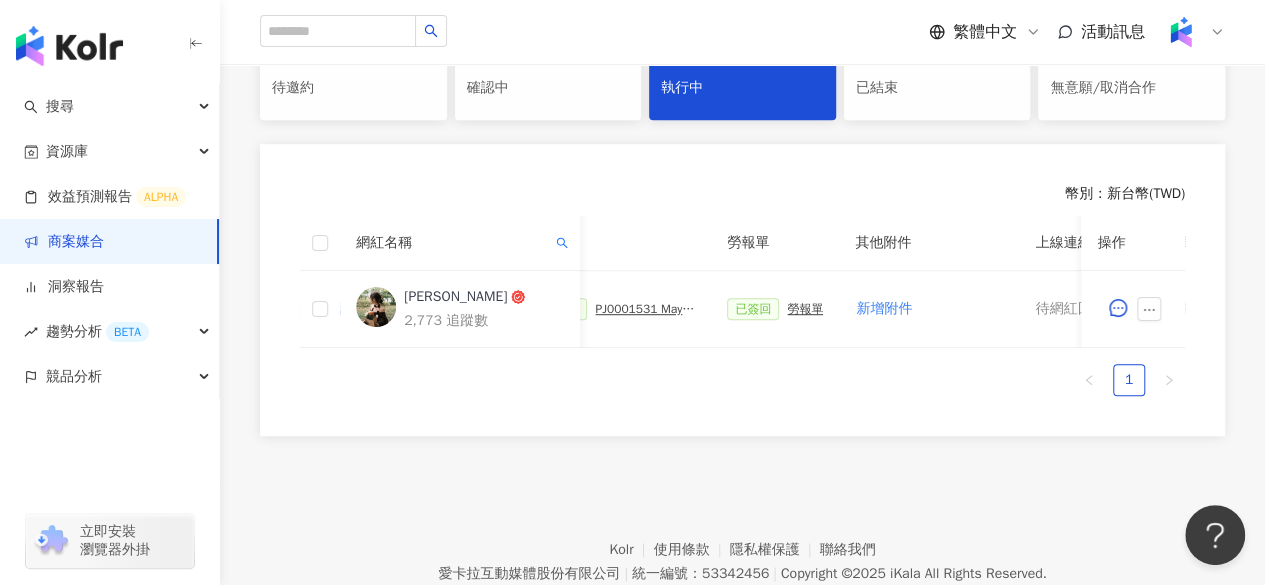 scroll, scrollTop: 435, scrollLeft: 0, axis: vertical 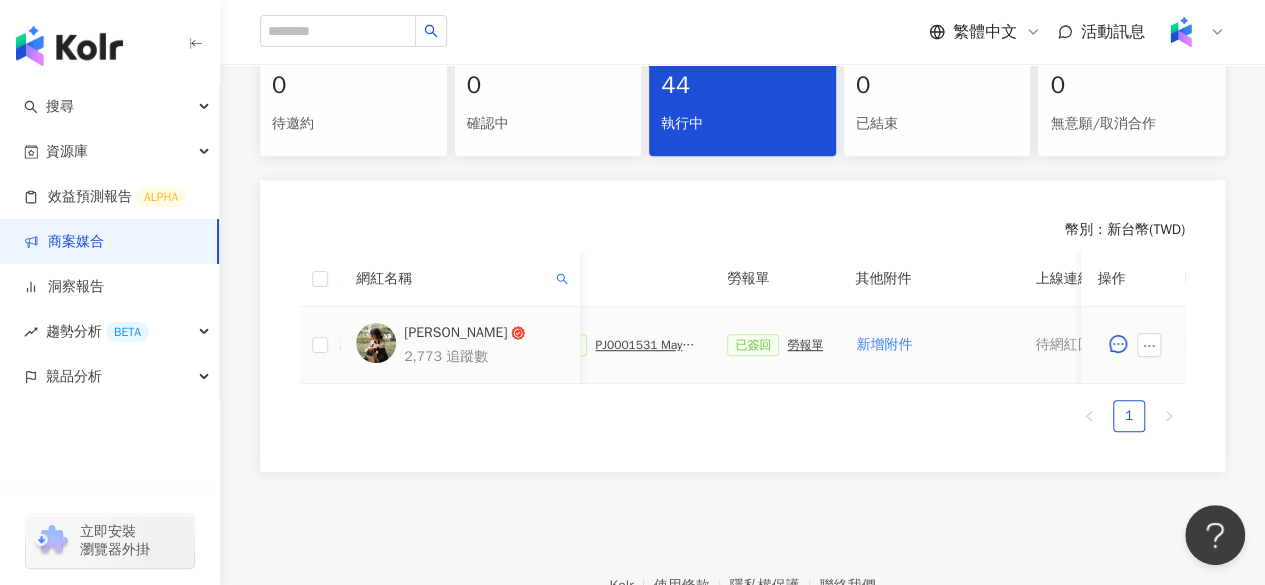 click on "已簽回 PJ0001531 Maybelline_202506_FIT_ME_反孔特霧粉底_遮瑕_萊雅合作備忘錄" at bounding box center [615, 345] 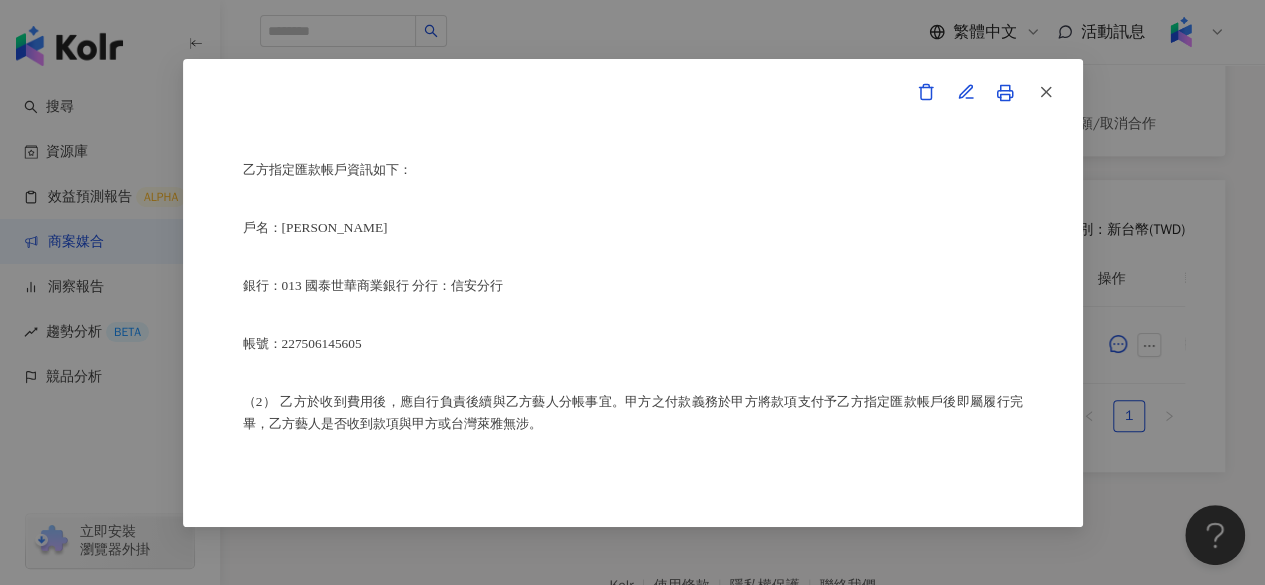scroll, scrollTop: 1206, scrollLeft: 0, axis: vertical 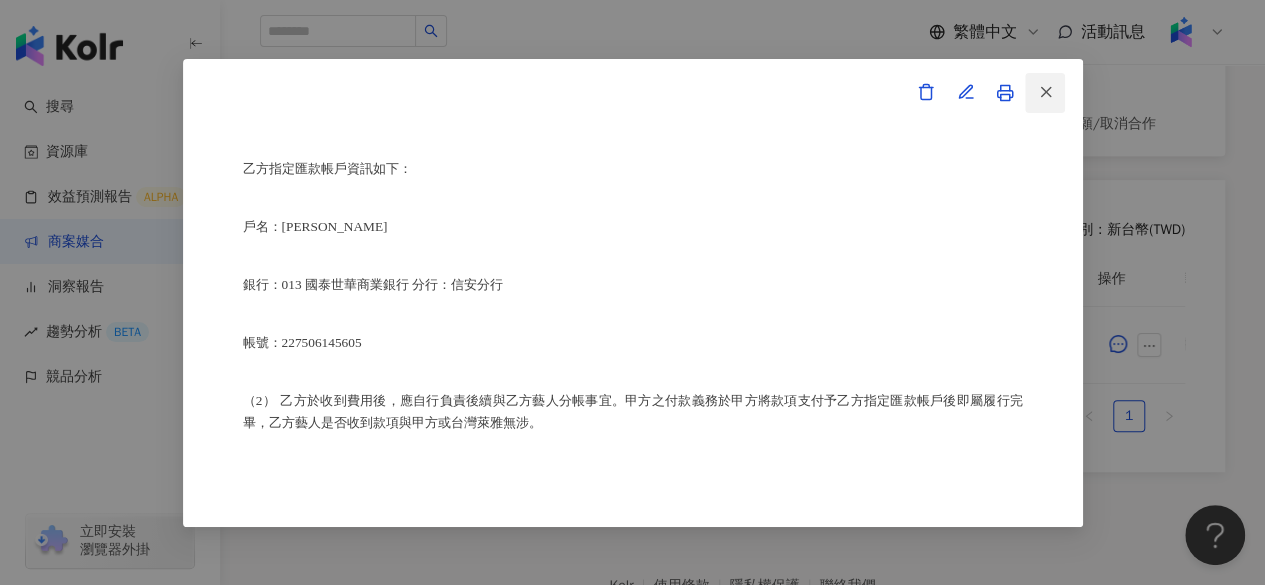 click 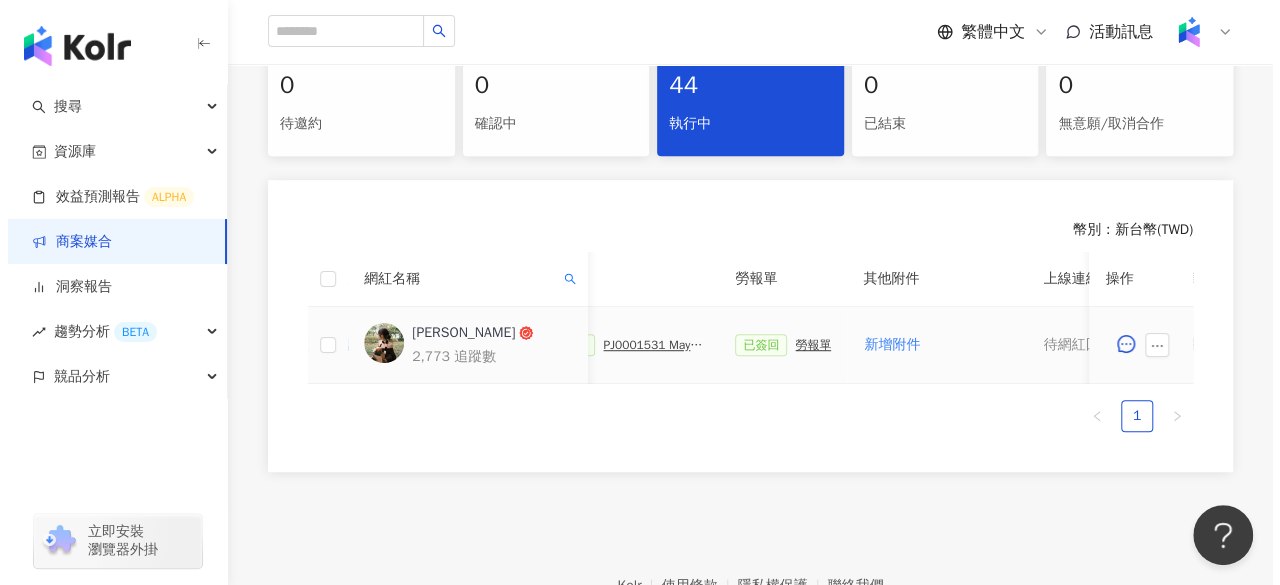 scroll, scrollTop: 0, scrollLeft: 1100, axis: horizontal 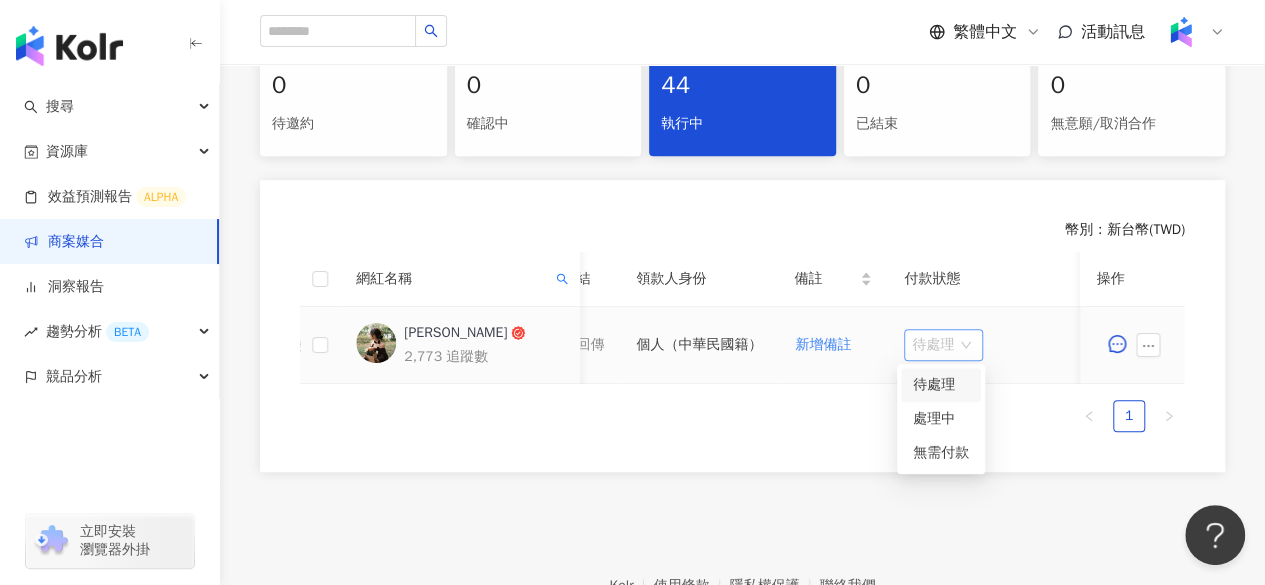click on "待處理" at bounding box center [943, 345] 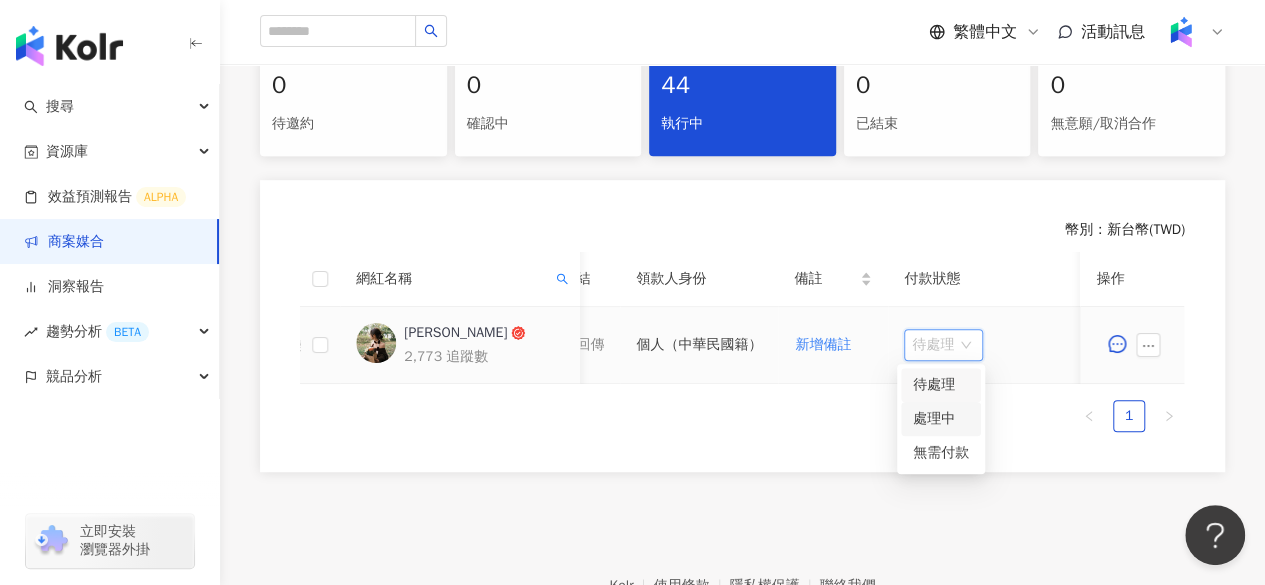 click on "處理中" at bounding box center [941, 419] 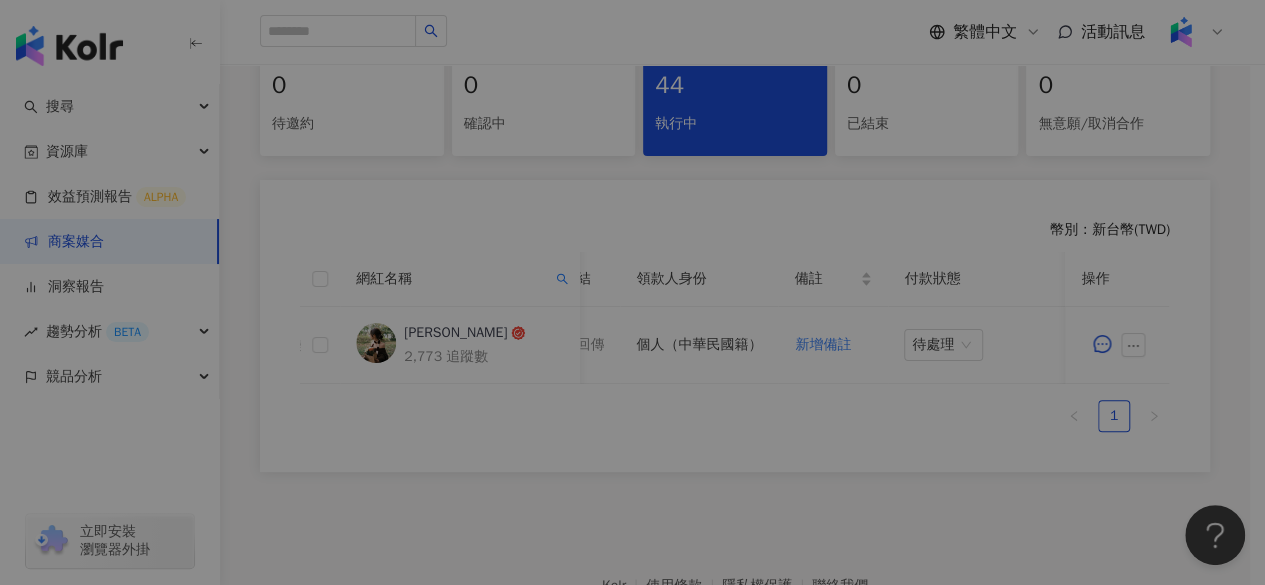 scroll, scrollTop: 0, scrollLeft: 1100, axis: horizontal 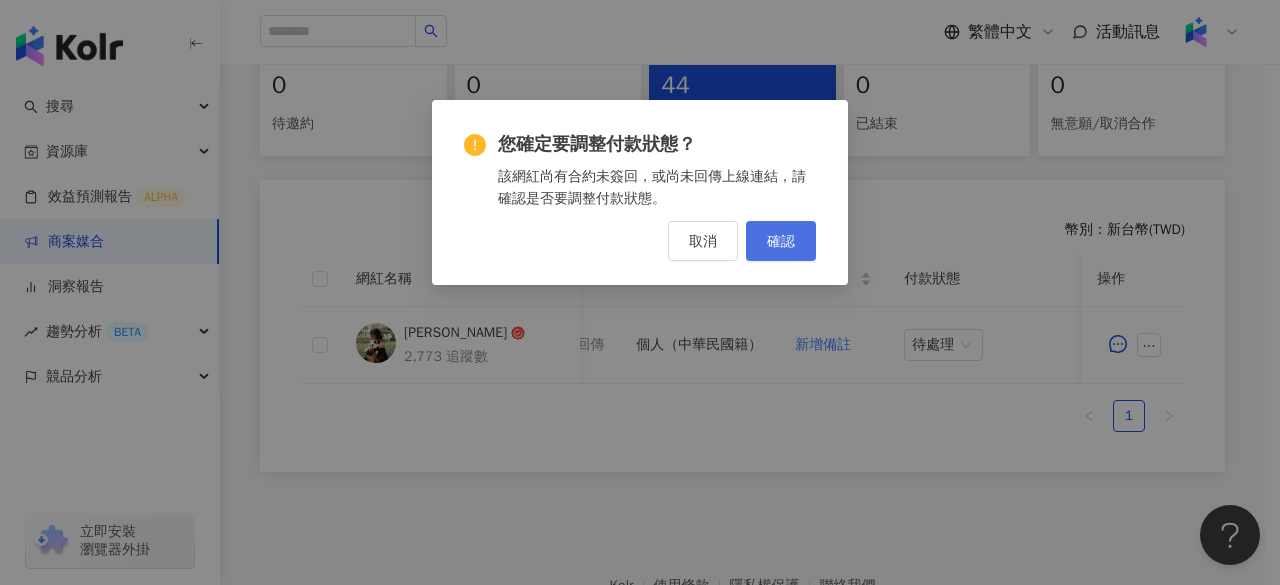click on "確認" at bounding box center [781, 241] 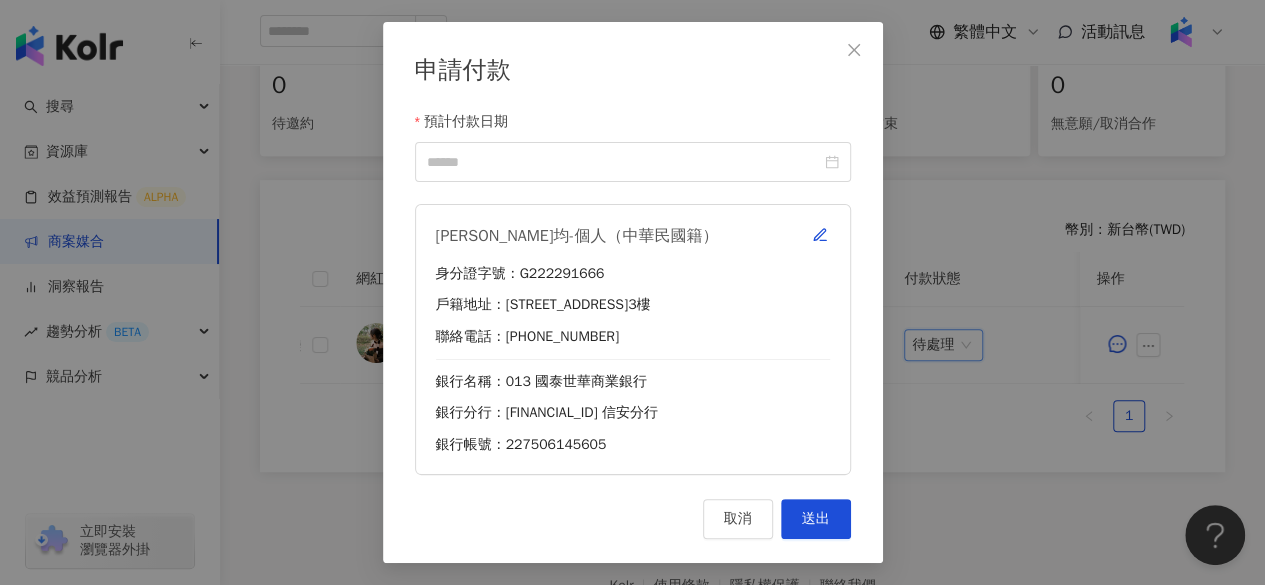 scroll, scrollTop: 0, scrollLeft: 1085, axis: horizontal 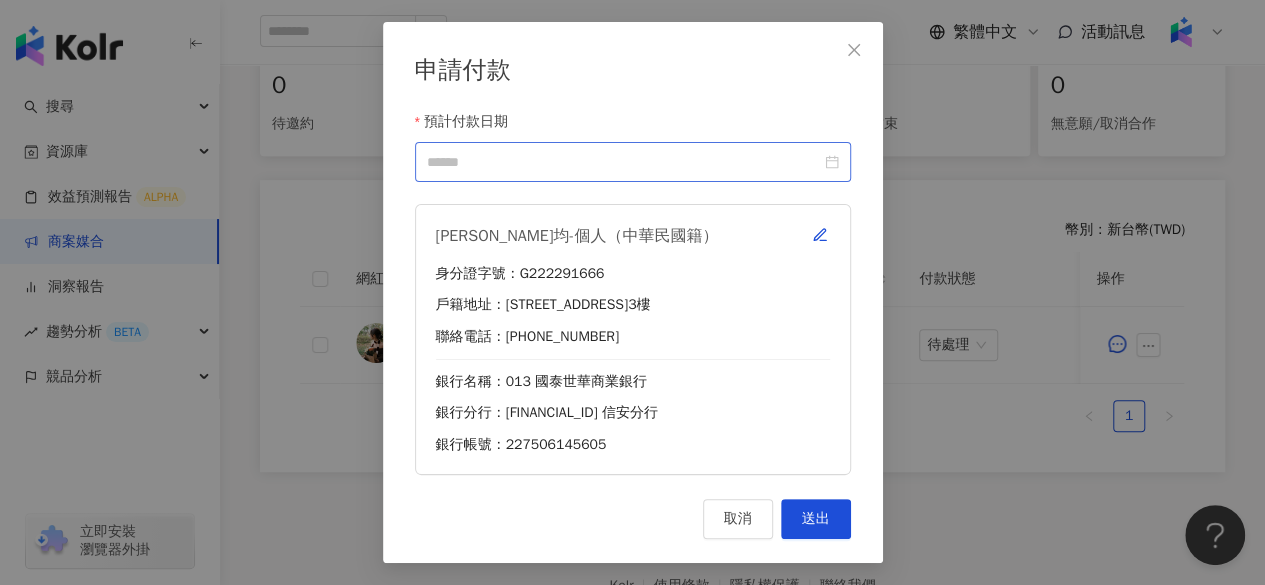 click at bounding box center [633, 162] 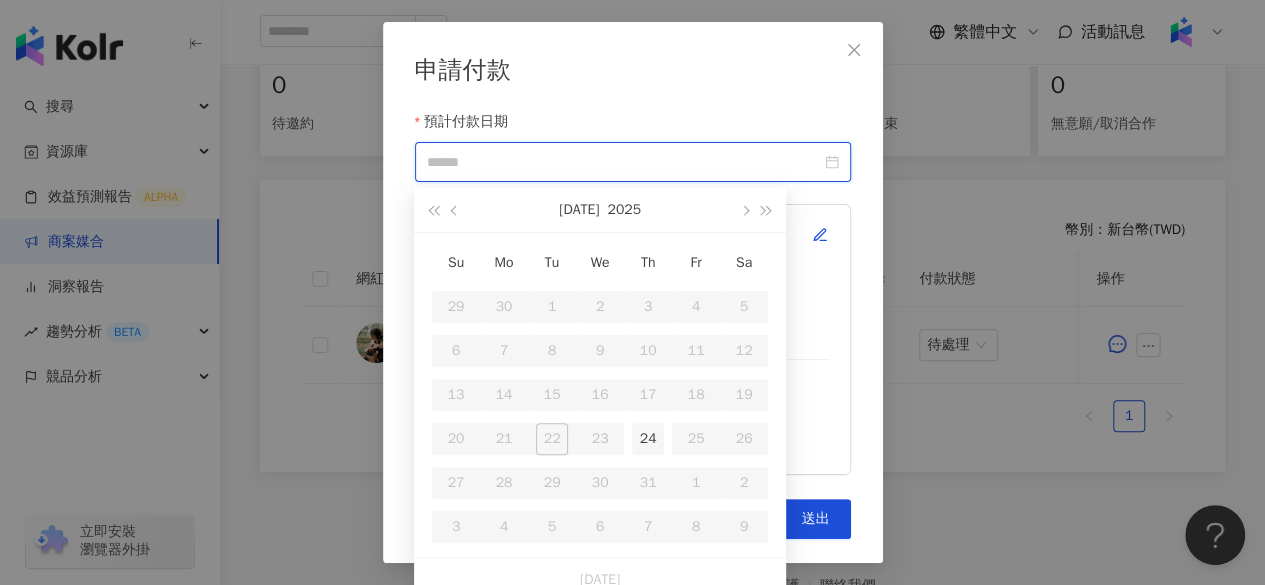type on "**********" 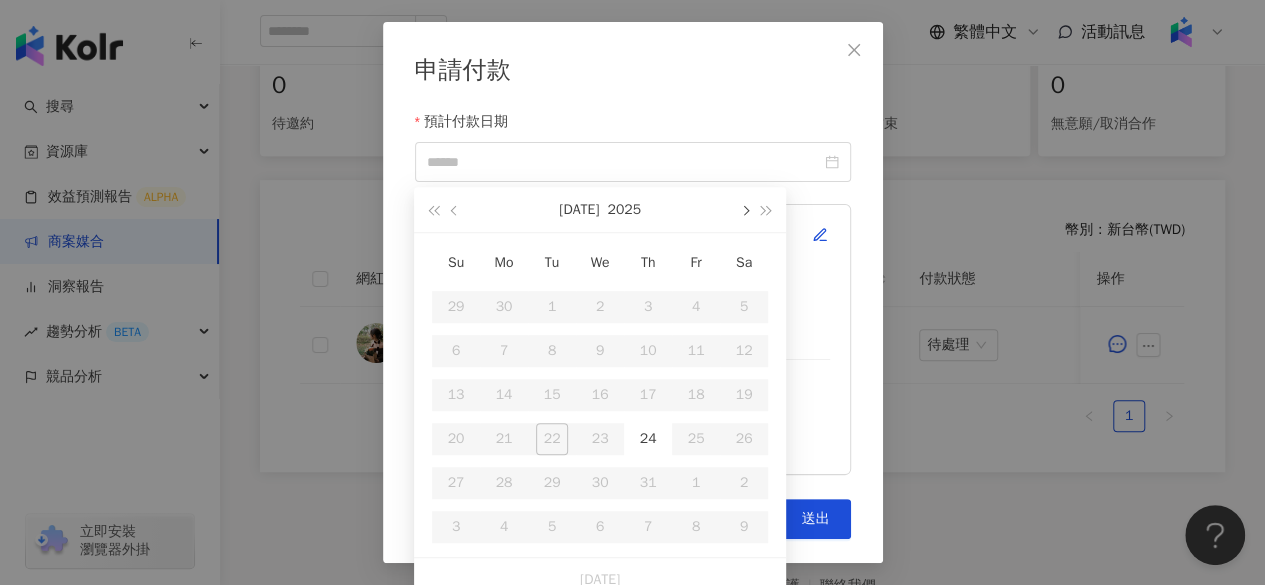 click at bounding box center (744, 209) 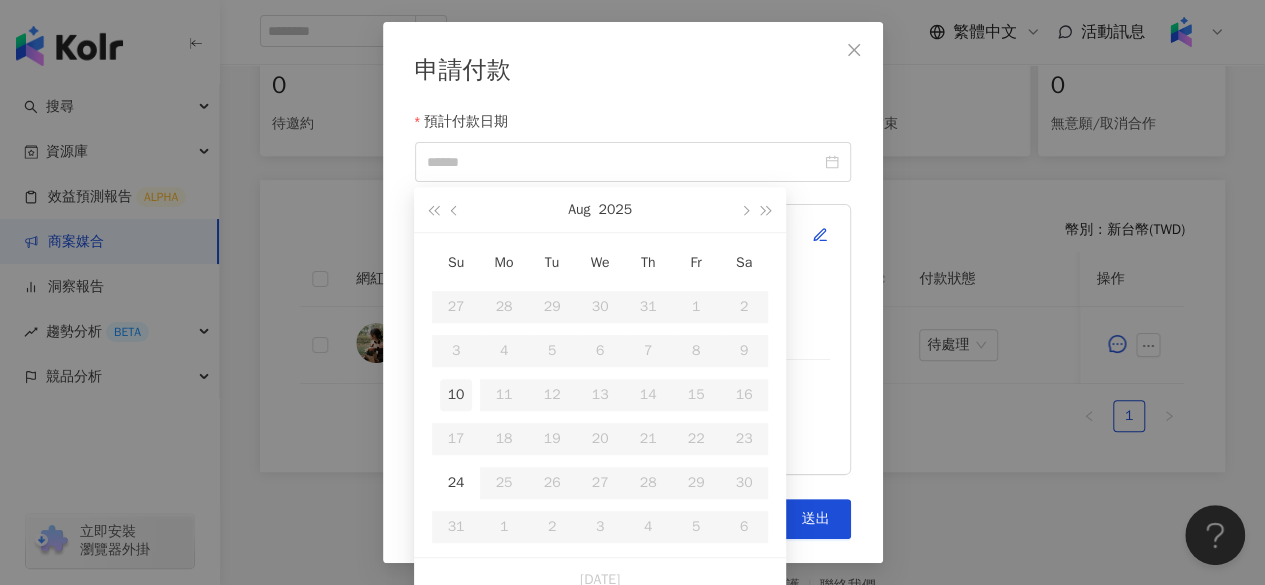 type on "**********" 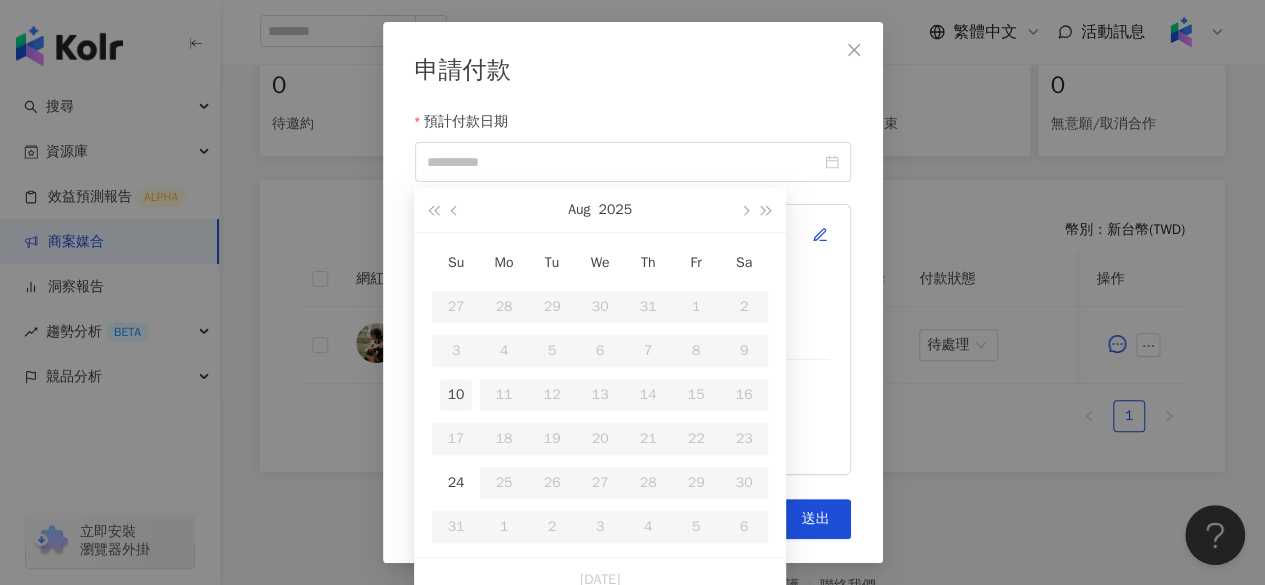 click on "10" at bounding box center (456, 395) 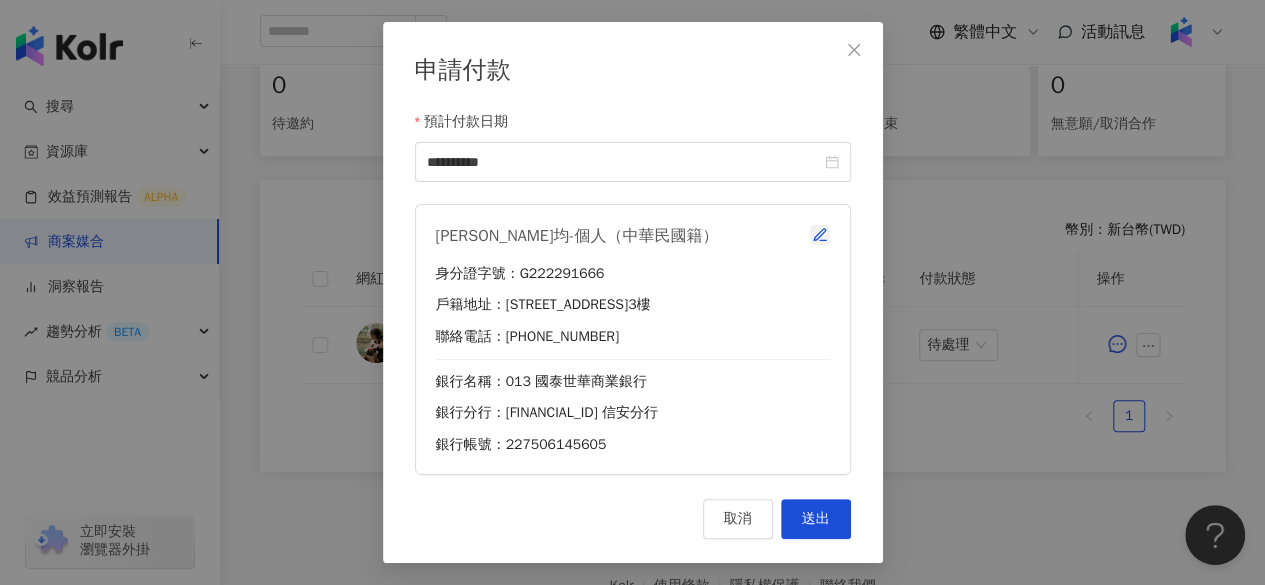 click 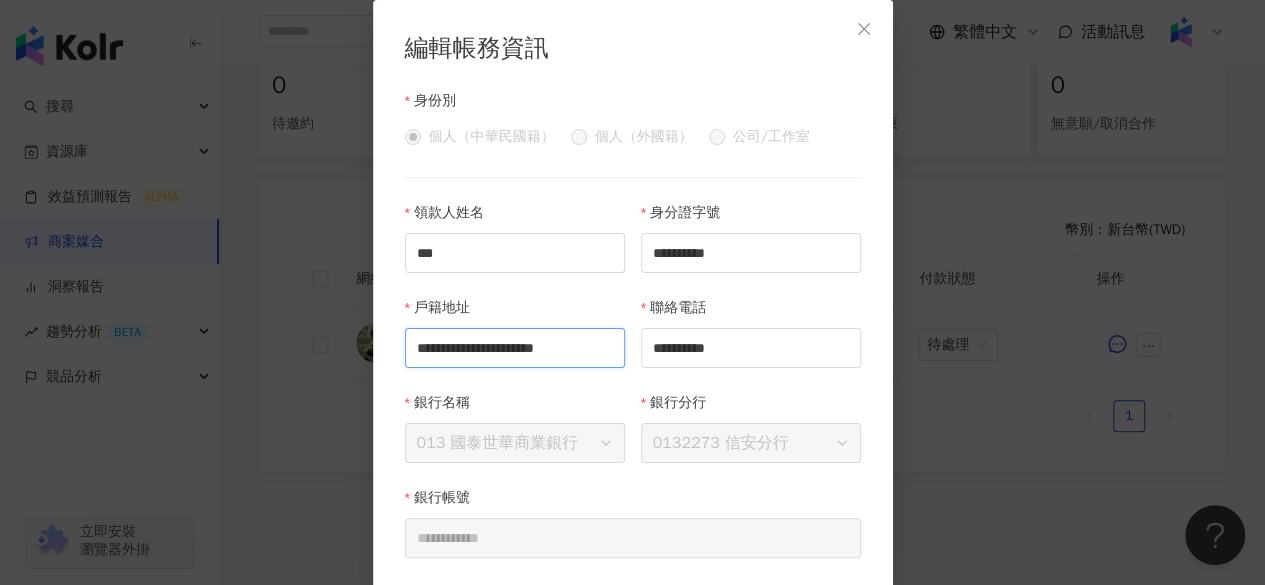 click on "**********" at bounding box center (515, 348) 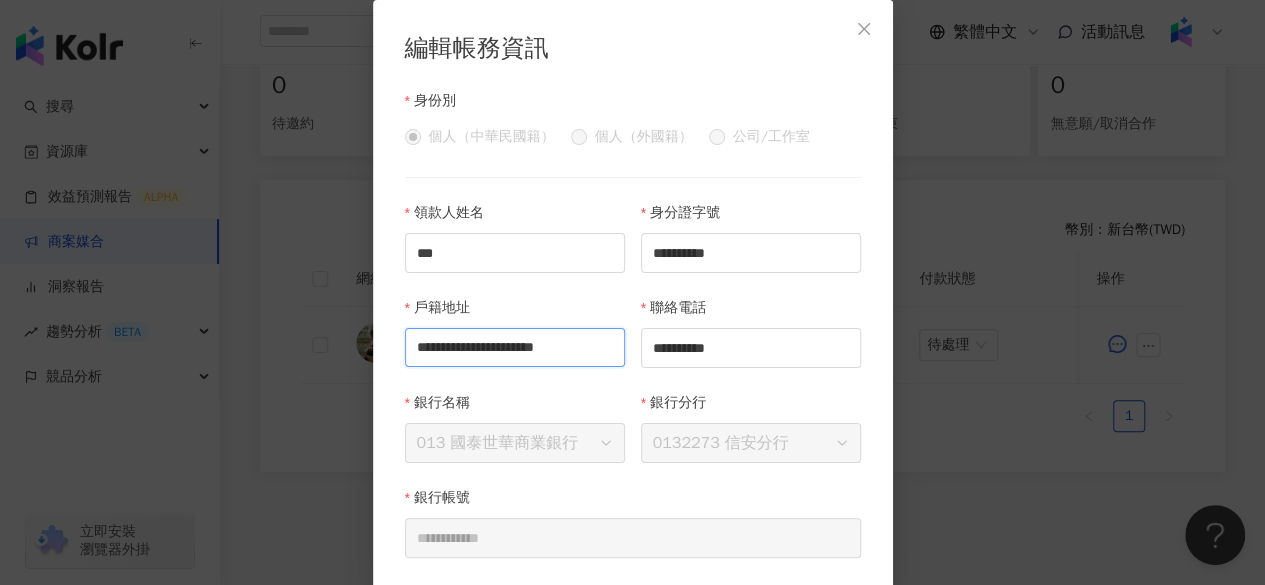 scroll, scrollTop: 0, scrollLeft: 94, axis: horizontal 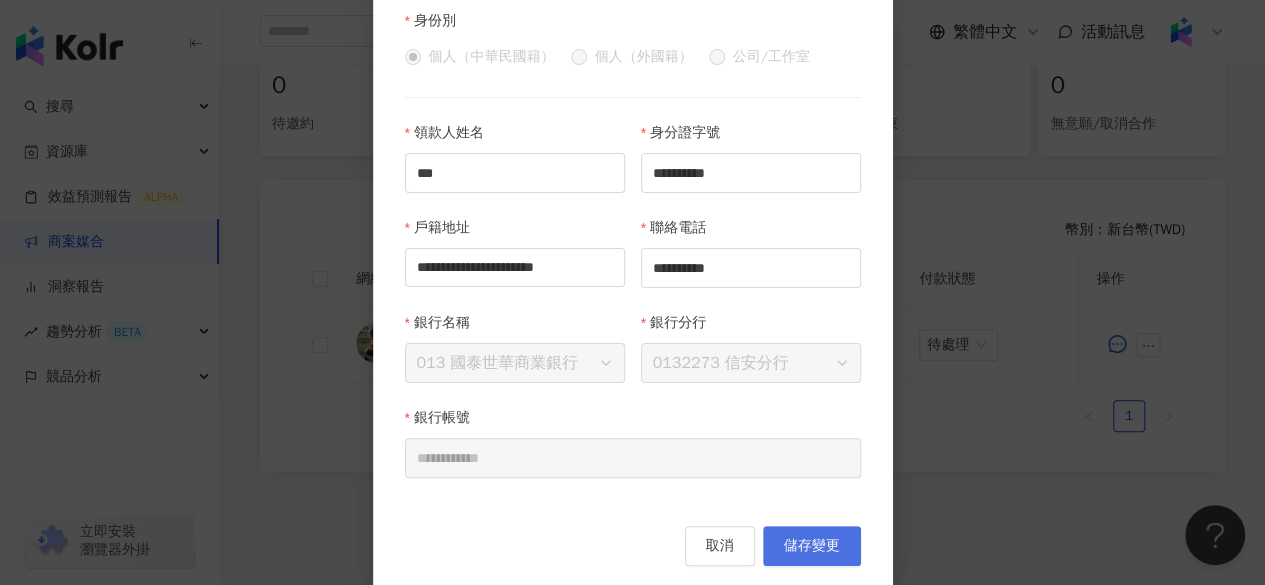 click on "儲存變更" at bounding box center [812, 546] 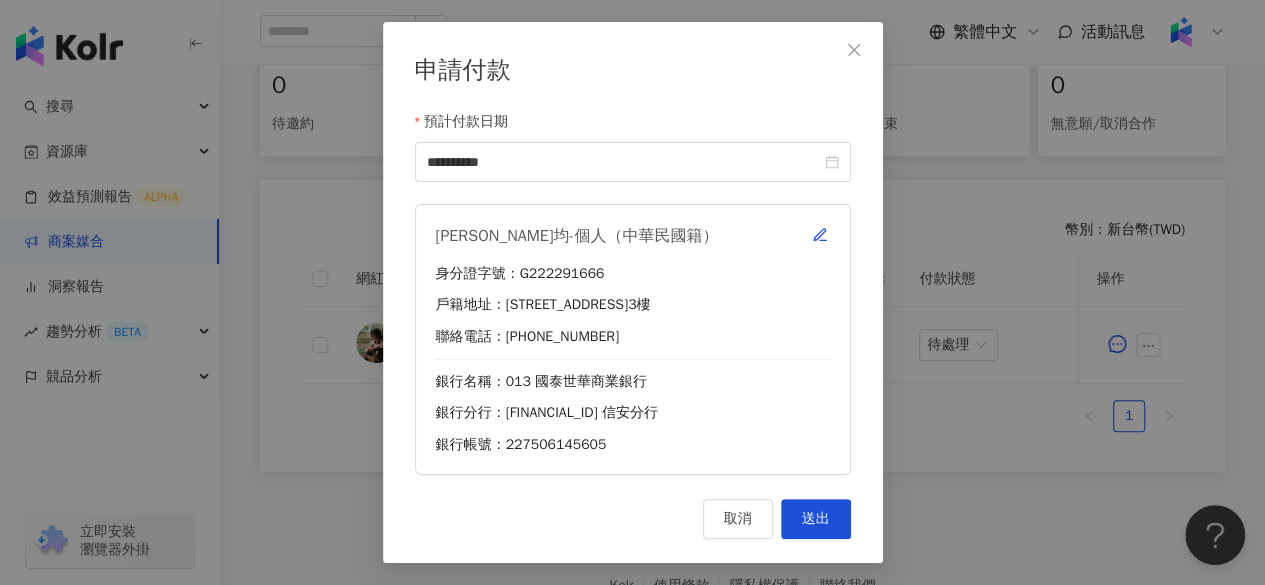 click on "送出" at bounding box center (816, 519) 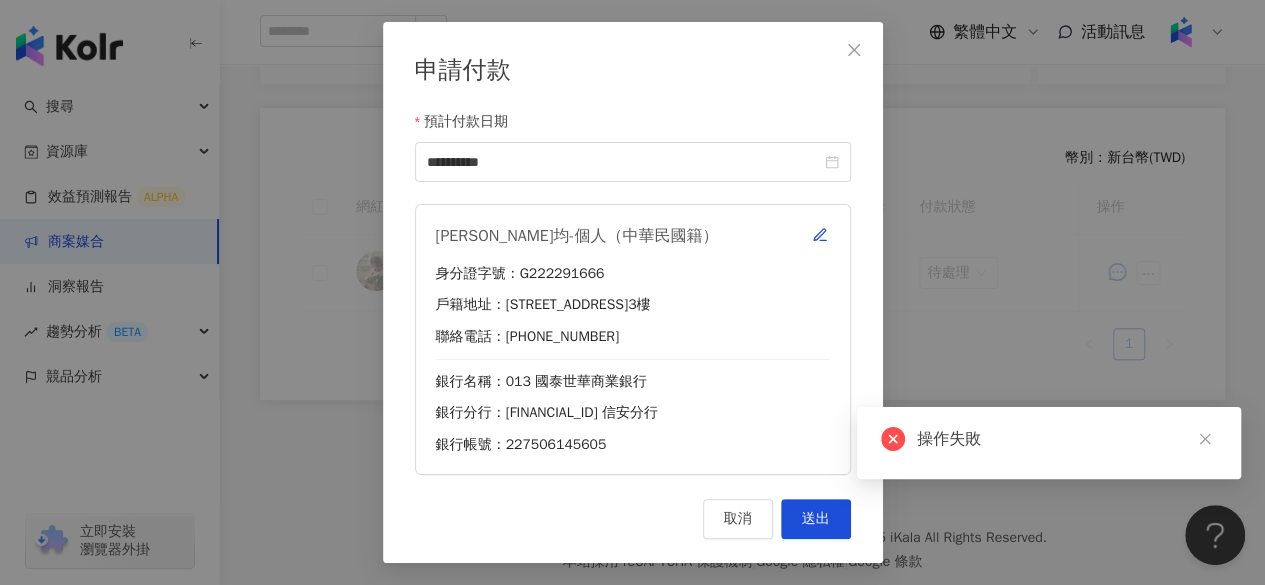 scroll, scrollTop: 435, scrollLeft: 0, axis: vertical 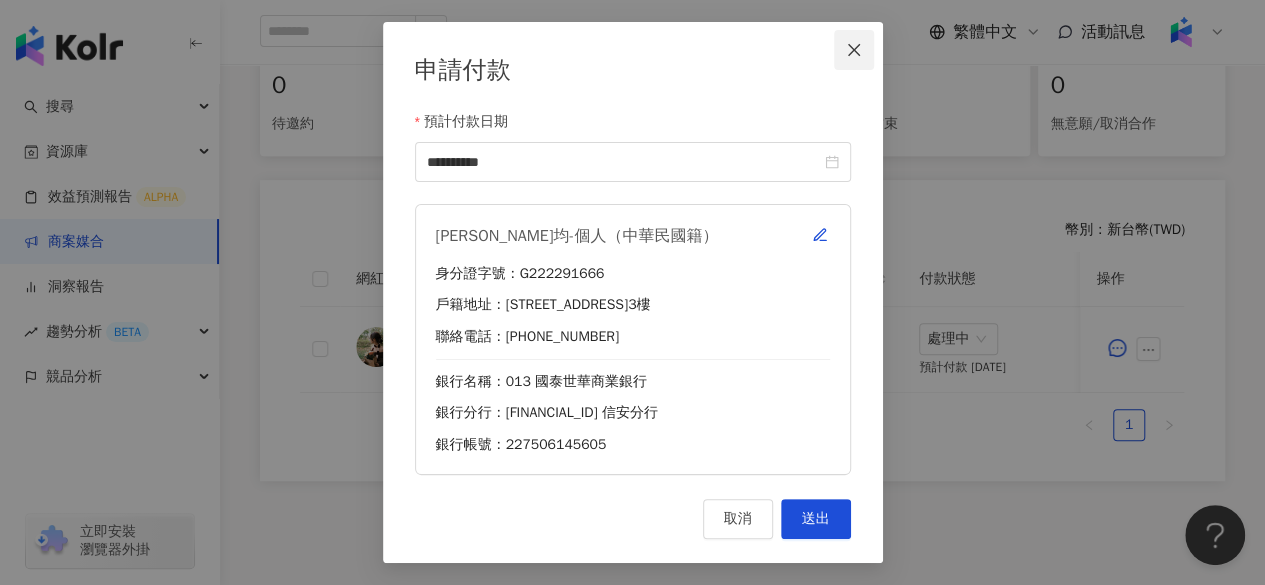 click at bounding box center (854, 50) 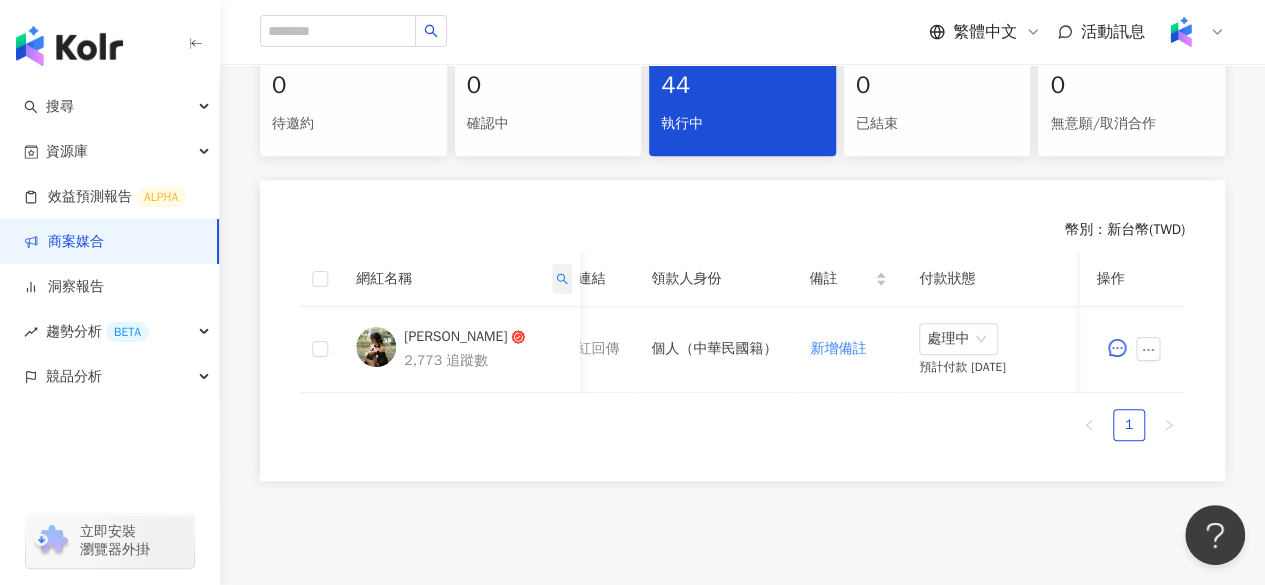 click at bounding box center (562, 279) 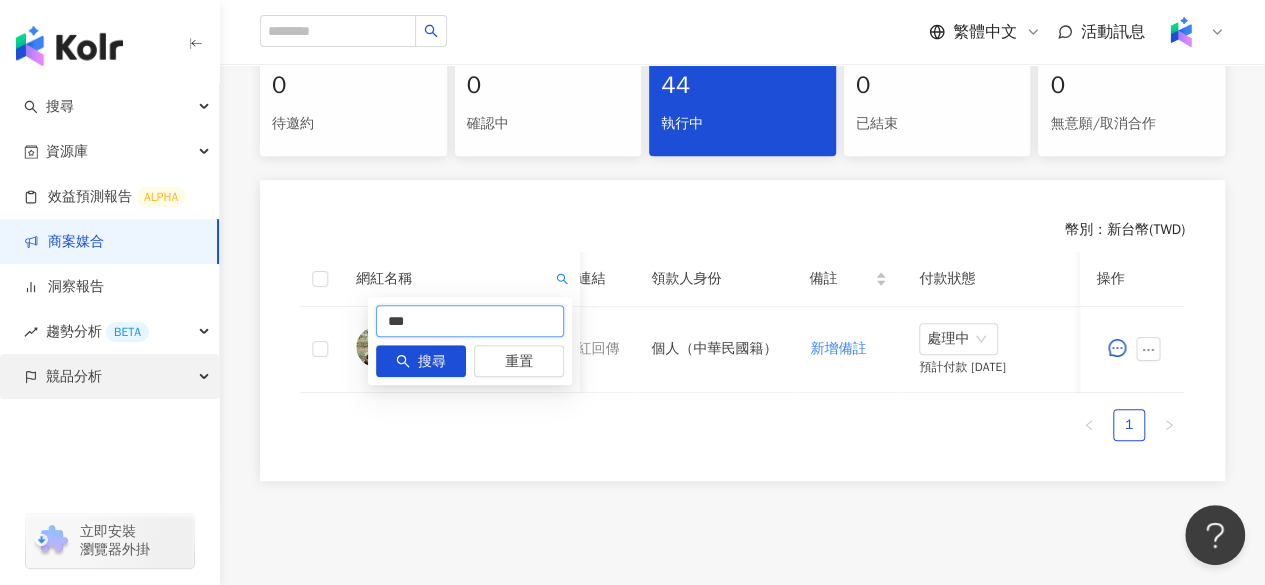 drag, startPoint x: 456, startPoint y: 329, endPoint x: 6, endPoint y: 356, distance: 450.80927 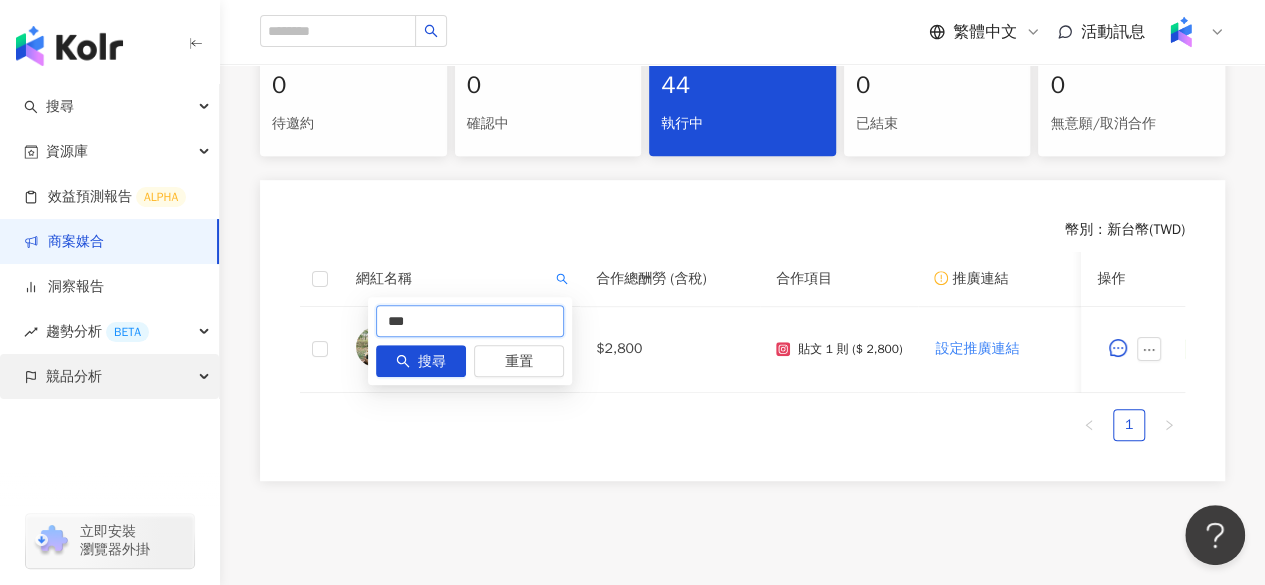 paste on "*****" 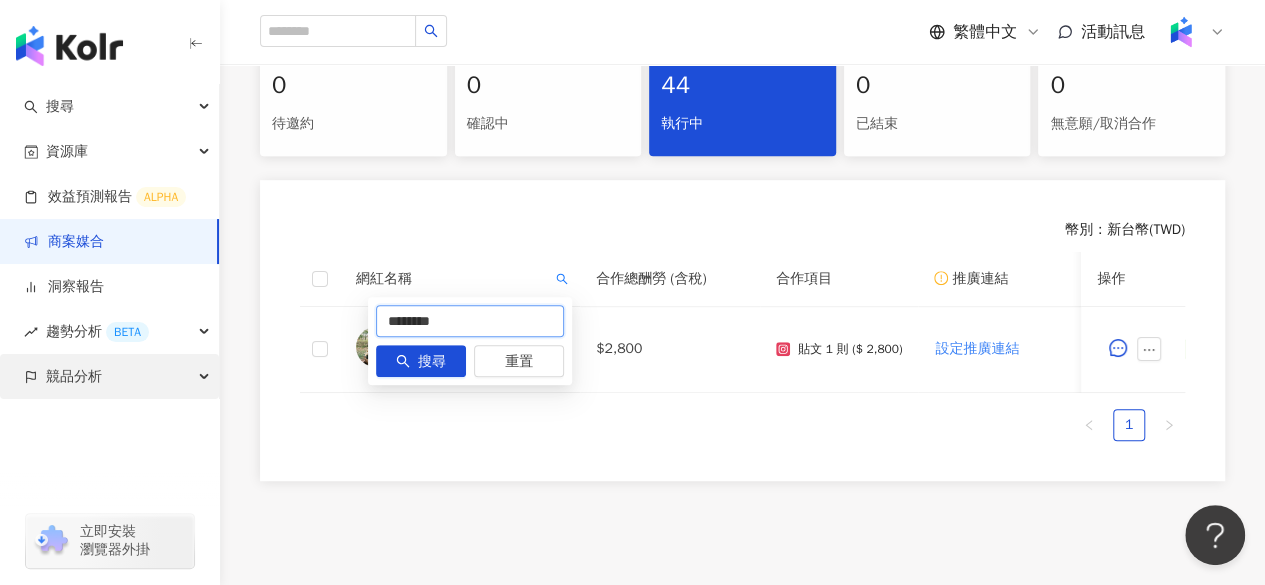 type on "********" 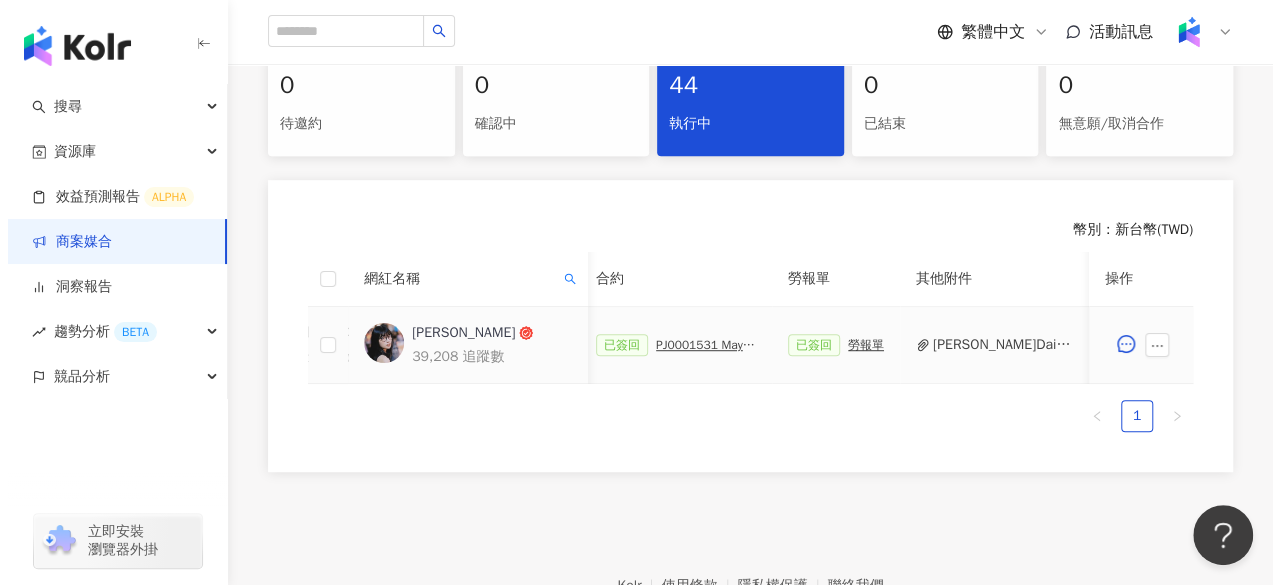 scroll, scrollTop: 0, scrollLeft: 1118, axis: horizontal 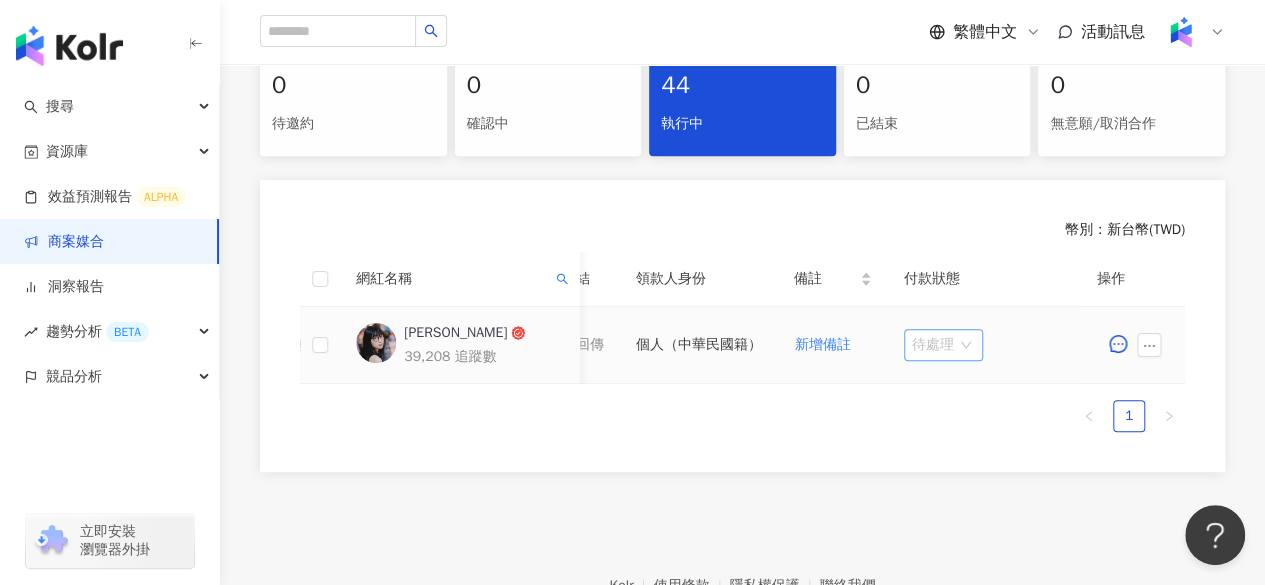 click on "待處理" at bounding box center [943, 345] 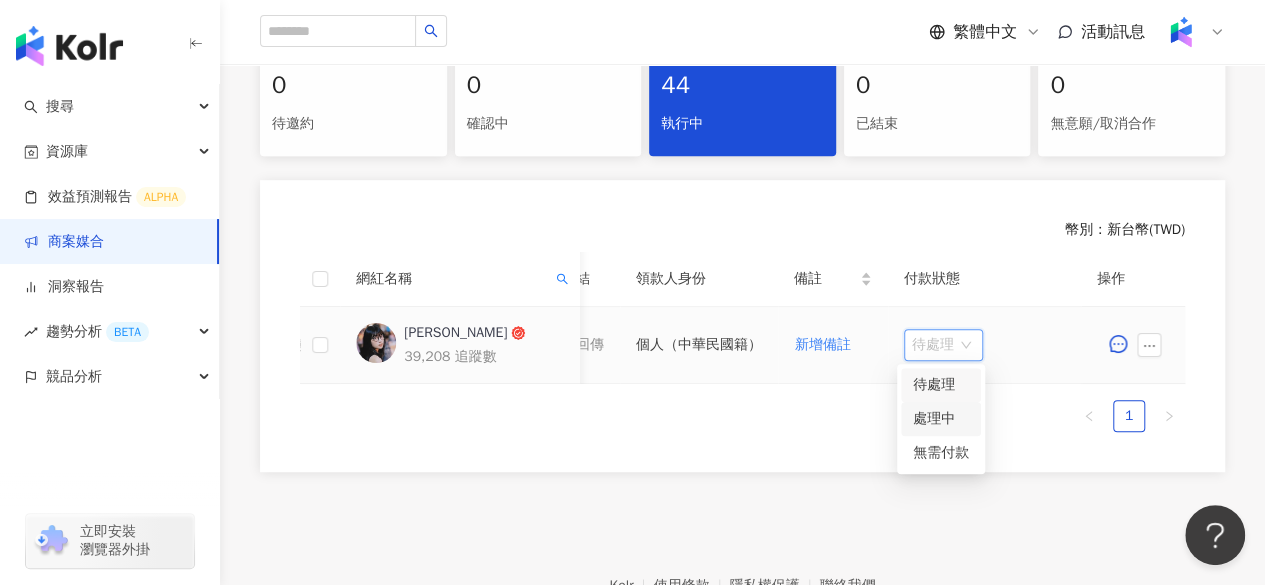 click on "處理中" at bounding box center (941, 419) 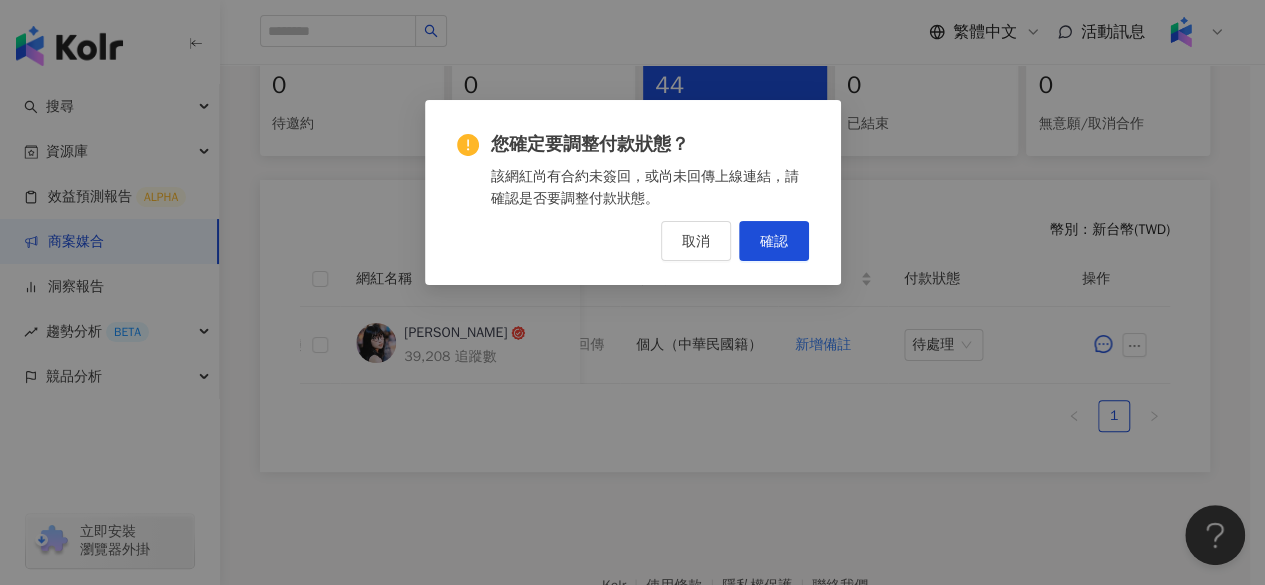 scroll, scrollTop: 0, scrollLeft: 1118, axis: horizontal 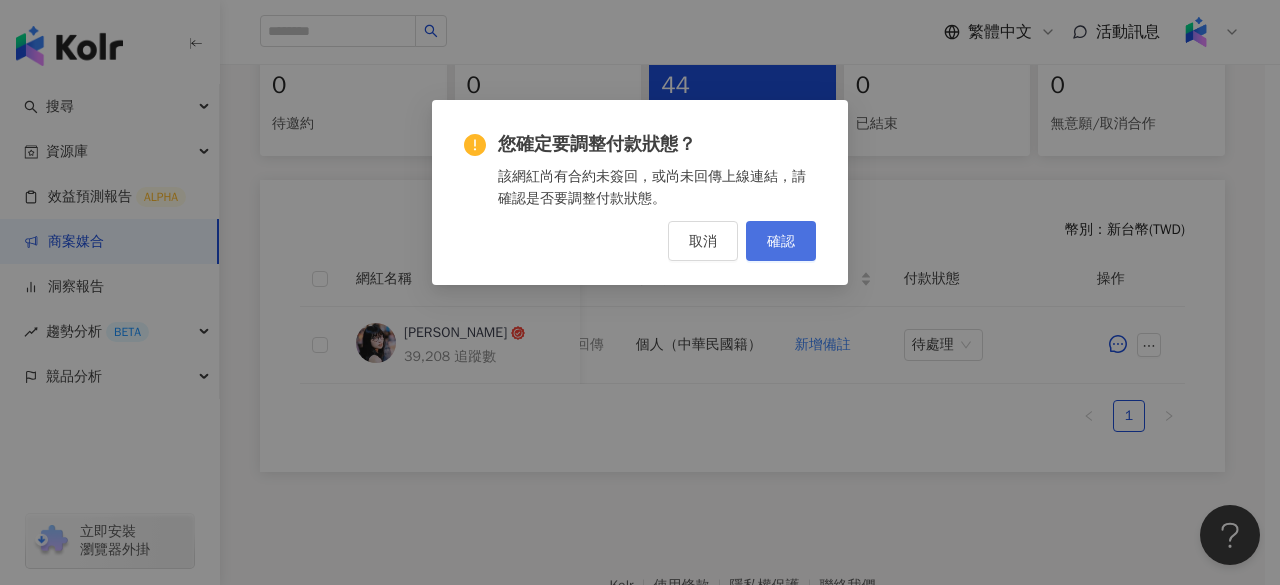 click on "確認" at bounding box center [781, 241] 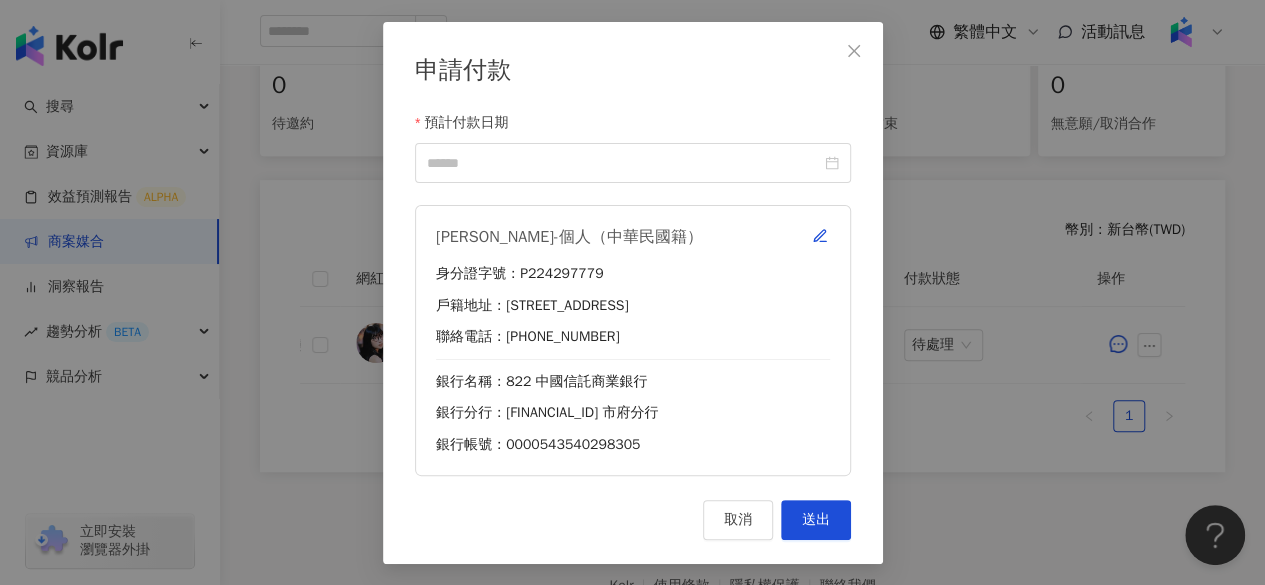 scroll, scrollTop: 0, scrollLeft: 1103, axis: horizontal 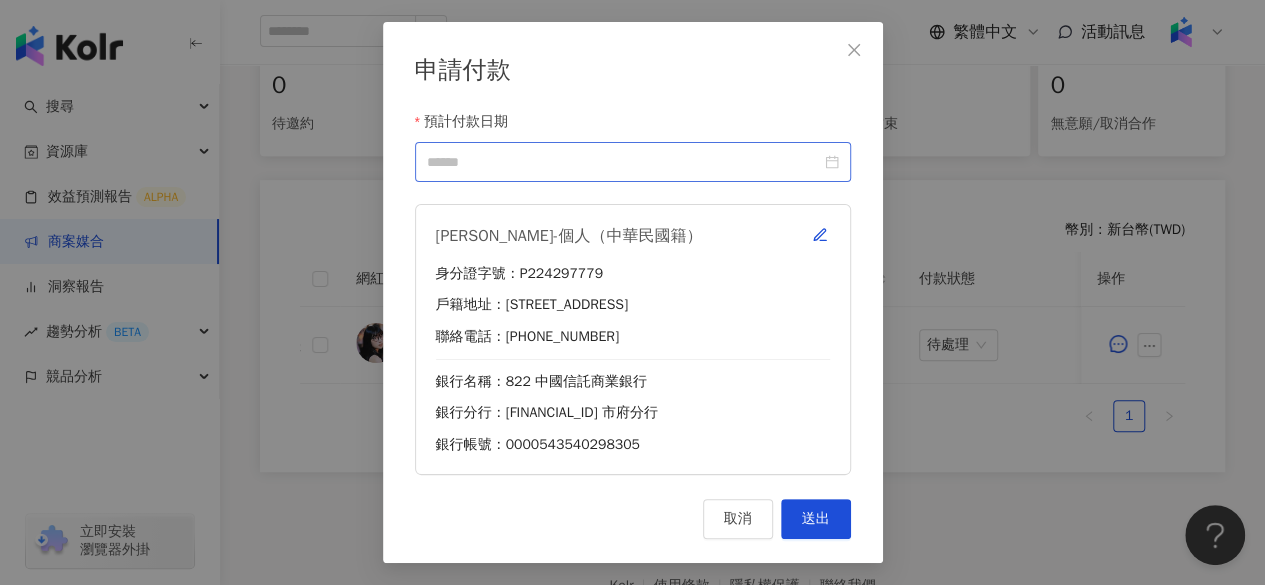 click at bounding box center (633, 162) 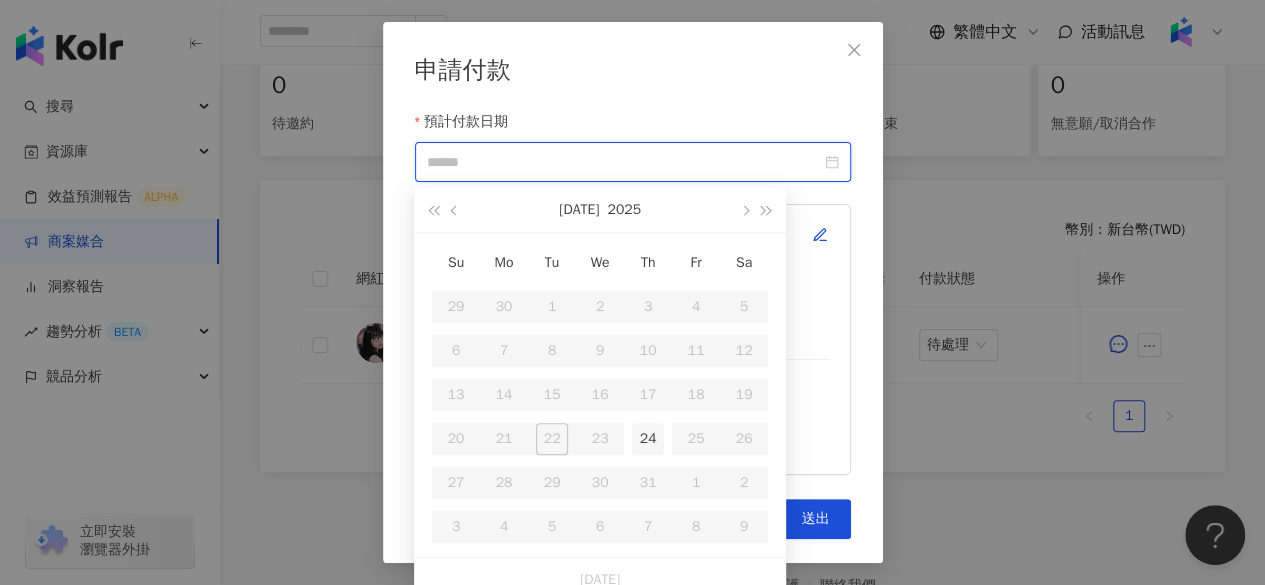 type on "**********" 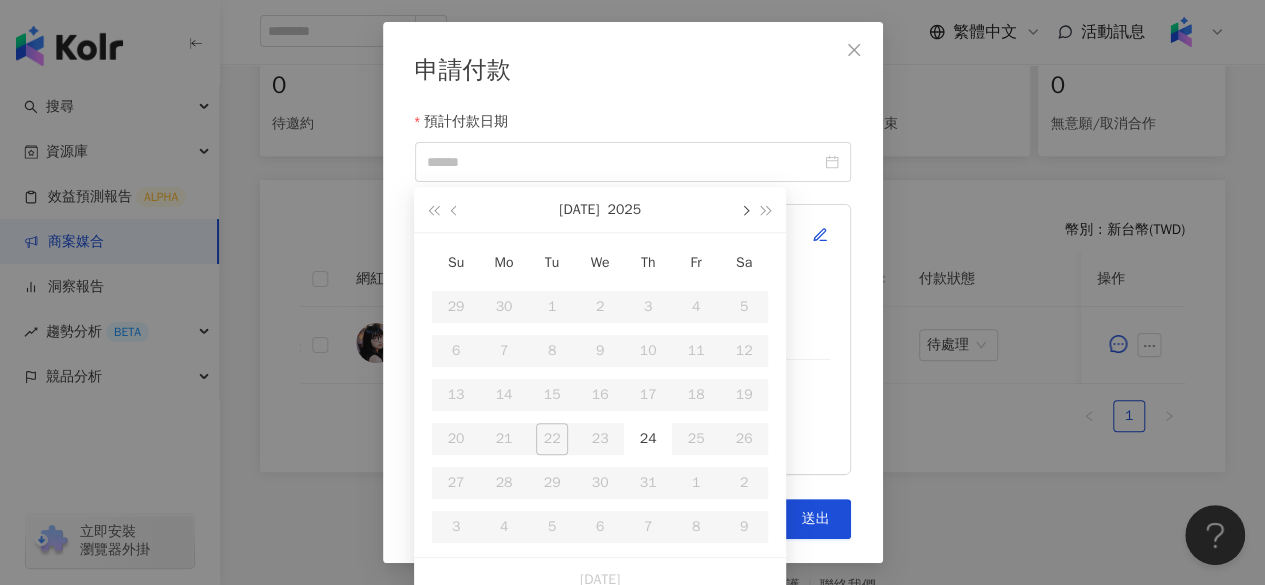 click at bounding box center (744, 209) 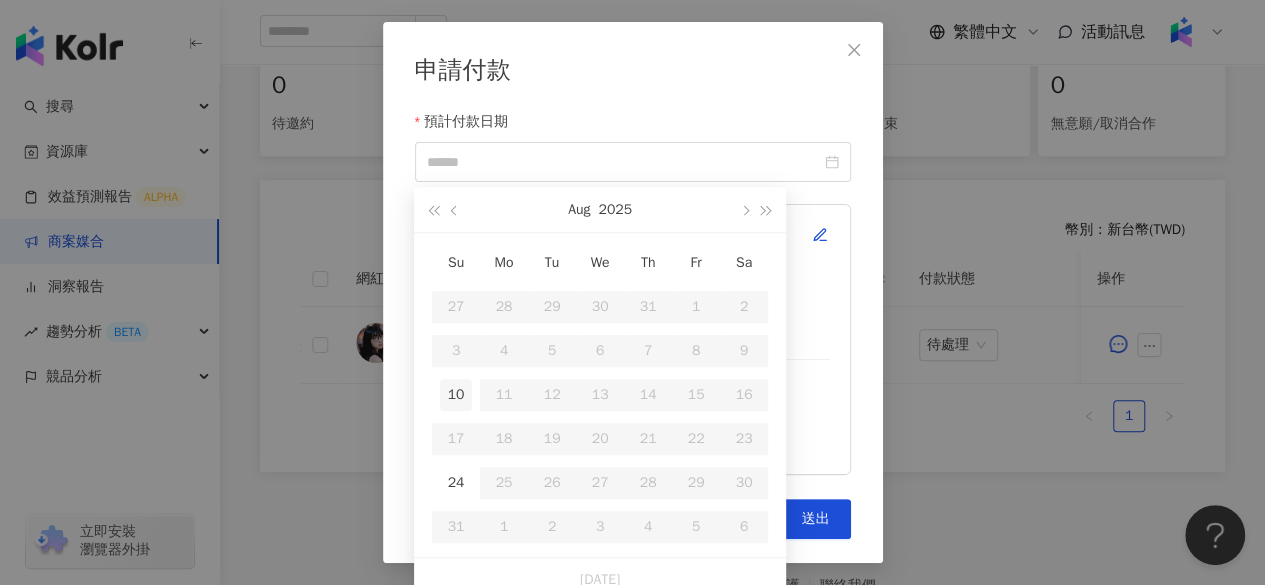 type on "**********" 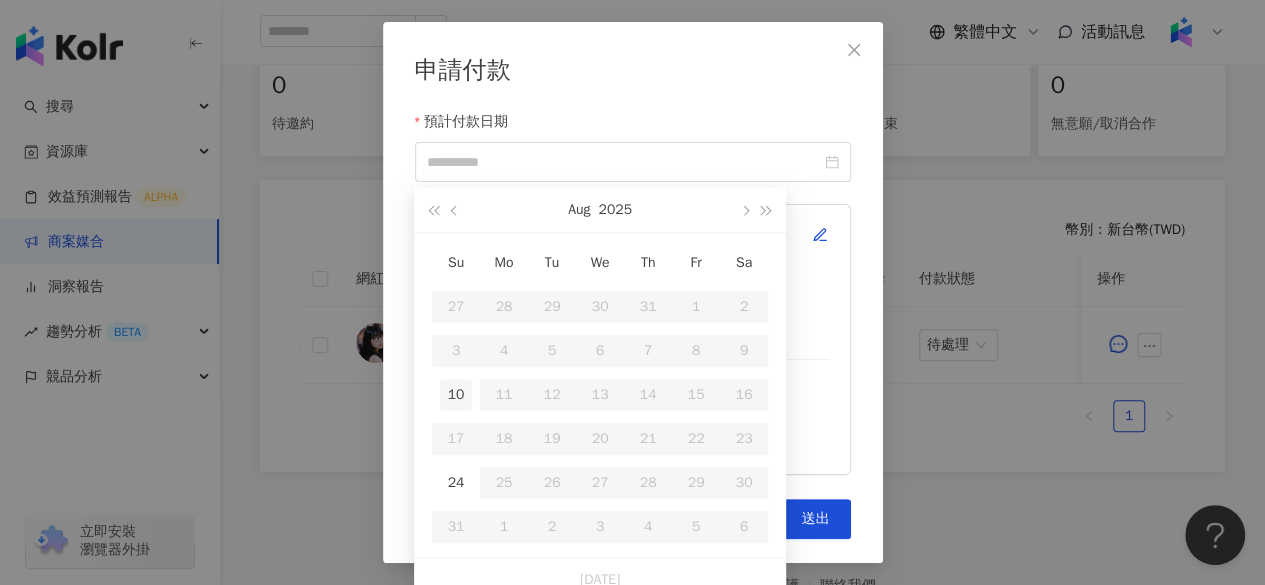 click on "10" at bounding box center (456, 395) 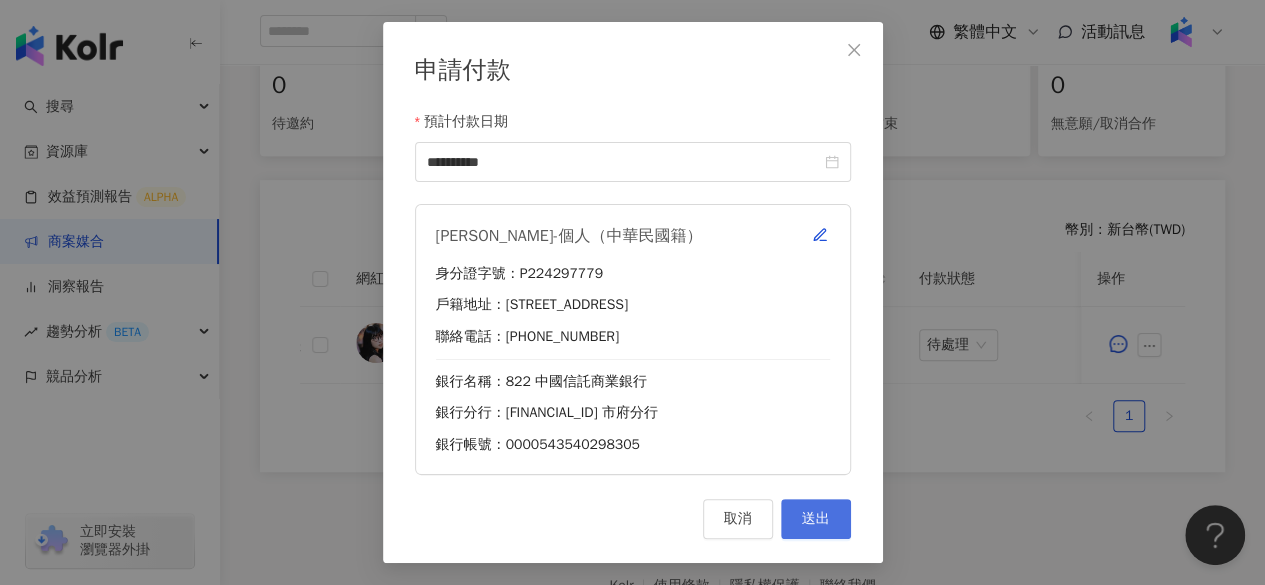 click on "送出" at bounding box center [816, 519] 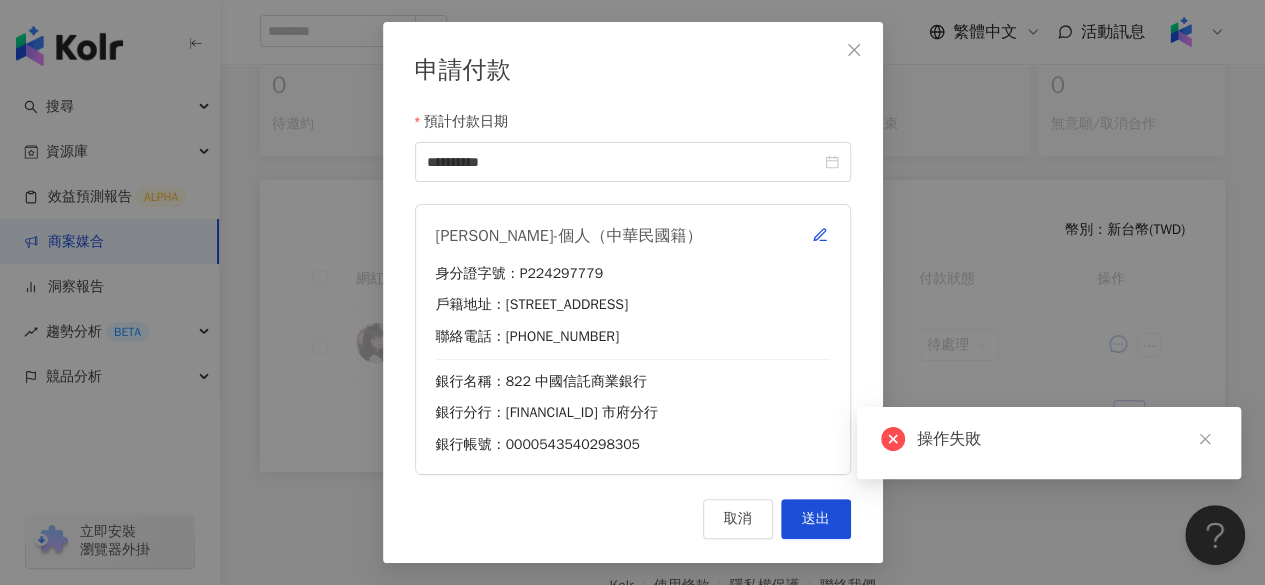 scroll, scrollTop: 435, scrollLeft: 0, axis: vertical 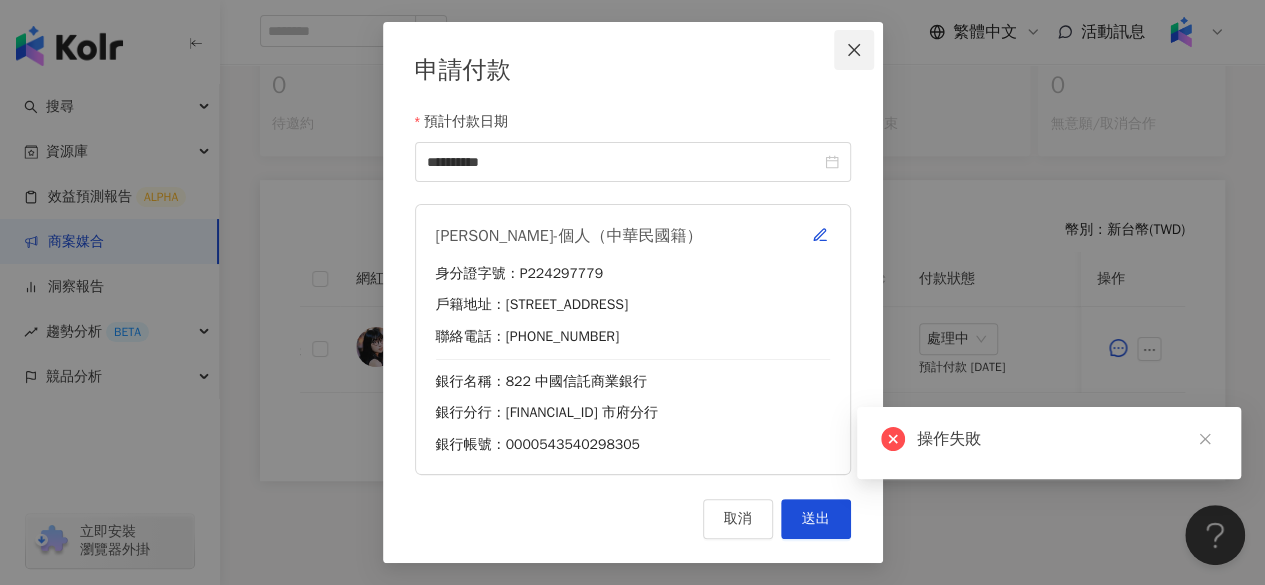 click at bounding box center (854, 50) 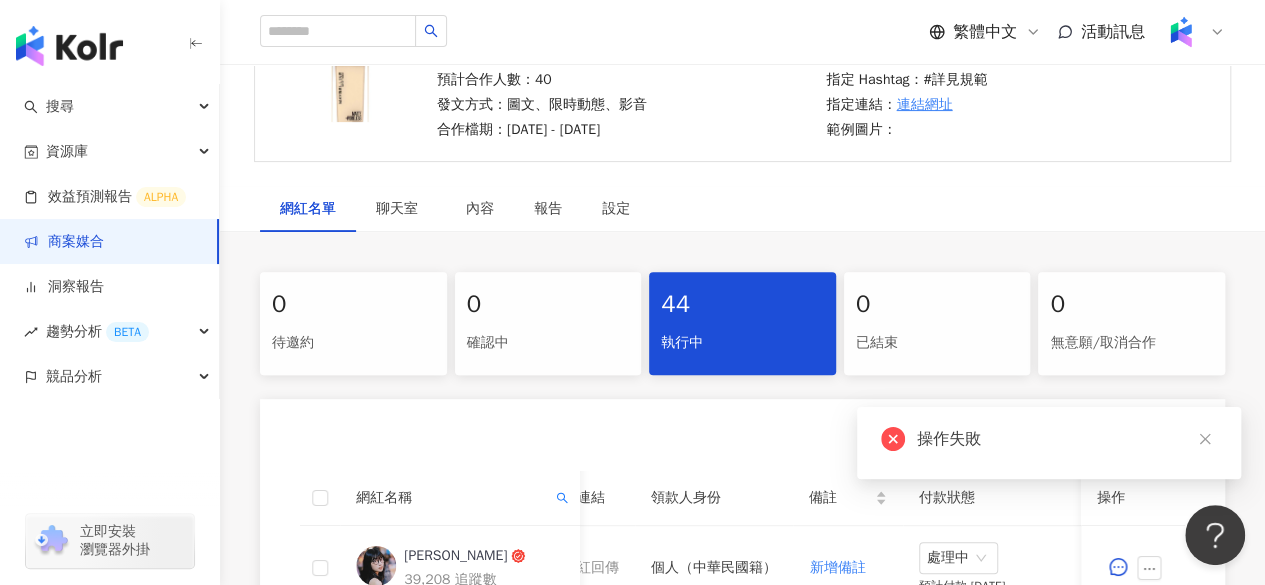 scroll, scrollTop: 213, scrollLeft: 0, axis: vertical 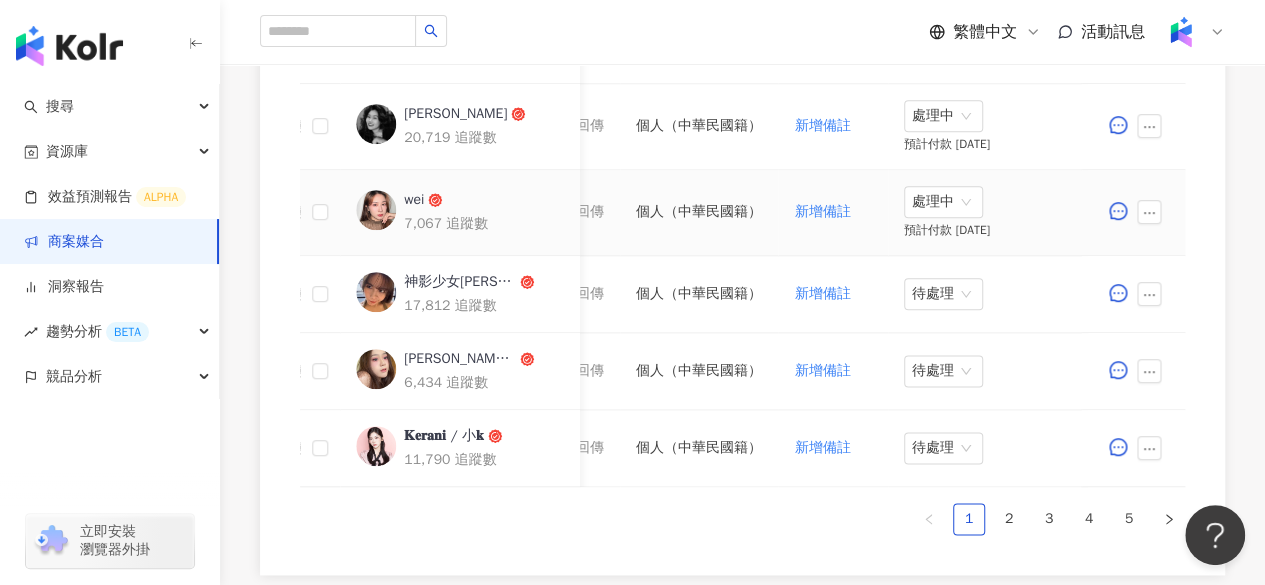 click on "wei" at bounding box center [414, 200] 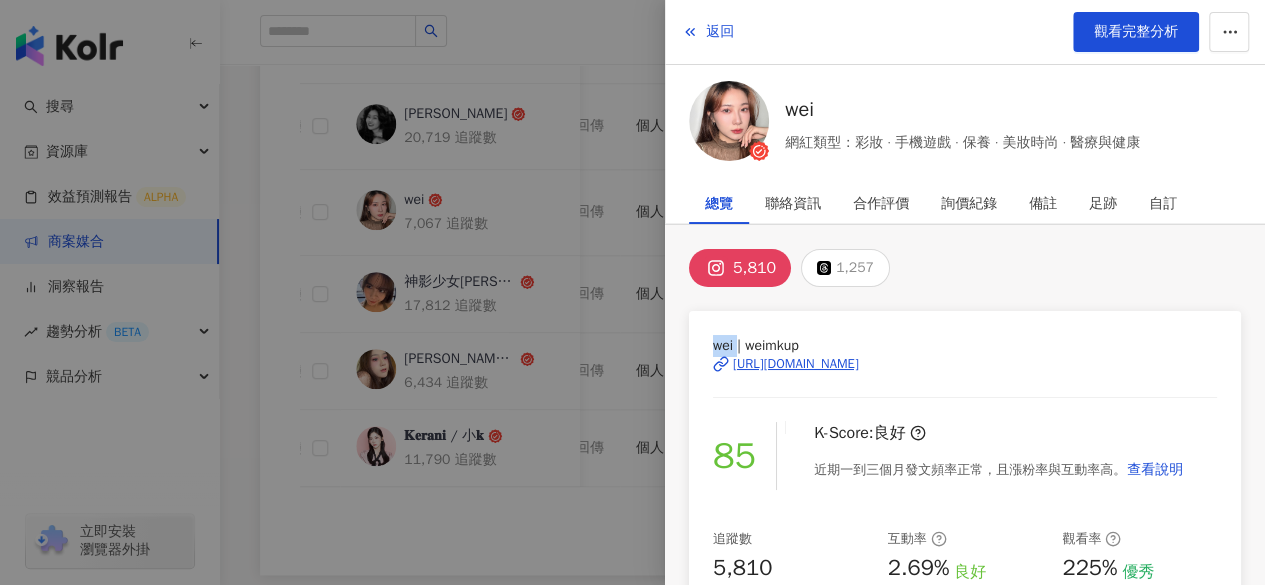 drag, startPoint x: 712, startPoint y: 342, endPoint x: 737, endPoint y: 347, distance: 25.495098 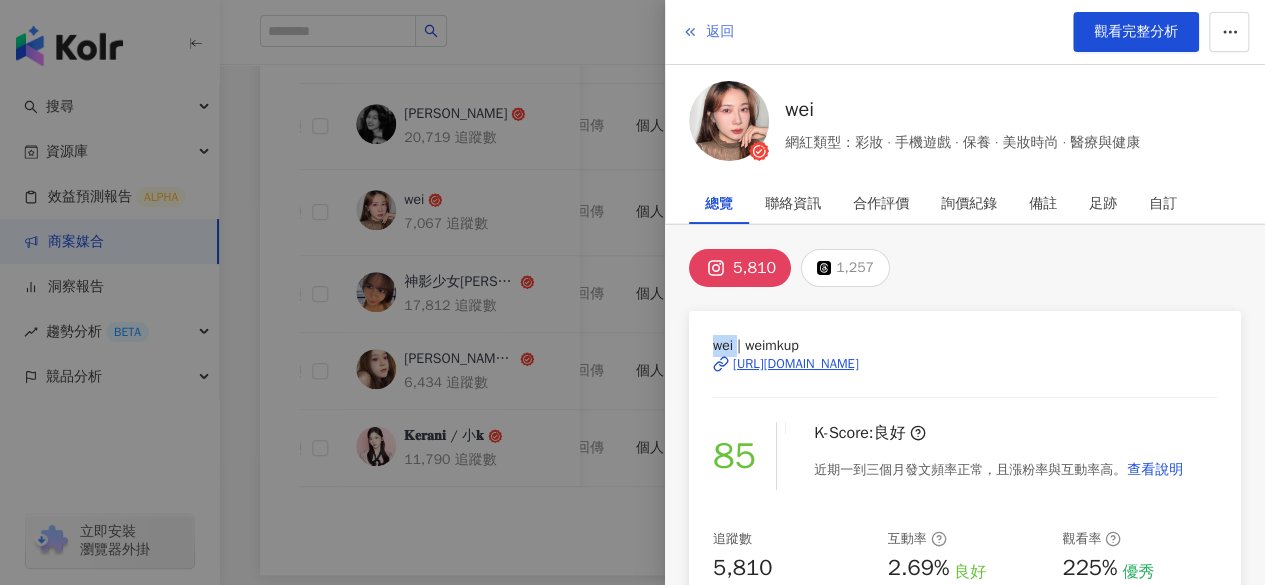 click on "返回" at bounding box center (720, 32) 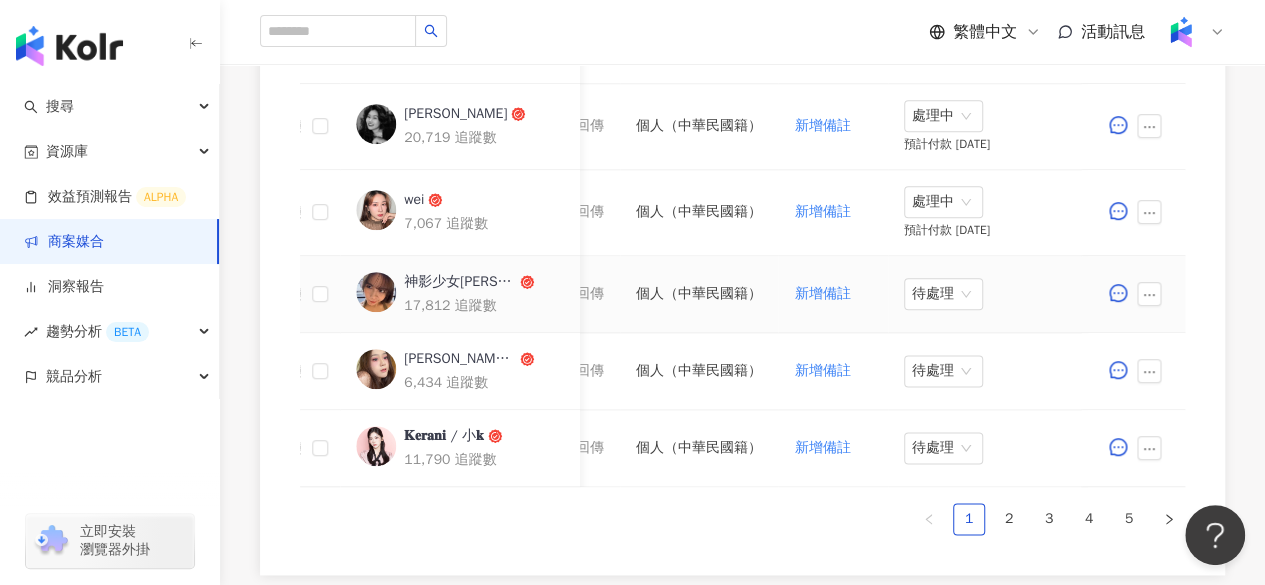scroll, scrollTop: 1050, scrollLeft: 0, axis: vertical 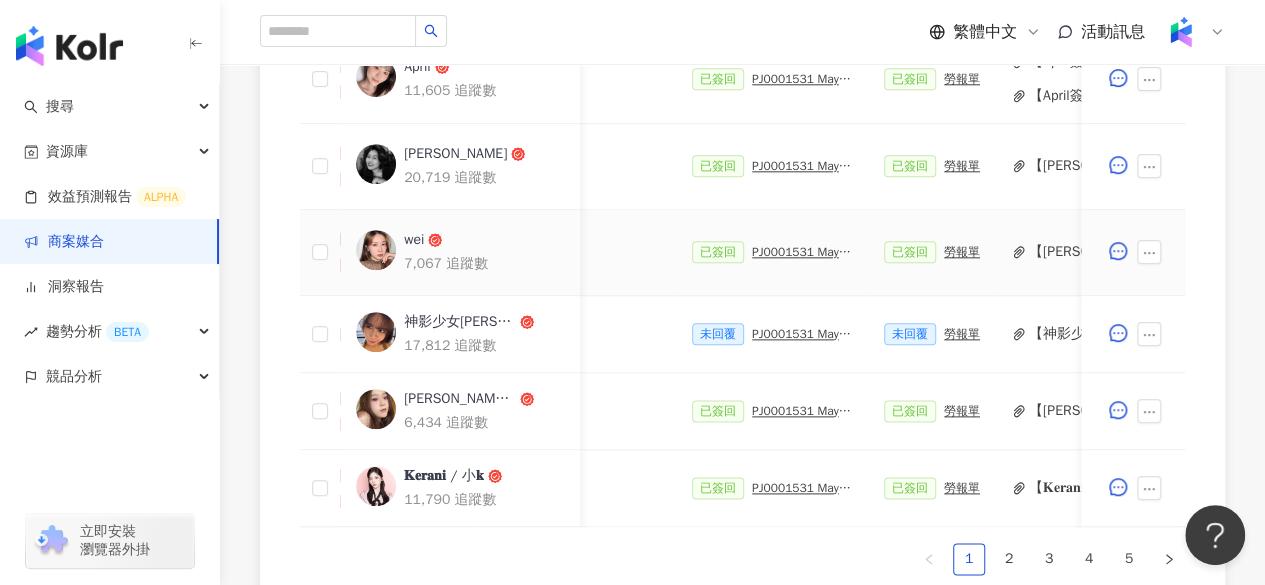 click on "已簽回 PJ0001531 Maybelline_202506_FIT_ME_反孔特霧粉底_遮瑕_萊雅備忘錄" at bounding box center (772, 252) 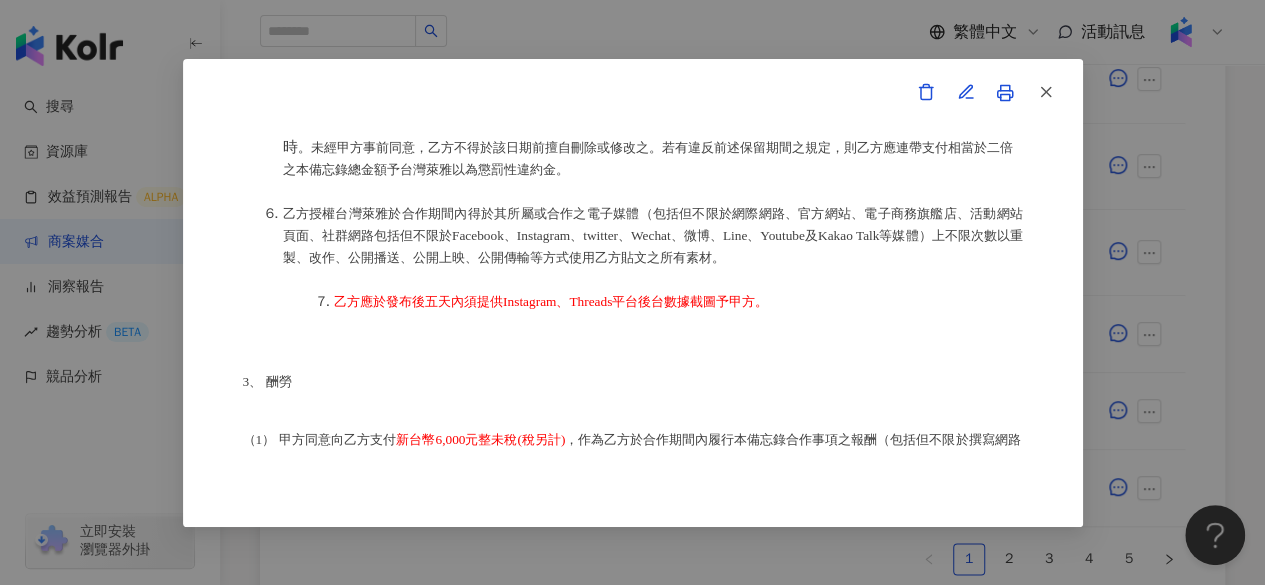 scroll, scrollTop: 903, scrollLeft: 0, axis: vertical 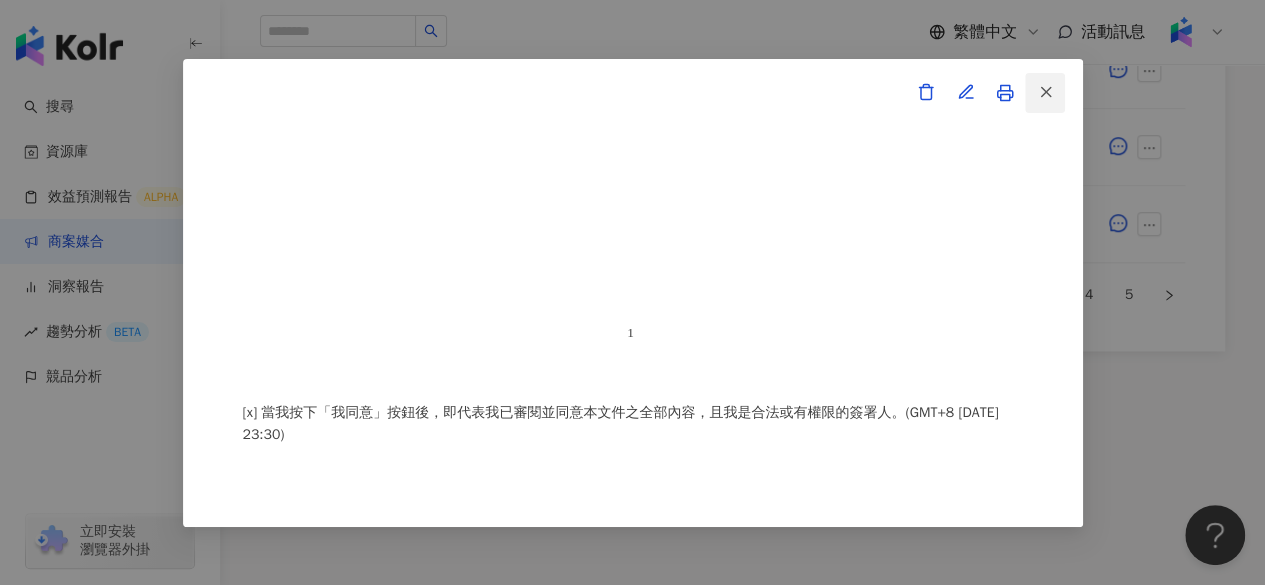 click at bounding box center [1045, 93] 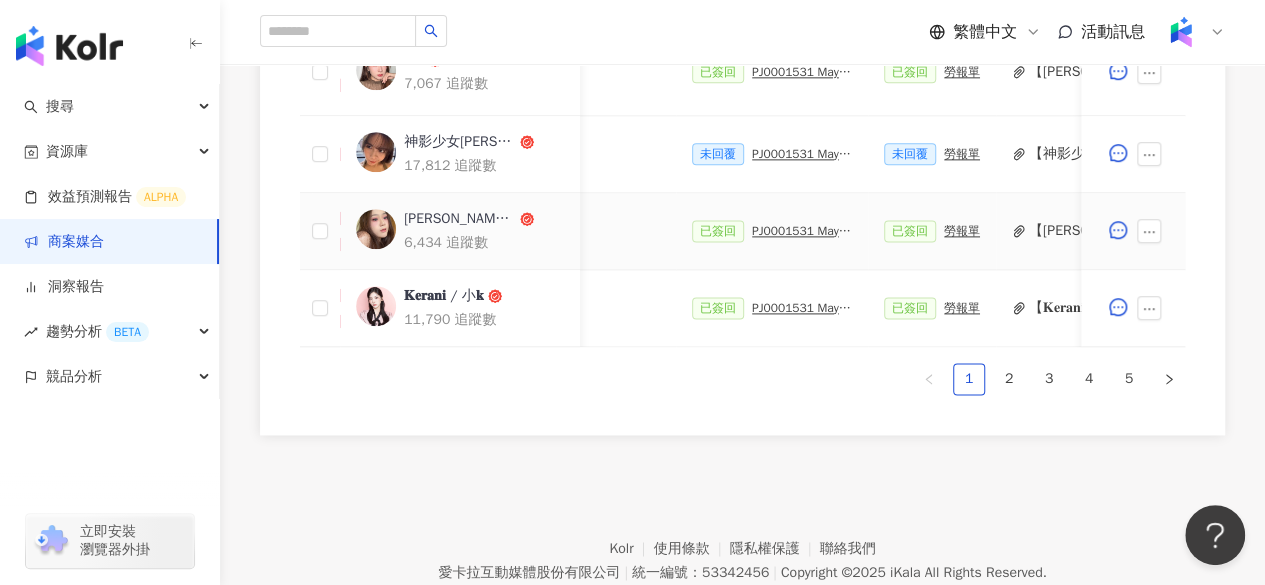 scroll, scrollTop: 1112, scrollLeft: 0, axis: vertical 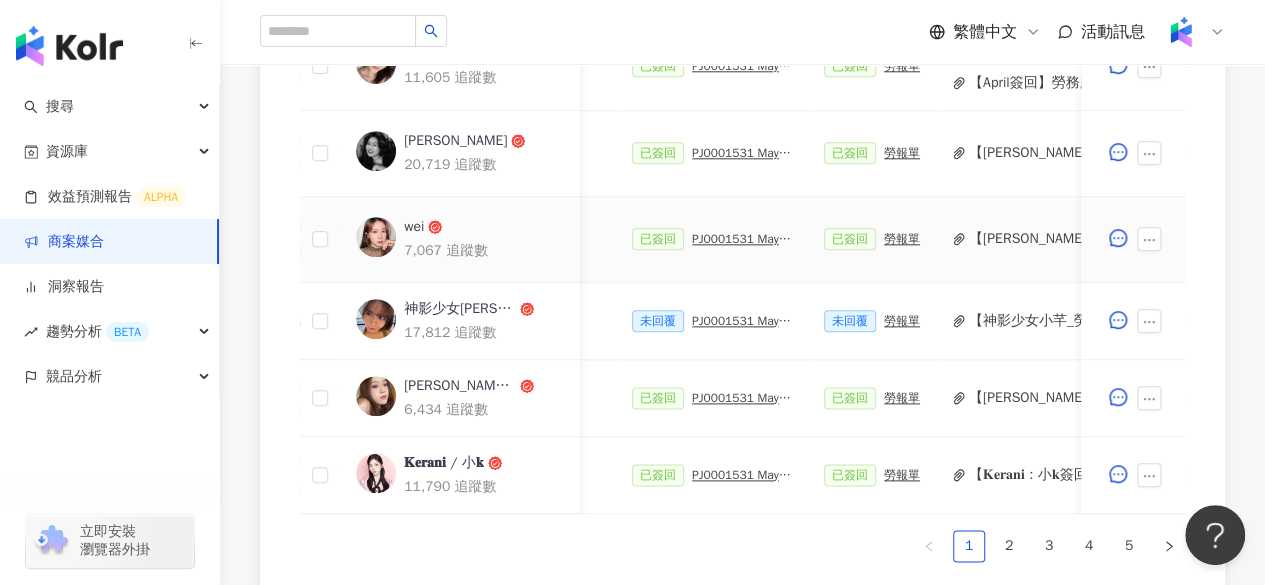 click on "PJ0001531 Maybelline_202506_FIT_ME_反孔特霧粉底_遮瑕_萊雅備忘錄" at bounding box center (742, 239) 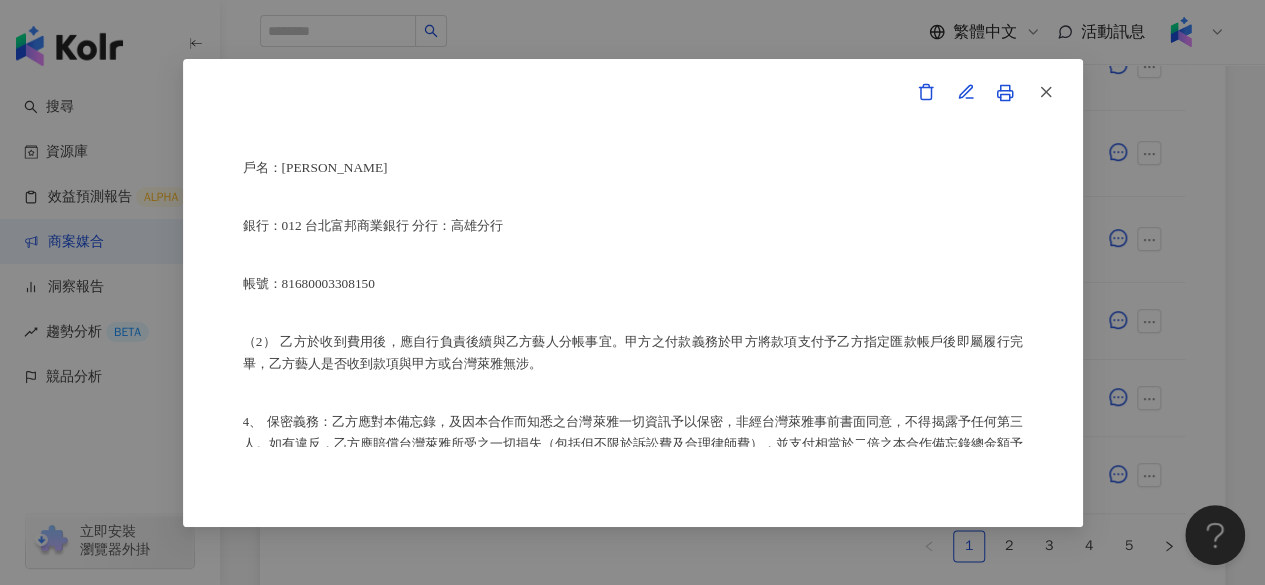 scroll, scrollTop: 1313, scrollLeft: 0, axis: vertical 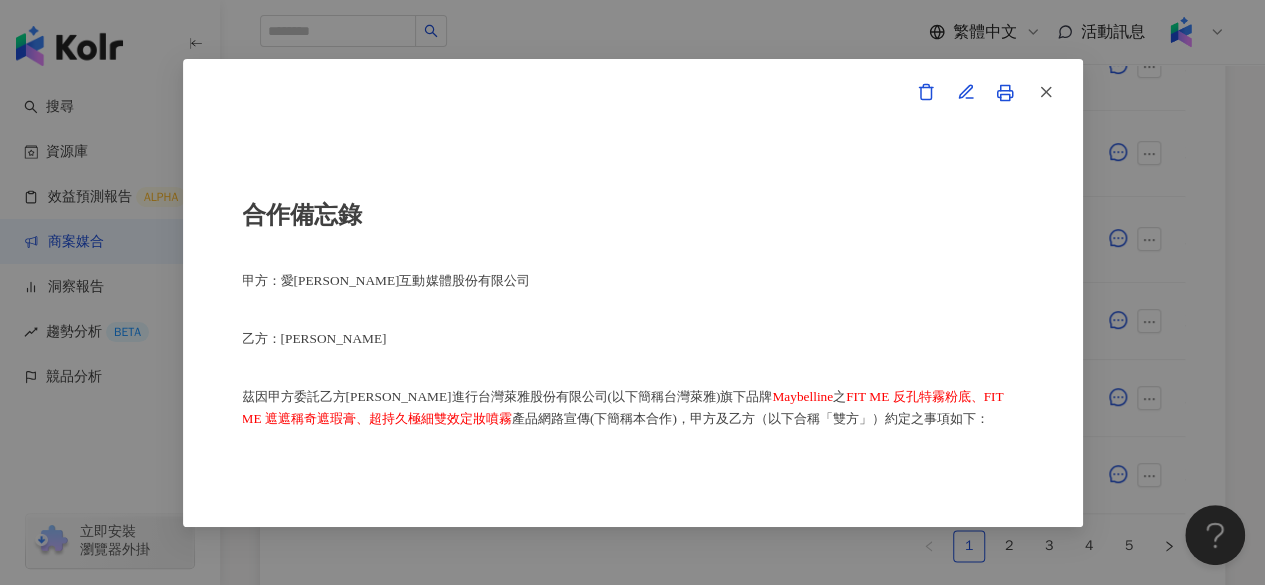 drag, startPoint x: 972, startPoint y: 217, endPoint x: 324, endPoint y: 381, distance: 668.43097 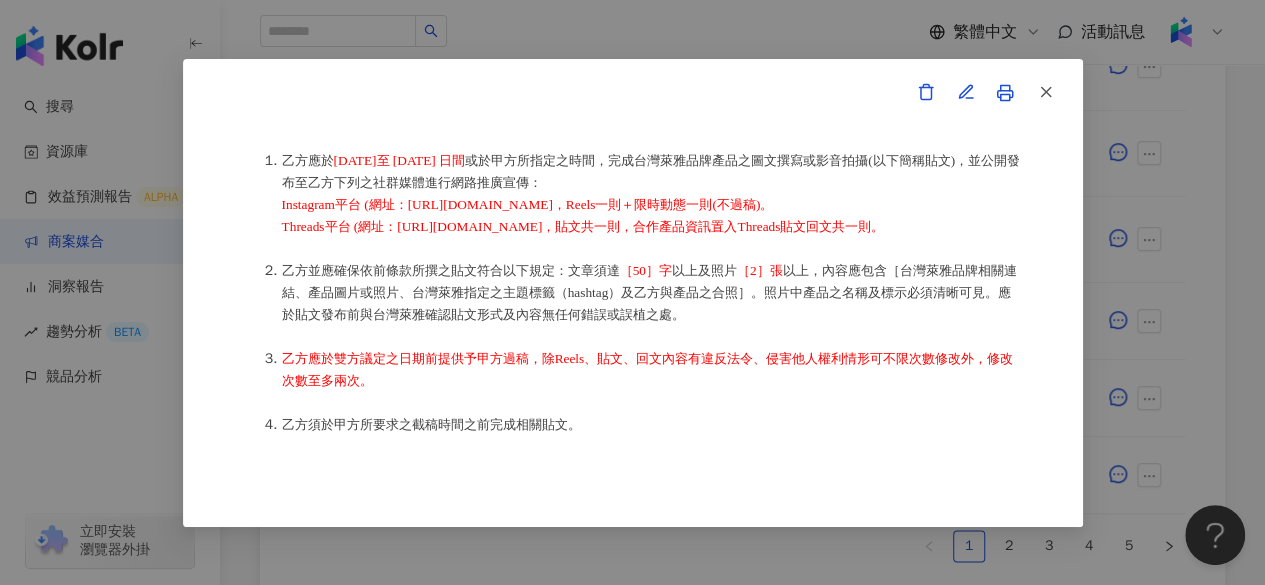 scroll, scrollTop: 510, scrollLeft: 1, axis: both 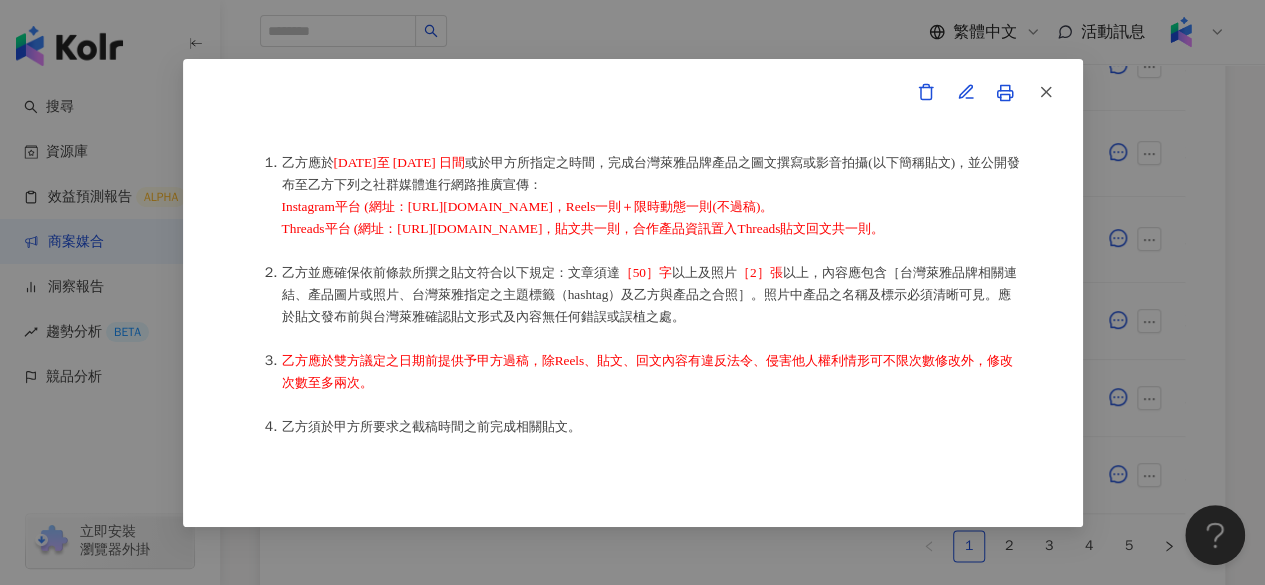 click on "乙方並應確保依前條款所撰之貼文符合以下規定：文章須達 ［50］字 以上及照片 ［2］張 以上，內容應包含［台灣萊雅品牌相關連結、產品圖片或照片、台灣萊雅指定之主題標籤（hashtag）及乙方與產品之合照］。照片中產品之名稱及標示必須清晰可見。應於貼文發布前與台灣萊雅確認貼文形式及內容無任何錯誤或誤植之處。" at bounding box center (652, 295) 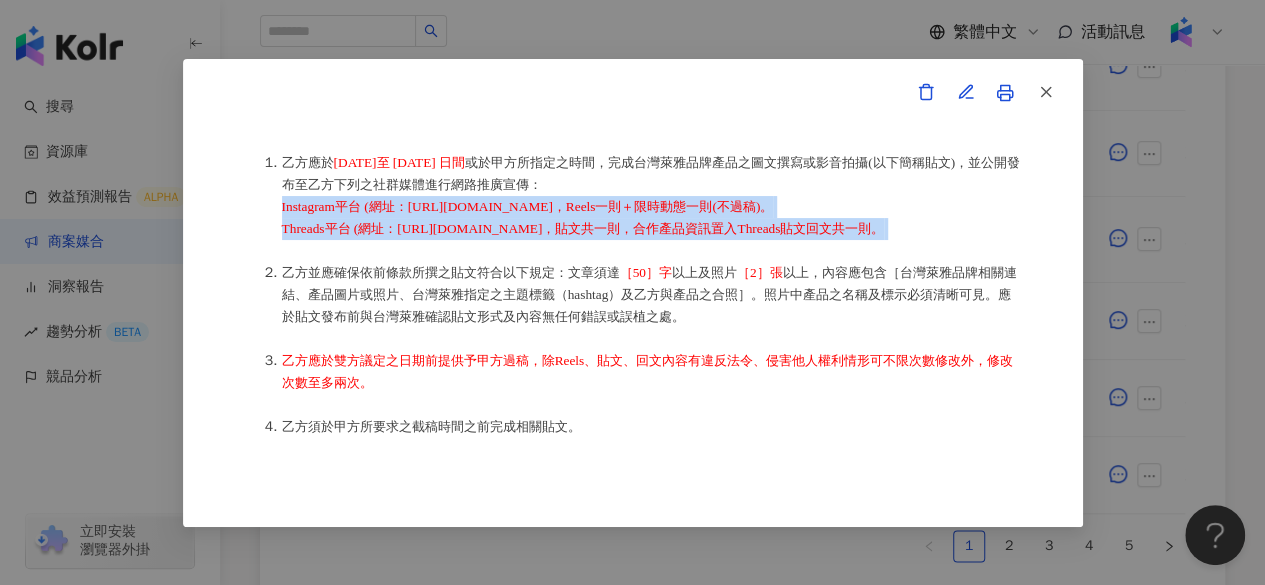 scroll, scrollTop: 510, scrollLeft: 19, axis: both 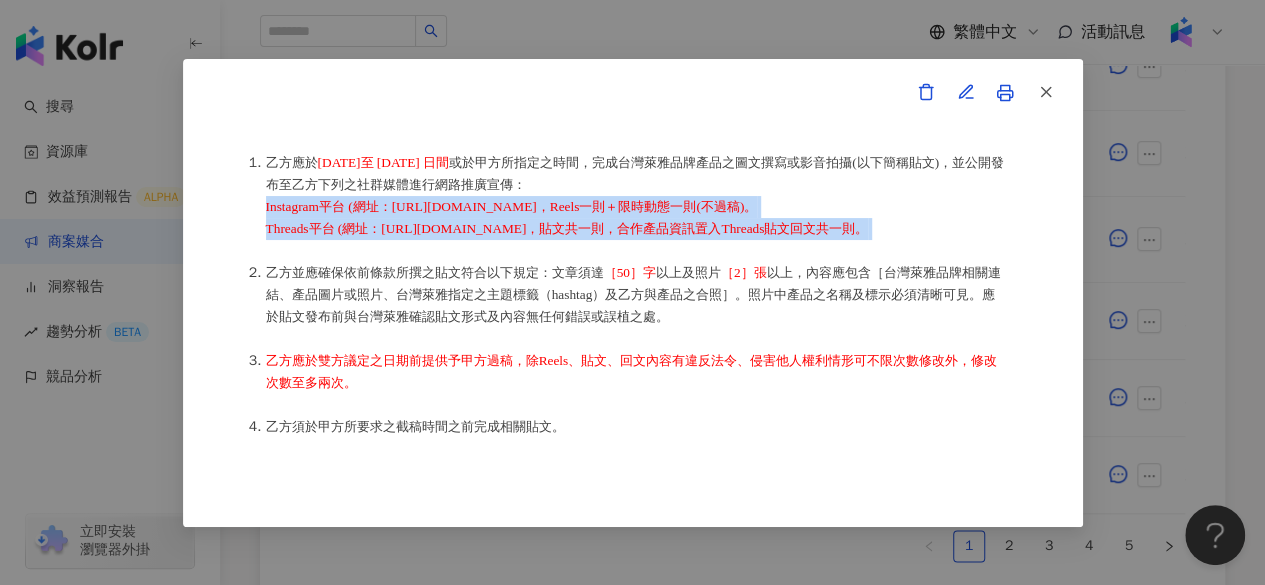 drag, startPoint x: 279, startPoint y: 219, endPoint x: 994, endPoint y: 251, distance: 715.7157 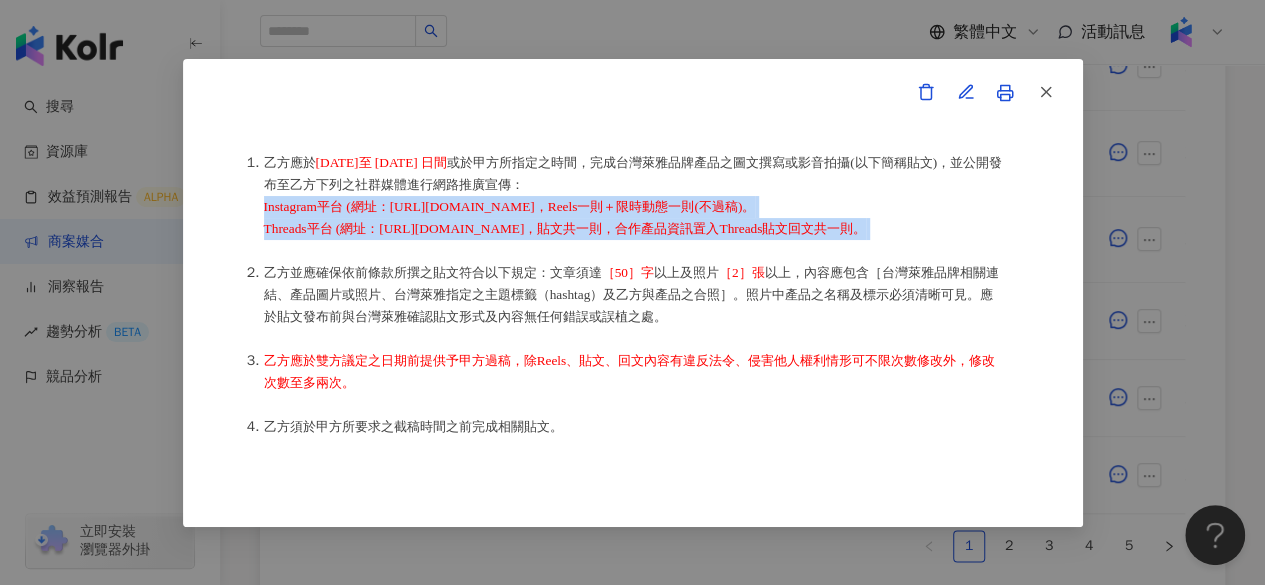 copy on "Instagram平台 (網址：[URL][DOMAIN_NAME]，Reels一則＋限時動態一則(不過稿)。  Threads平台 (網址：[URL][DOMAIN_NAME]，貼文共一則，合作產品資訊置入Threads貼文回文共一則。" 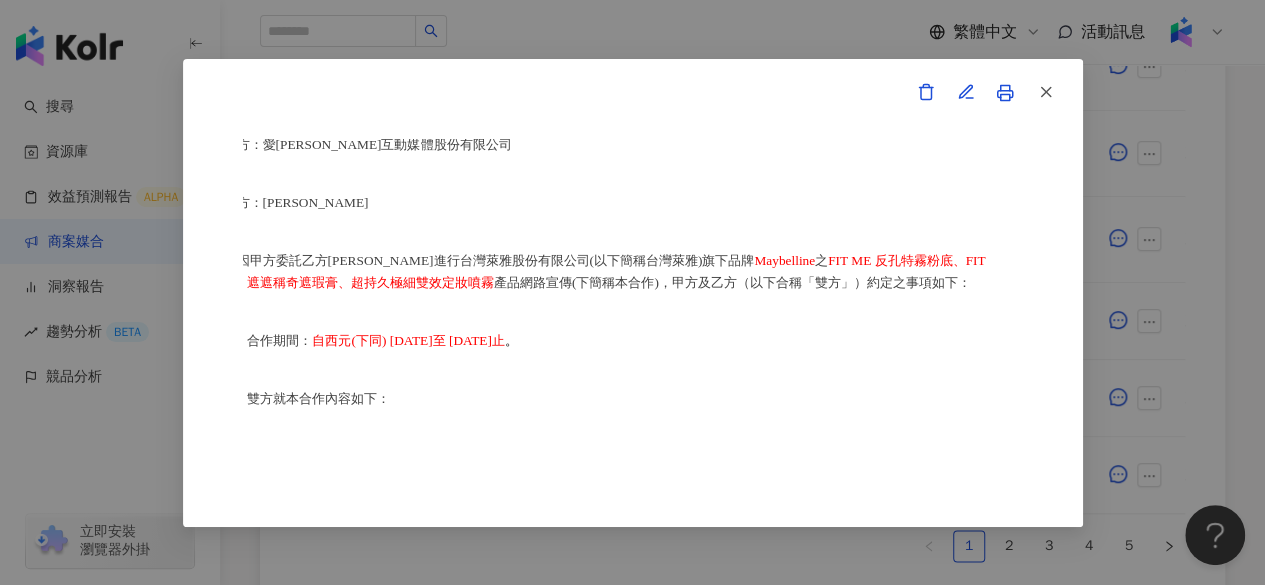 scroll, scrollTop: 0, scrollLeft: 19, axis: horizontal 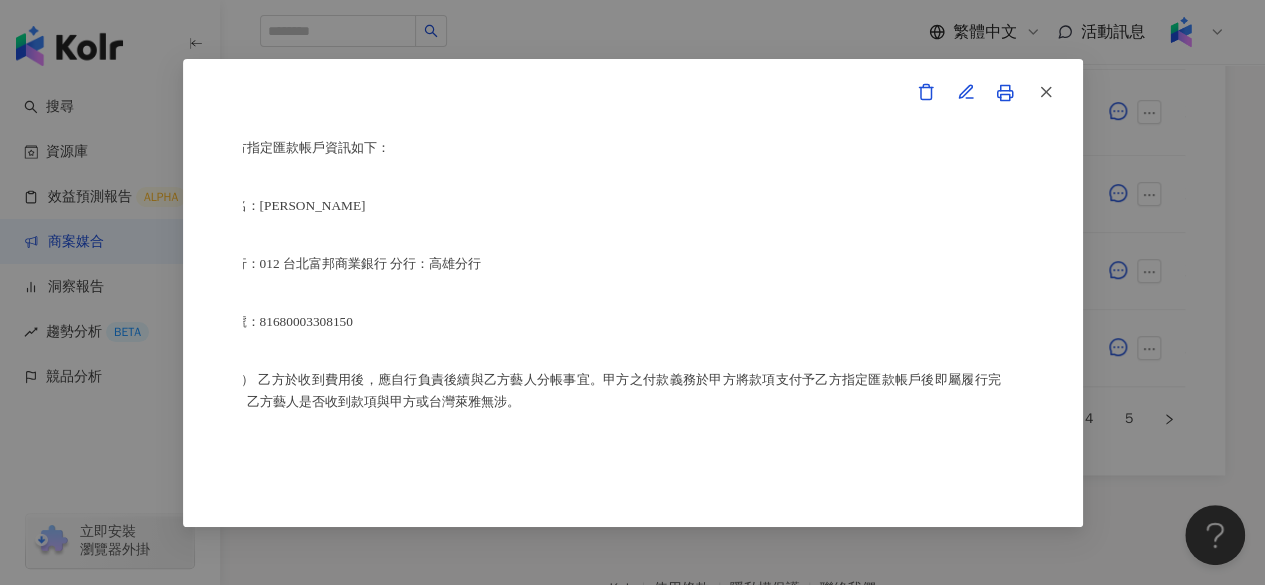 click 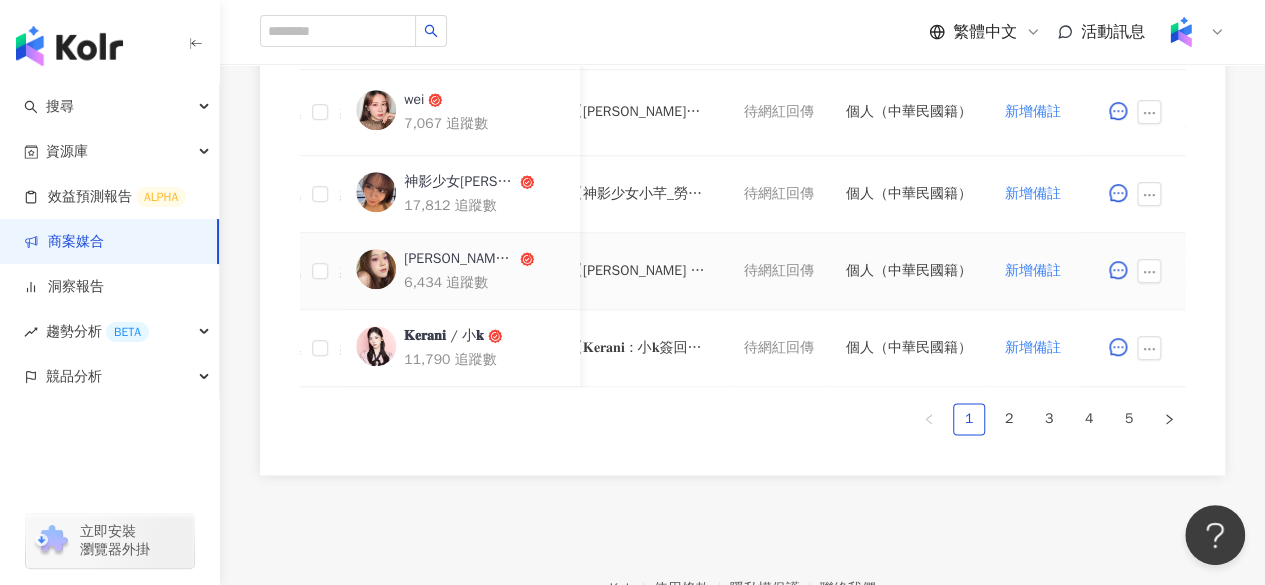 scroll, scrollTop: 0, scrollLeft: 1118, axis: horizontal 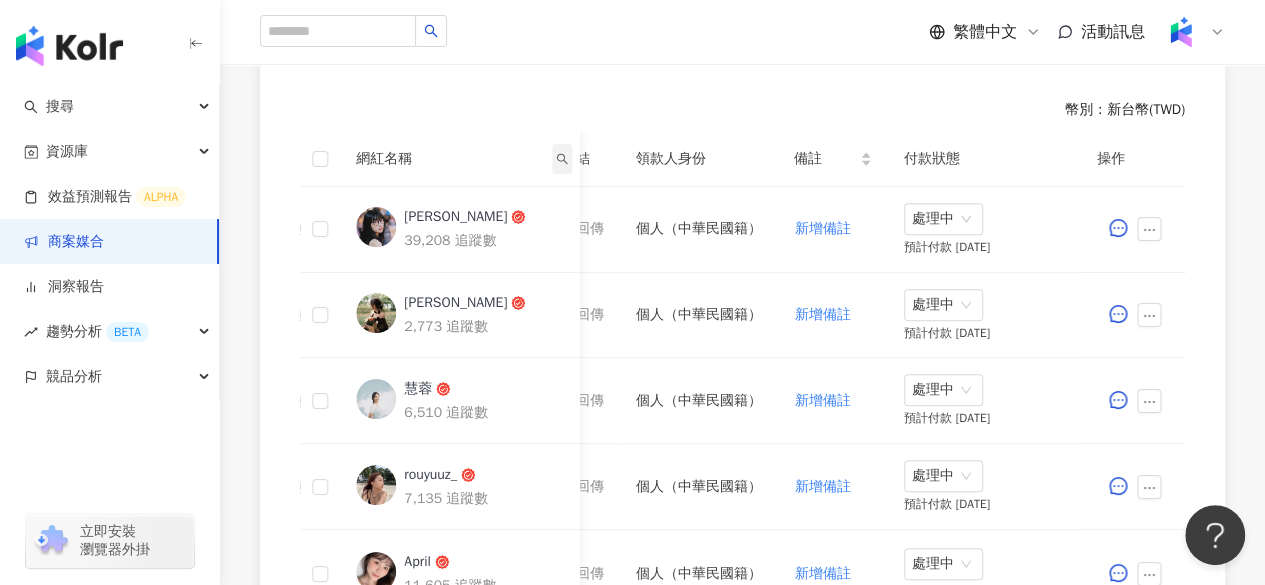 click 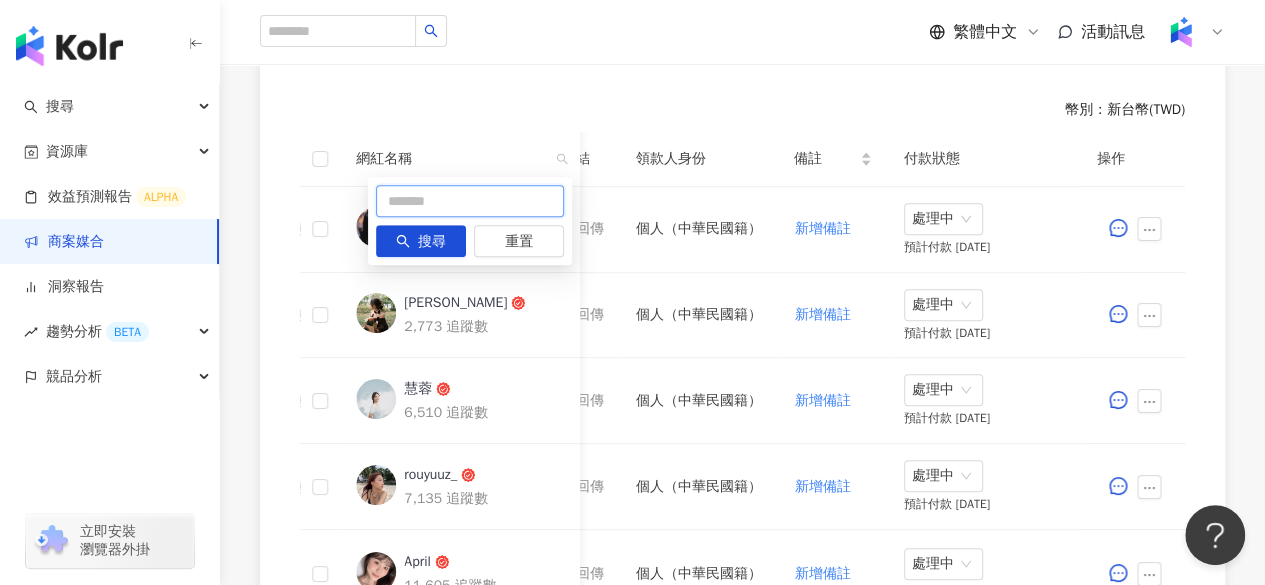 paste on "****" 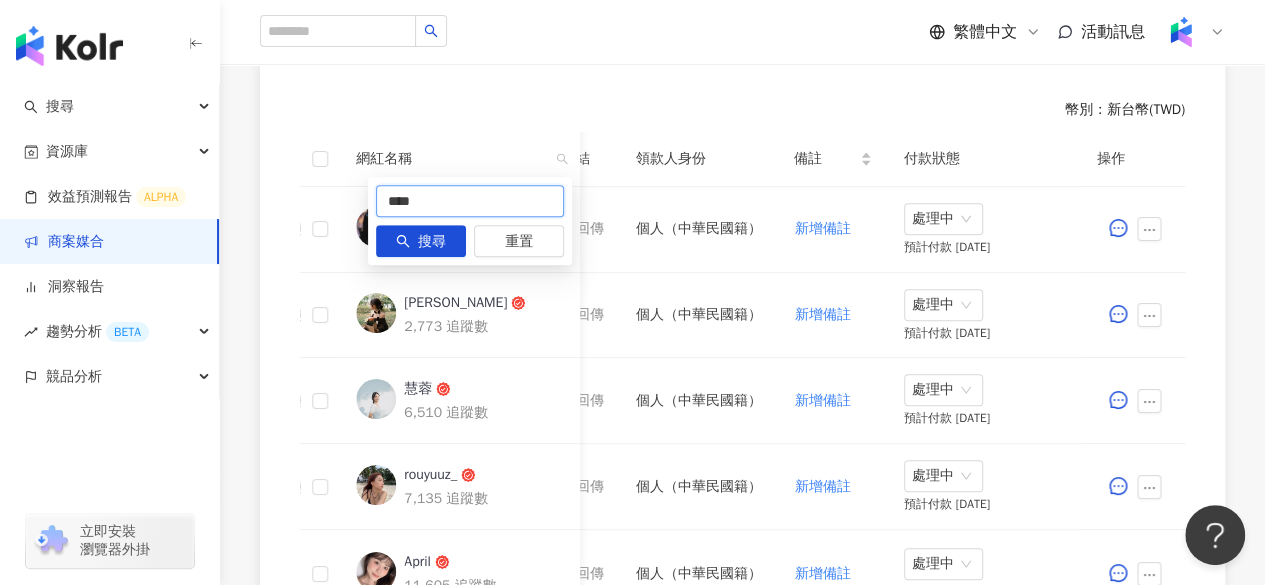 click on "****" at bounding box center (470, 201) 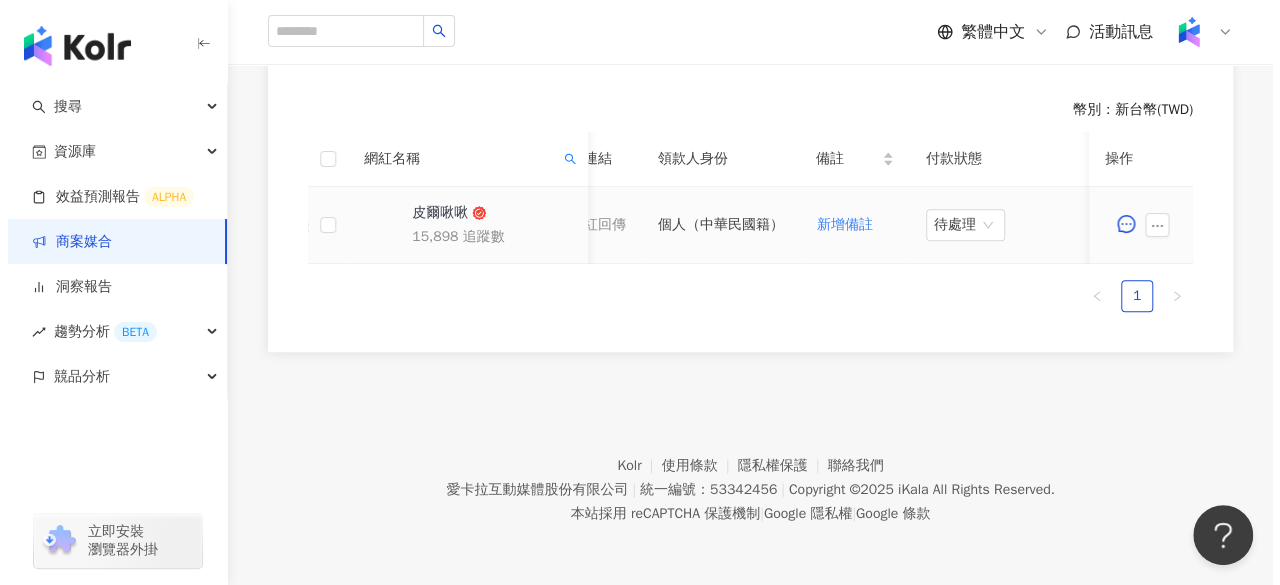 scroll, scrollTop: 0, scrollLeft: 1106, axis: horizontal 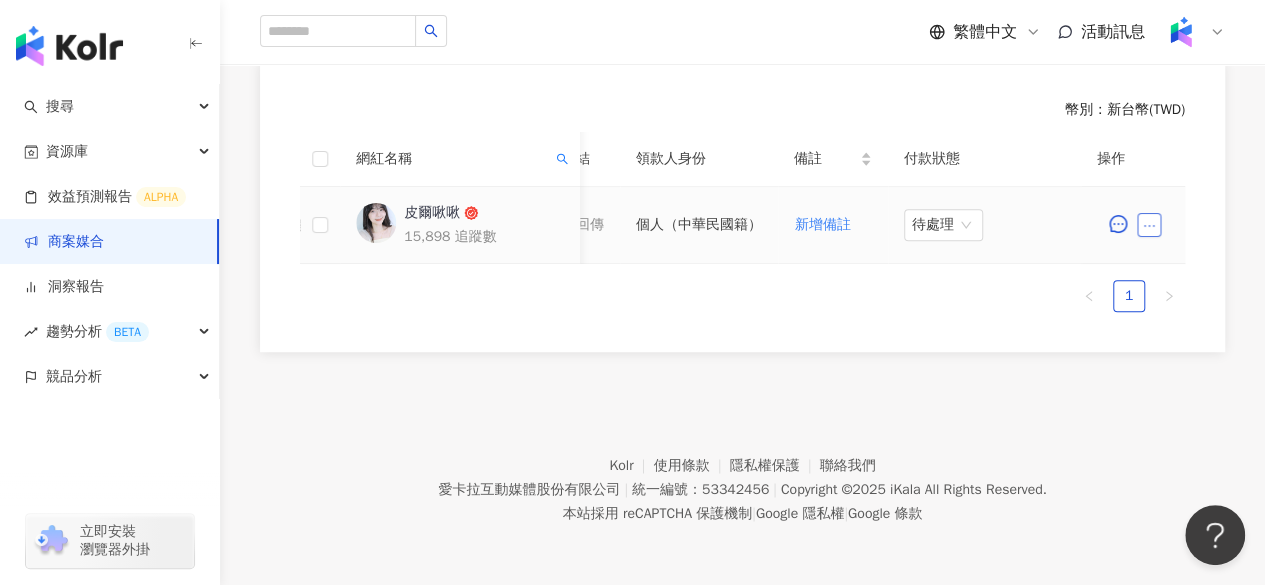click at bounding box center (1149, 225) 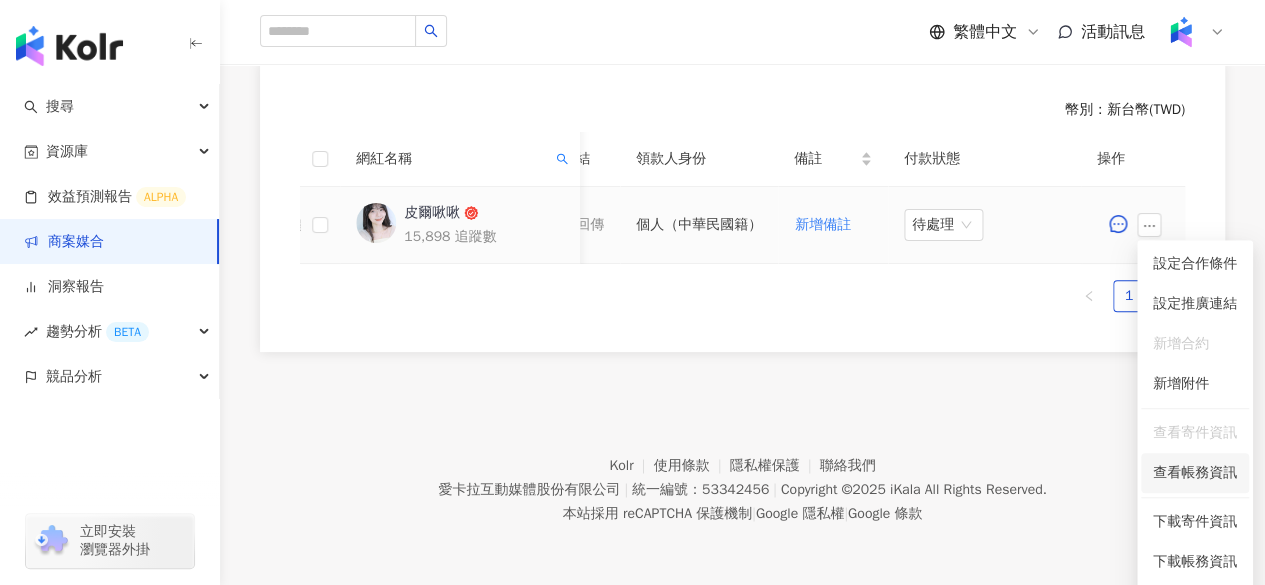 click on "查看帳務資訊" at bounding box center [1195, 473] 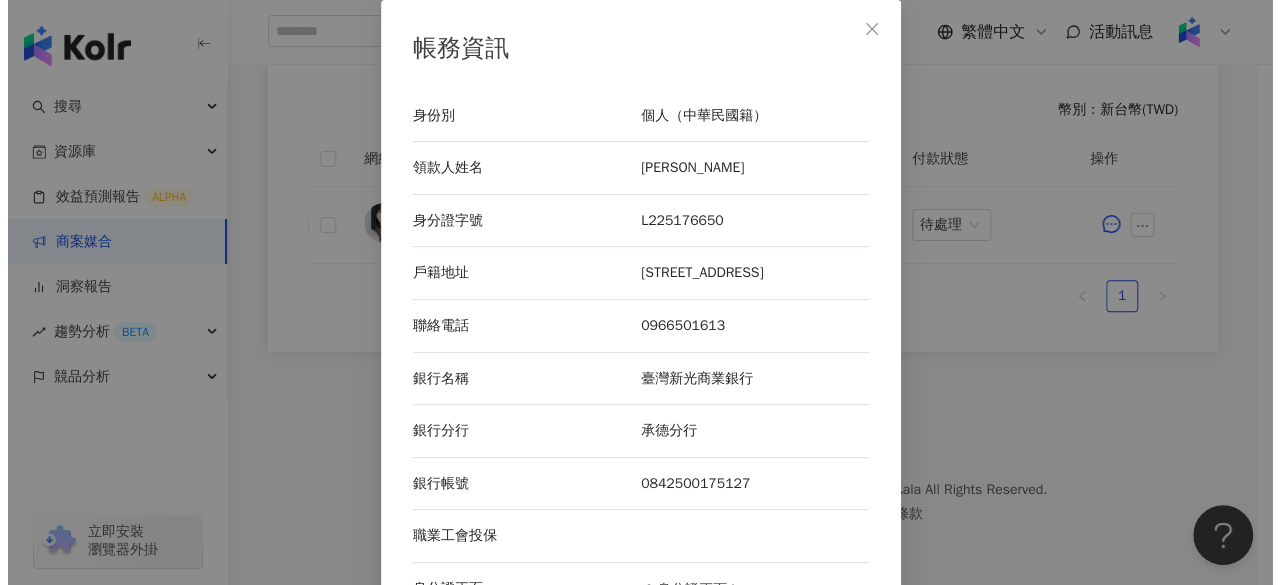 scroll, scrollTop: 0, scrollLeft: 1106, axis: horizontal 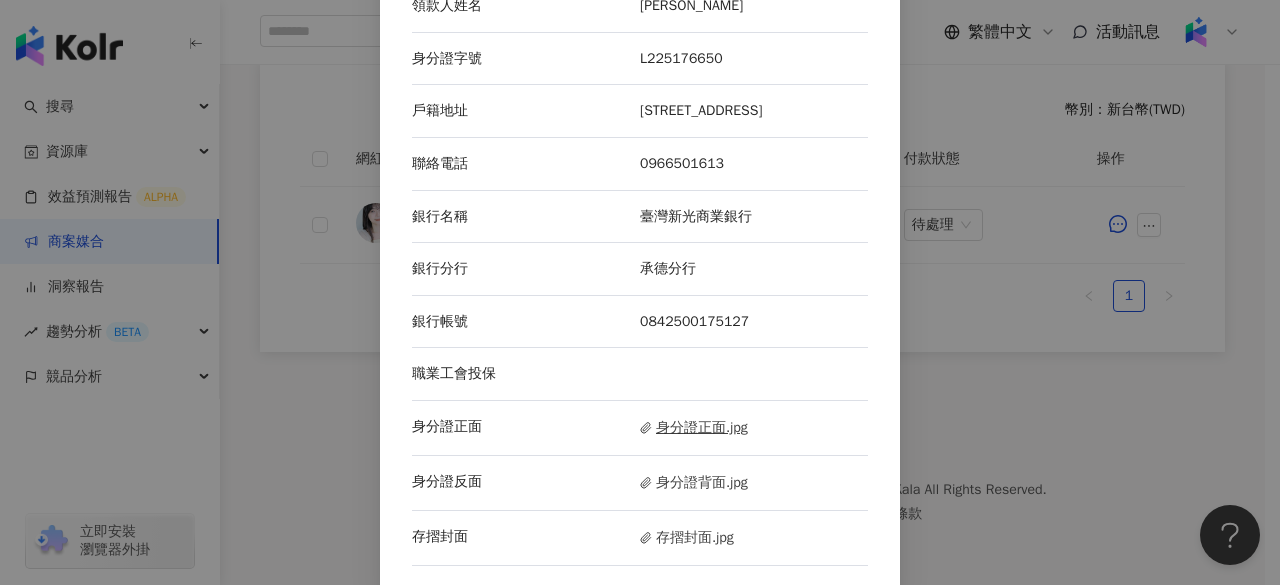 click on "身分證正面.jpg" at bounding box center (694, 428) 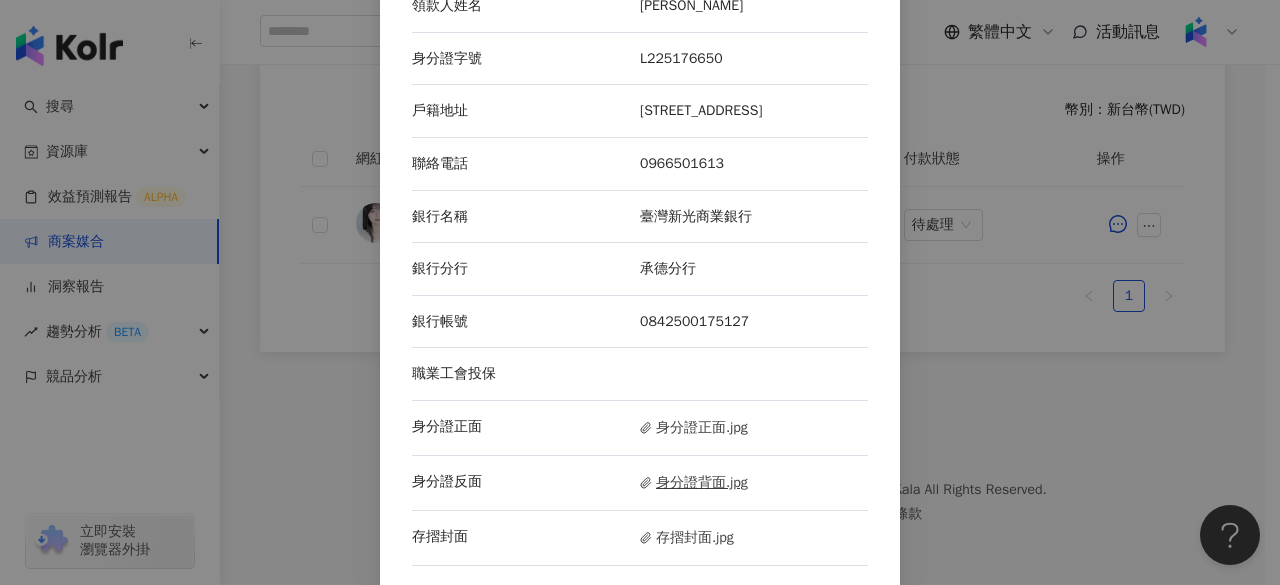 click on "身分證背面.jpg" at bounding box center [694, 483] 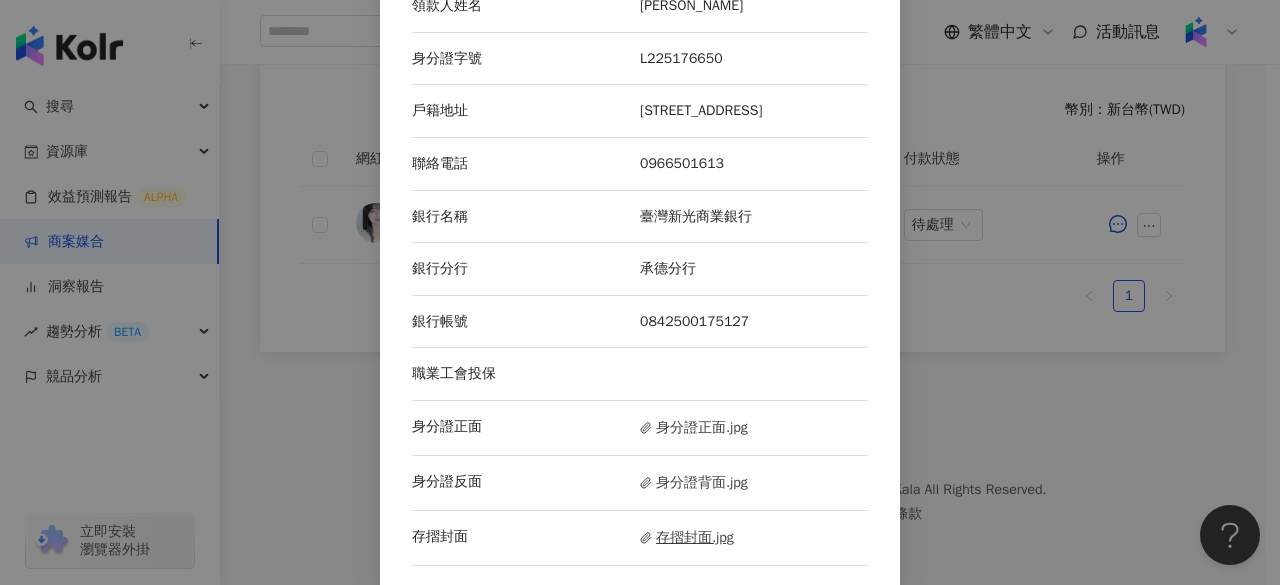 click on "存摺封面.jpg" at bounding box center [687, 538] 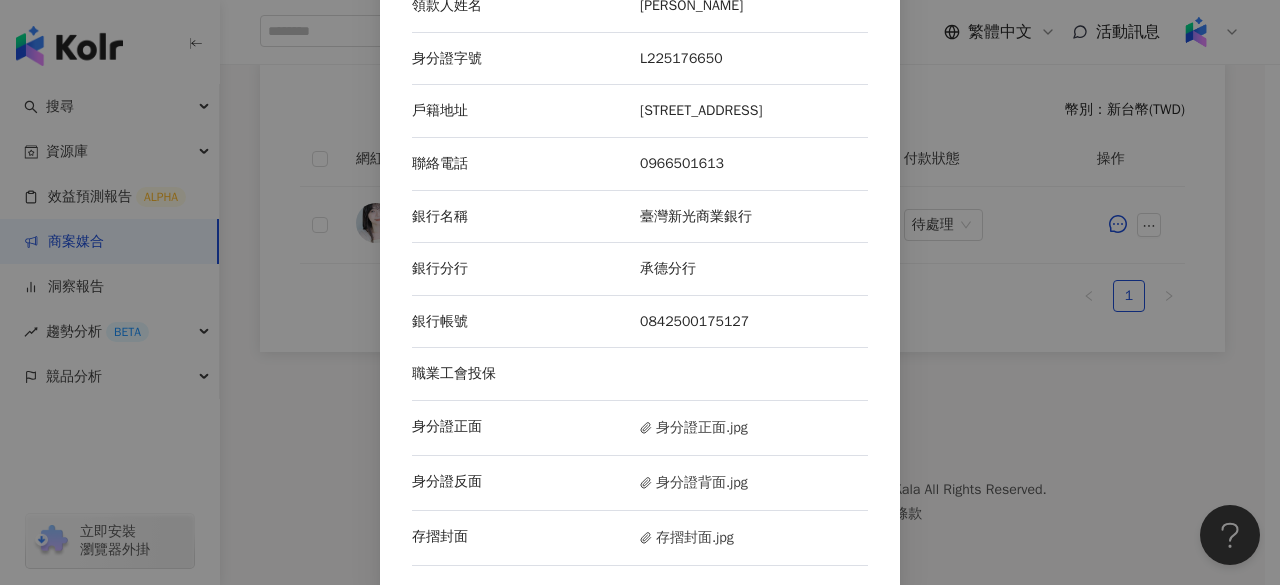 scroll, scrollTop: 100, scrollLeft: 0, axis: vertical 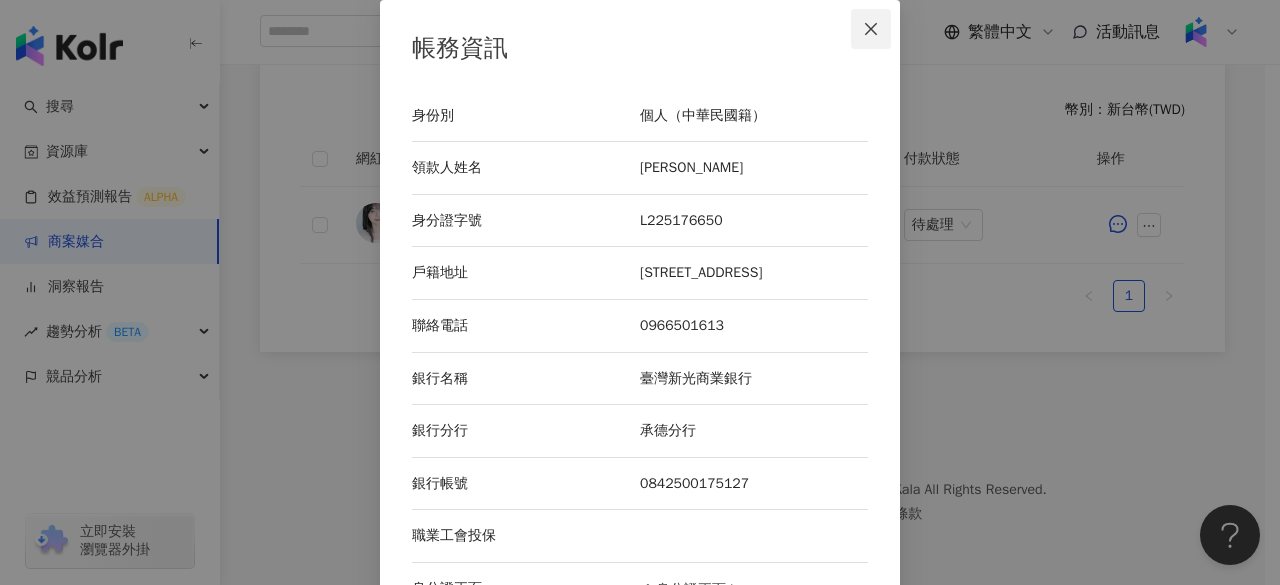 click at bounding box center (871, 29) 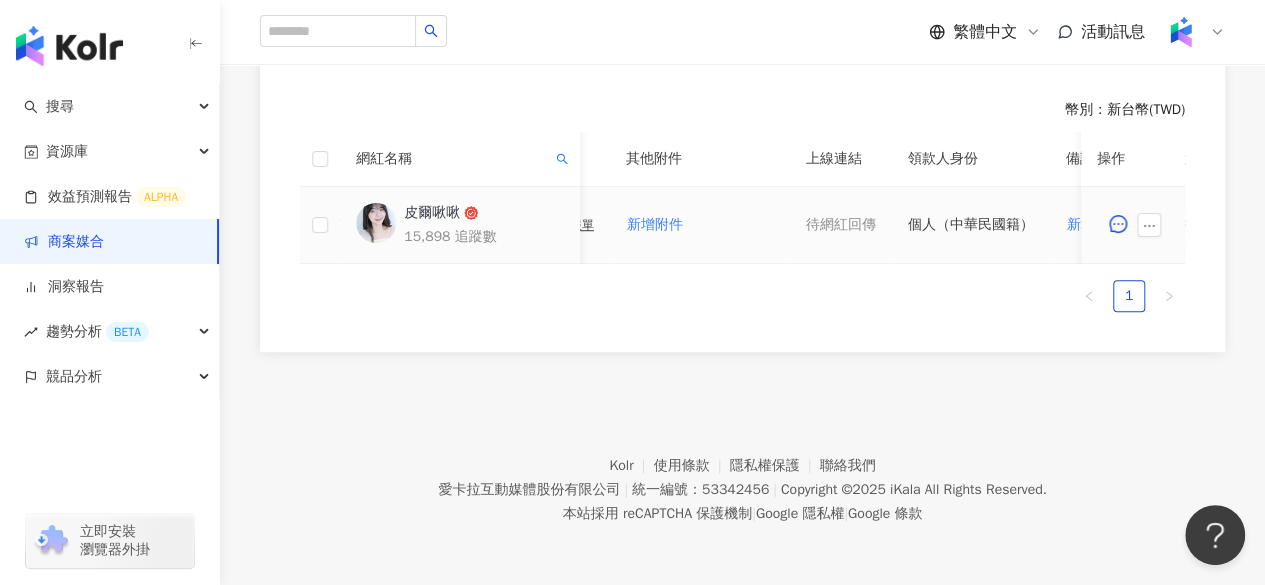 scroll, scrollTop: 0, scrollLeft: 659, axis: horizontal 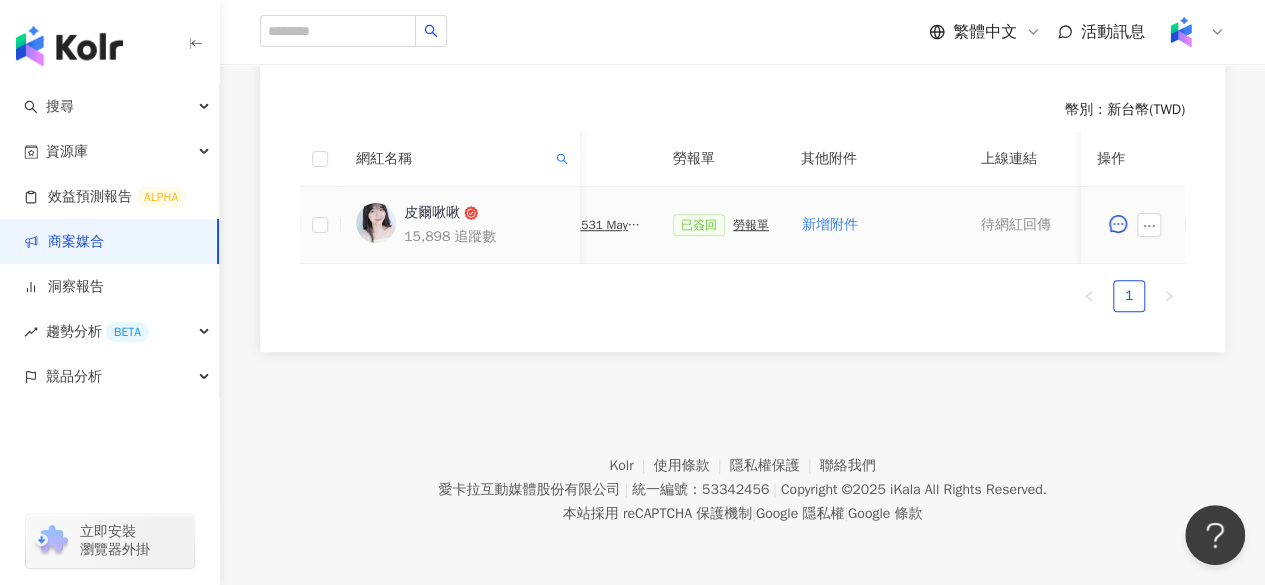 click on "勞報單" at bounding box center (751, 225) 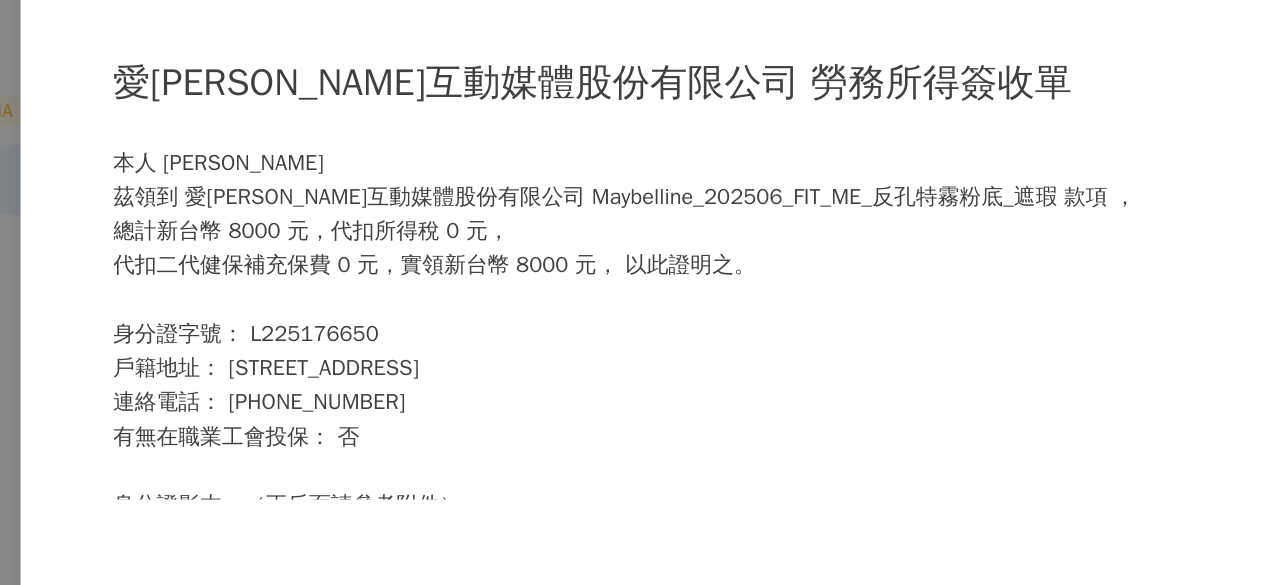 scroll, scrollTop: 555, scrollLeft: 0, axis: vertical 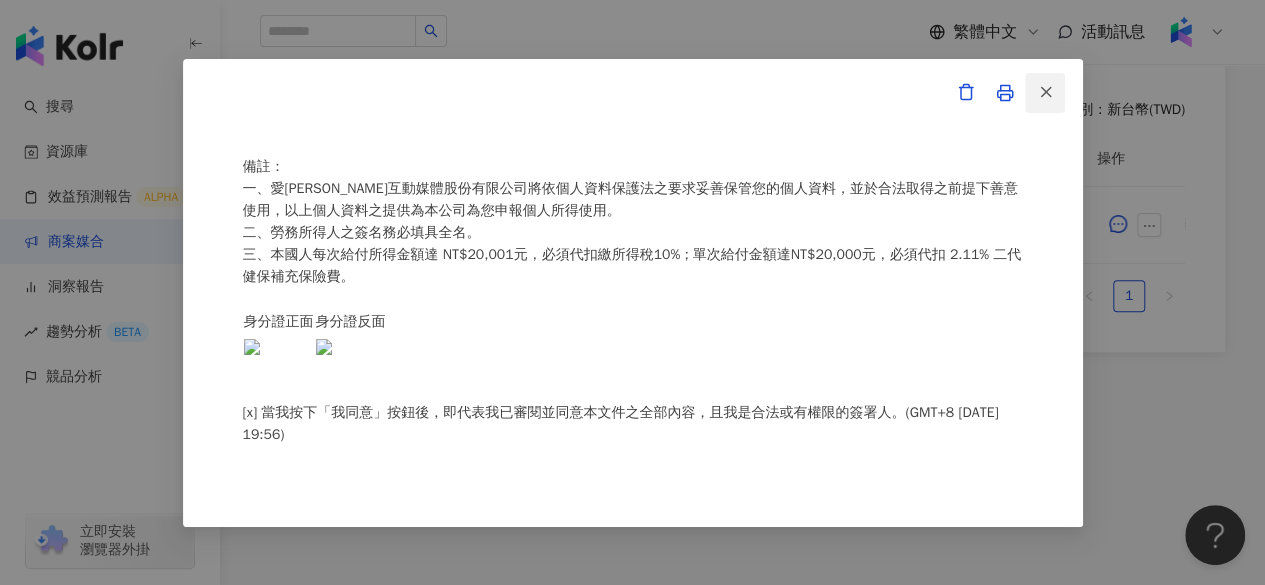 click 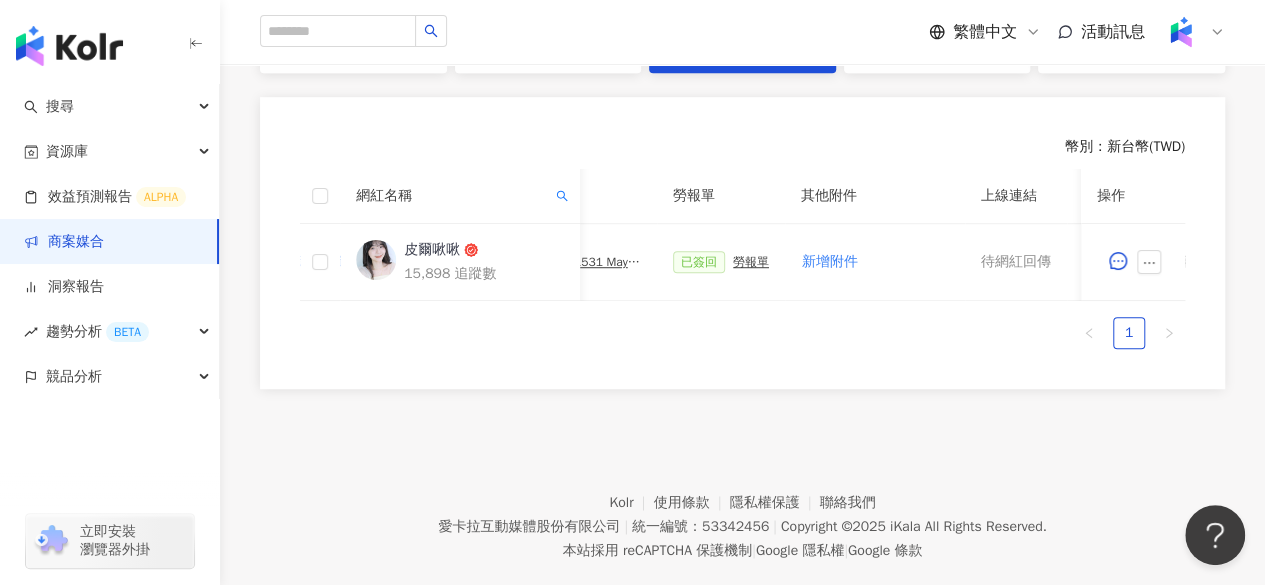 scroll, scrollTop: 517, scrollLeft: 0, axis: vertical 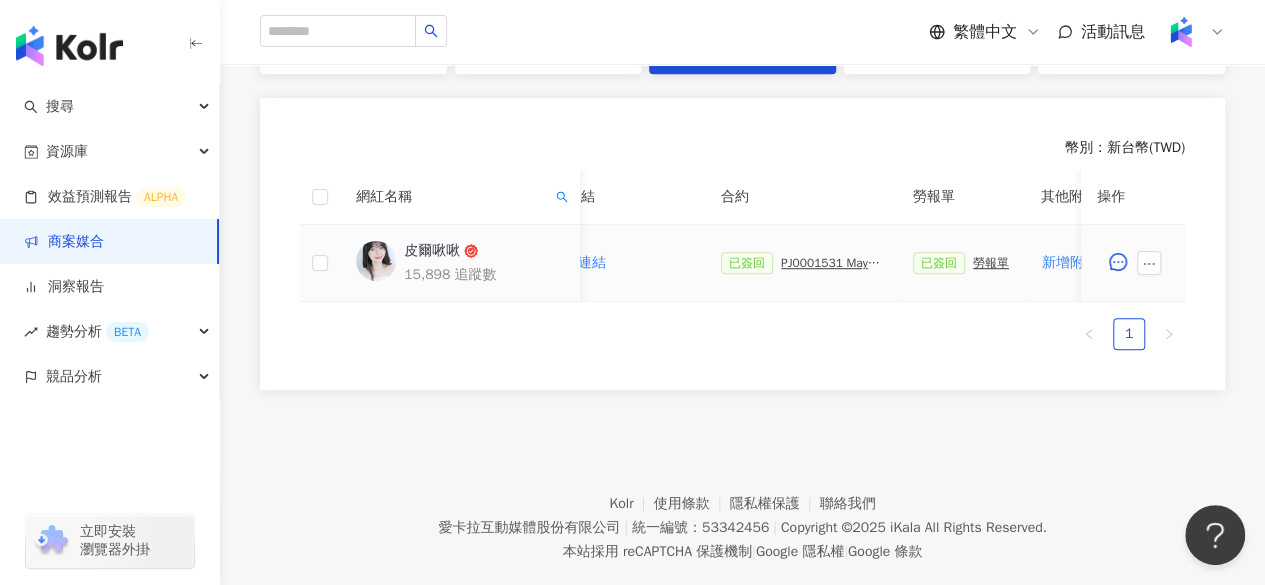 click on "PJ0001531 Maybelline_202506_FIT_ME_反孔特霧粉底_遮瑕_萊雅備忘錄" at bounding box center [831, 263] 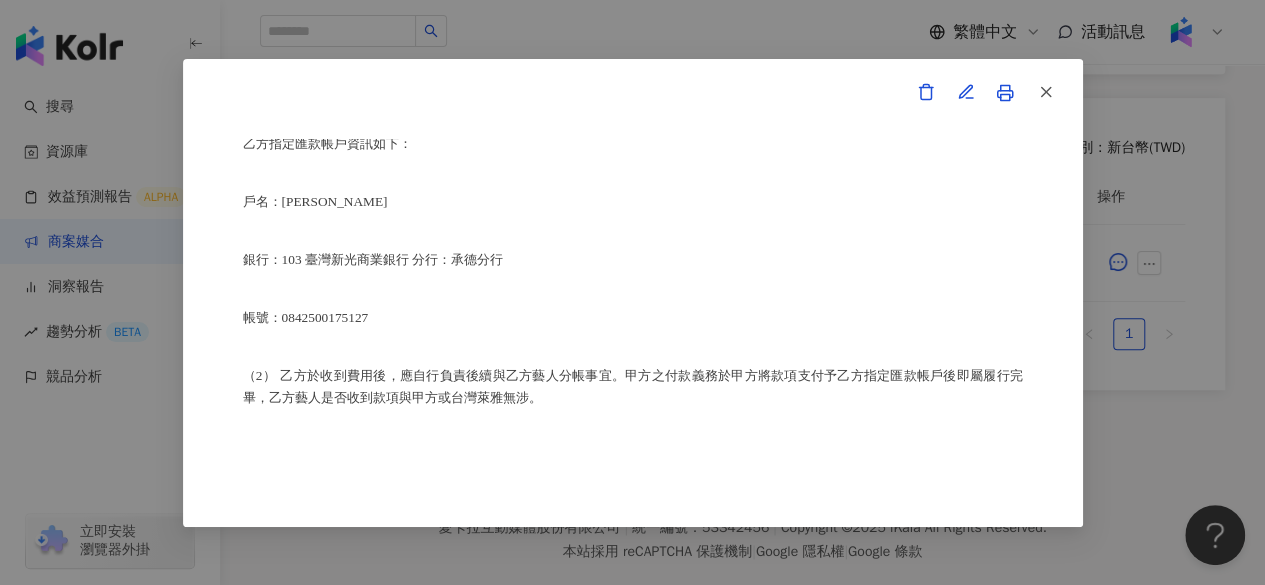 scroll, scrollTop: 1277, scrollLeft: 0, axis: vertical 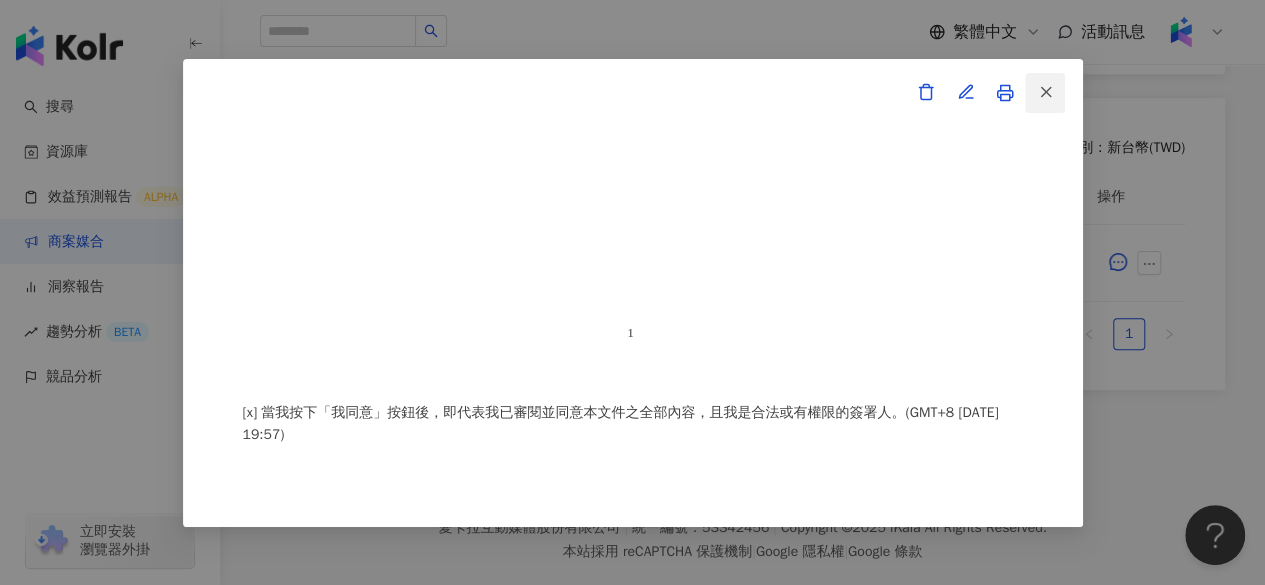 click at bounding box center (1045, 93) 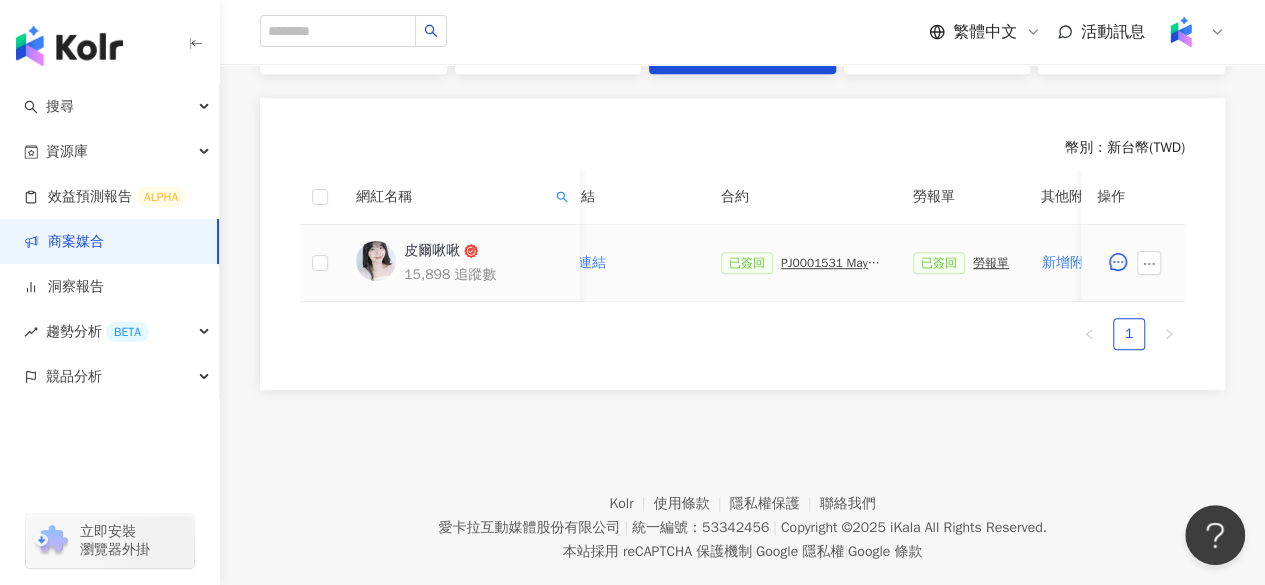 scroll, scrollTop: 0, scrollLeft: 1106, axis: horizontal 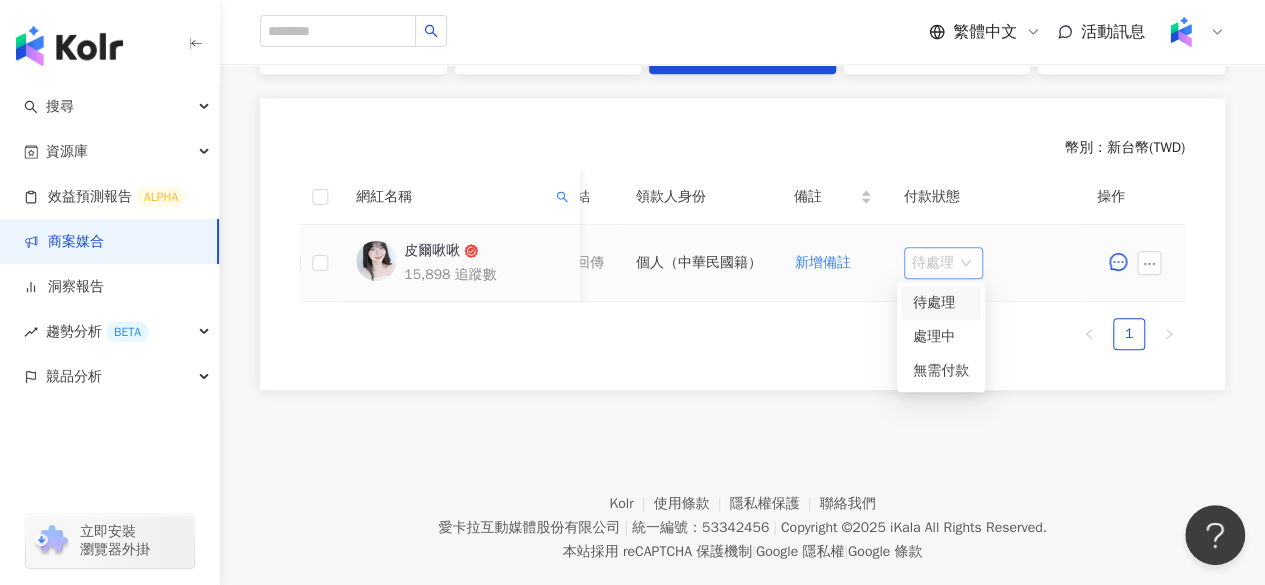 click on "待處理" at bounding box center (943, 263) 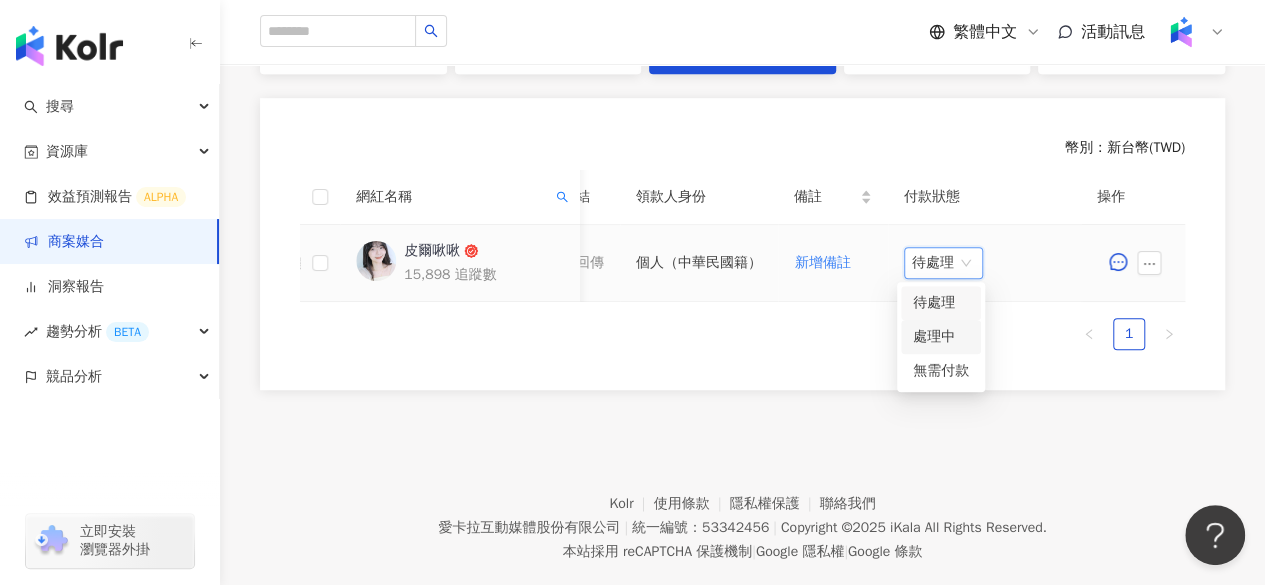 click on "[PERSON_NAME]啾啾 15,898 追蹤數" at bounding box center (484, 263) 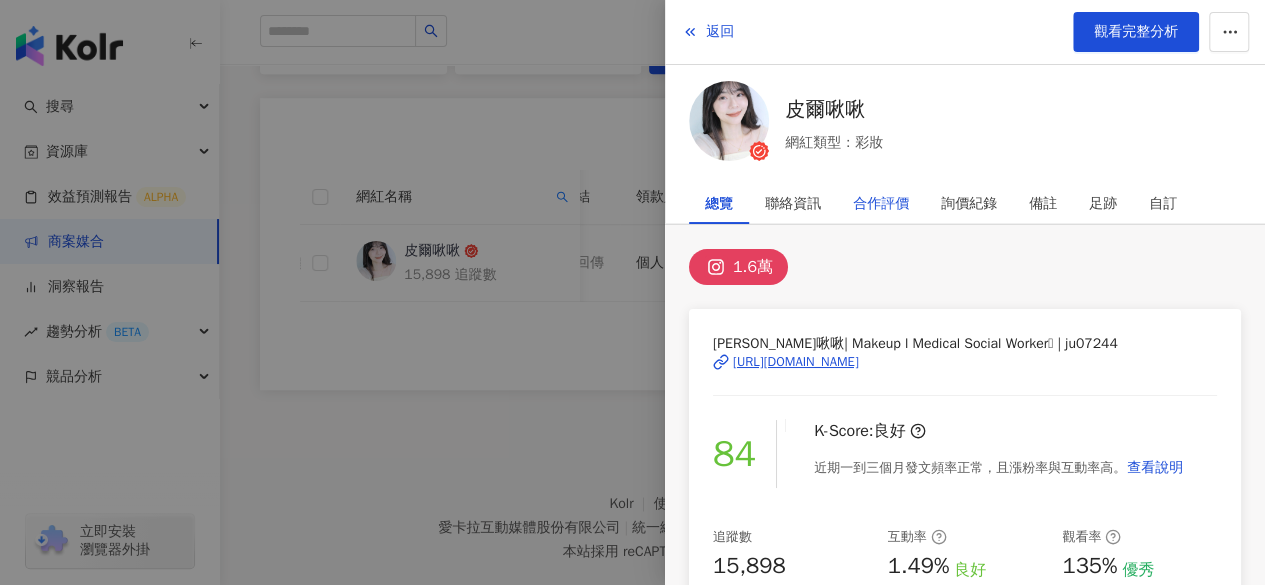 click on "合作評價" at bounding box center (881, 204) 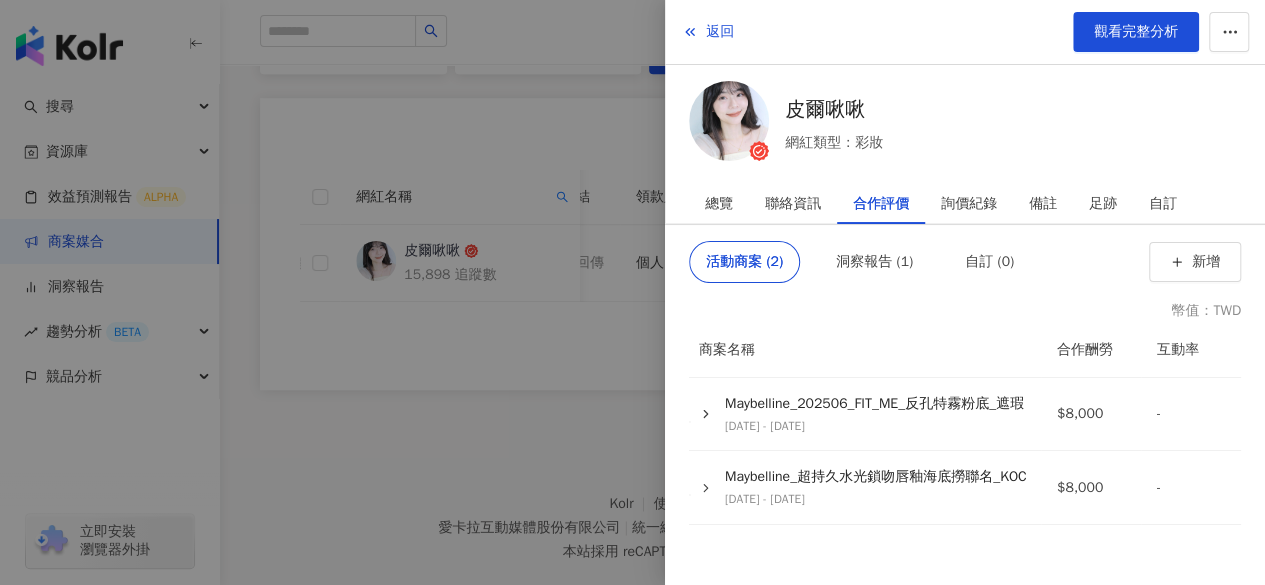 scroll, scrollTop: 569, scrollLeft: 0, axis: vertical 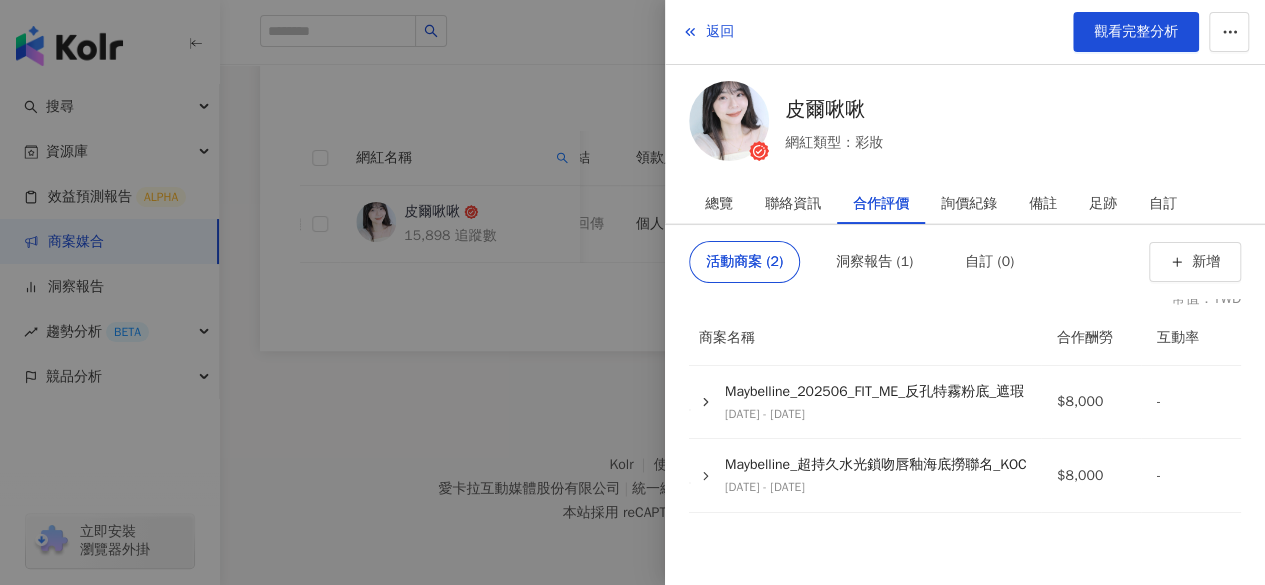 drag, startPoint x: 706, startPoint y: 25, endPoint x: 702, endPoint y: 291, distance: 266.03006 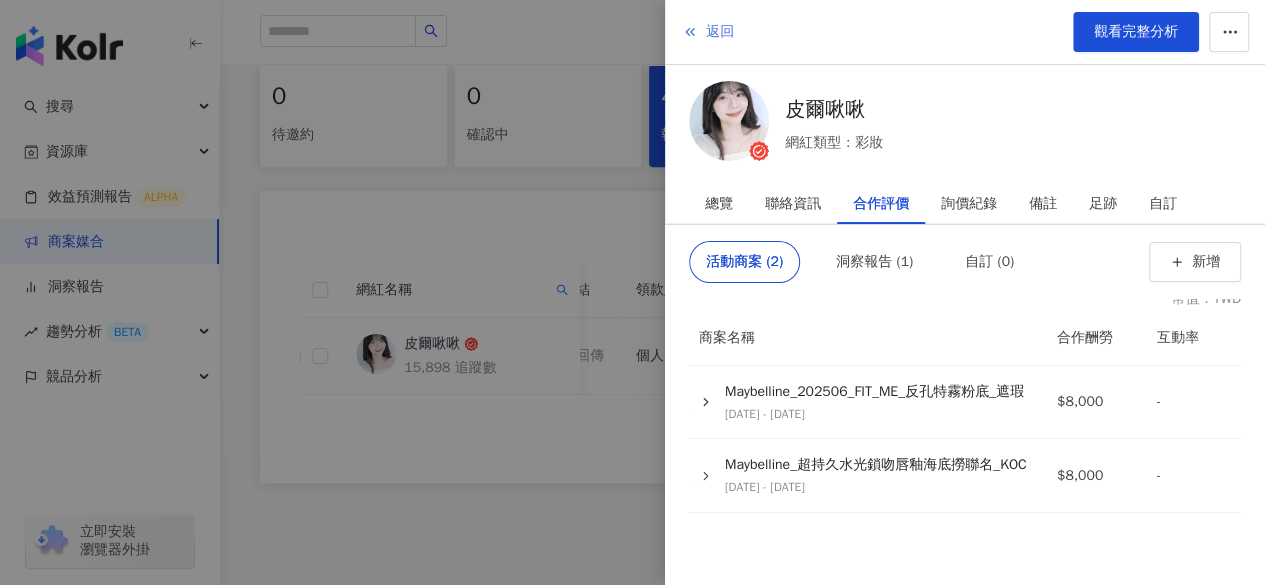 click on "返回" at bounding box center [708, 32] 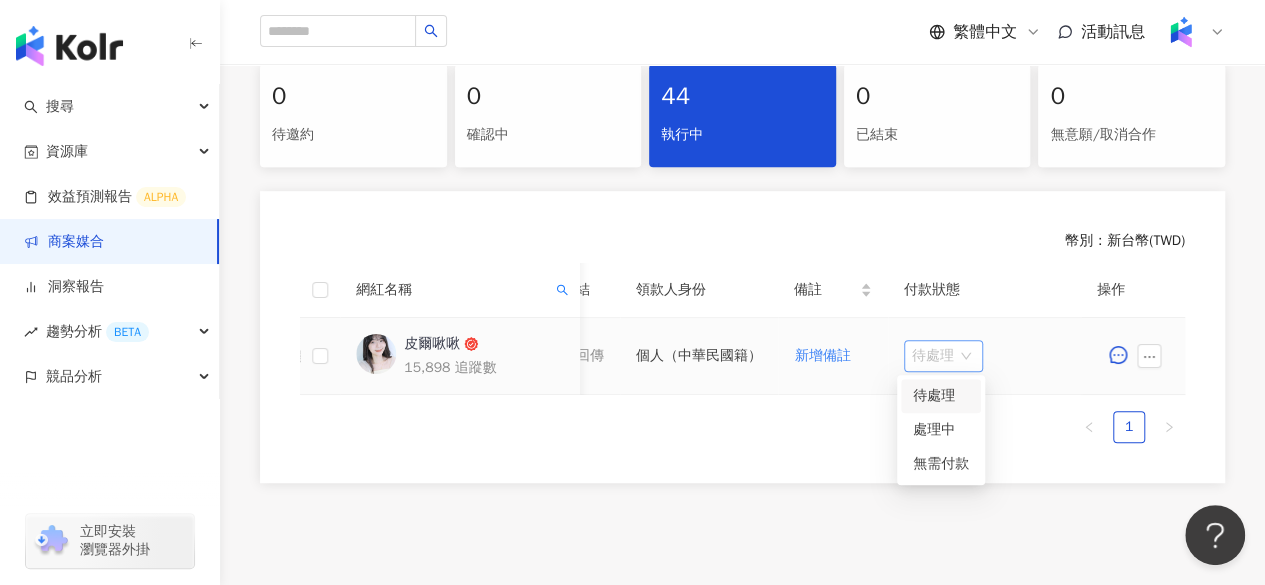 click on "待處理" at bounding box center [943, 356] 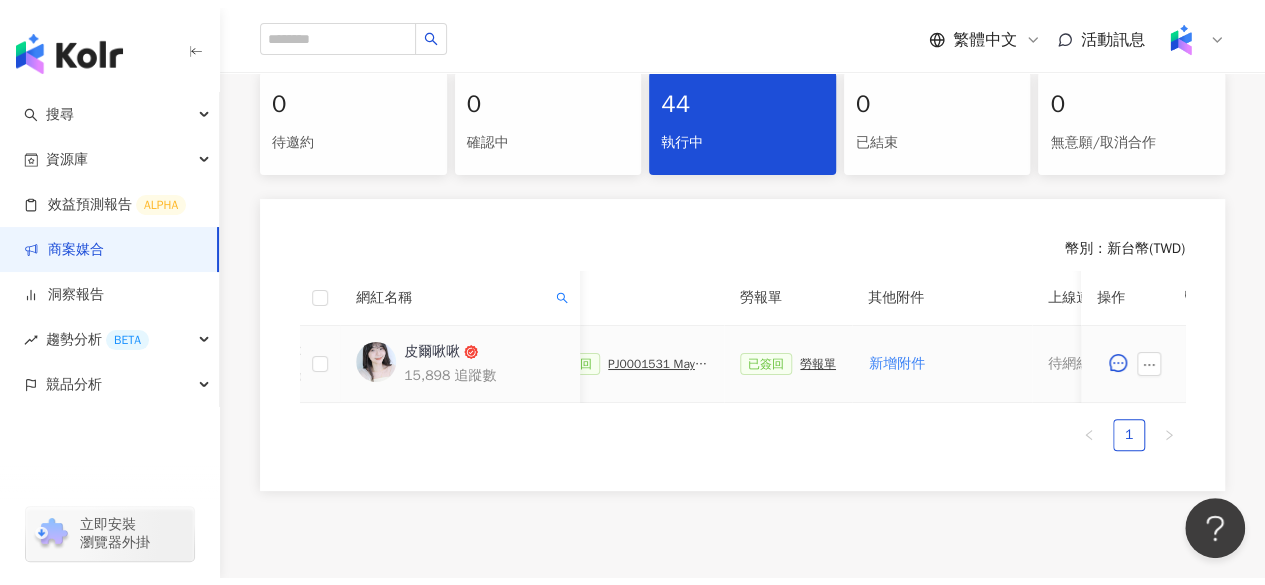 scroll, scrollTop: 0, scrollLeft: 530, axis: horizontal 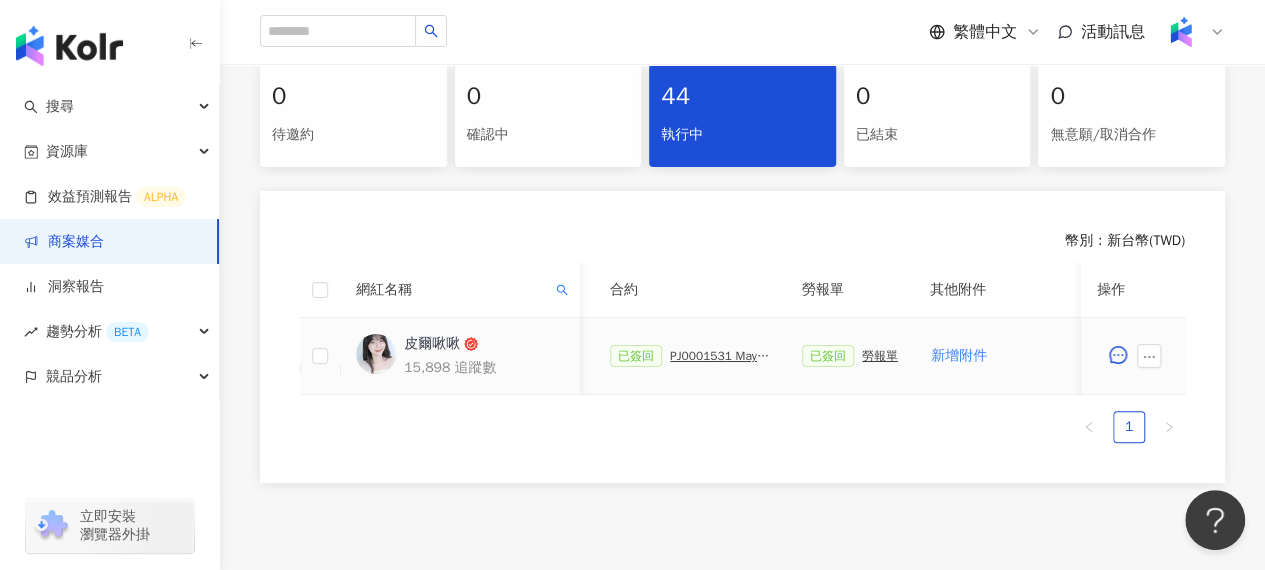 click on "PJ0001531 Maybelline_202506_FIT_ME_反孔特霧粉底_遮瑕_萊雅備忘錄" at bounding box center [720, 356] 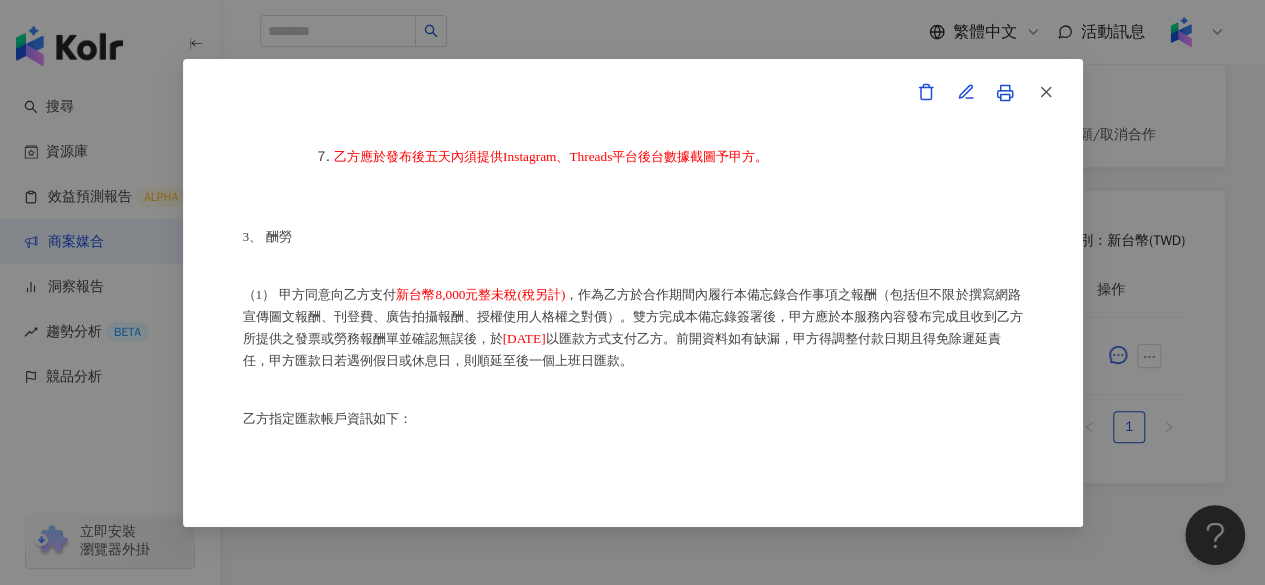 scroll, scrollTop: 1053, scrollLeft: 0, axis: vertical 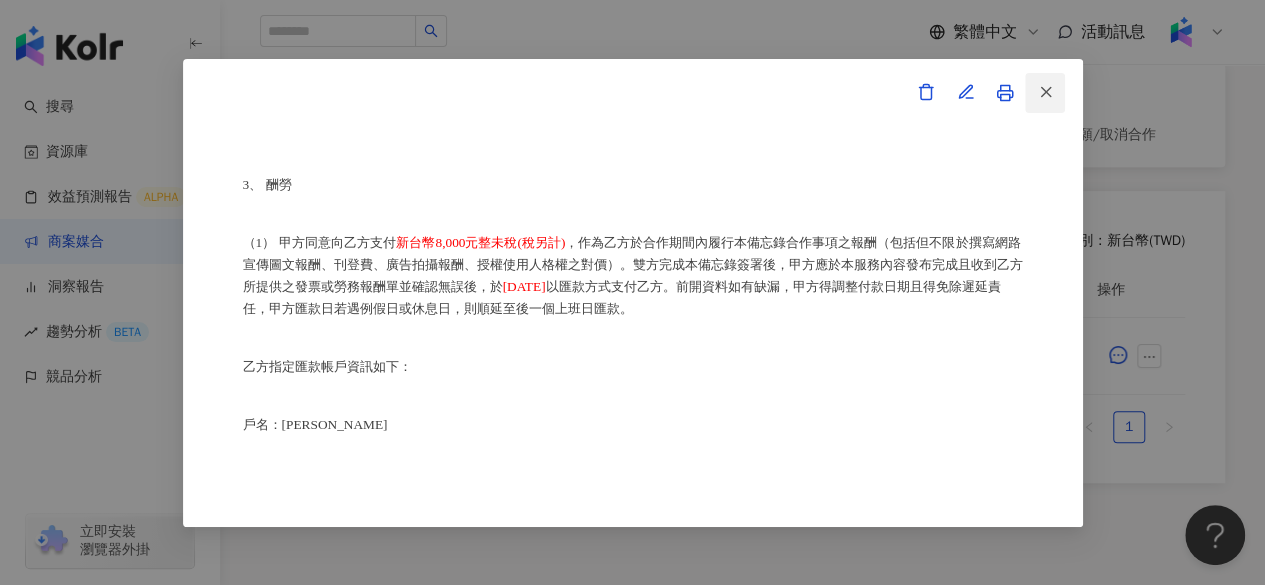 click at bounding box center [1045, 93] 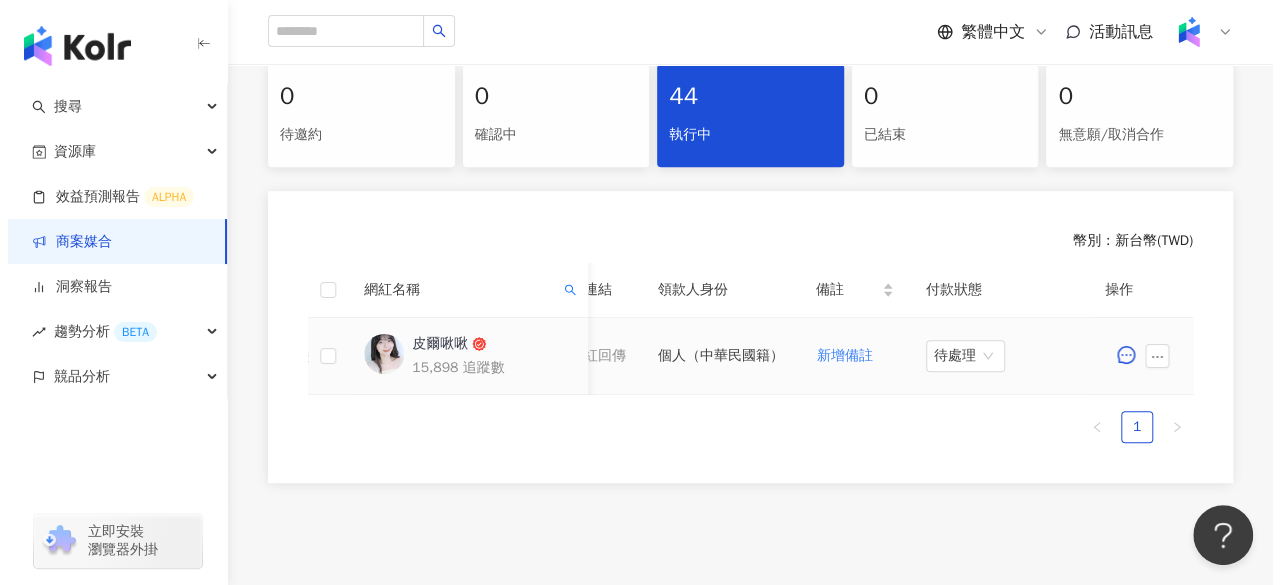 scroll, scrollTop: 0, scrollLeft: 1106, axis: horizontal 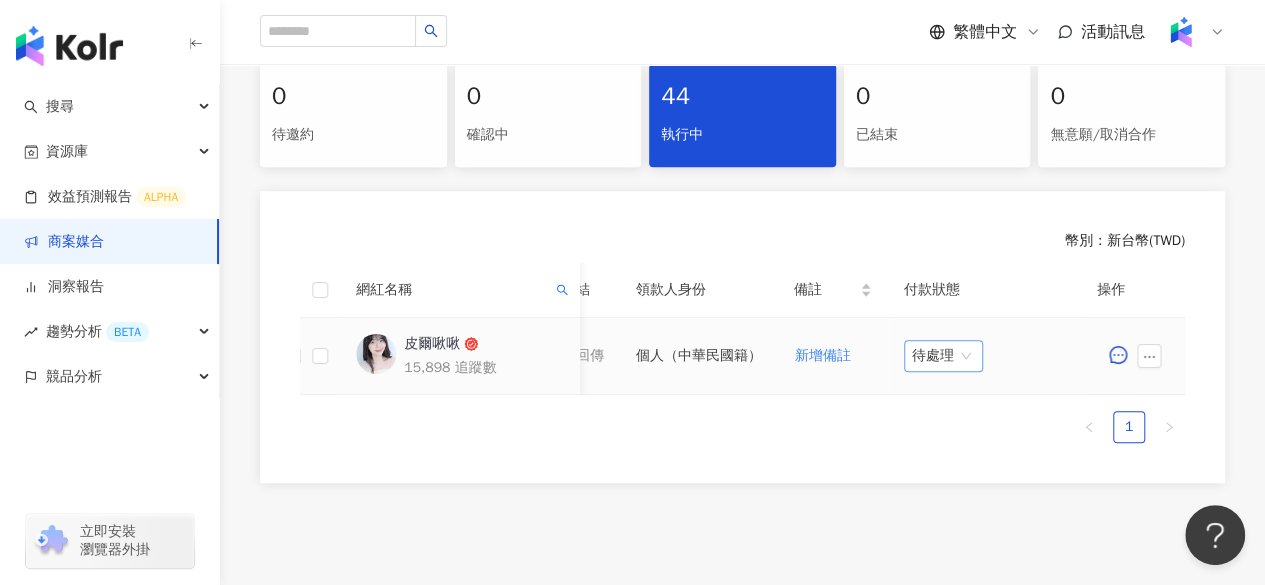 click on "待處理" at bounding box center [943, 356] 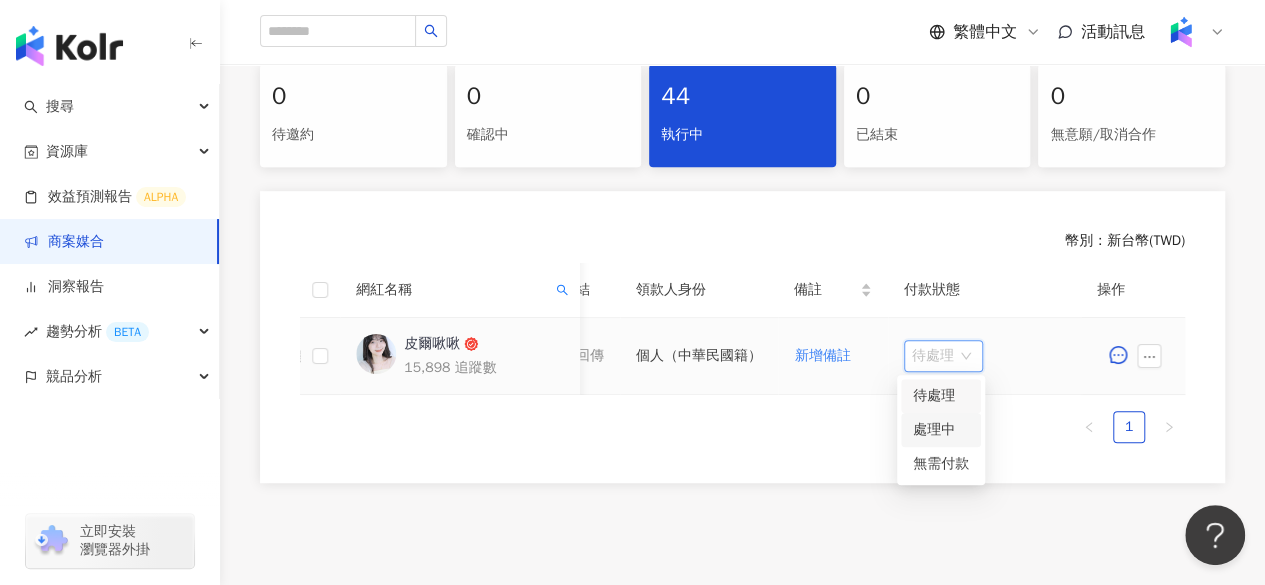 click on "處理中" at bounding box center [941, 430] 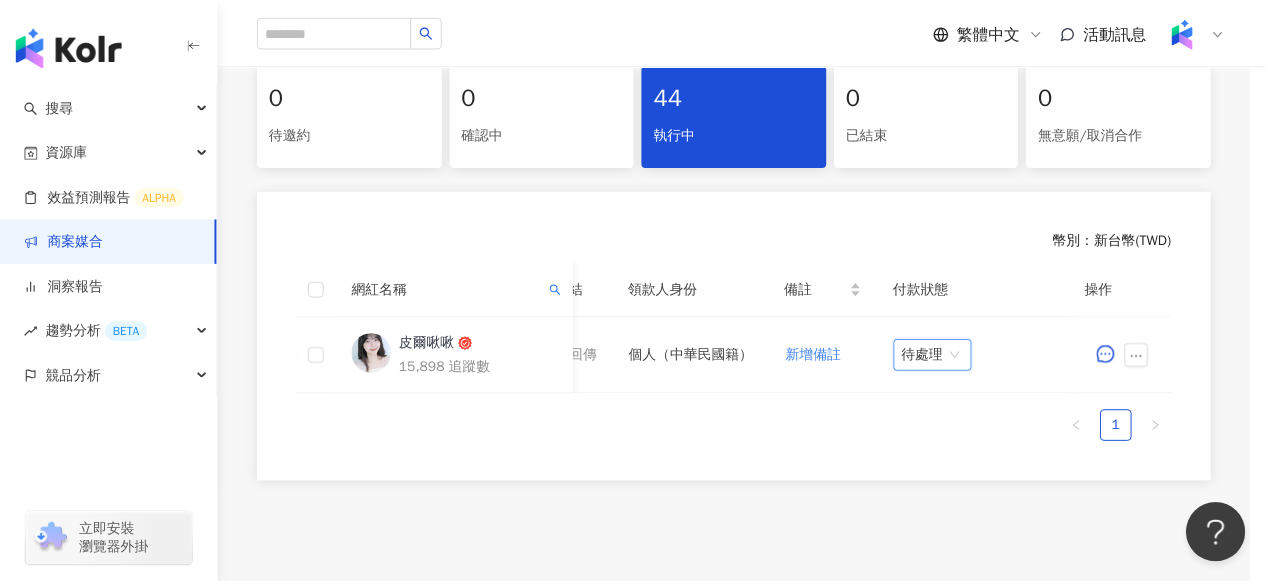 scroll, scrollTop: 0, scrollLeft: 1106, axis: horizontal 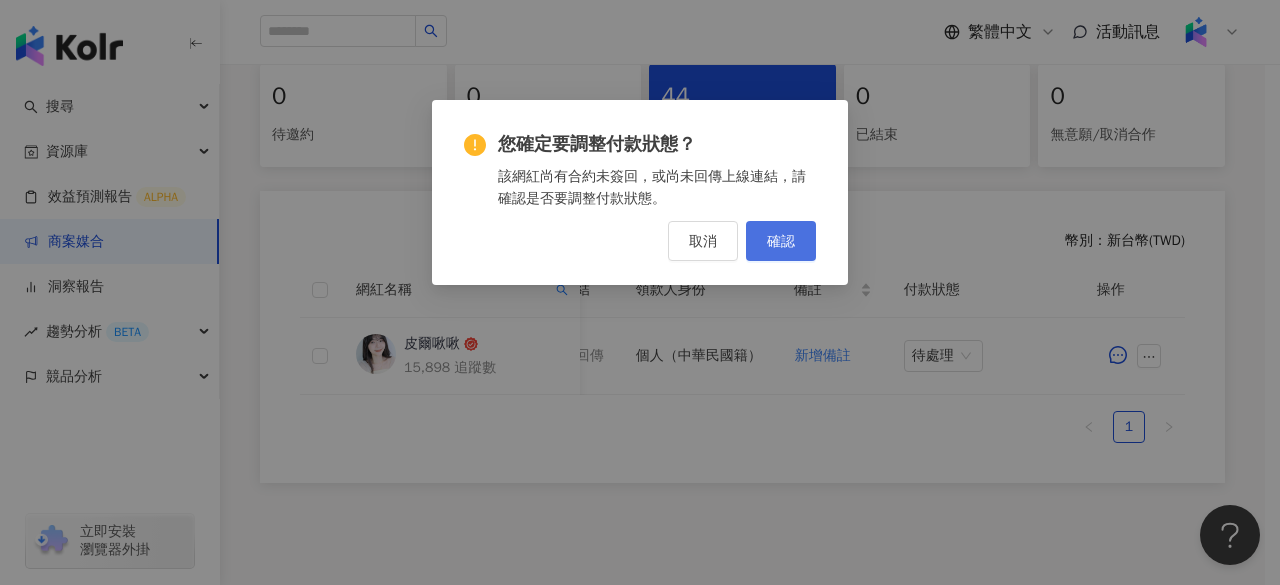 click on "確認" at bounding box center [781, 241] 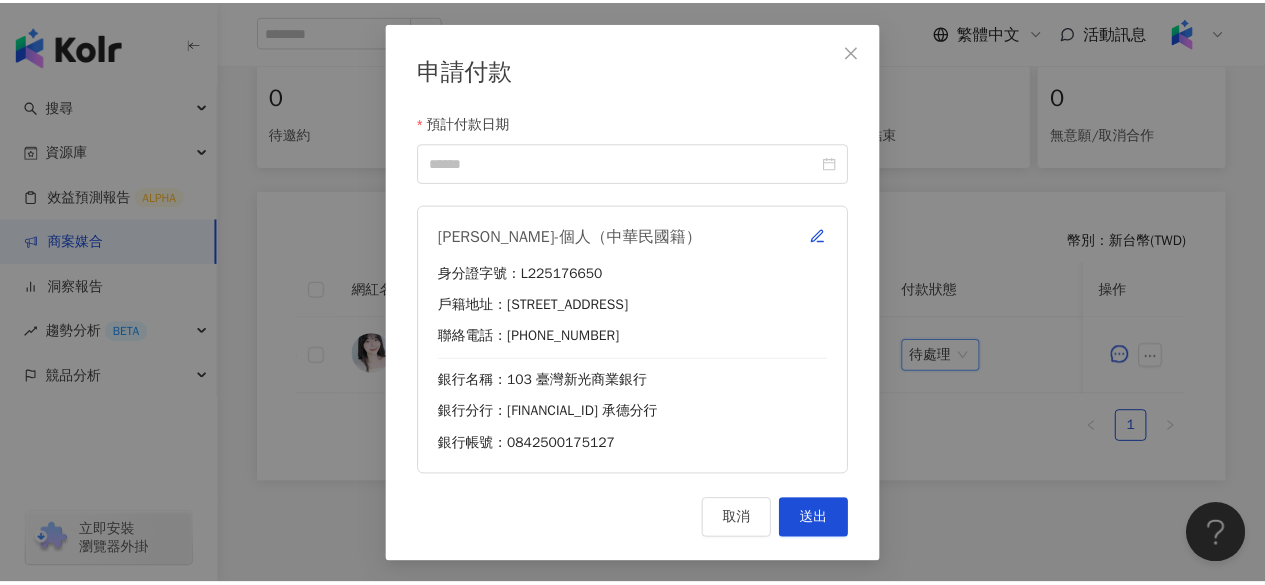 scroll, scrollTop: 0, scrollLeft: 1091, axis: horizontal 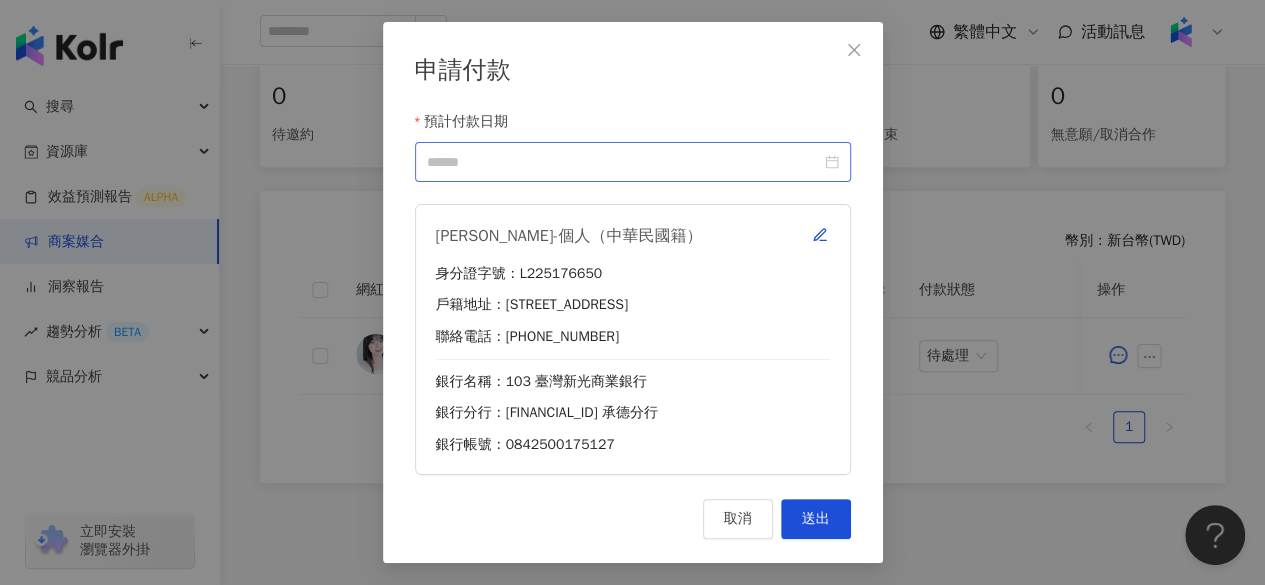 click at bounding box center [633, 162] 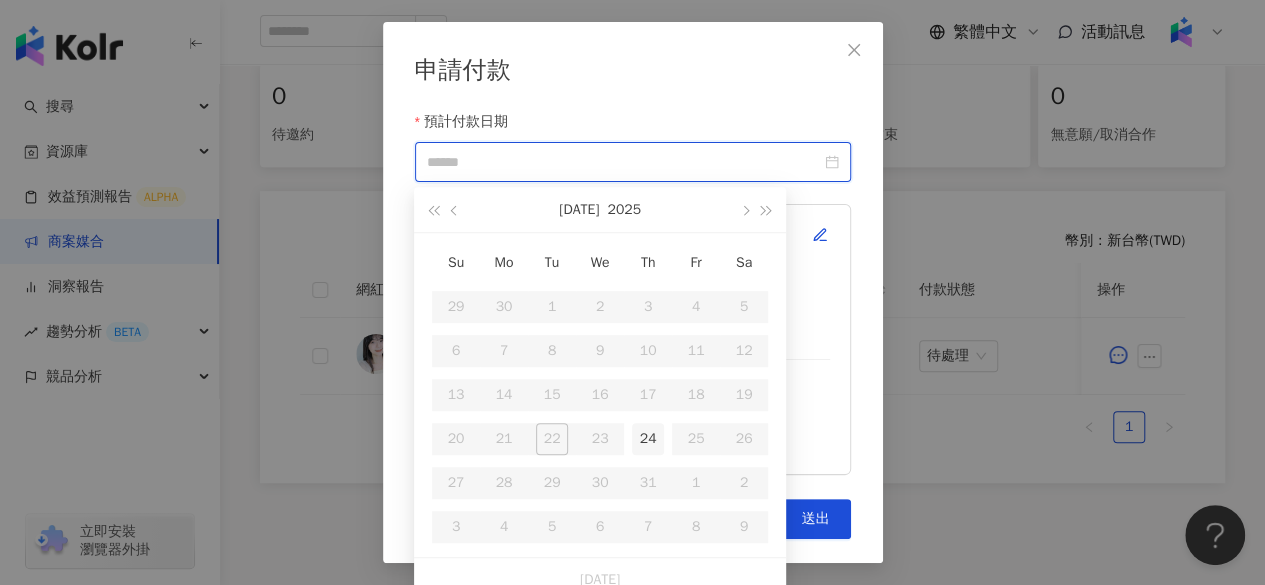 type on "**********" 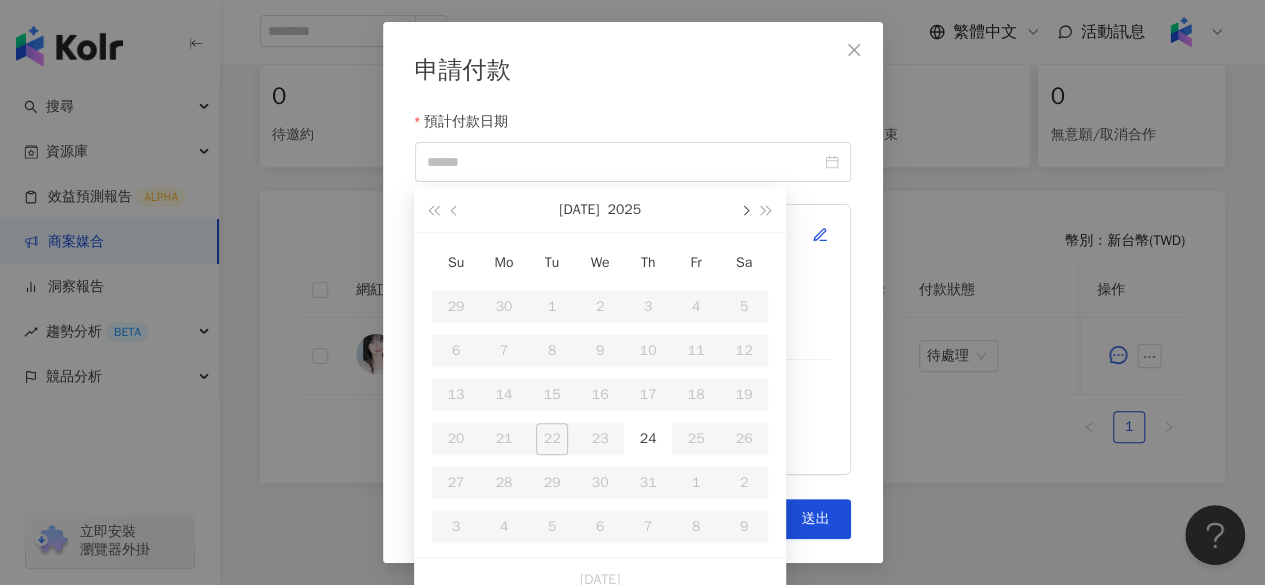 click at bounding box center (744, 209) 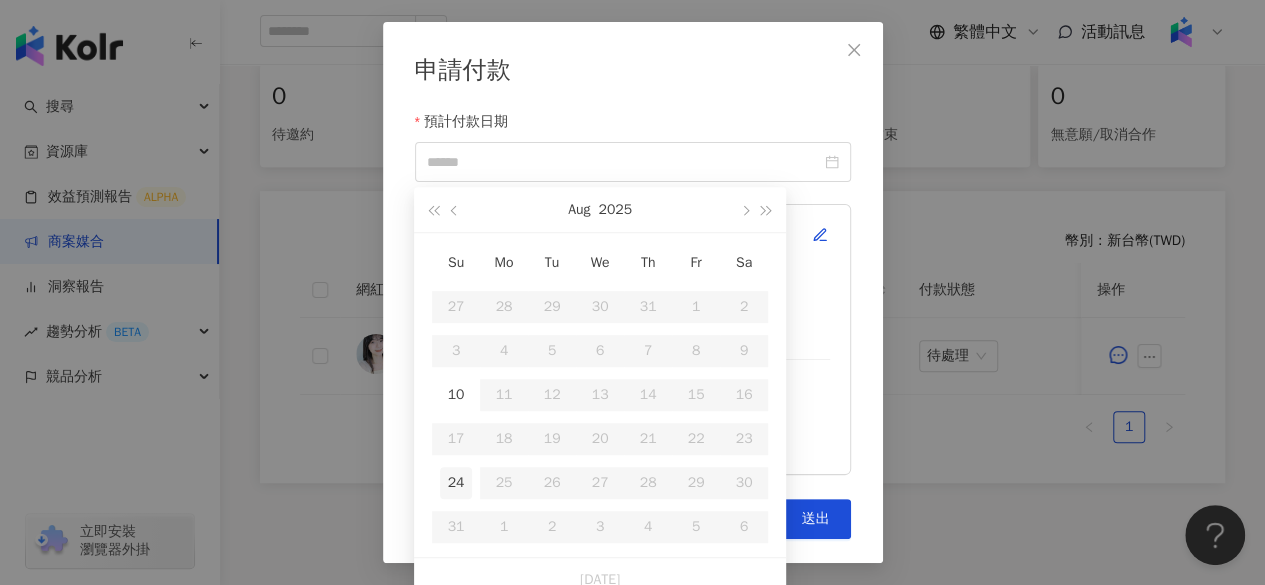 type on "**********" 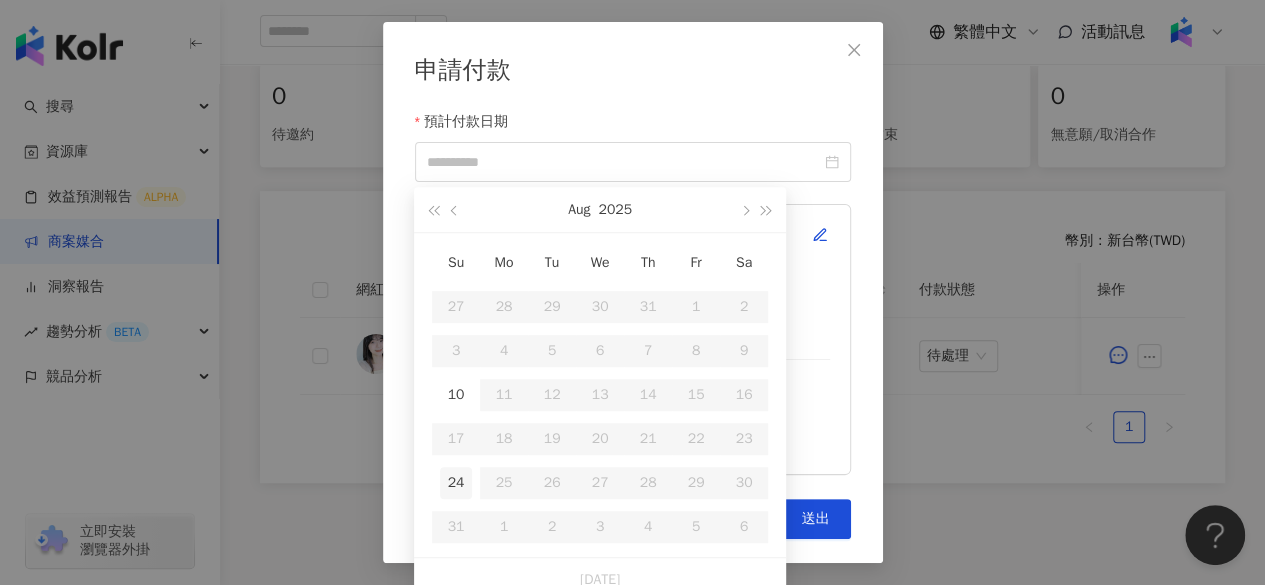 click on "24" at bounding box center (456, 483) 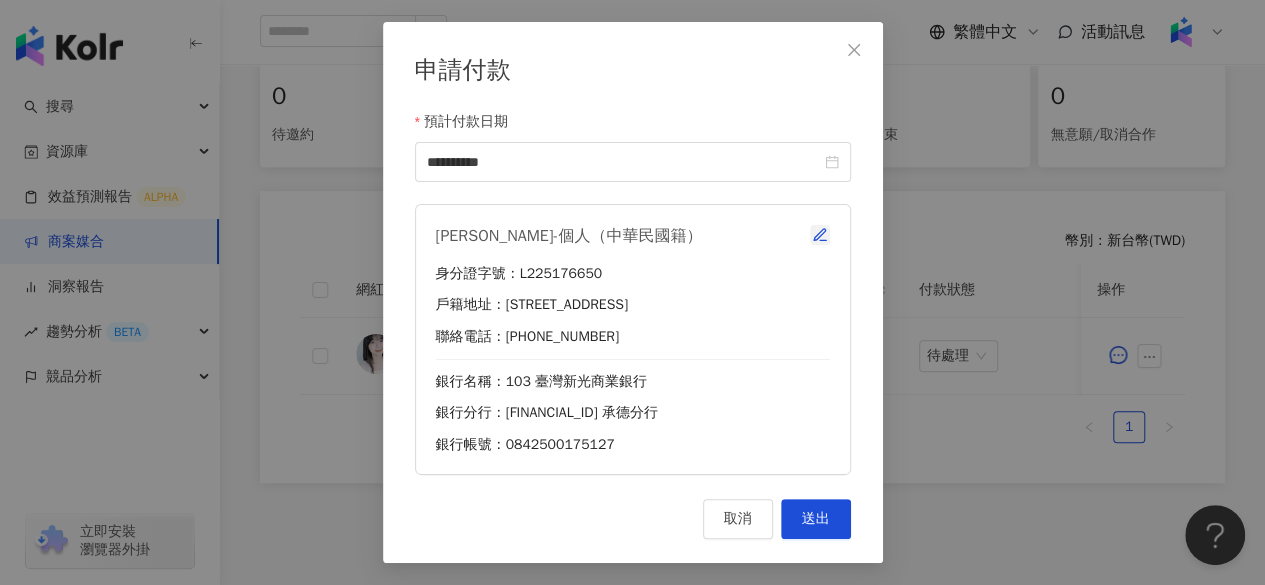 click 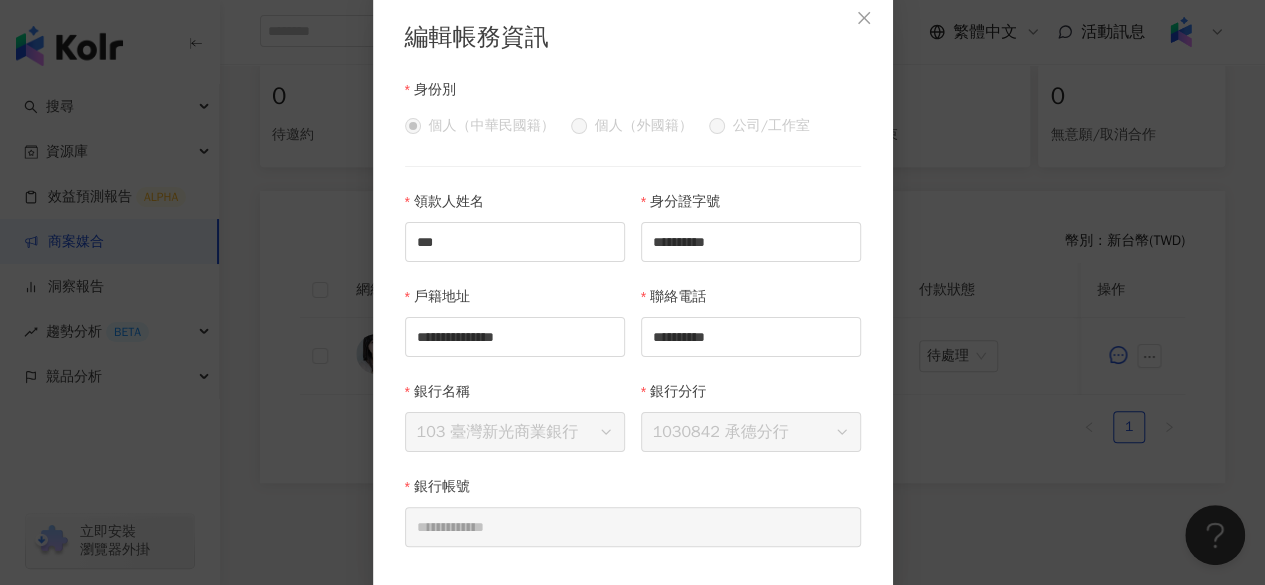 scroll, scrollTop: 12, scrollLeft: 0, axis: vertical 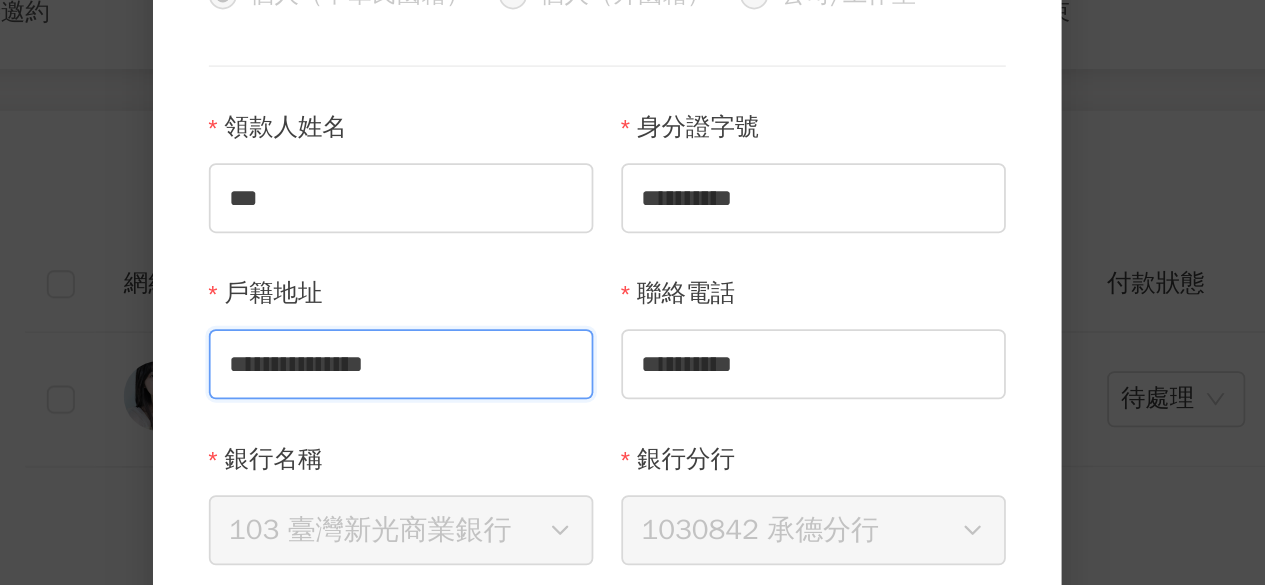 drag, startPoint x: 523, startPoint y: 337, endPoint x: 498, endPoint y: 340, distance: 25.179358 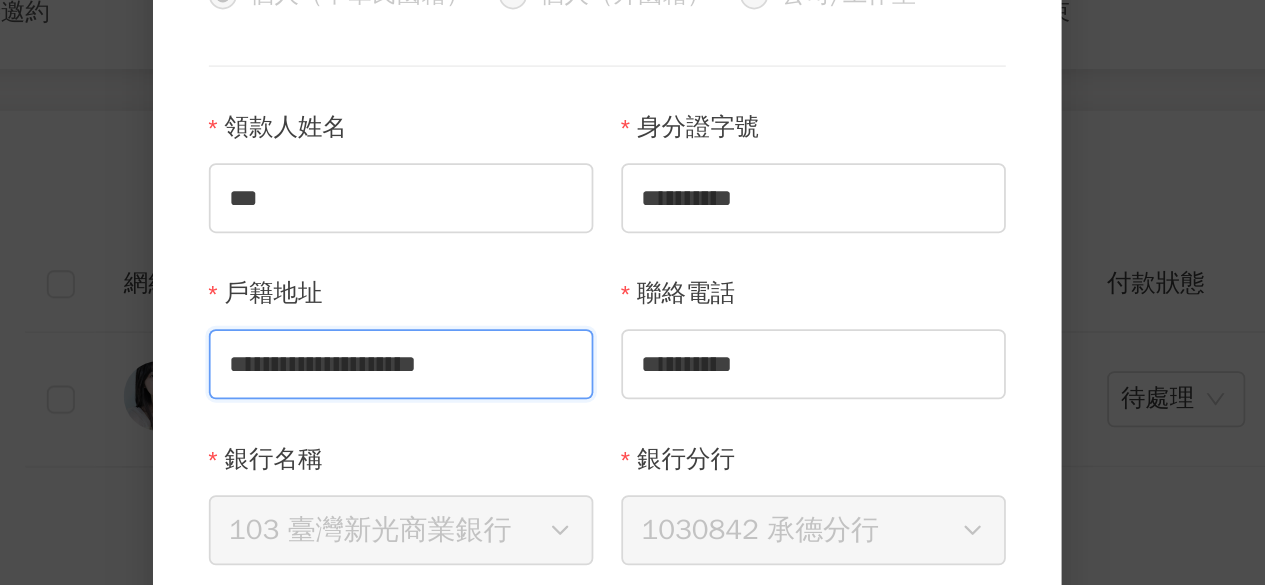 type on "**********" 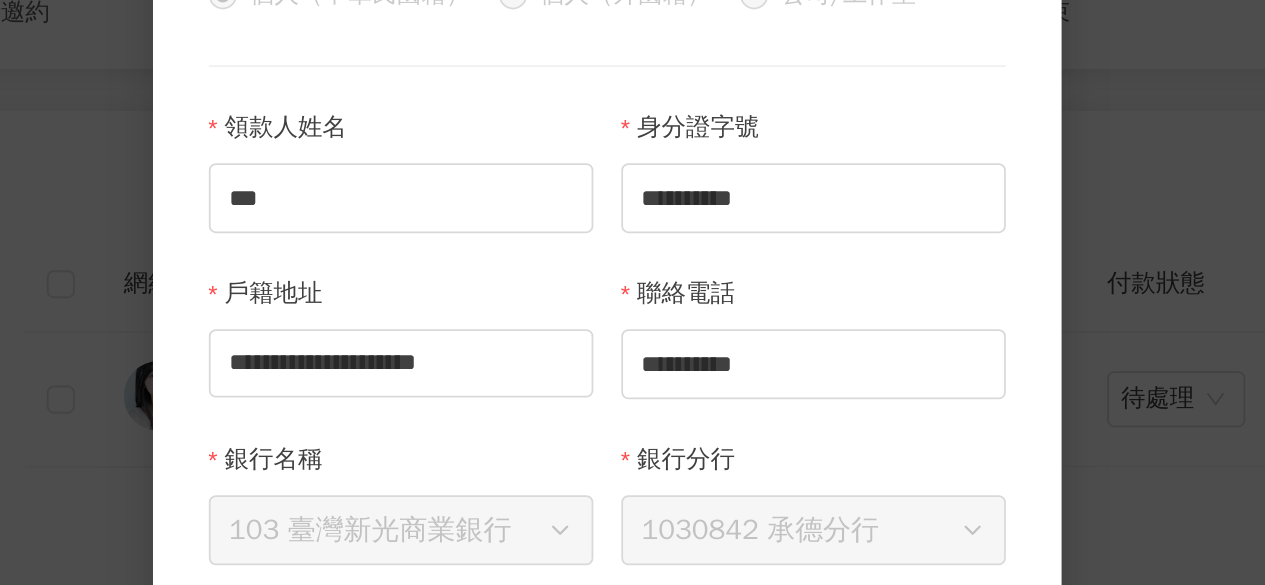 scroll, scrollTop: 0, scrollLeft: 0, axis: both 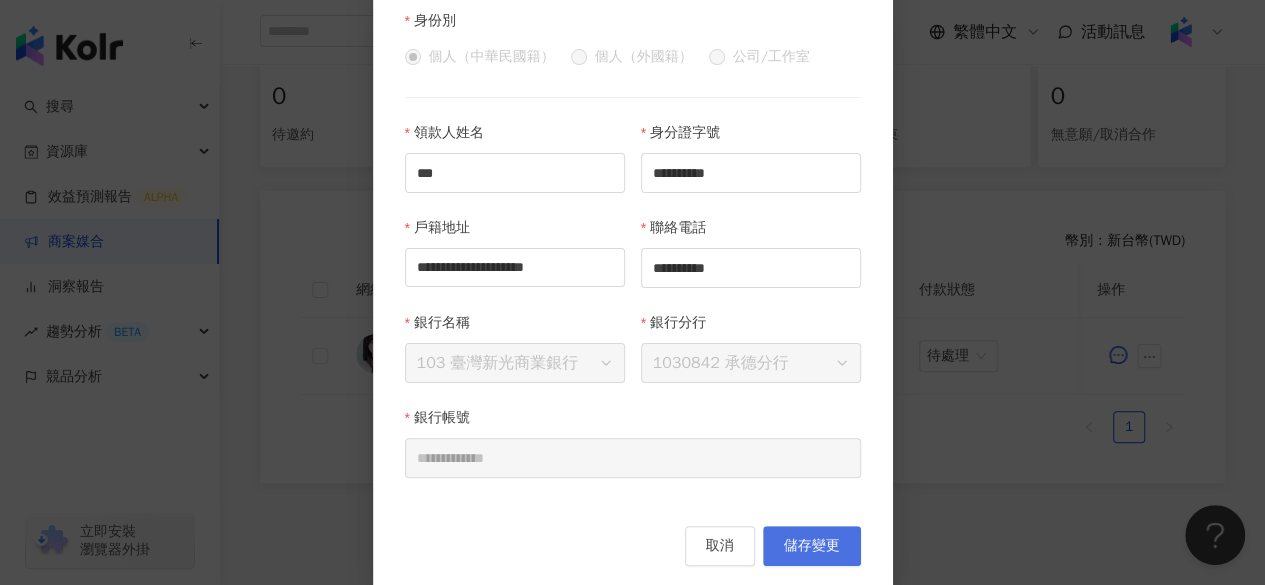 click on "儲存變更" at bounding box center [812, 546] 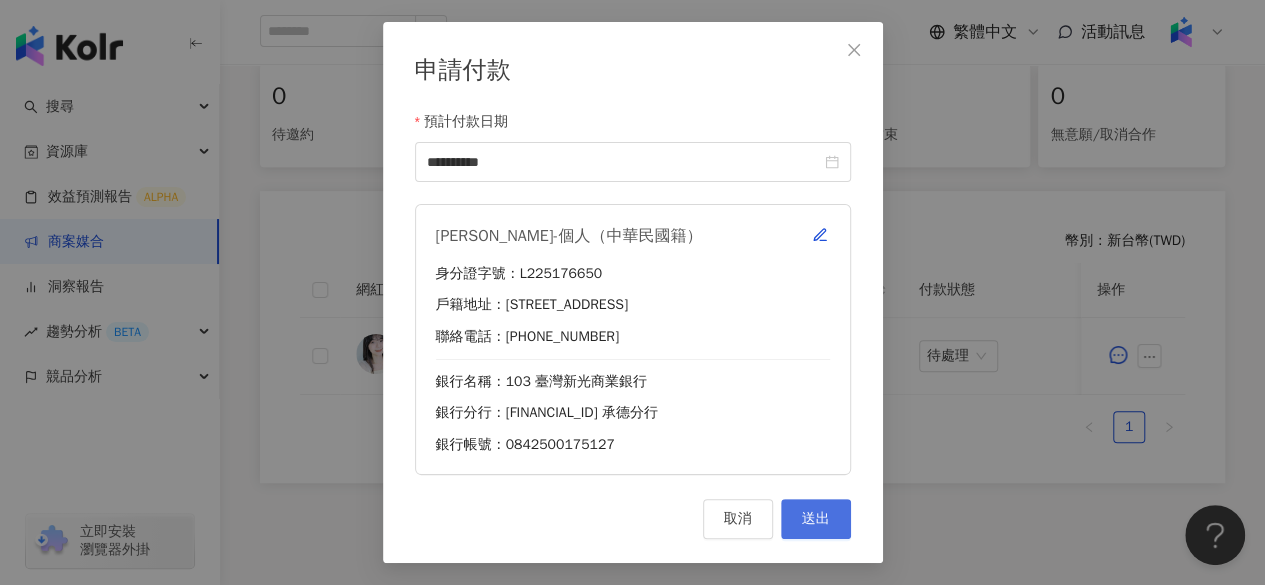 click on "送出" at bounding box center [816, 519] 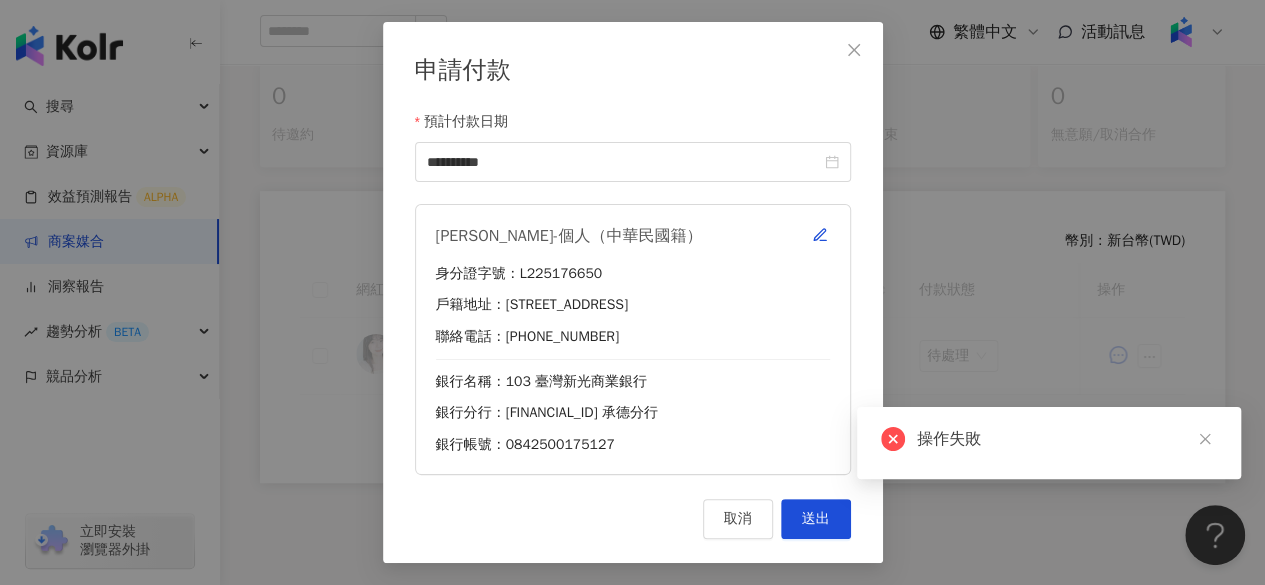 scroll, scrollTop: 424, scrollLeft: 0, axis: vertical 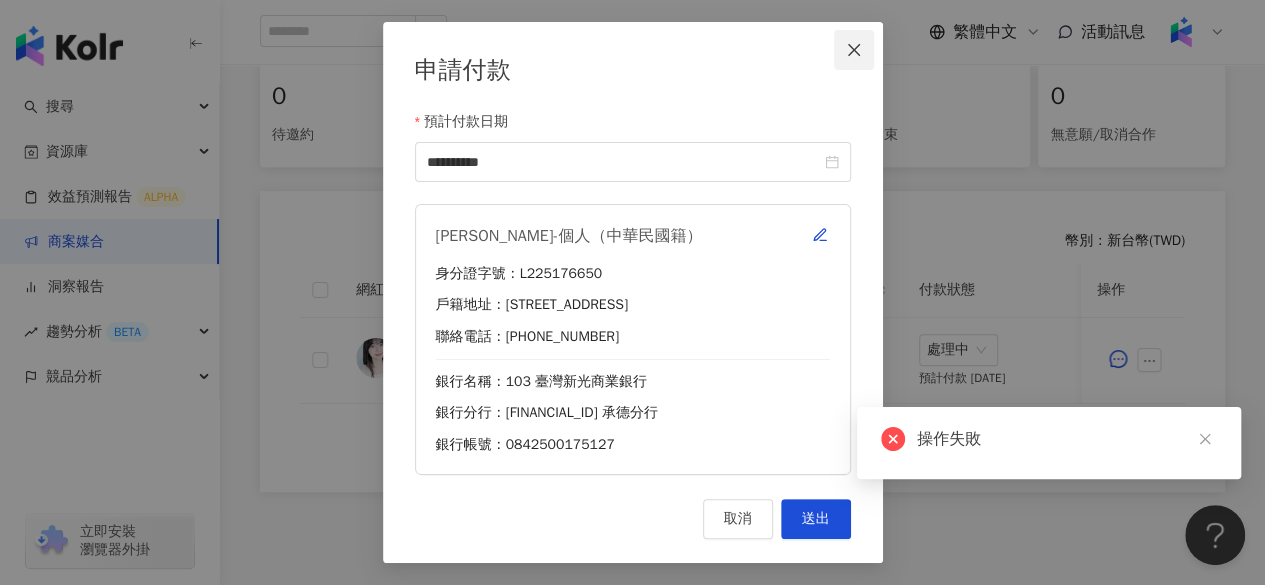 click at bounding box center [854, 50] 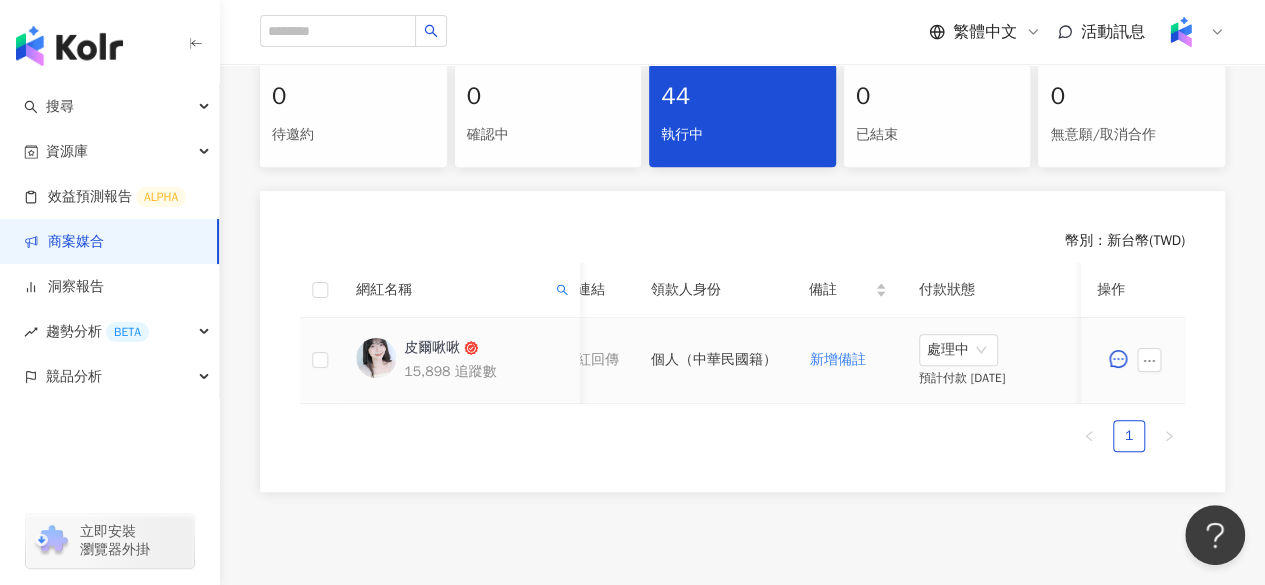 click on "皮爾啾啾" at bounding box center [432, 348] 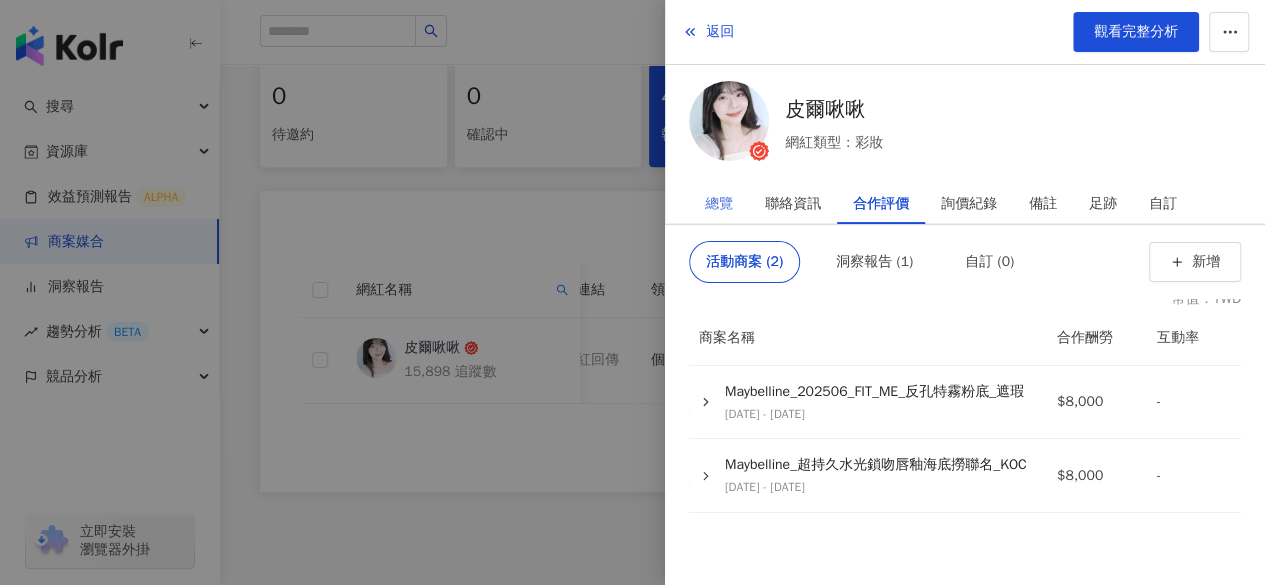 drag, startPoint x: 696, startPoint y: 211, endPoint x: 713, endPoint y: 209, distance: 17.117243 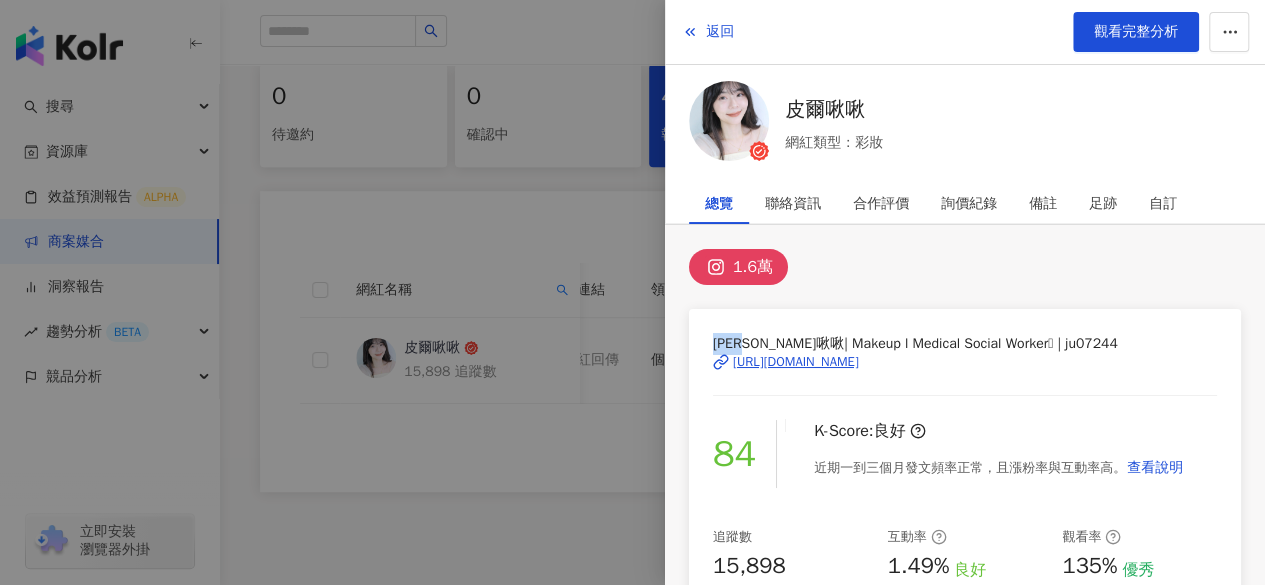 drag, startPoint x: 713, startPoint y: 335, endPoint x: 768, endPoint y: 344, distance: 55.7315 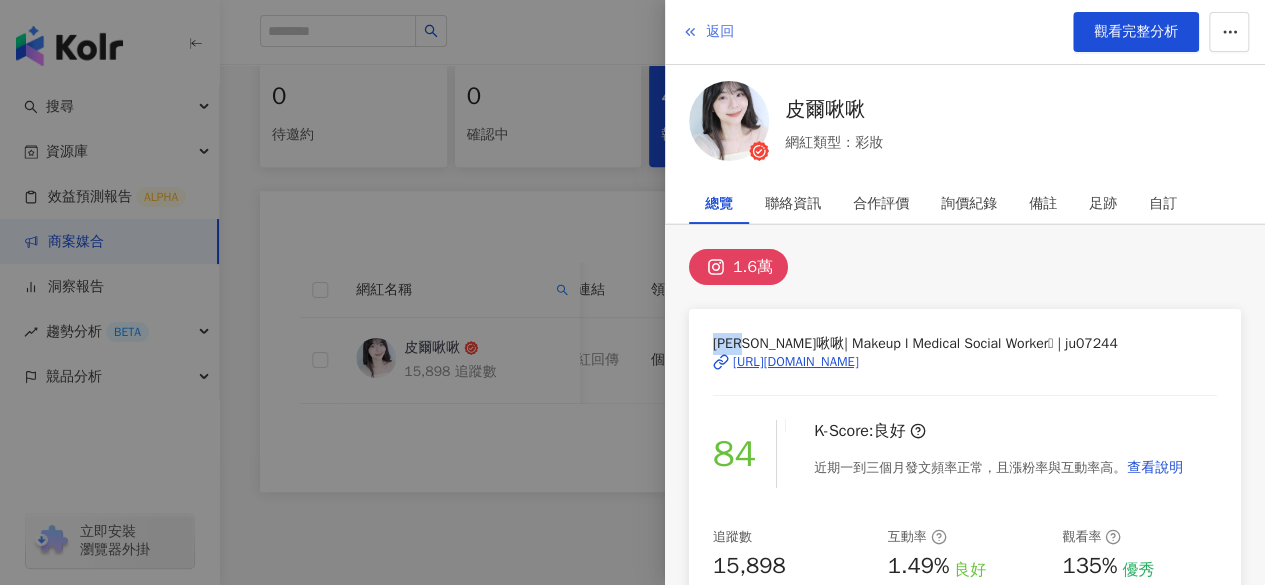 click on "返回" at bounding box center [720, 32] 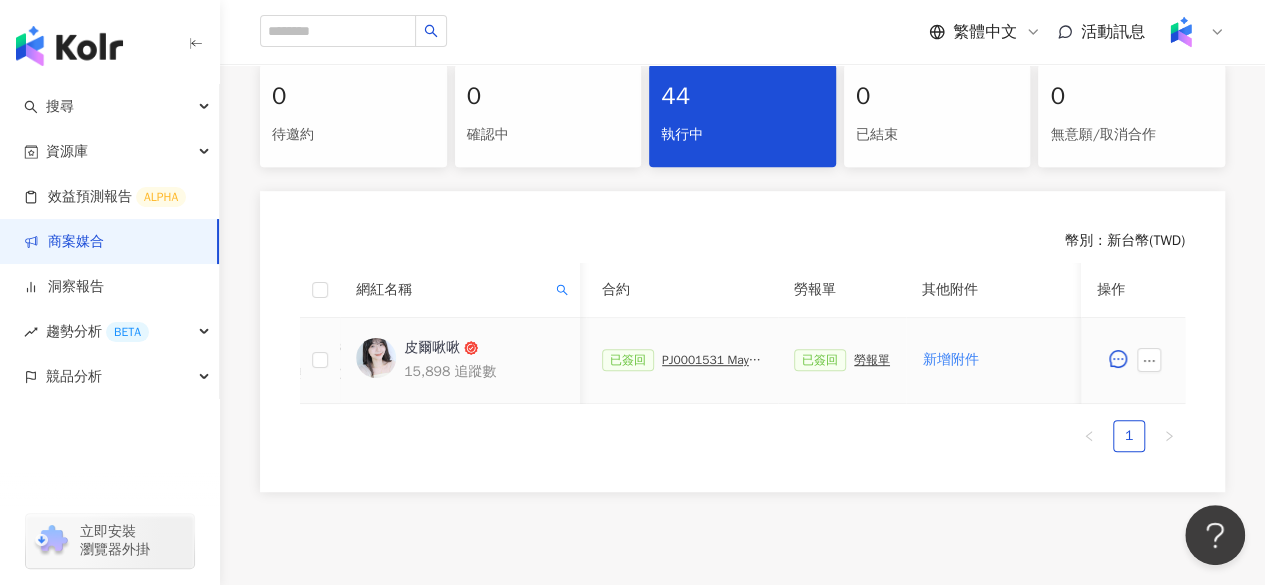 scroll, scrollTop: 0, scrollLeft: 536, axis: horizontal 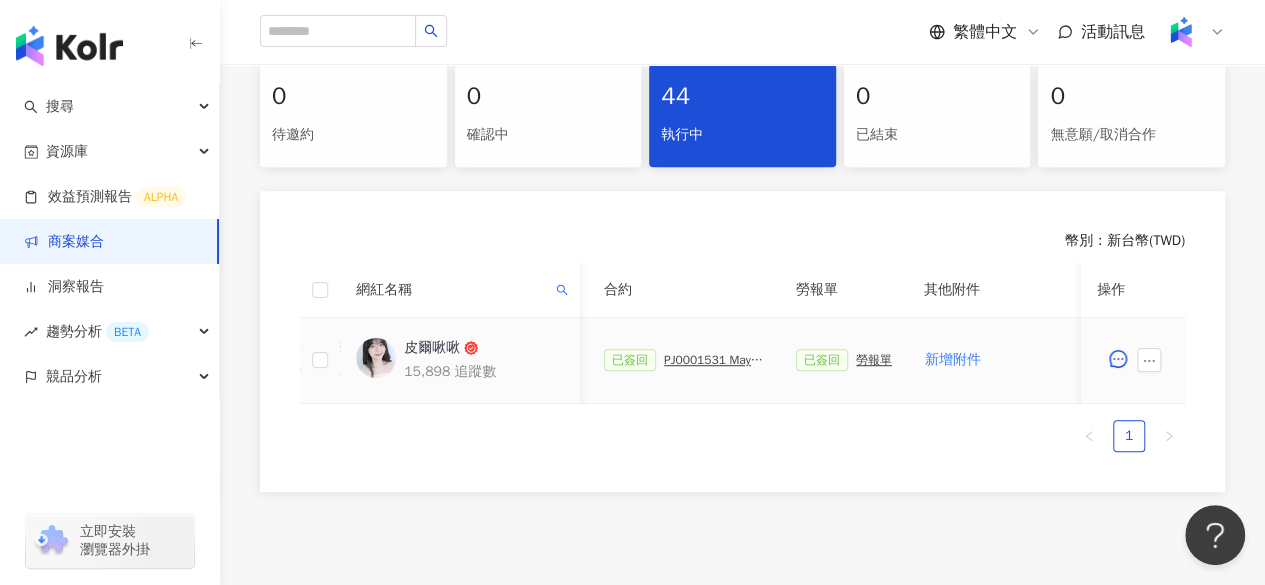 click on "PJ0001531 Maybelline_202506_FIT_ME_反孔特霧粉底_遮瑕_萊雅備忘錄" at bounding box center [714, 360] 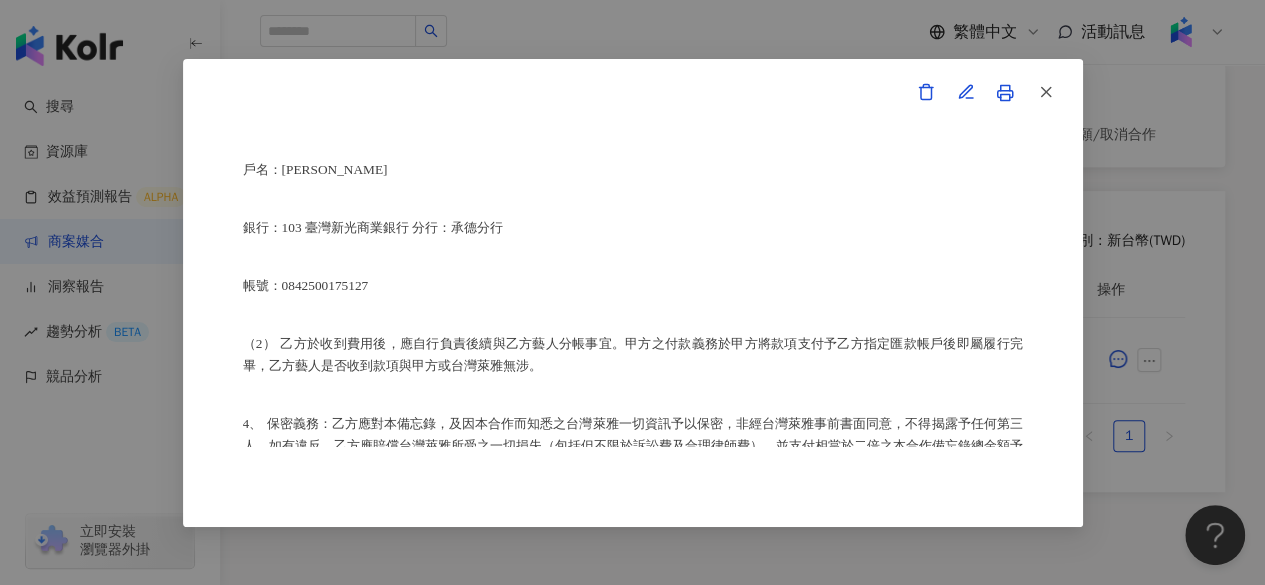 scroll, scrollTop: 1309, scrollLeft: 0, axis: vertical 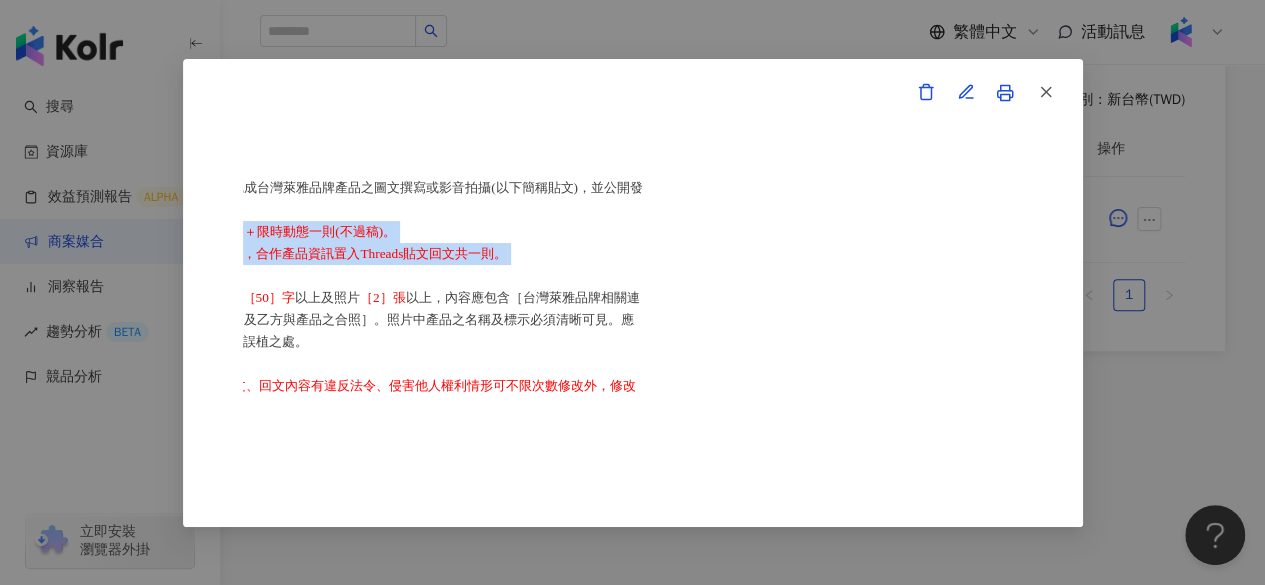 drag, startPoint x: 261, startPoint y: 246, endPoint x: 591, endPoint y: 270, distance: 330.87158 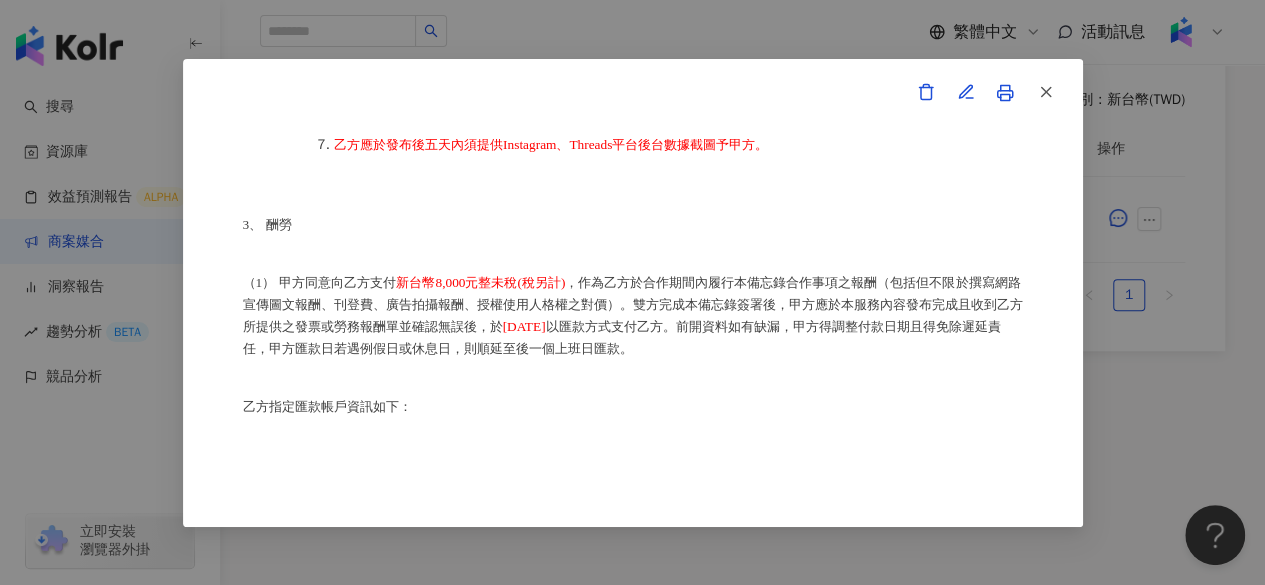 scroll, scrollTop: 1063, scrollLeft: 0, axis: vertical 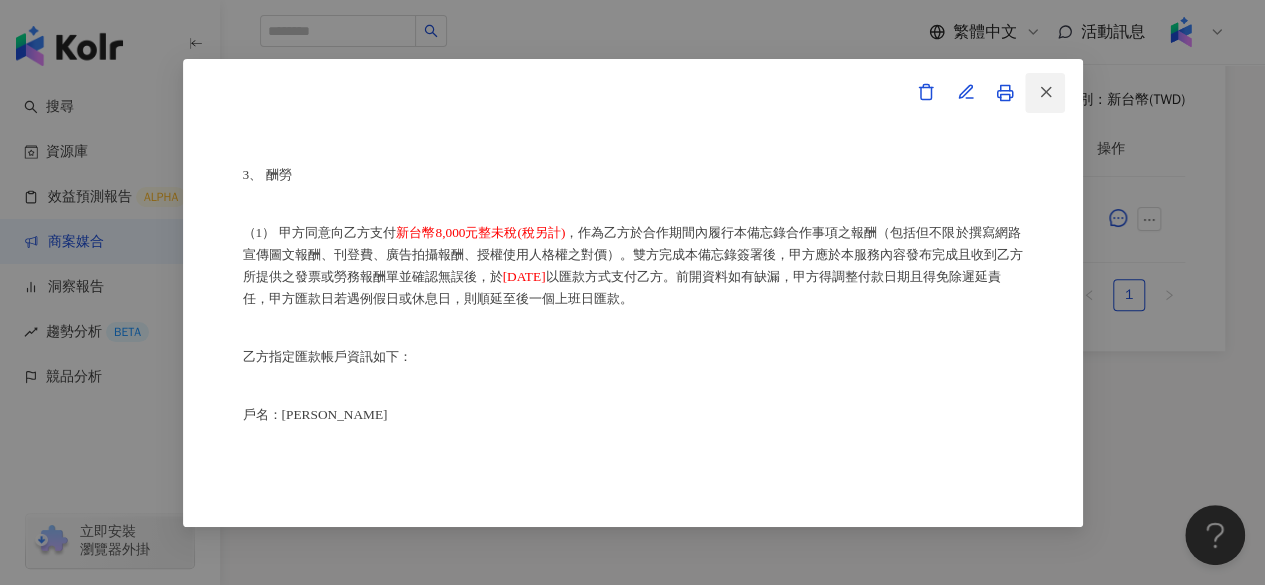 click at bounding box center (1045, 93) 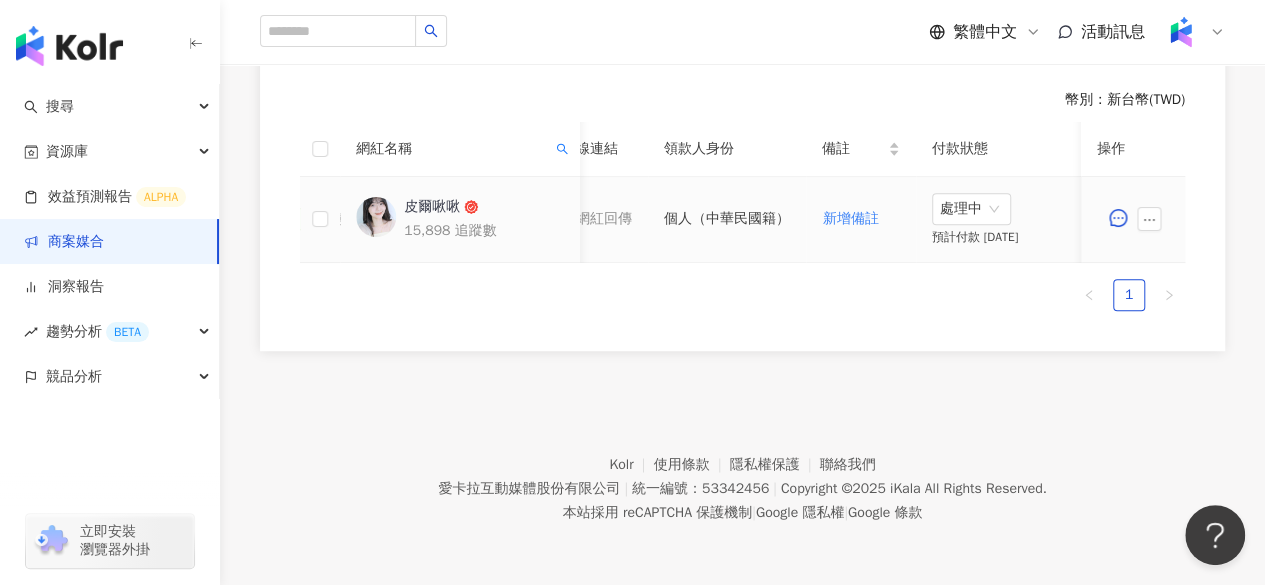 scroll, scrollTop: 0, scrollLeft: 1081, axis: horizontal 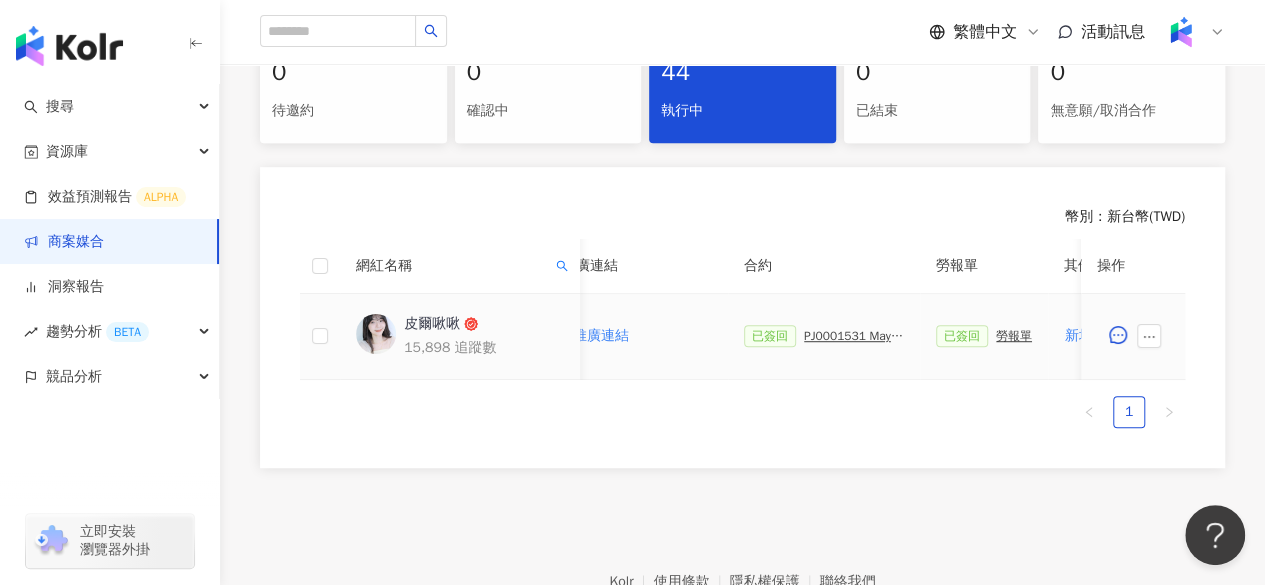 click on "PJ0001531 Maybelline_202506_FIT_ME_反孔特霧粉底_遮瑕_萊雅備忘錄" at bounding box center [854, 336] 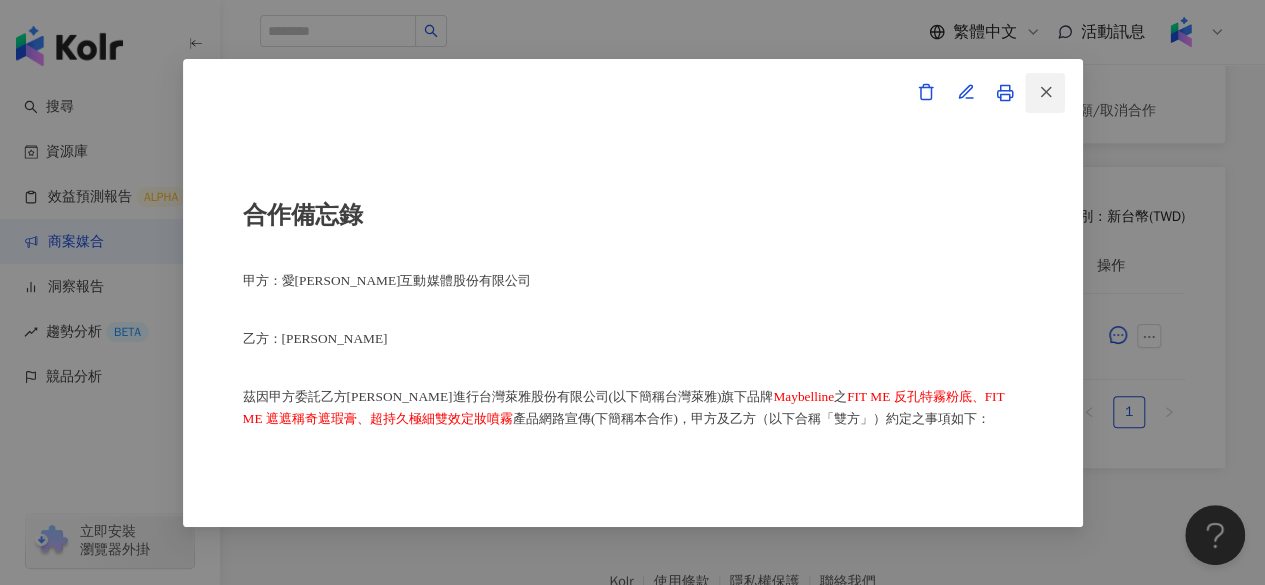 click 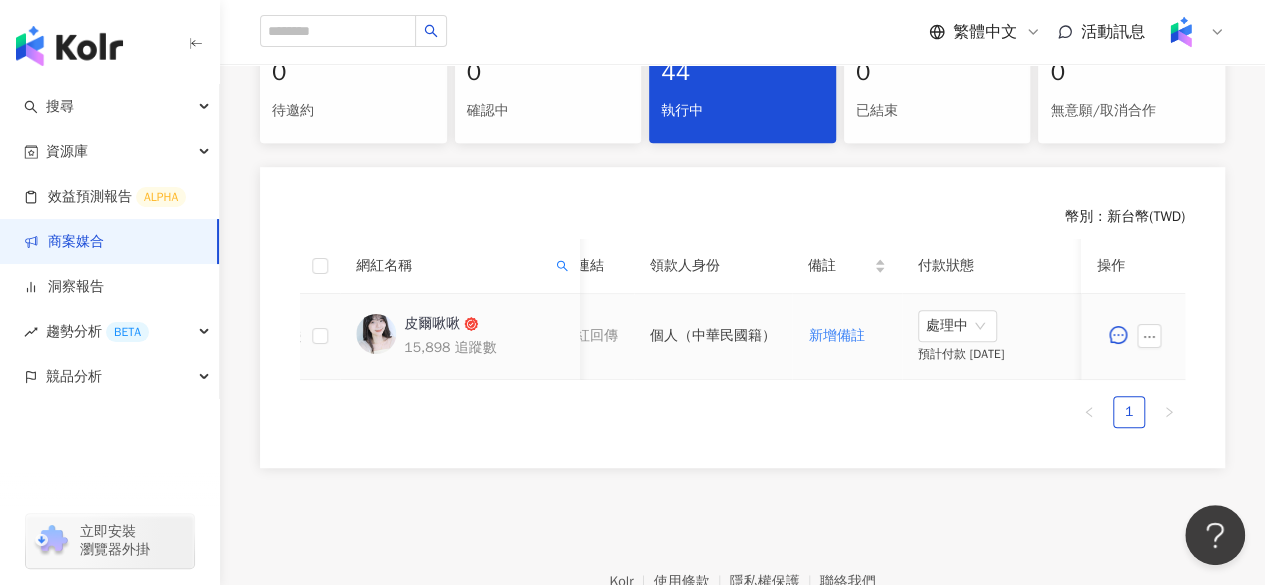 scroll, scrollTop: 0, scrollLeft: 1106, axis: horizontal 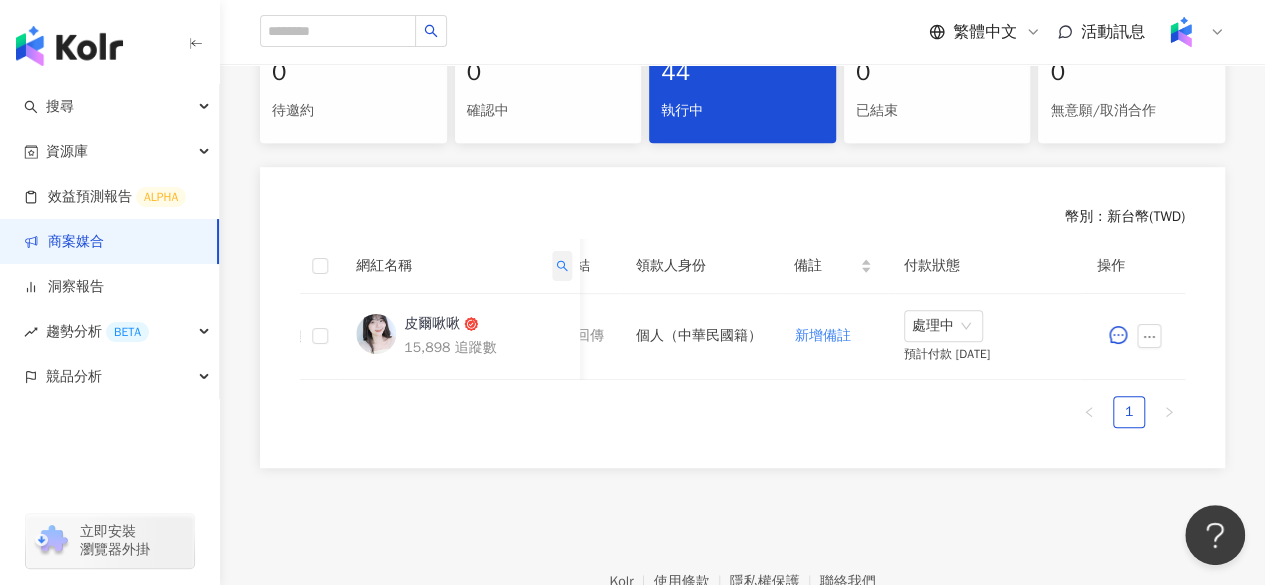 click 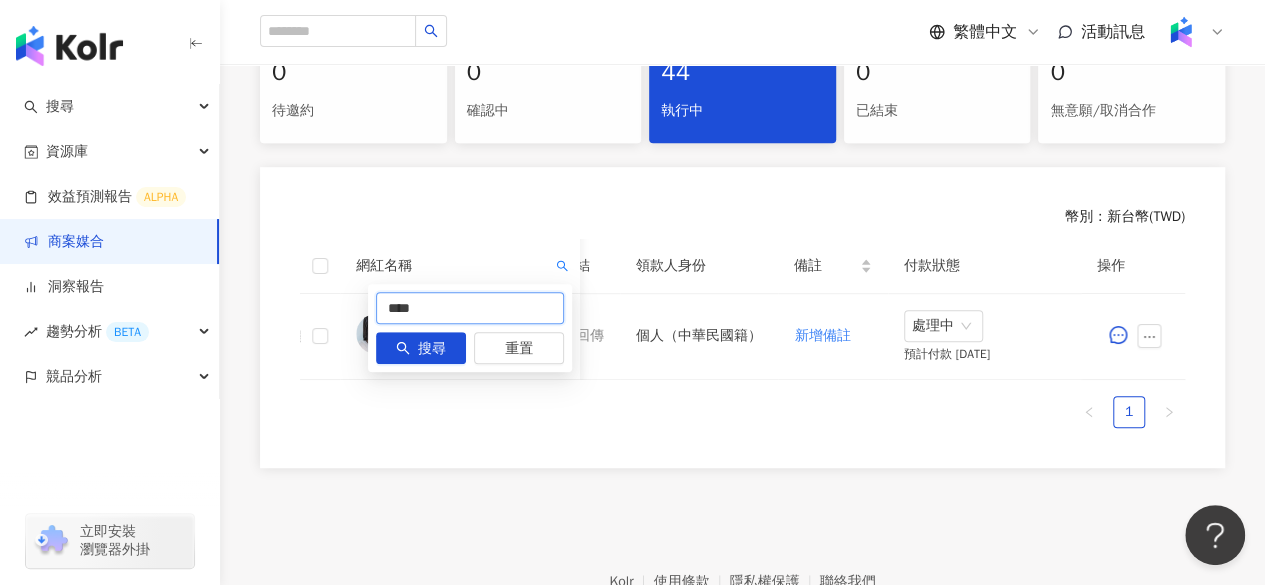click on "****" at bounding box center (470, 308) 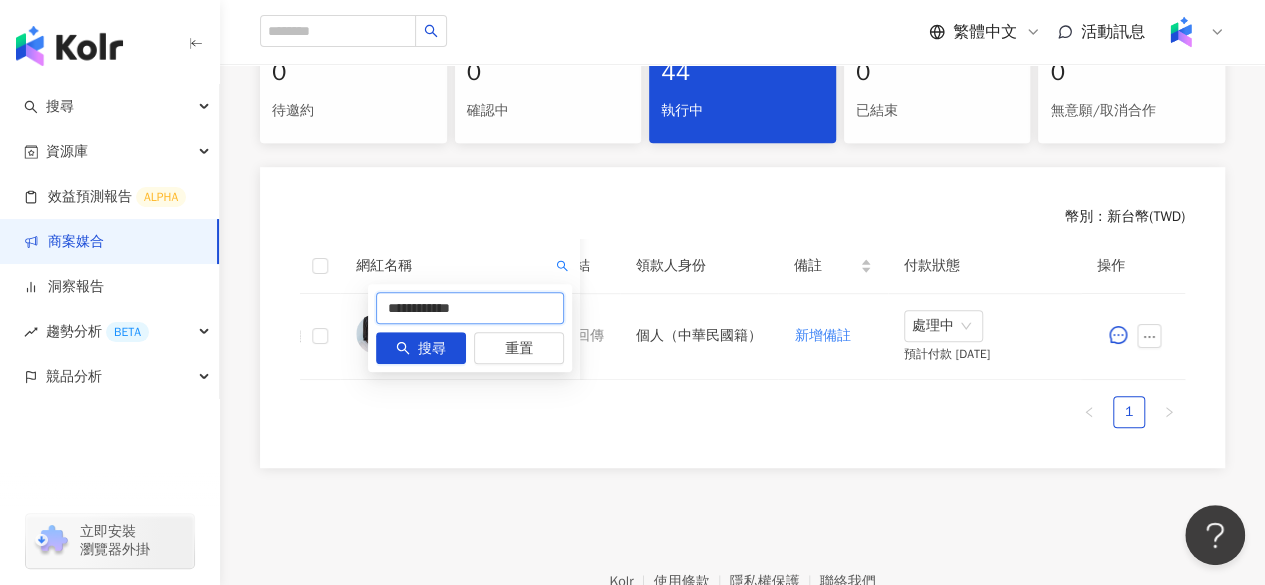 type on "**********" 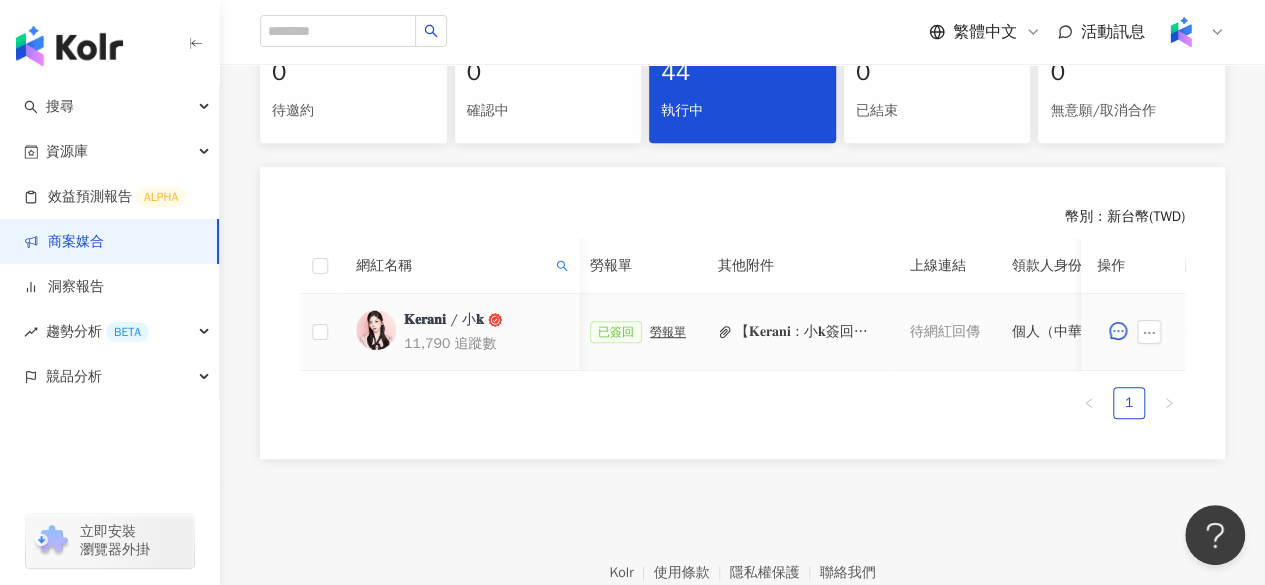 scroll, scrollTop: 0, scrollLeft: 612, axis: horizontal 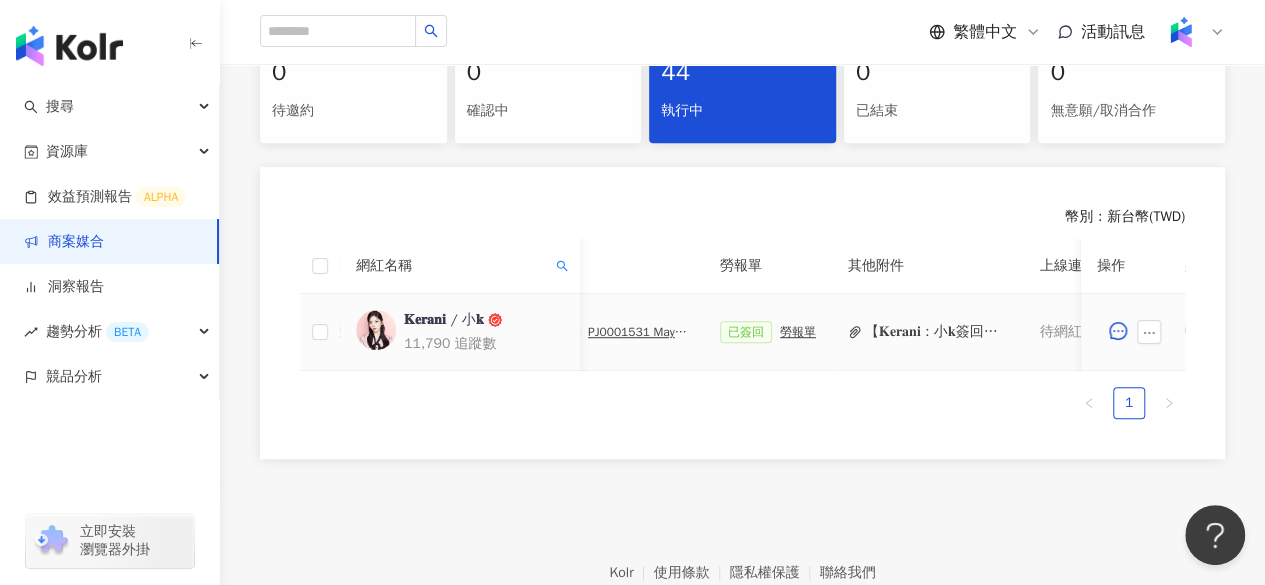click on "【𝐊𝐞𝐫𝐚𝐧𝐢 : 小𝐤簽回】勞務所得簽收單_MAYBELLINE_202506_FIT_ME_反孔特霧粉底_遮瑕.pdf" at bounding box center (936, 332) 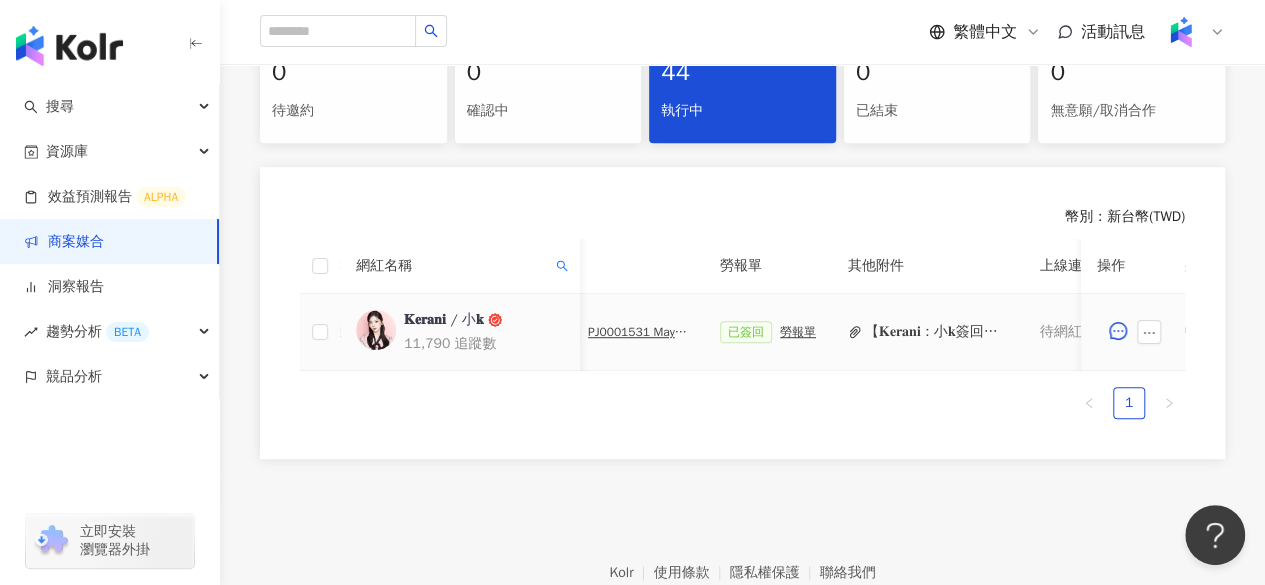 scroll, scrollTop: 0, scrollLeft: 452, axis: horizontal 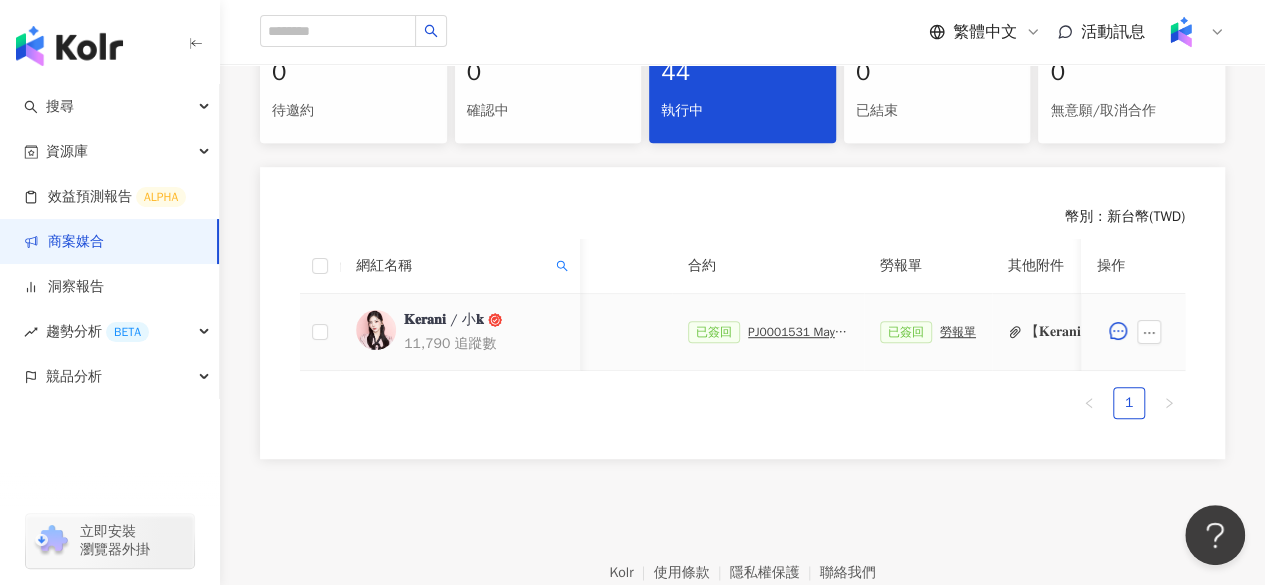 click on "PJ0001531 Maybelline_202506_FIT_ME_反孔特霧粉底_遮瑕_萊雅備忘錄" at bounding box center [798, 332] 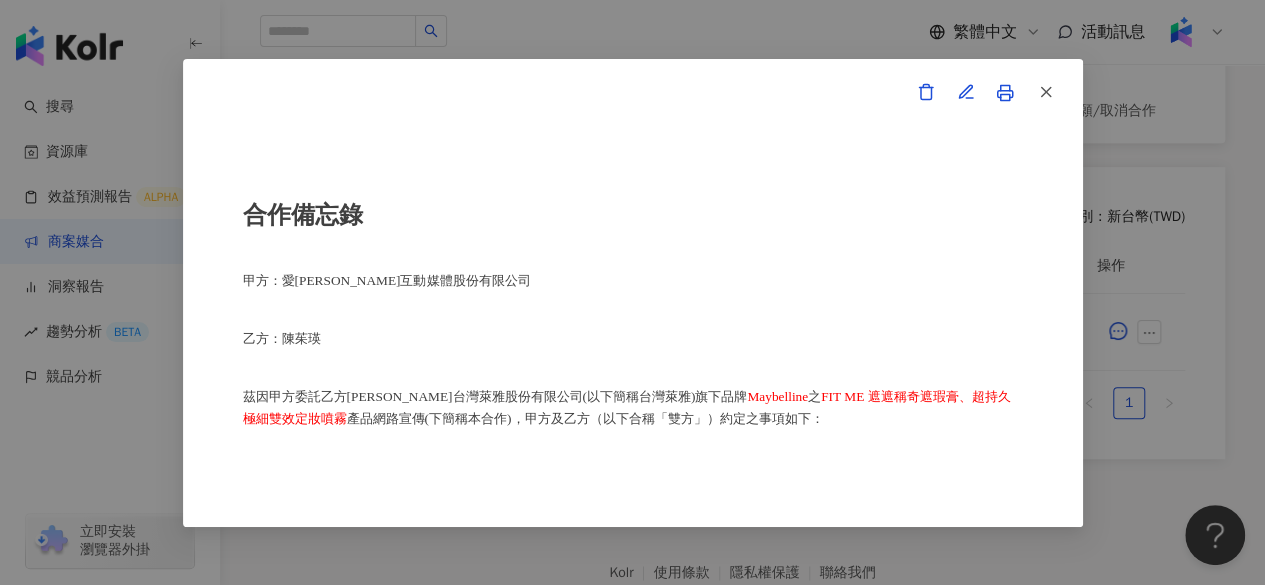 scroll, scrollTop: 204, scrollLeft: 0, axis: vertical 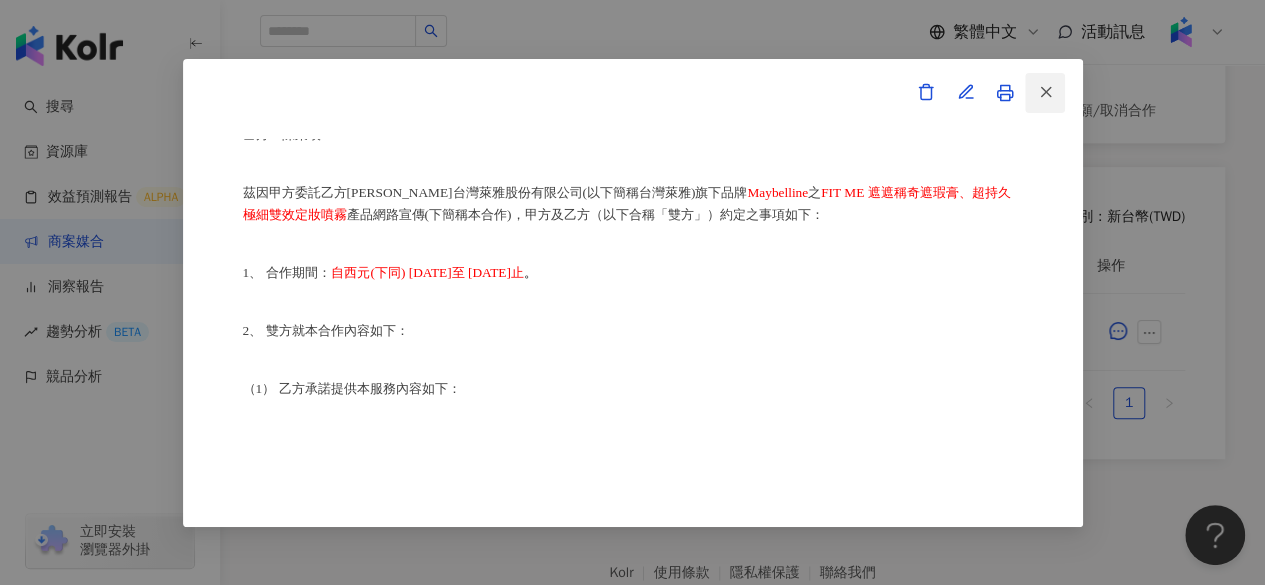 click at bounding box center [1046, 92] 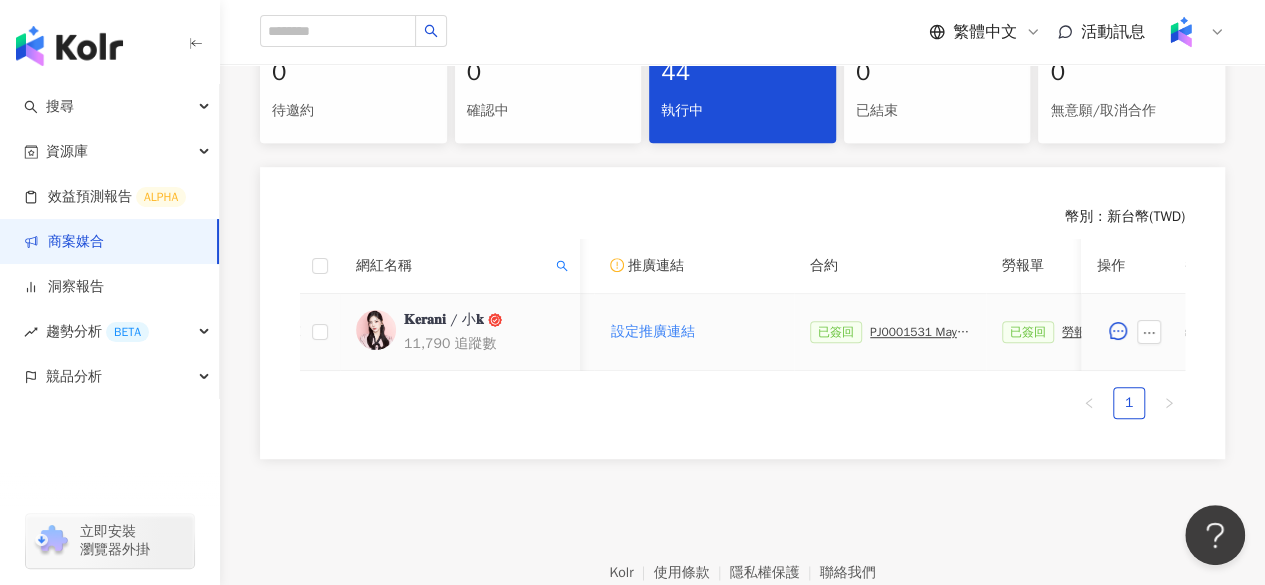 scroll, scrollTop: 0, scrollLeft: 460, axis: horizontal 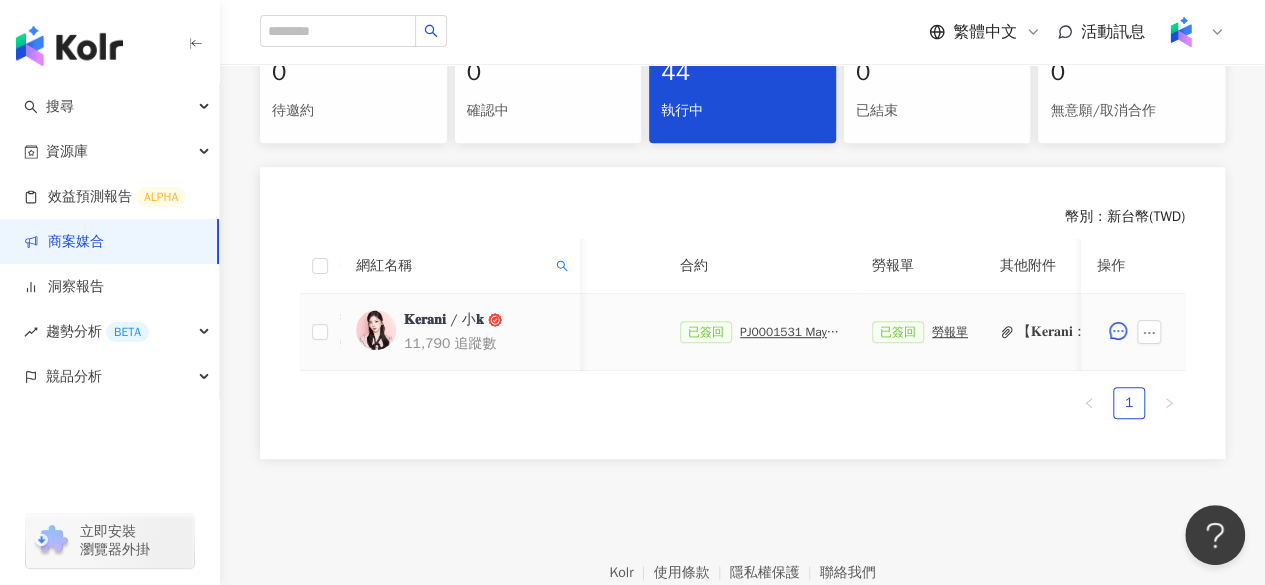 click on "PJ0001531 Maybelline_202506_FIT_ME_反孔特霧粉底_遮瑕_萊雅備忘錄" at bounding box center (790, 332) 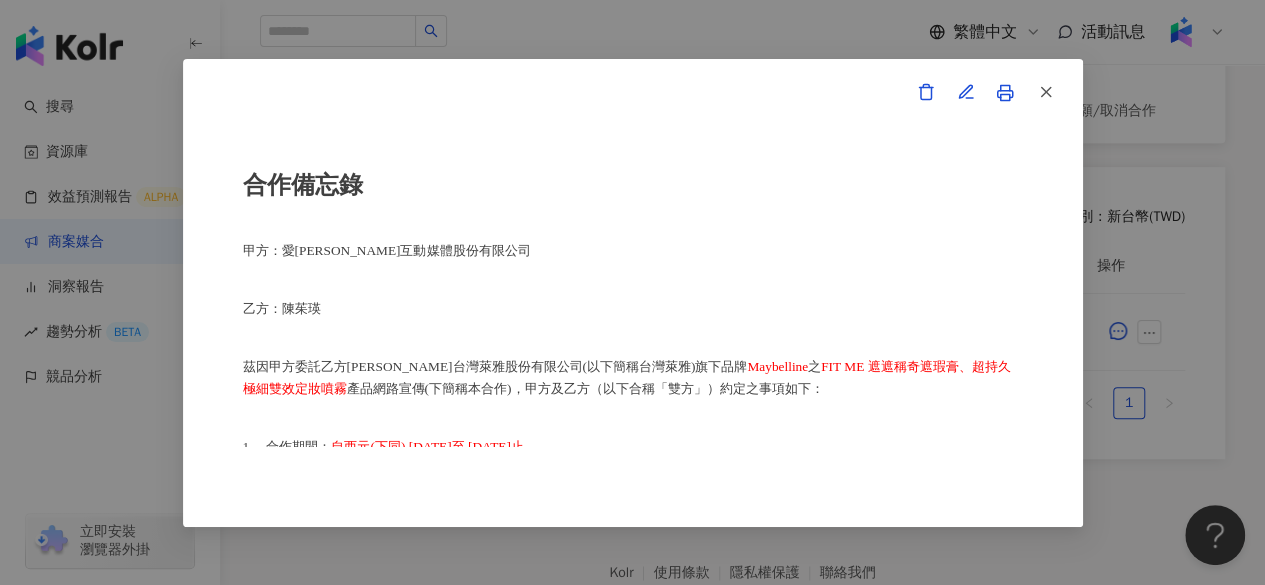 scroll, scrollTop: 29, scrollLeft: 0, axis: vertical 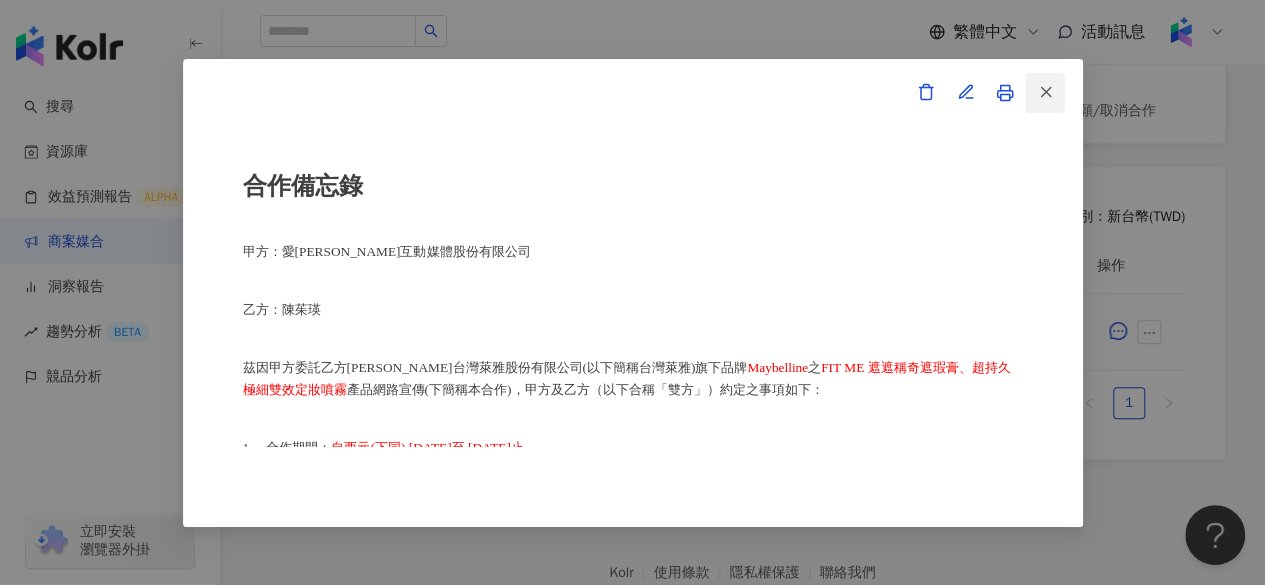 click at bounding box center [1045, 93] 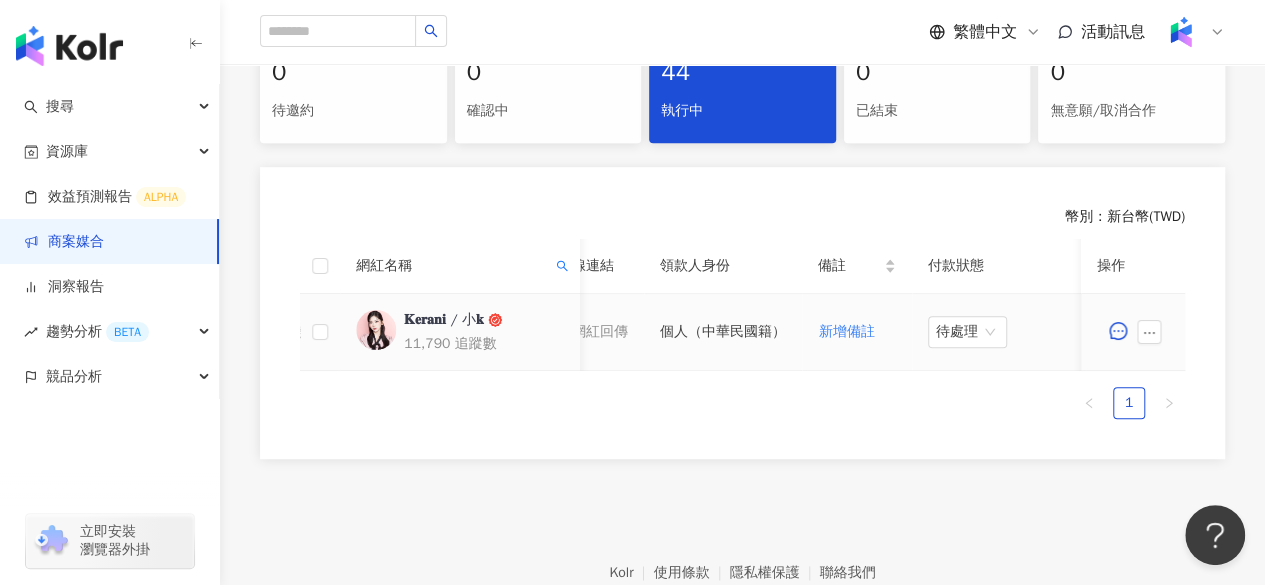 scroll, scrollTop: 0, scrollLeft: 1100, axis: horizontal 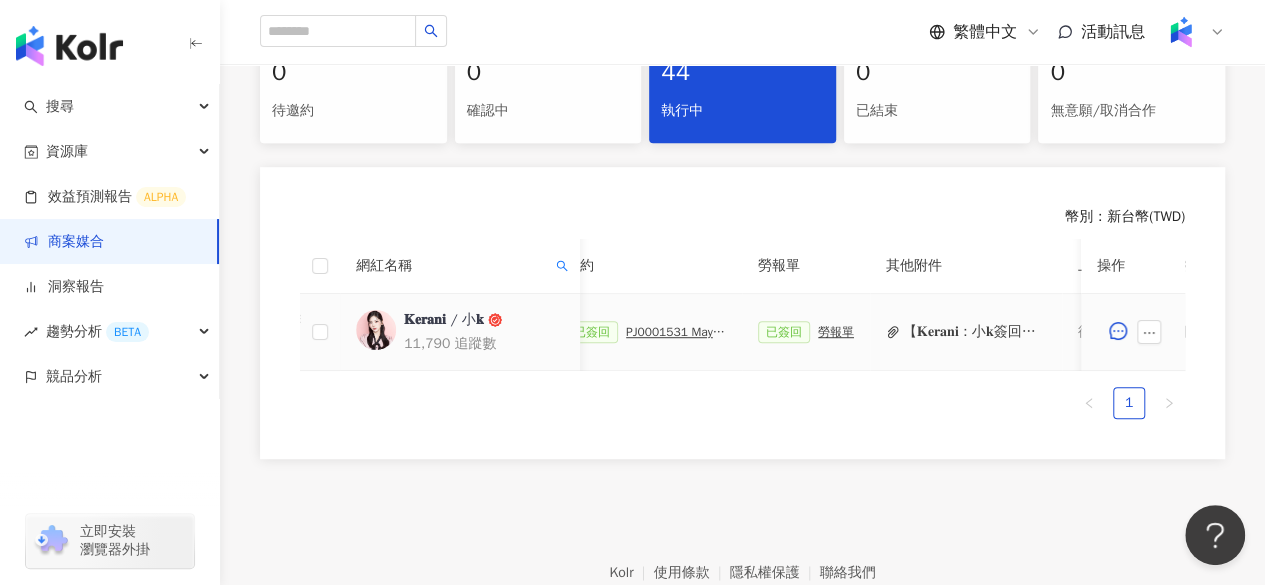 click on "PJ0001531 Maybelline_202506_FIT_ME_反孔特霧粉底_遮瑕_萊雅備忘錄" at bounding box center (676, 332) 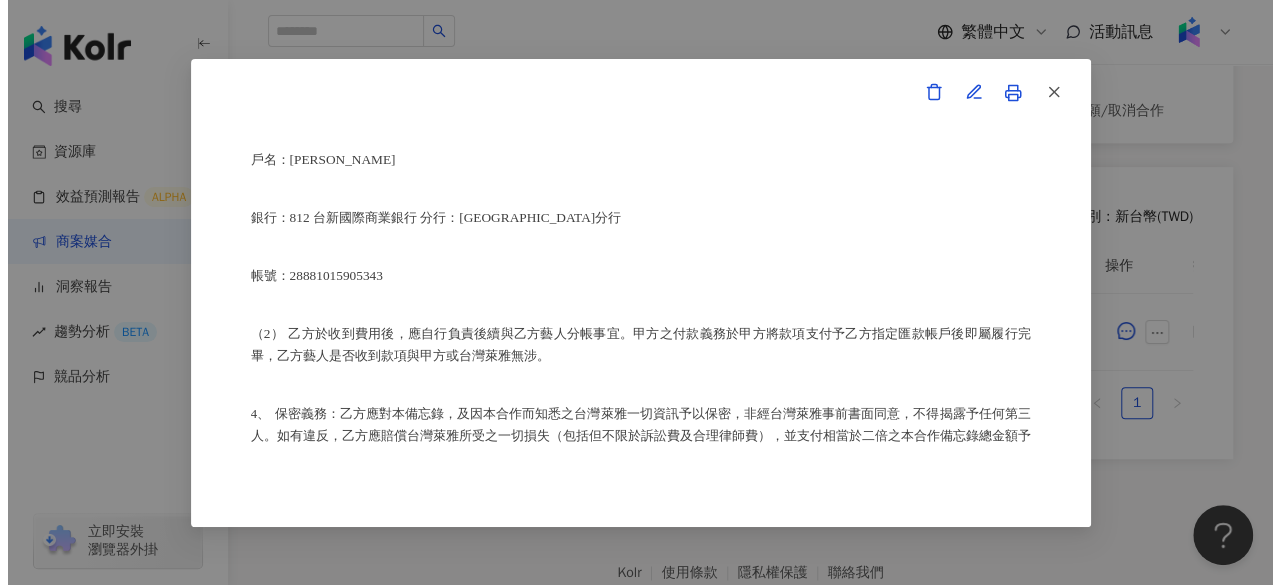 scroll, scrollTop: 1320, scrollLeft: 0, axis: vertical 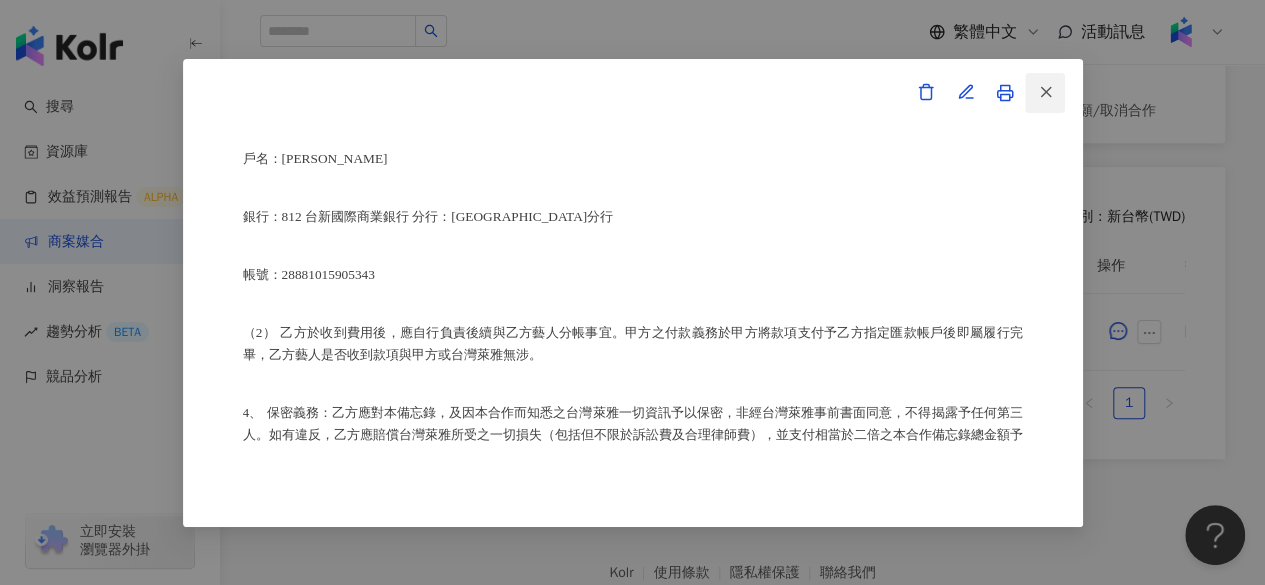 click 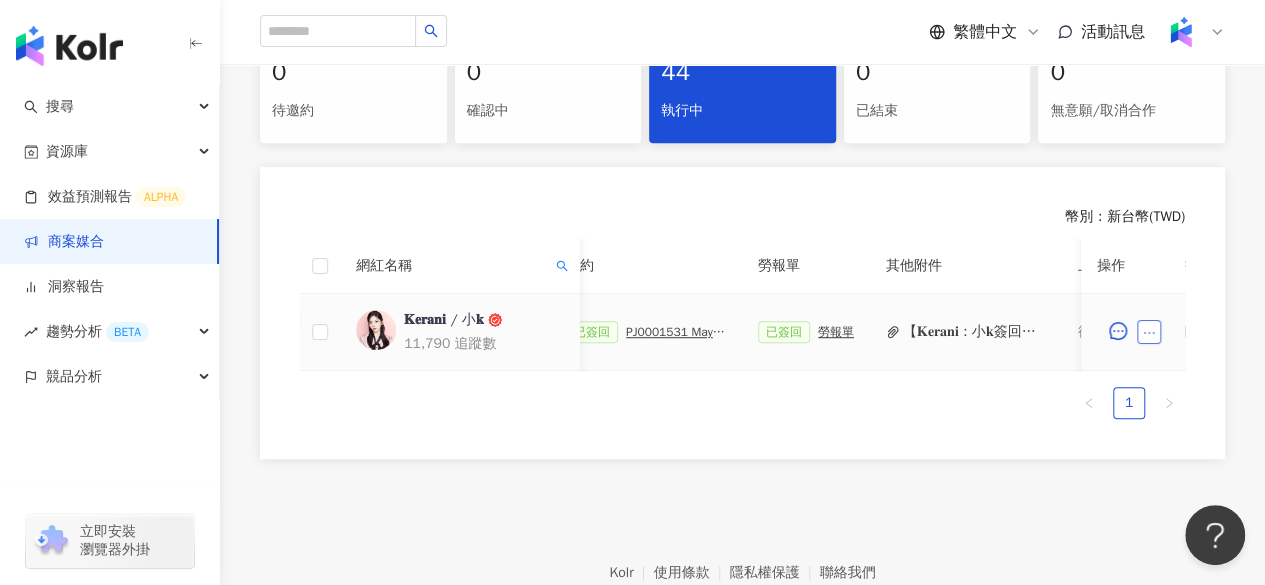 click 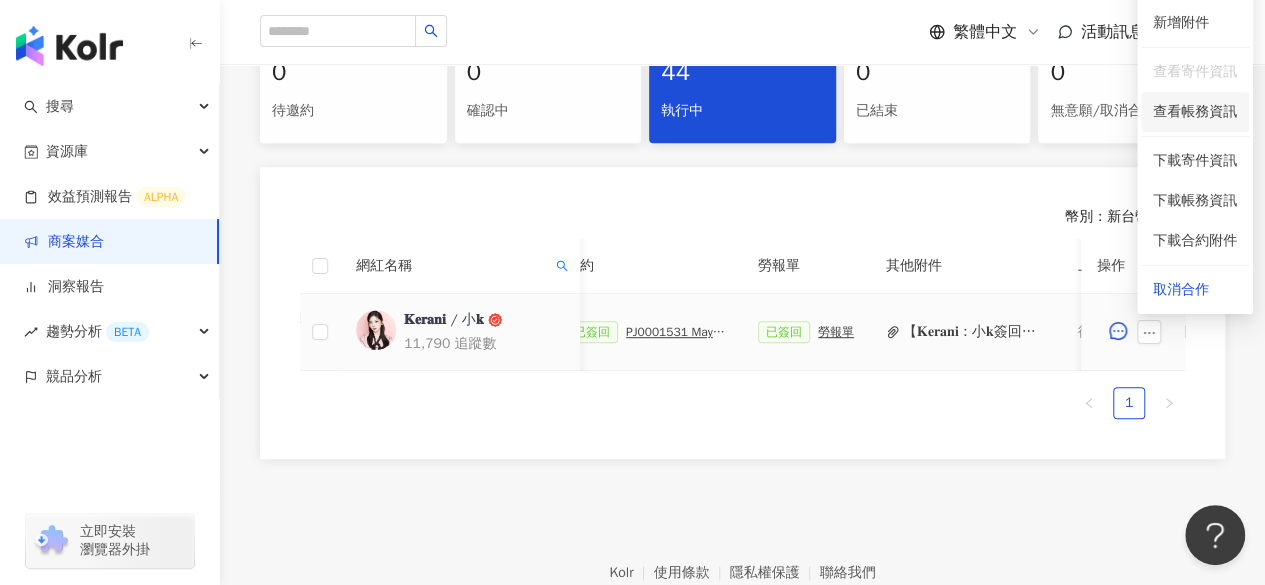 click on "查看帳務資訊" at bounding box center (1195, 112) 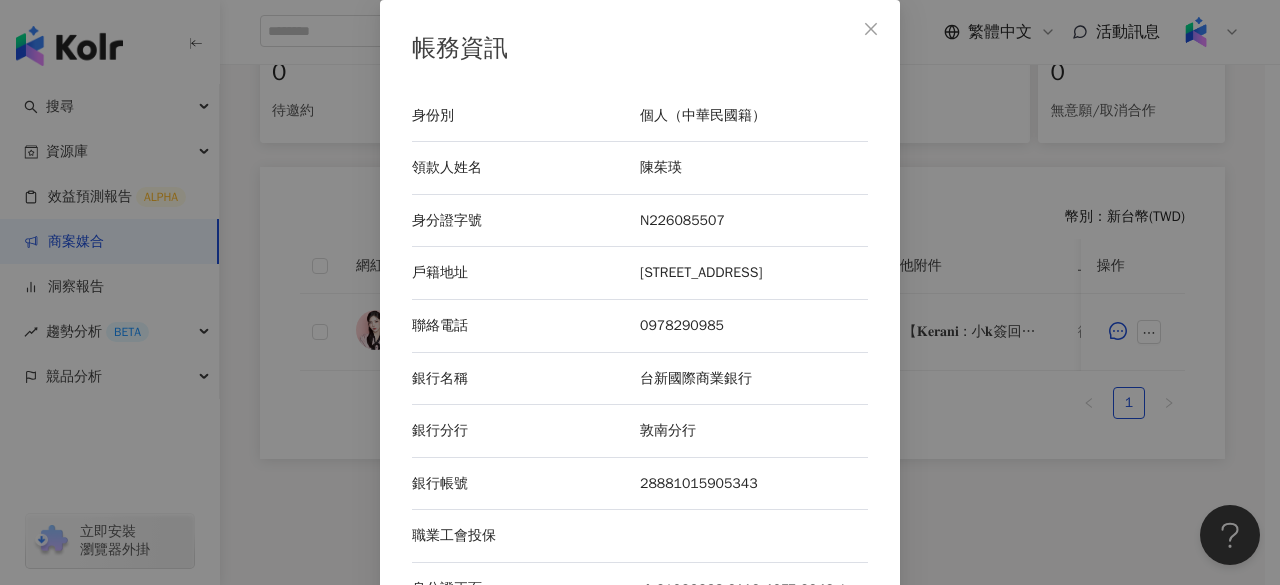 scroll, scrollTop: 182, scrollLeft: 0, axis: vertical 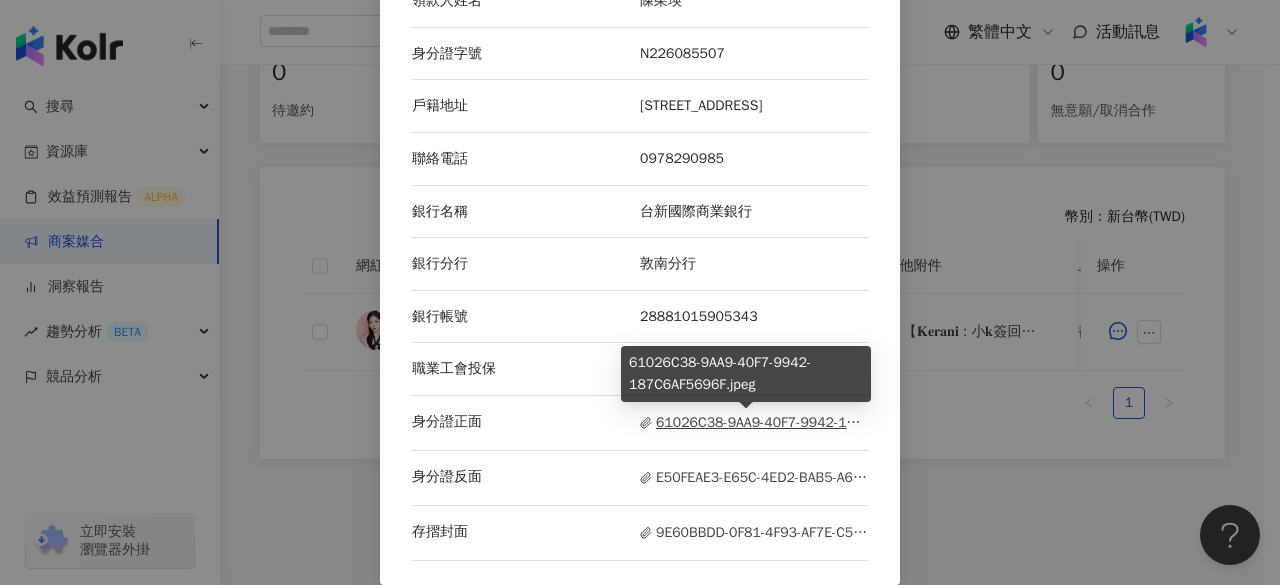 click on "61026C38-9AA9-40F7-9942-187C6AF5696F.jpeg" at bounding box center [754, 423] 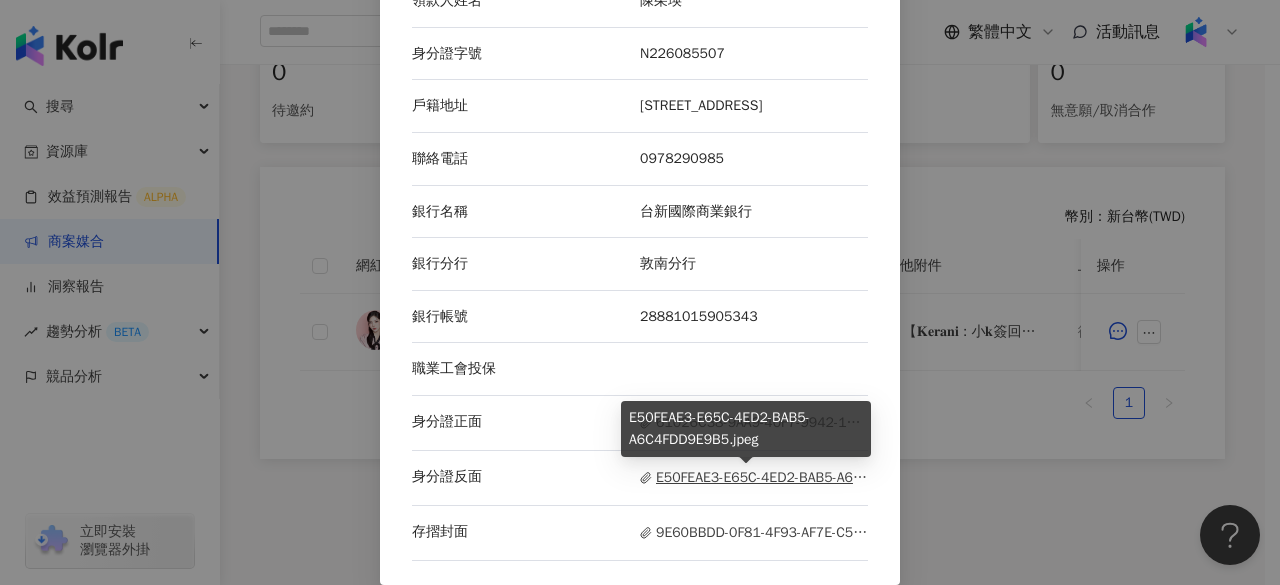 click on "E50FEAE3-E65C-4ED2-BAB5-A6C4FDD9E9B5.jpeg" at bounding box center [754, 478] 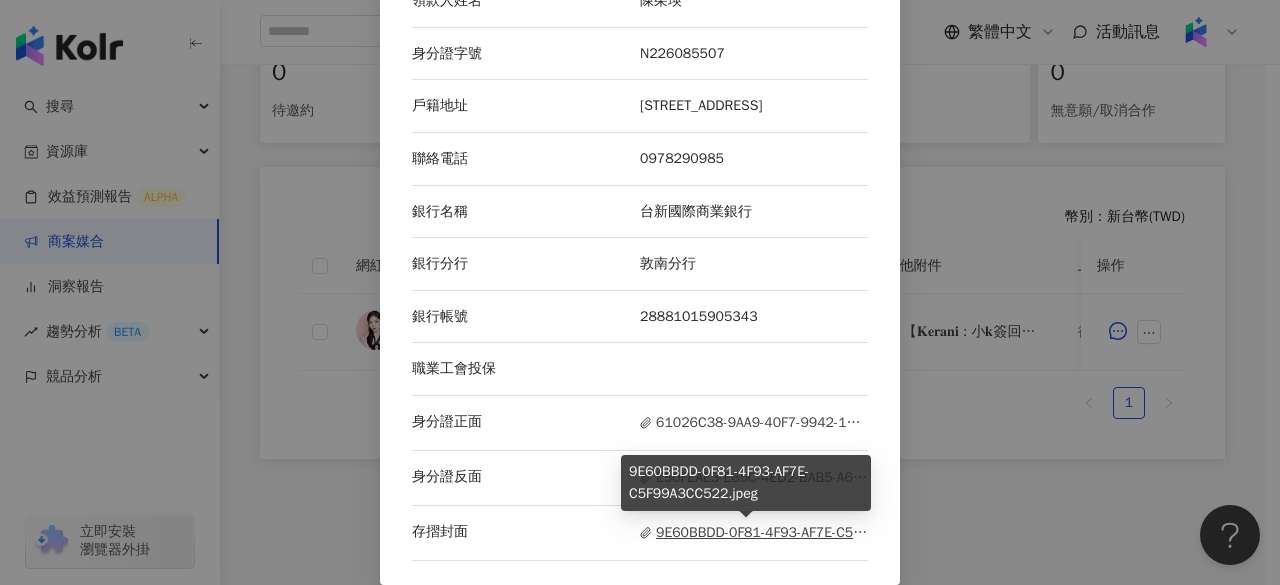 click on "9E60BBDD-0F81-4F93-AF7E-C5F99A3CC522.jpeg" at bounding box center [754, 533] 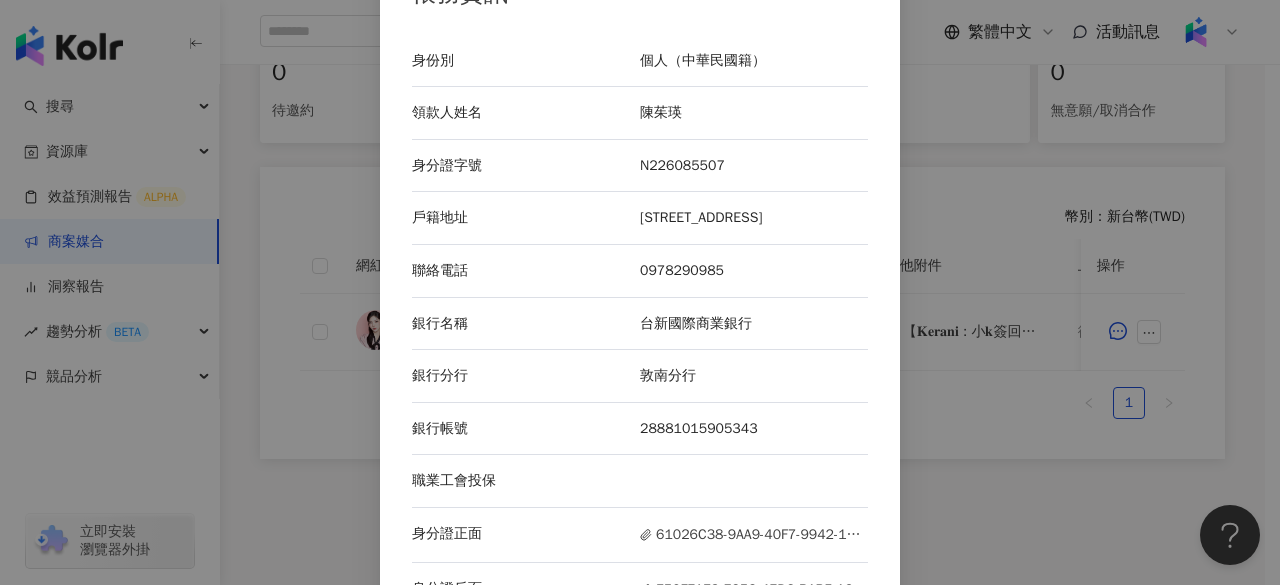 scroll, scrollTop: 54, scrollLeft: 0, axis: vertical 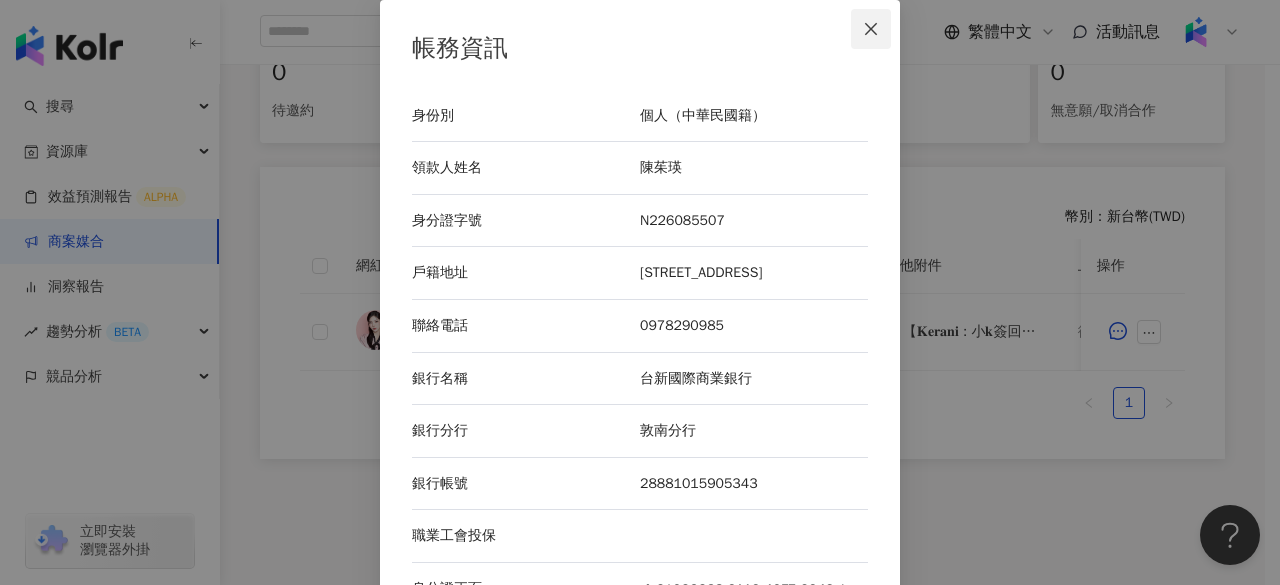 click at bounding box center (871, 29) 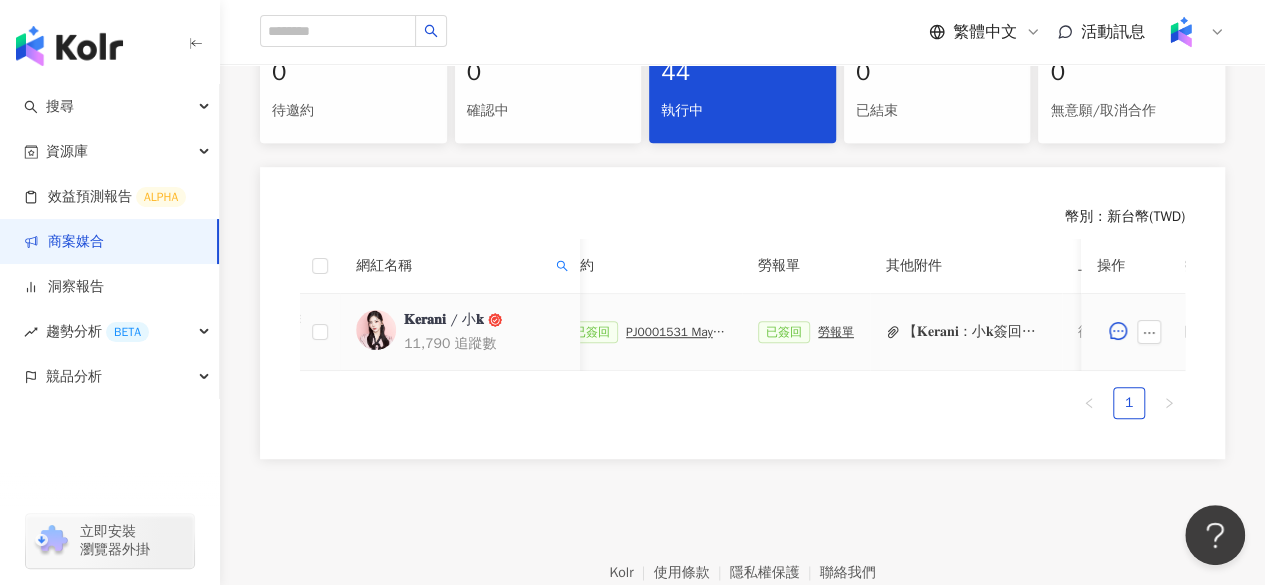 click on "PJ0001531 Maybelline_202506_FIT_ME_反孔特霧粉底_遮瑕_萊雅備忘錄" at bounding box center (676, 332) 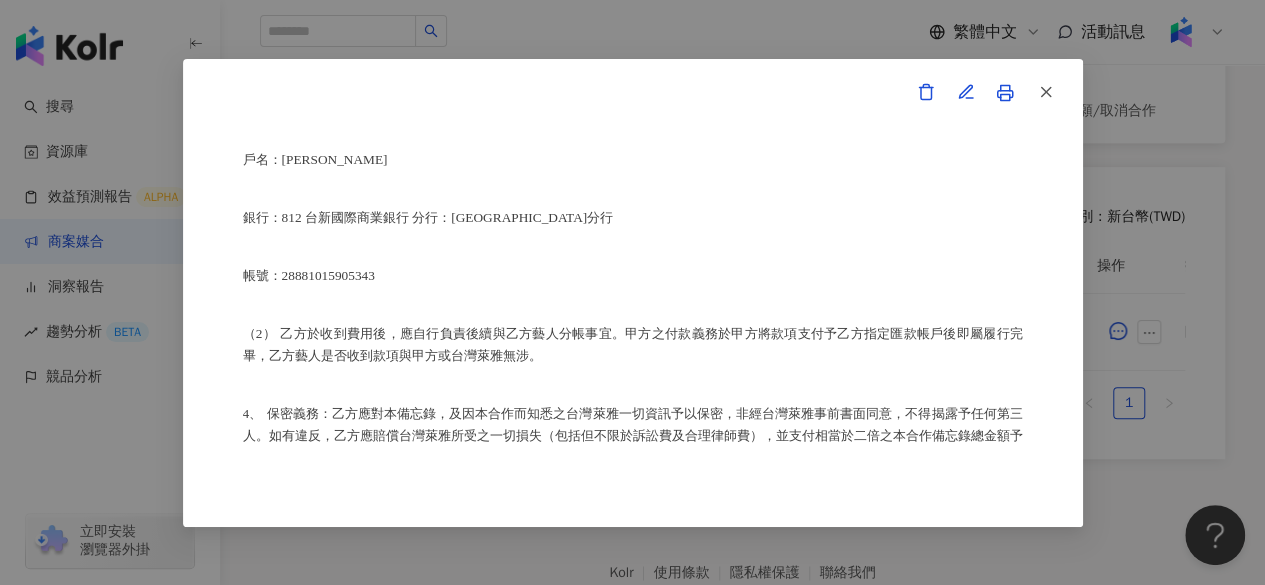 scroll, scrollTop: 1323, scrollLeft: 0, axis: vertical 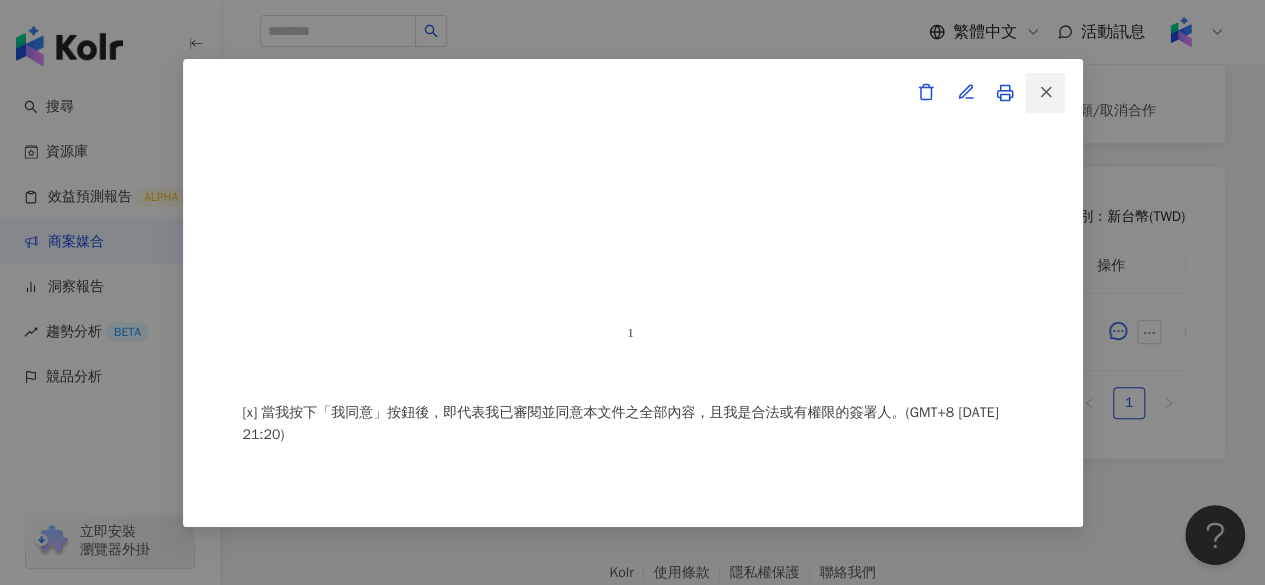 click at bounding box center [1045, 93] 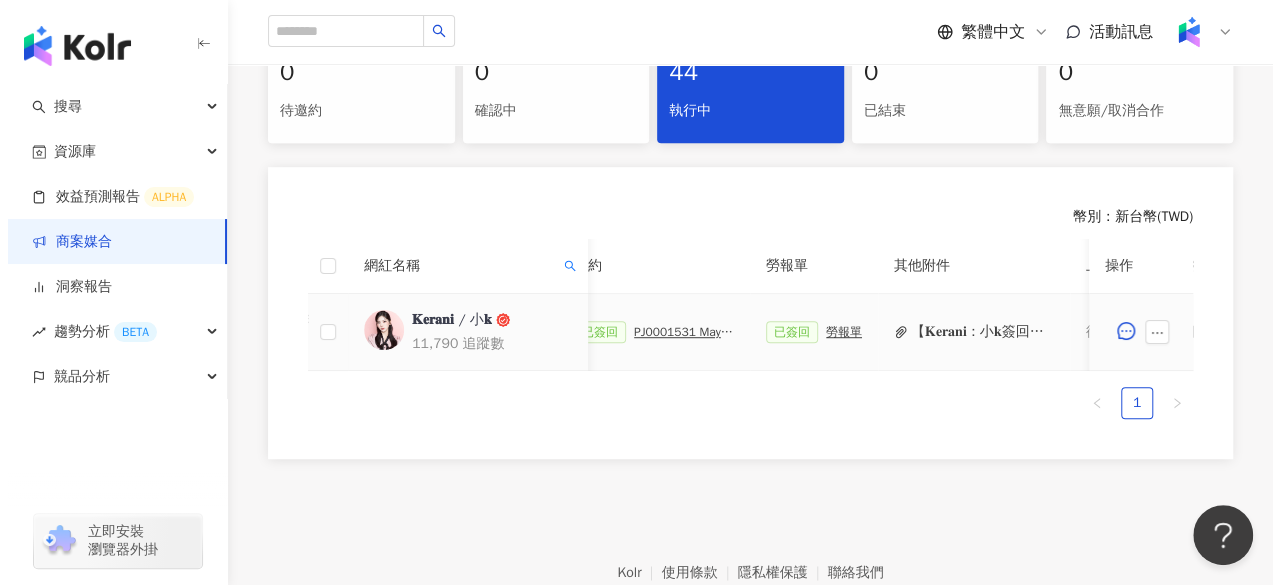 scroll, scrollTop: 0, scrollLeft: 1118, axis: horizontal 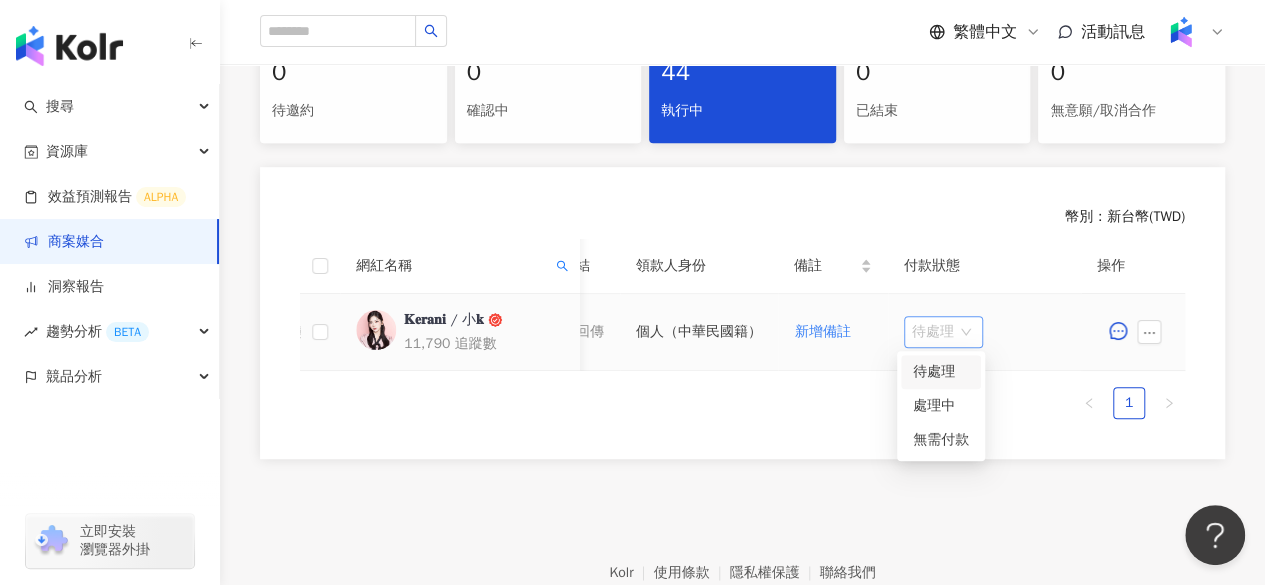 click on "待處理" at bounding box center (943, 332) 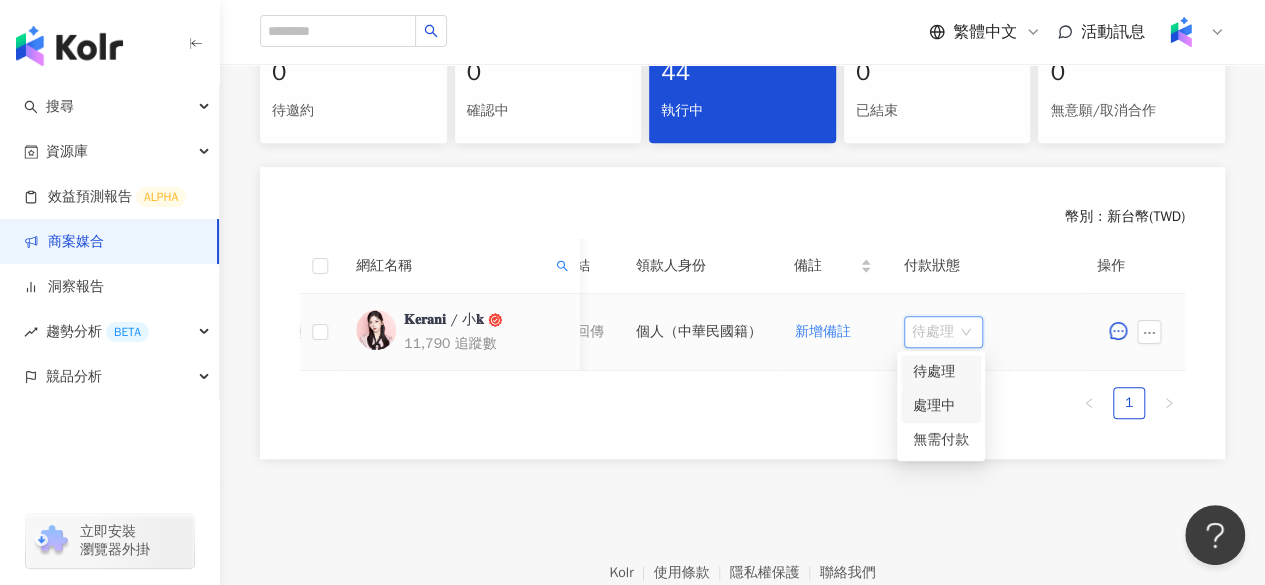 click on "處理中" at bounding box center [941, 406] 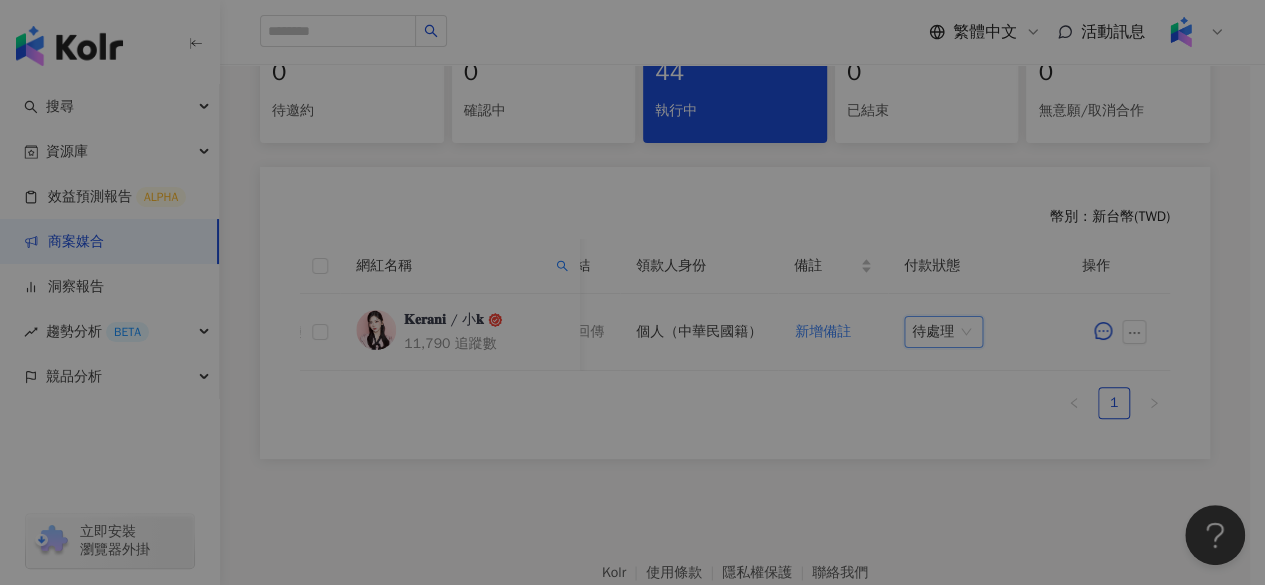 scroll, scrollTop: 0, scrollLeft: 1118, axis: horizontal 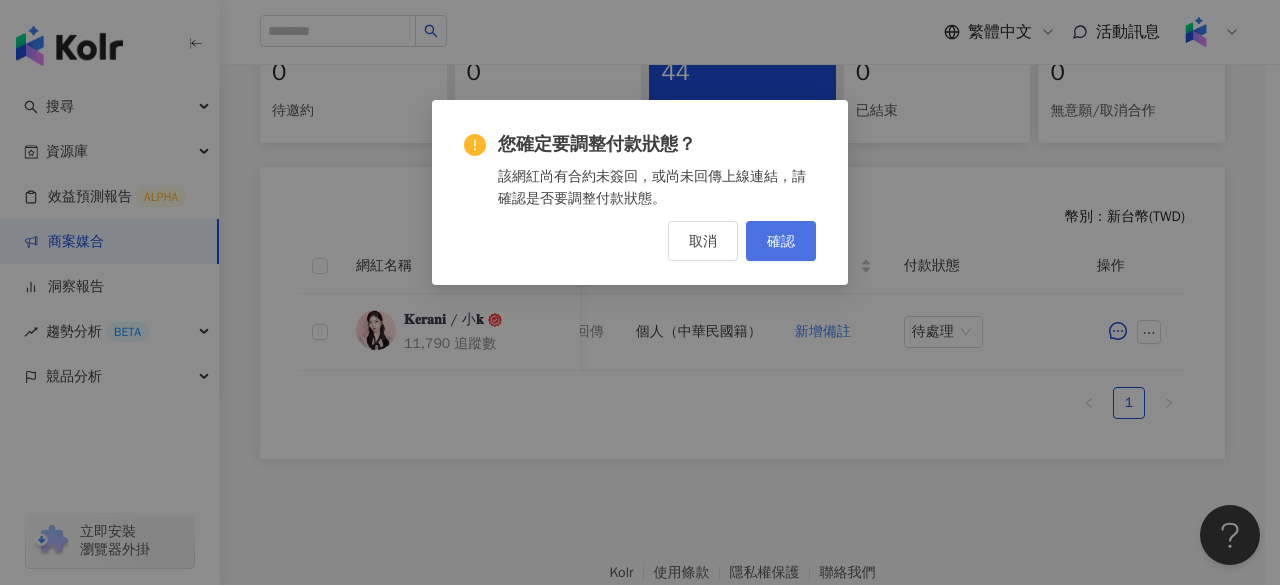 click on "確認" at bounding box center (781, 241) 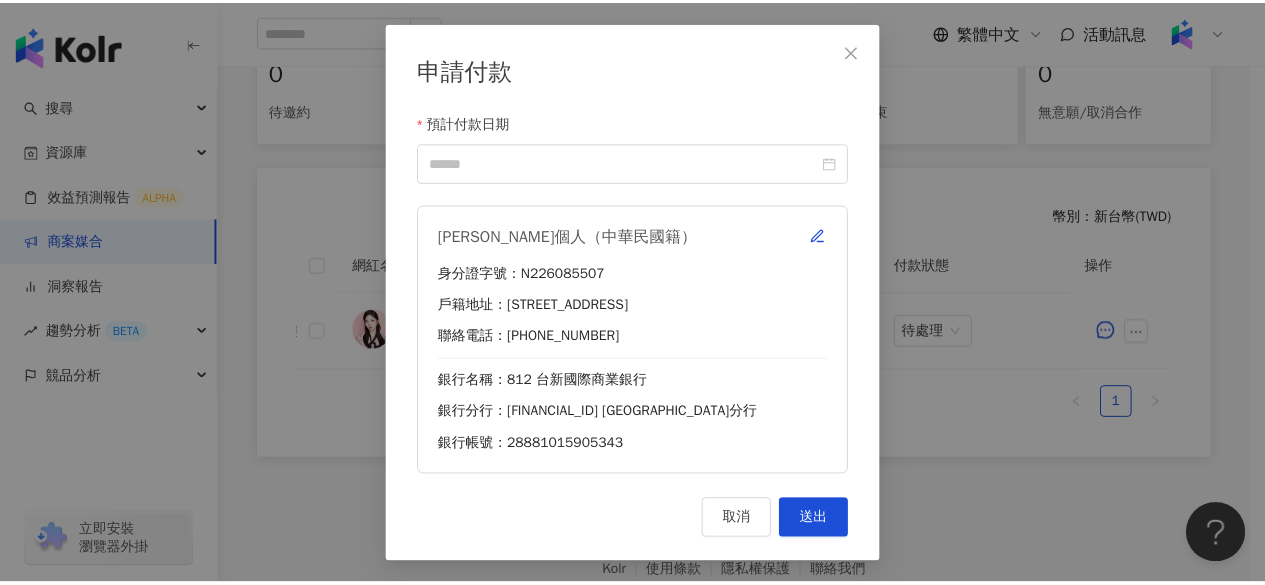 scroll, scrollTop: 0, scrollLeft: 1103, axis: horizontal 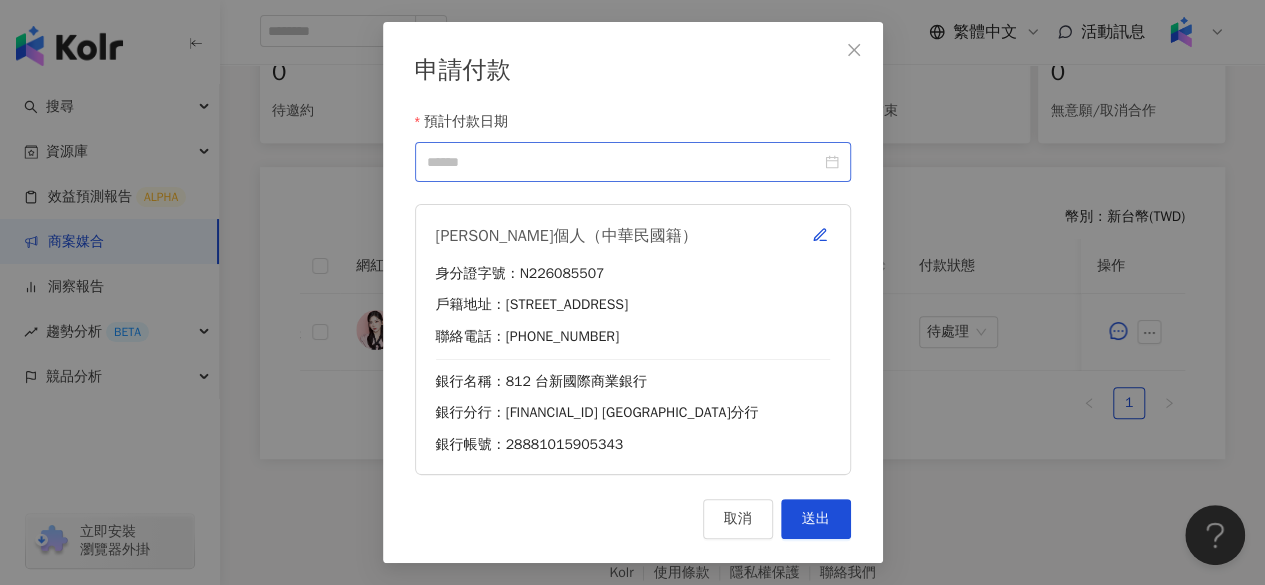click at bounding box center [633, 162] 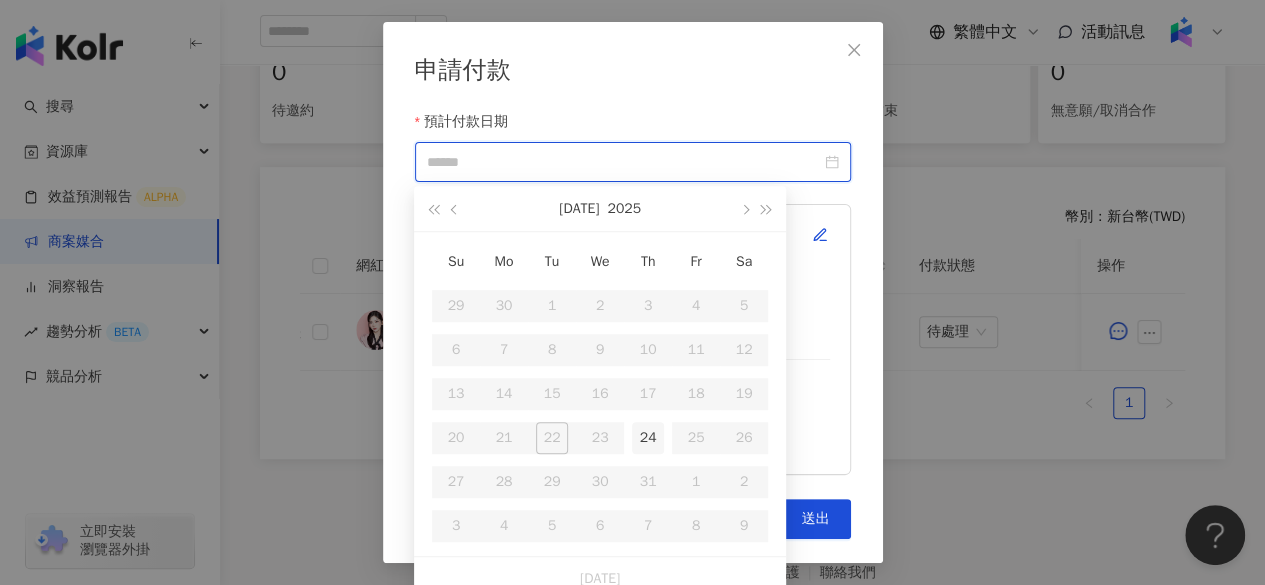 type on "**********" 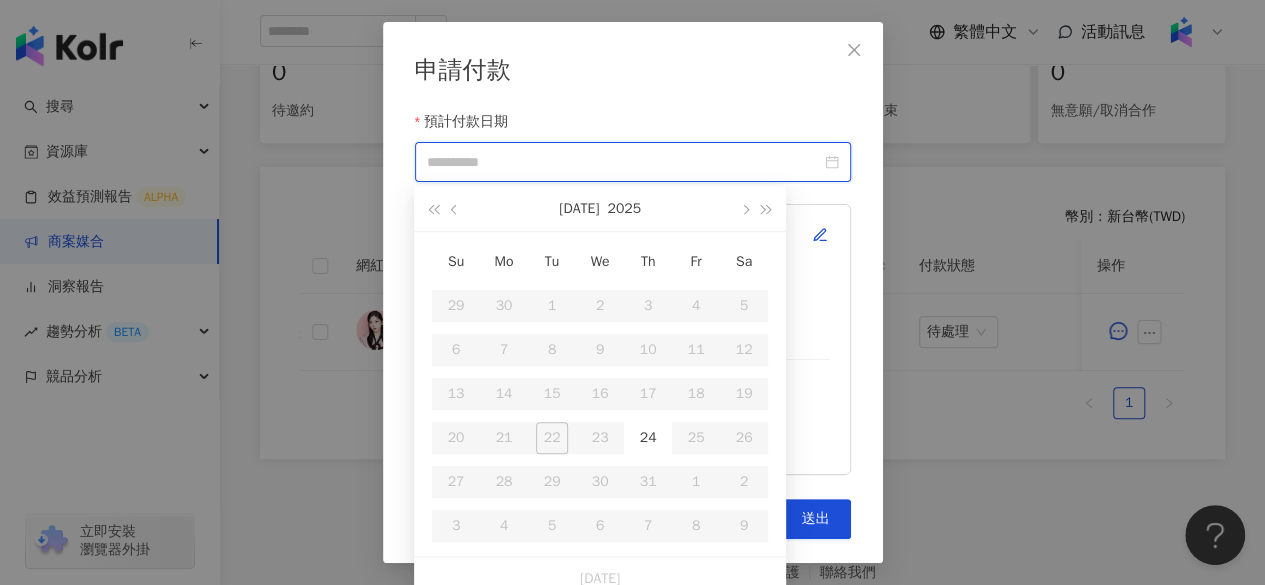 type 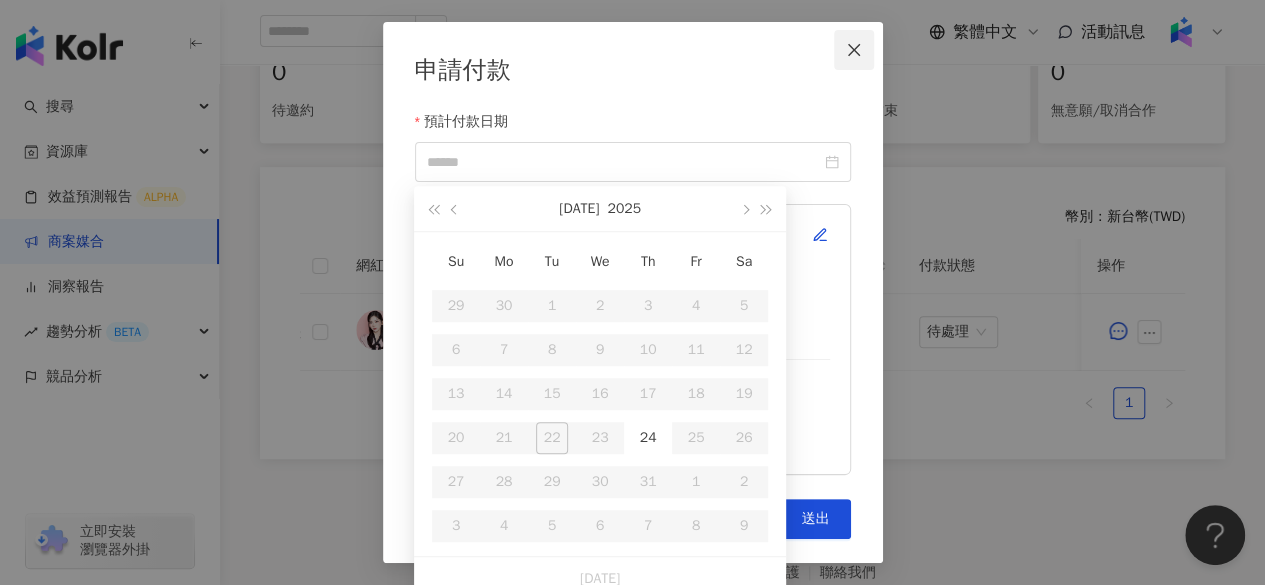click 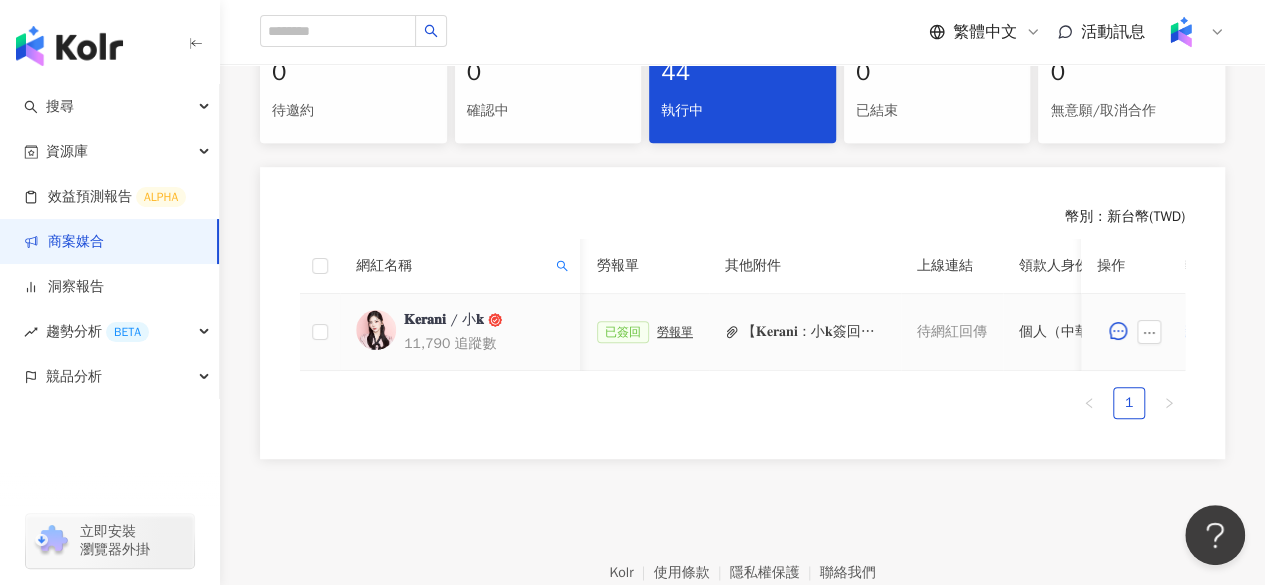 scroll, scrollTop: 0, scrollLeft: 524, axis: horizontal 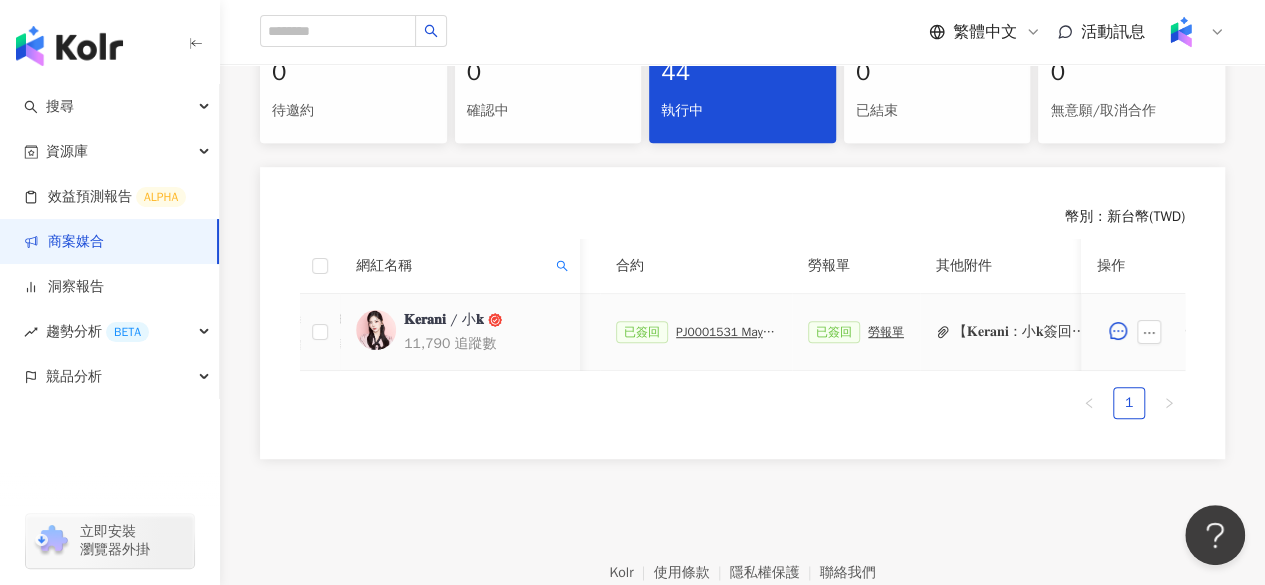 click on "PJ0001531 Maybelline_202506_FIT_ME_反孔特霧粉底_遮瑕_萊雅備忘錄" at bounding box center (726, 332) 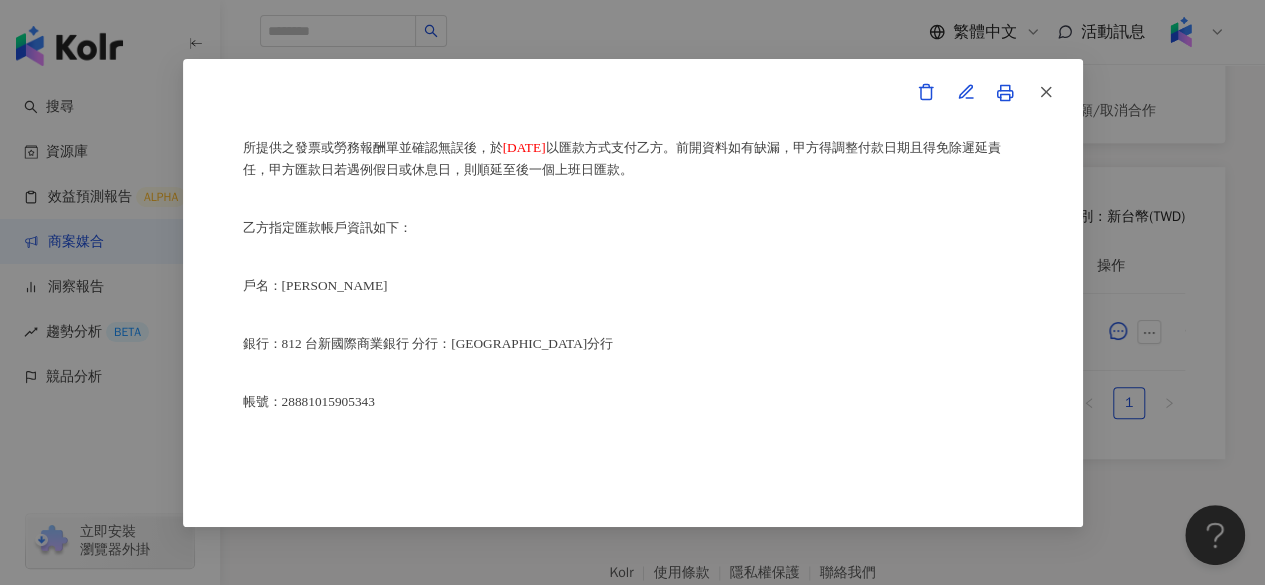 scroll, scrollTop: 1189, scrollLeft: 0, axis: vertical 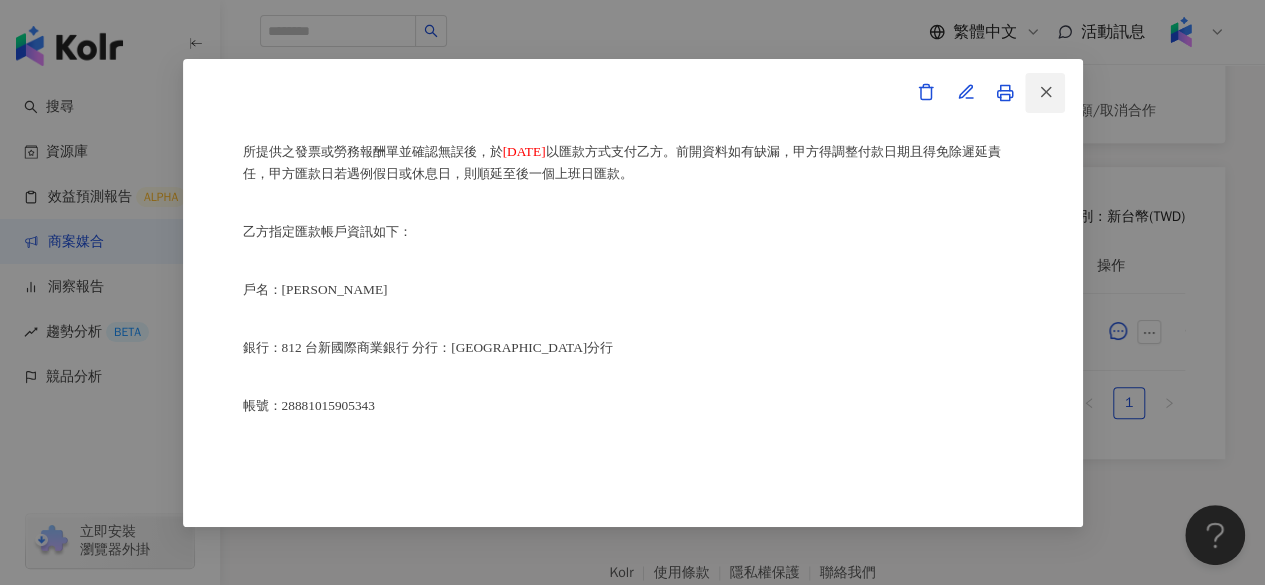 click 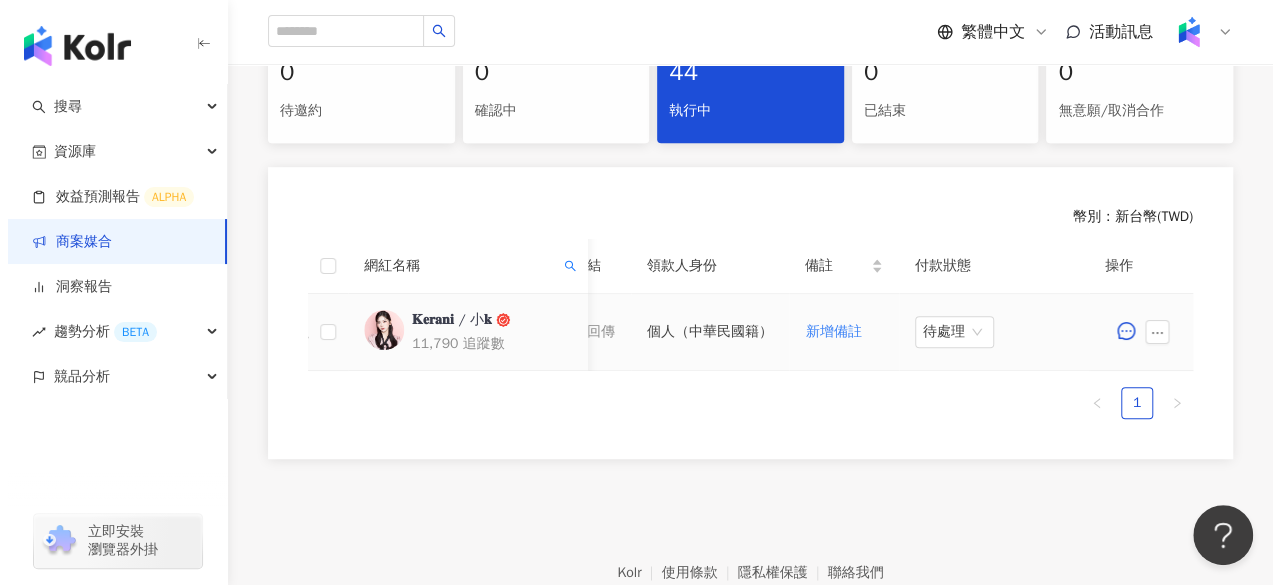 scroll, scrollTop: 0, scrollLeft: 1118, axis: horizontal 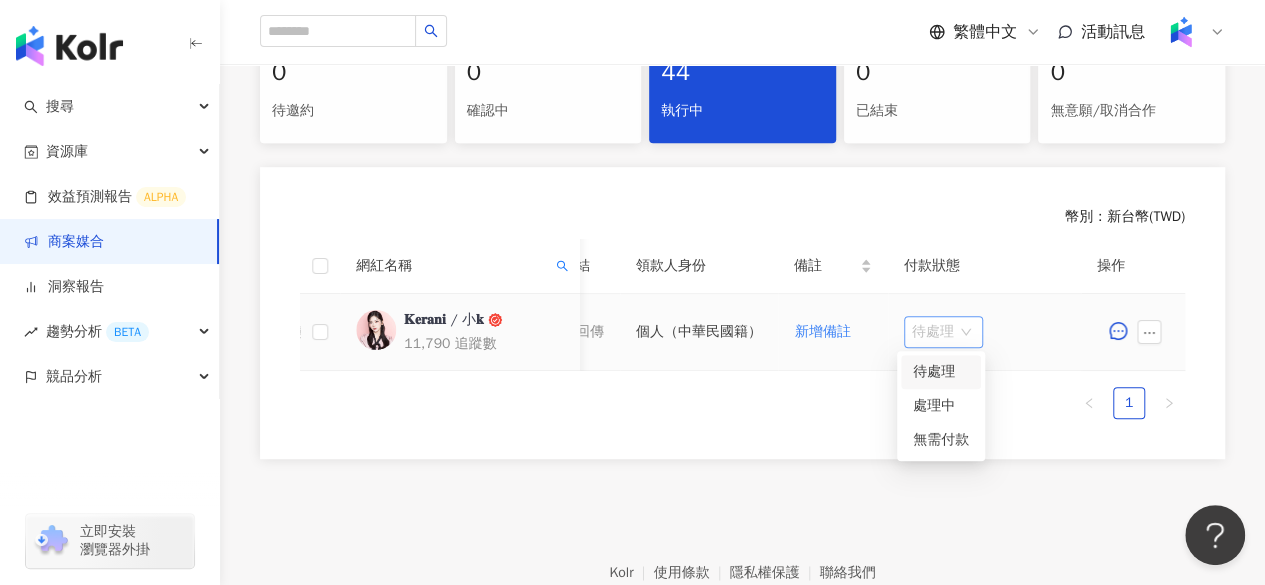 click on "待處理" at bounding box center [943, 332] 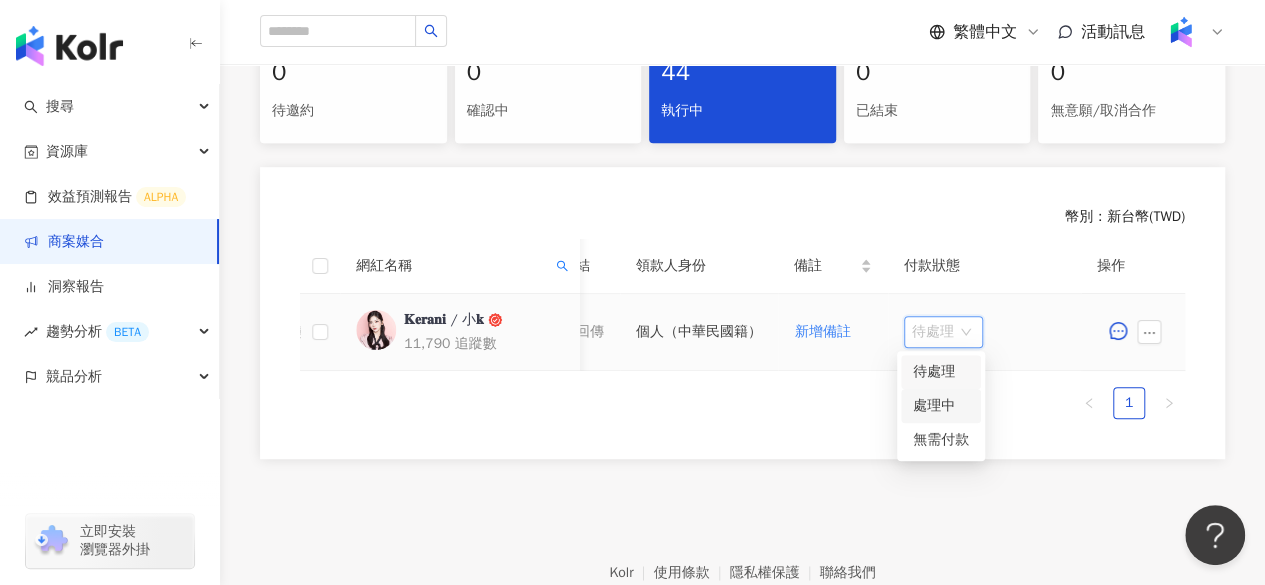 click on "處理中" at bounding box center [941, 406] 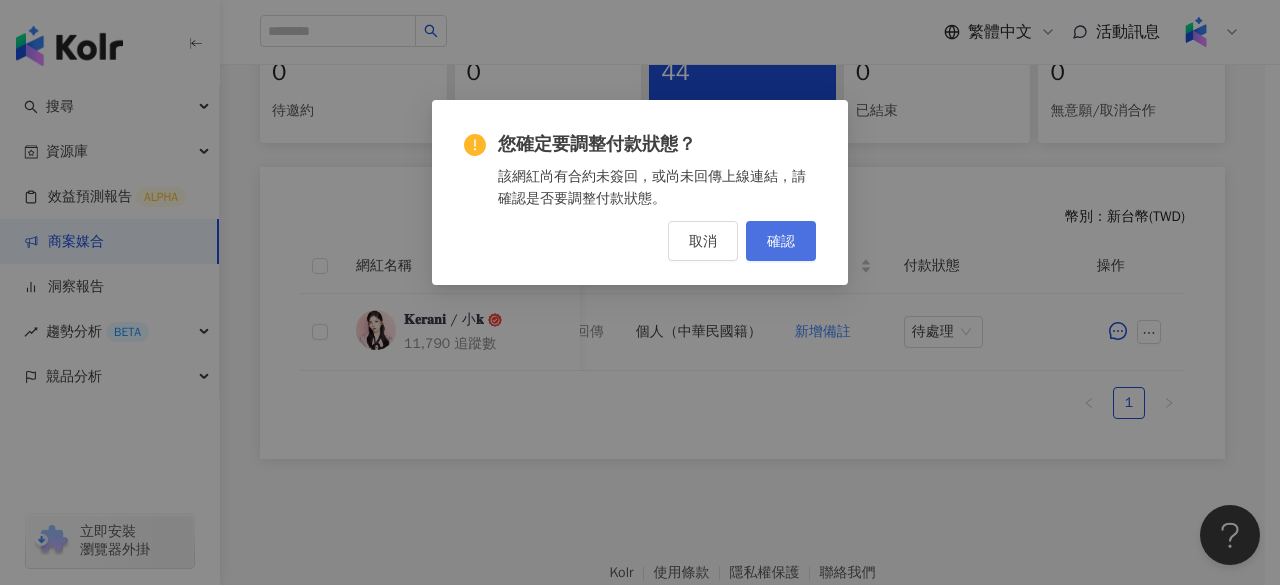 click on "確認" at bounding box center [781, 241] 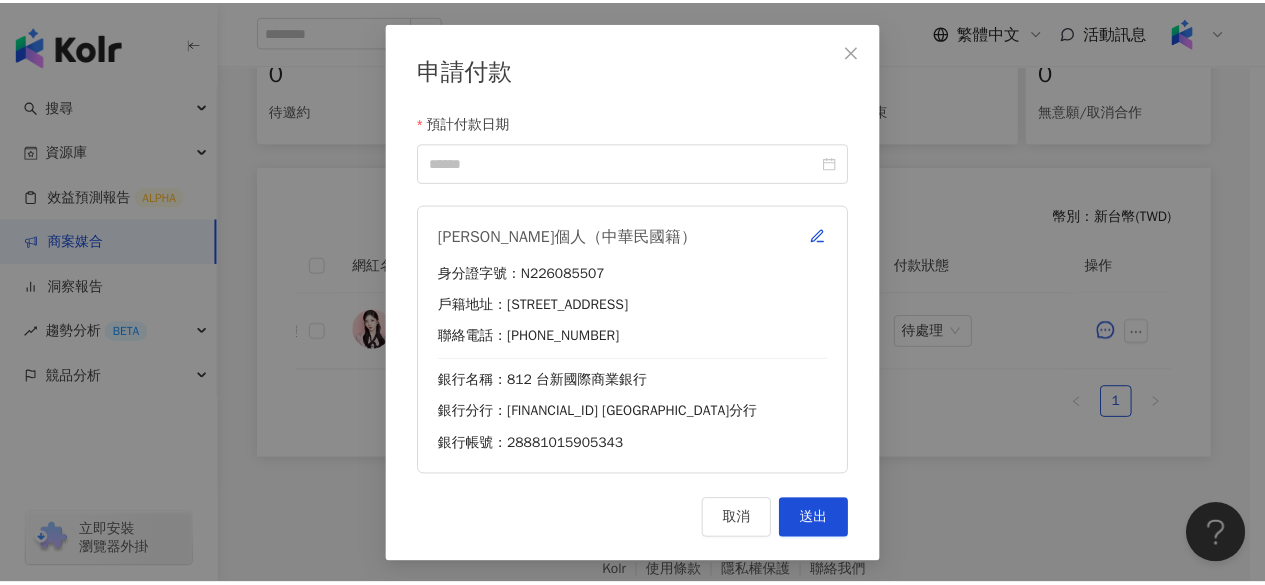 scroll, scrollTop: 0, scrollLeft: 1103, axis: horizontal 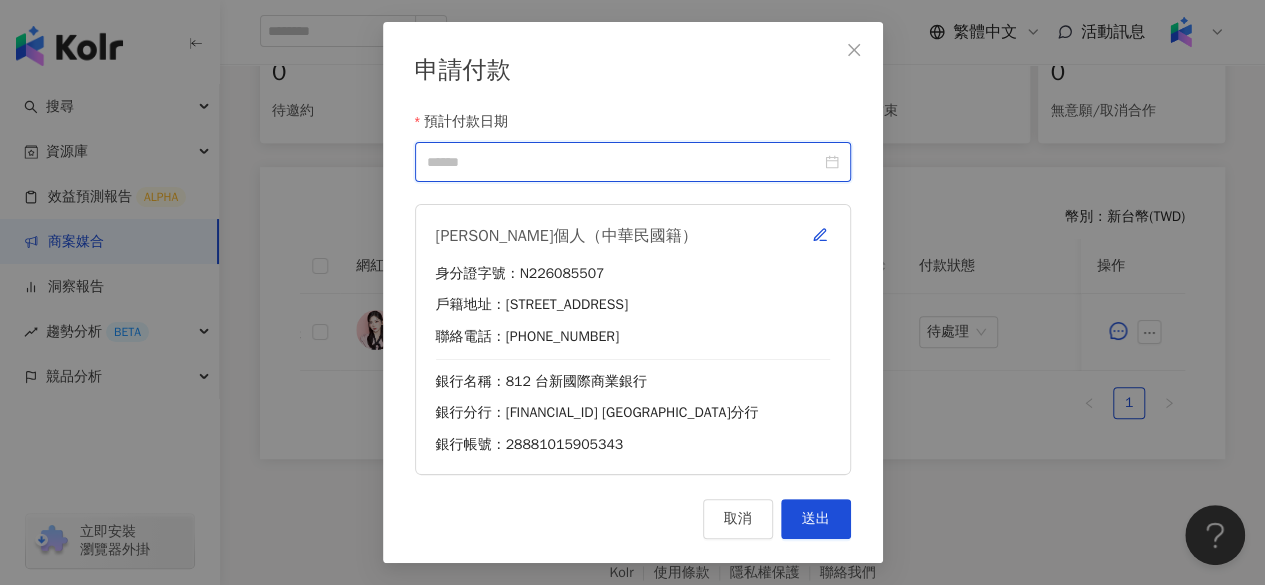 click on "預計付款日期" at bounding box center [624, 162] 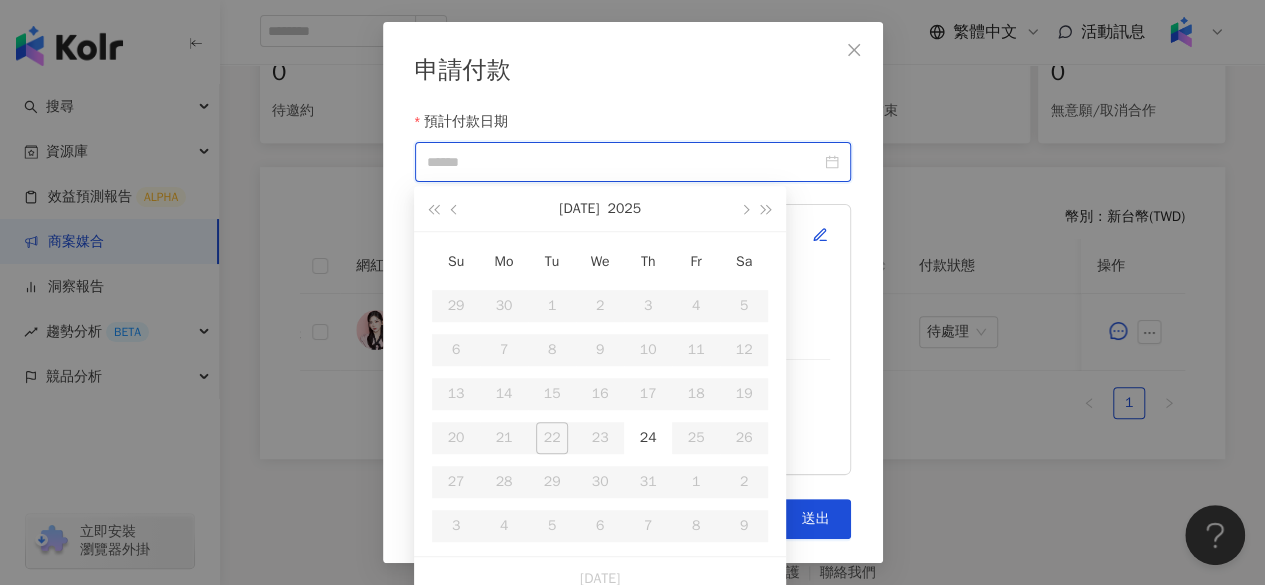 click at bounding box center (633, 162) 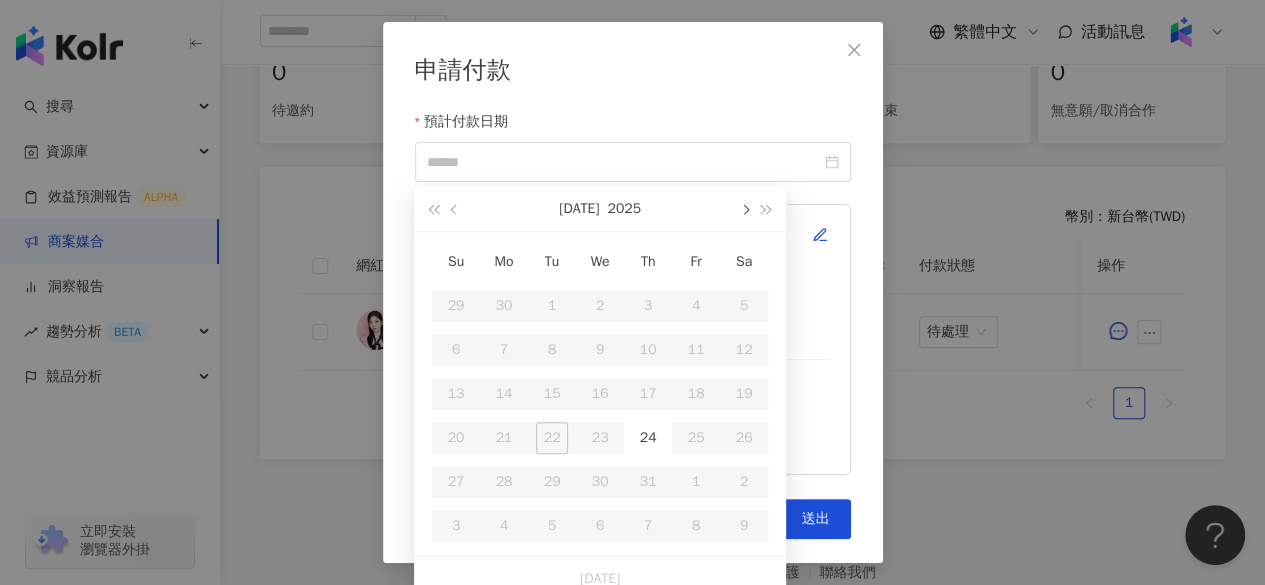 click at bounding box center [744, 210] 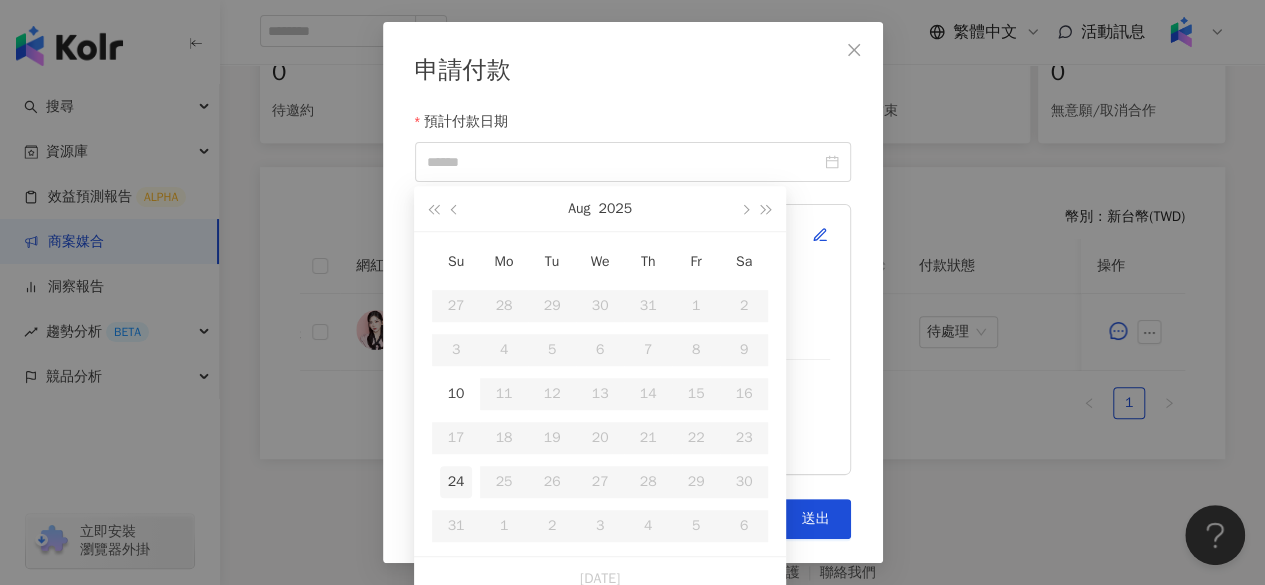 type on "**********" 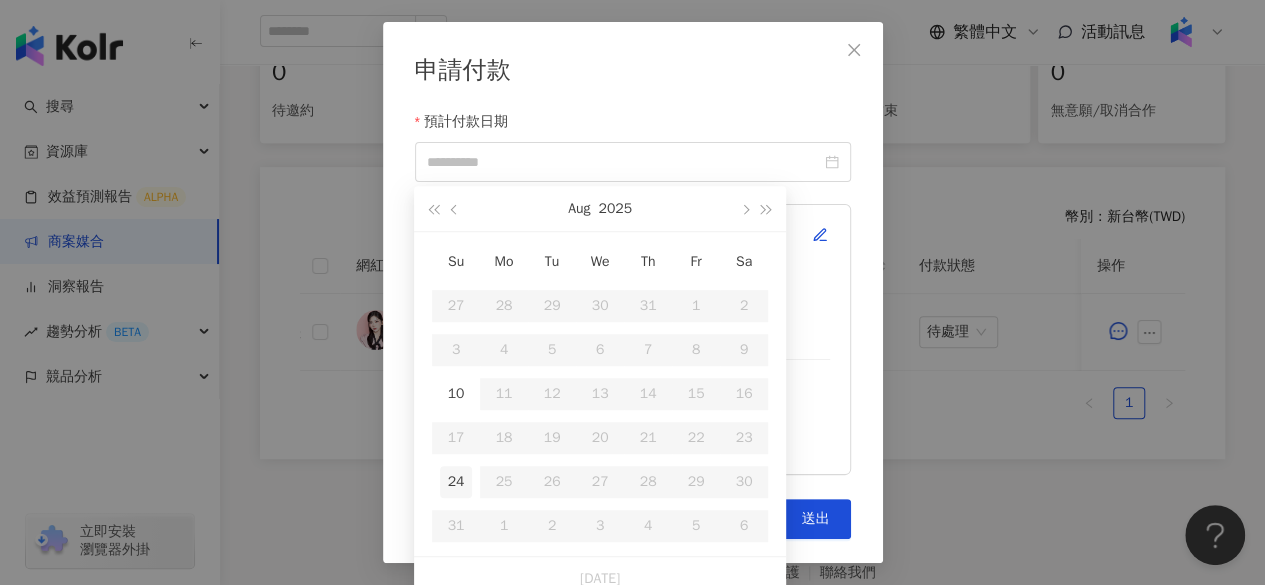 click on "24" at bounding box center (456, 482) 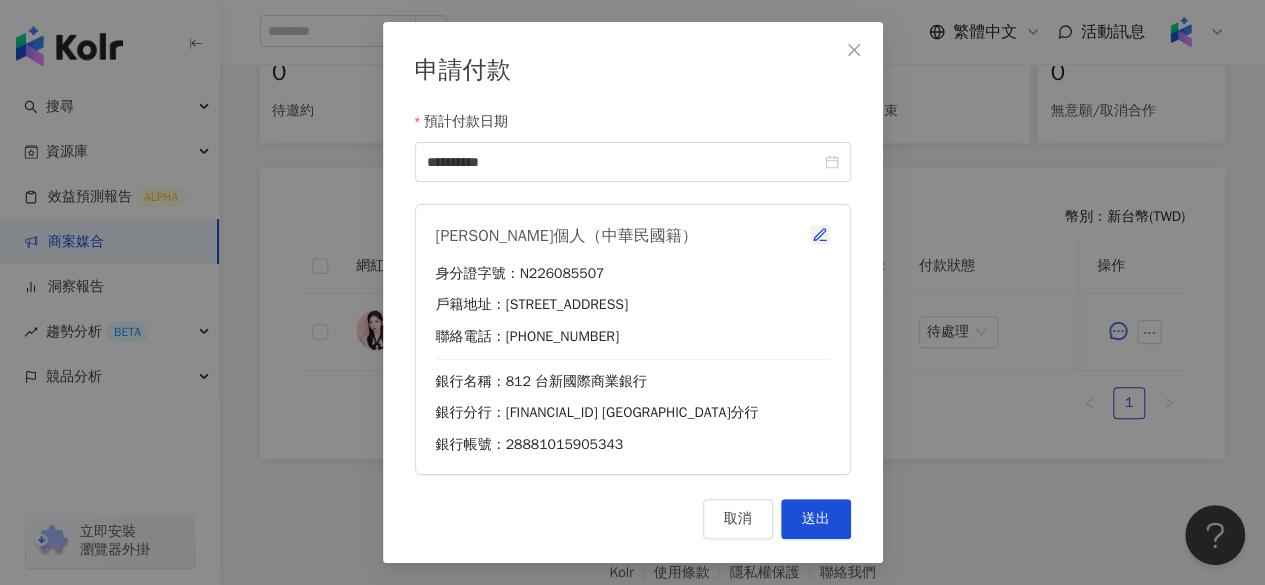 click 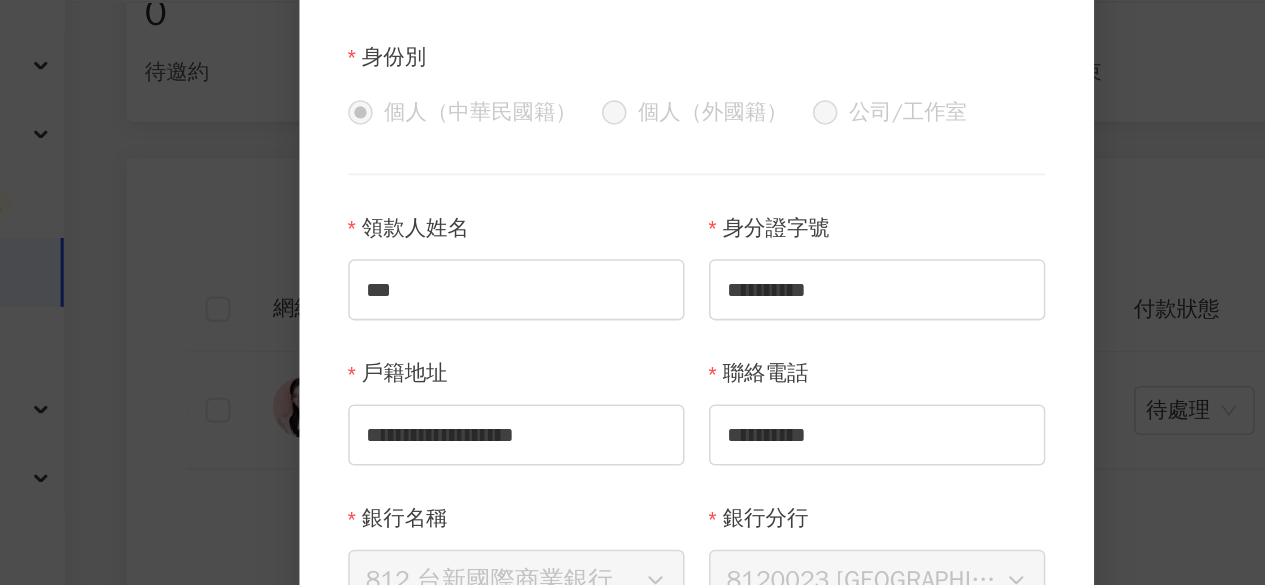 scroll, scrollTop: 448, scrollLeft: 0, axis: vertical 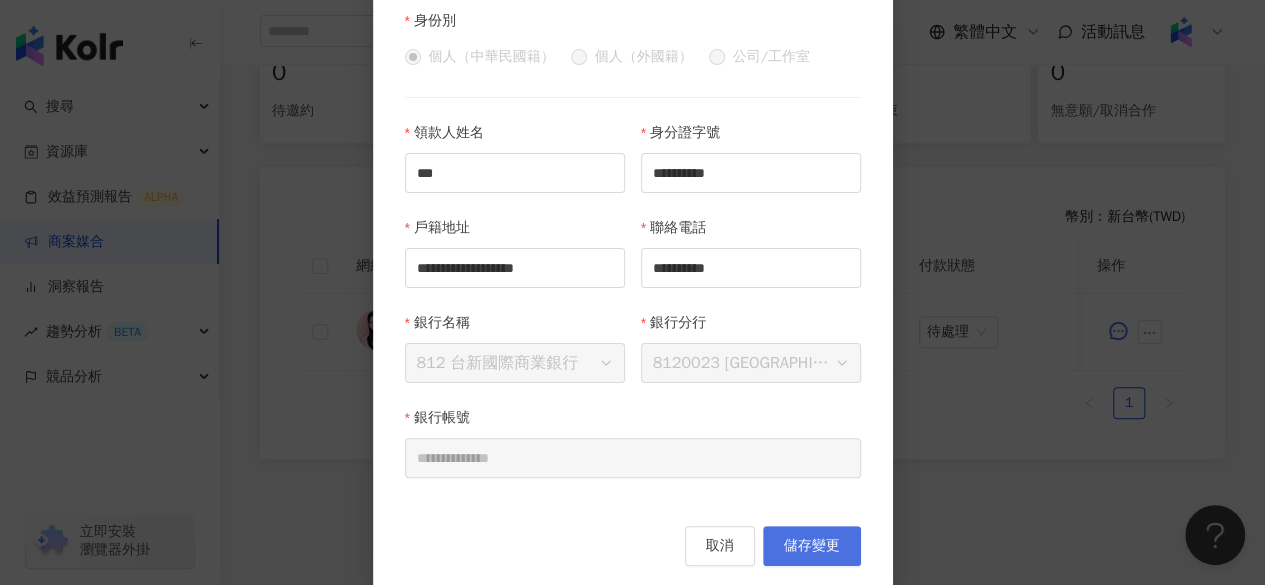 click on "儲存變更" at bounding box center (812, 546) 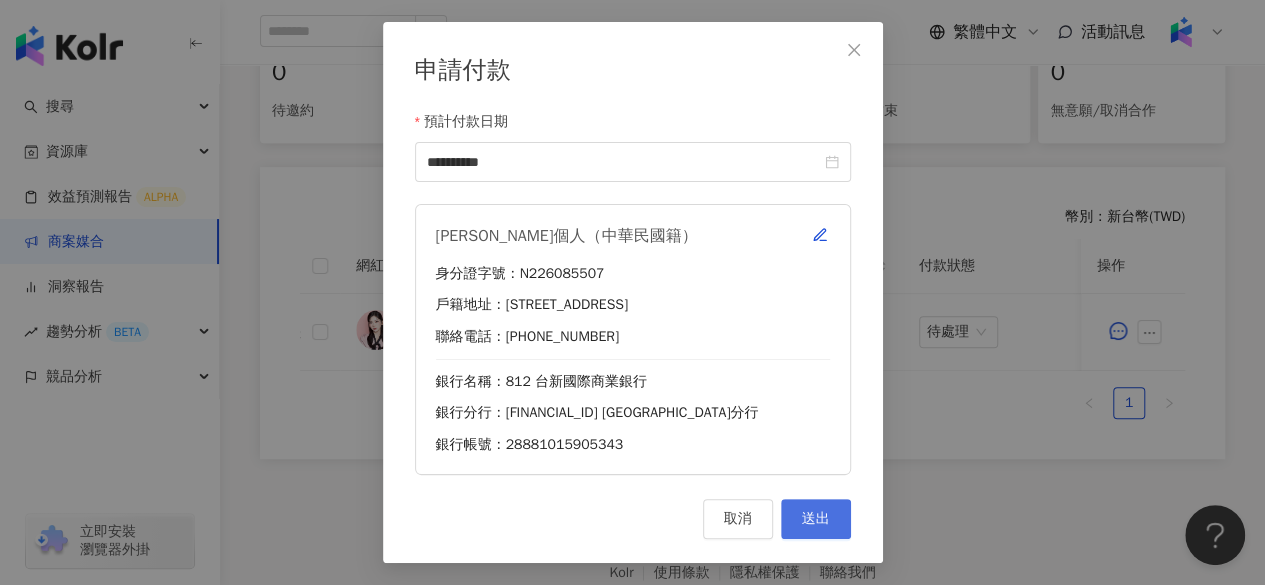 click on "送出" at bounding box center (816, 519) 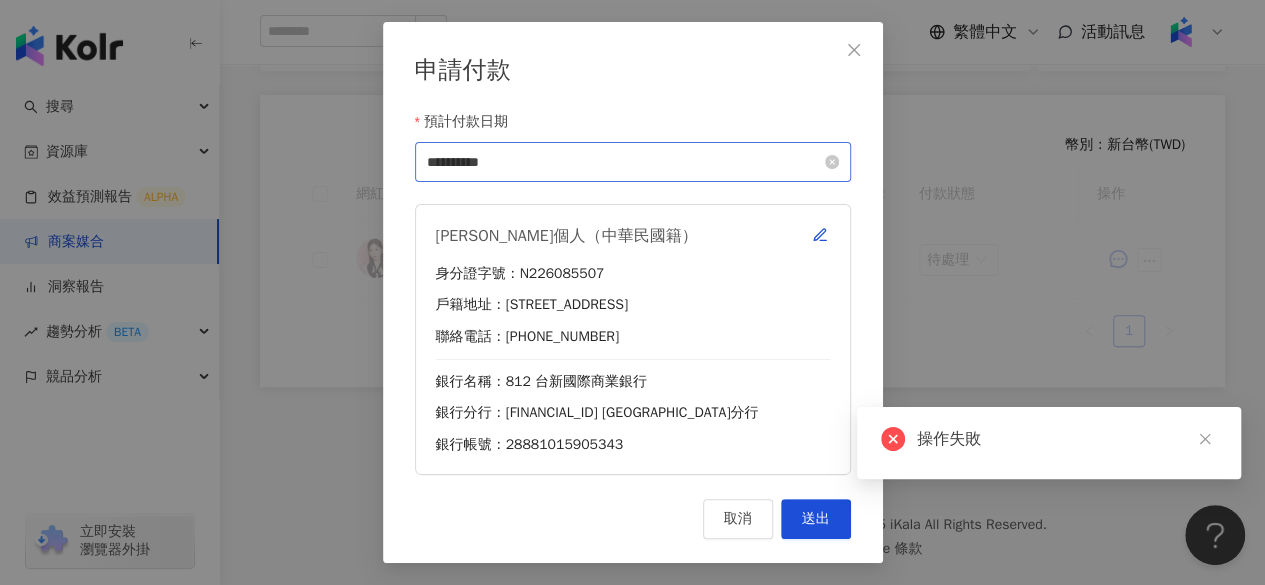 scroll, scrollTop: 448, scrollLeft: 0, axis: vertical 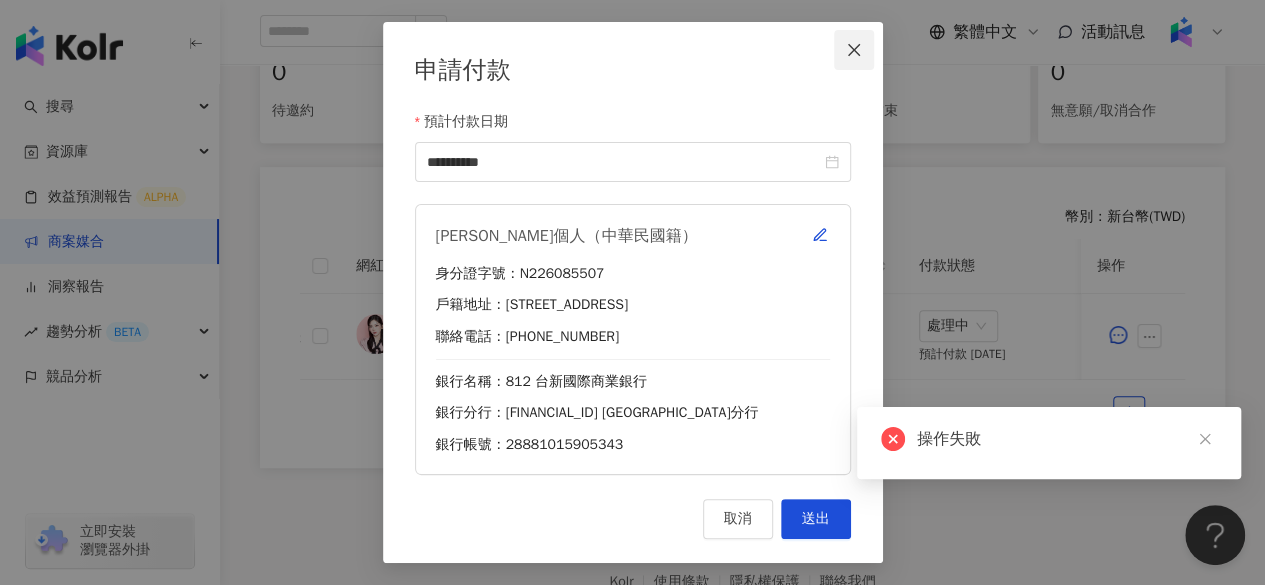 click at bounding box center [854, 50] 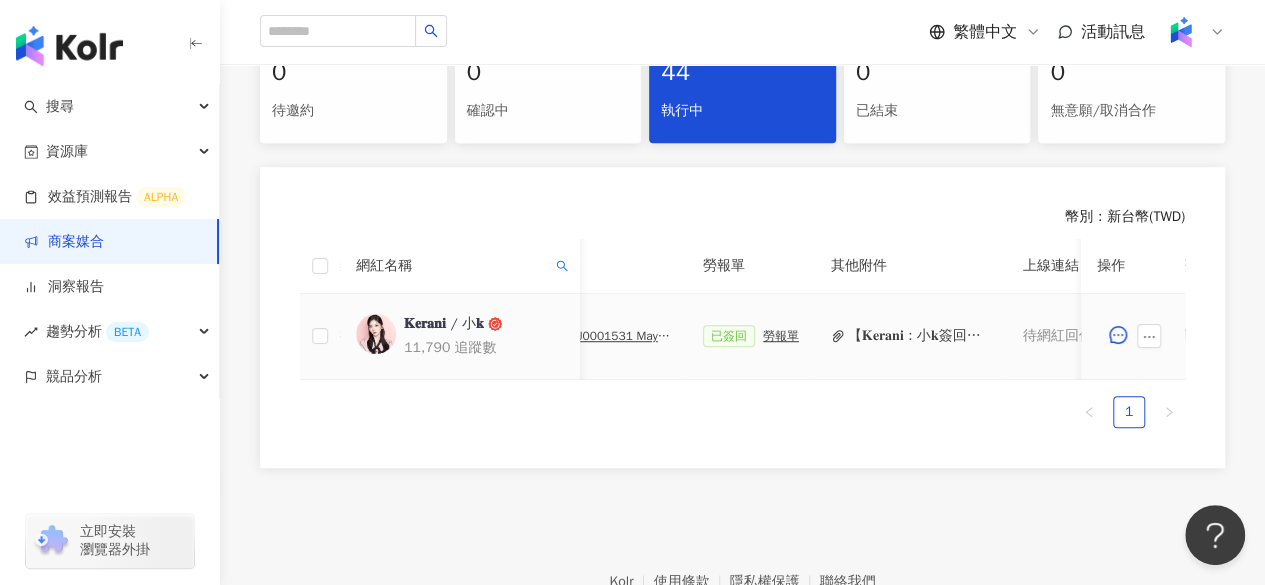scroll, scrollTop: 0, scrollLeft: 675, axis: horizontal 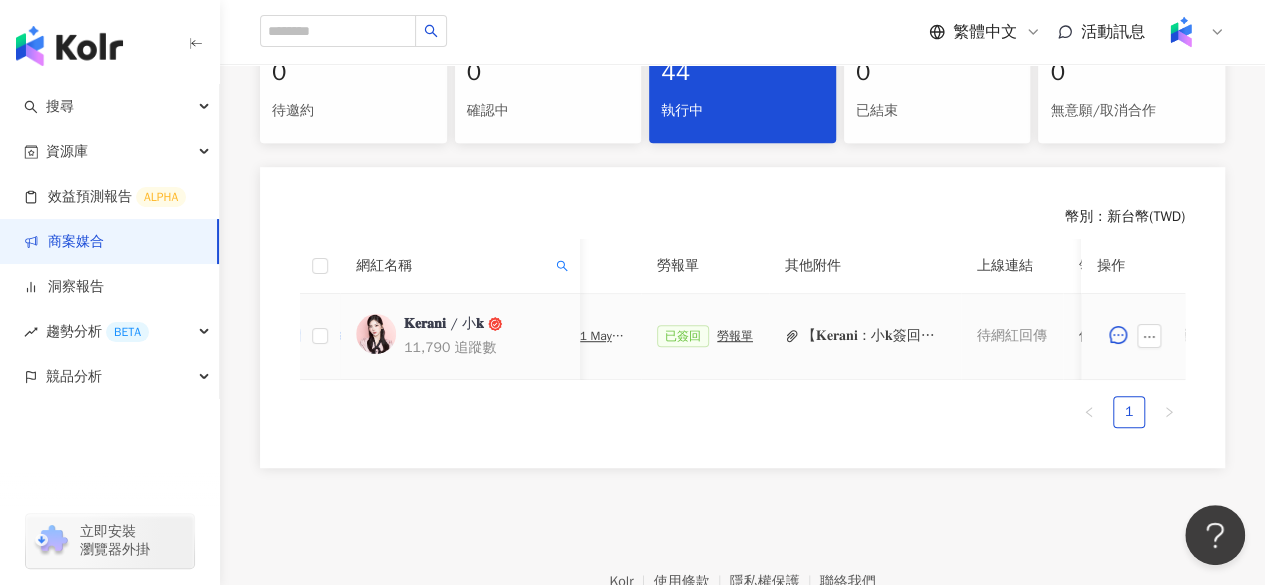 click on "𝐊𝐞𝐫𝐚𝐧𝐢 / 小𝐤" at bounding box center [444, 324] 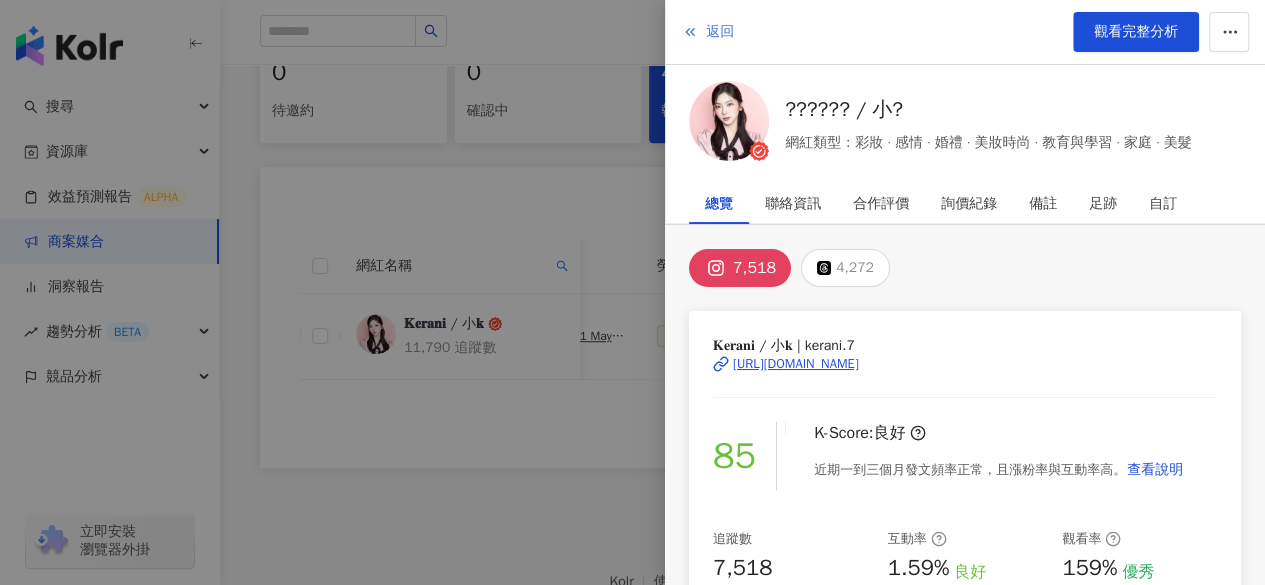 click on "返回" at bounding box center [708, 32] 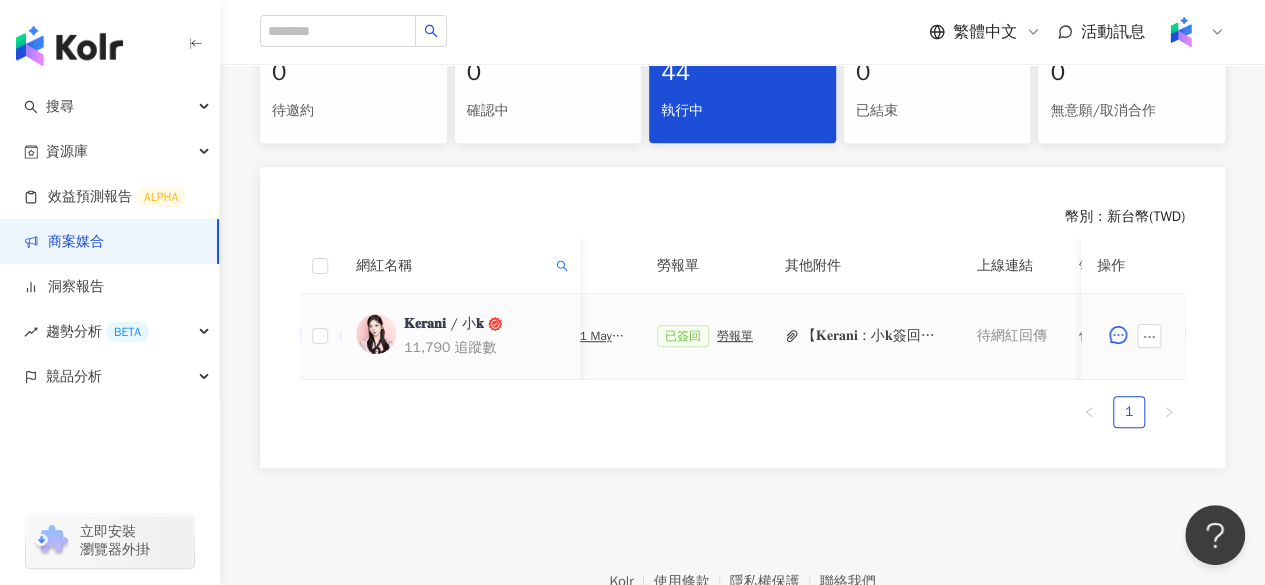 click on "勞報單" at bounding box center [735, 336] 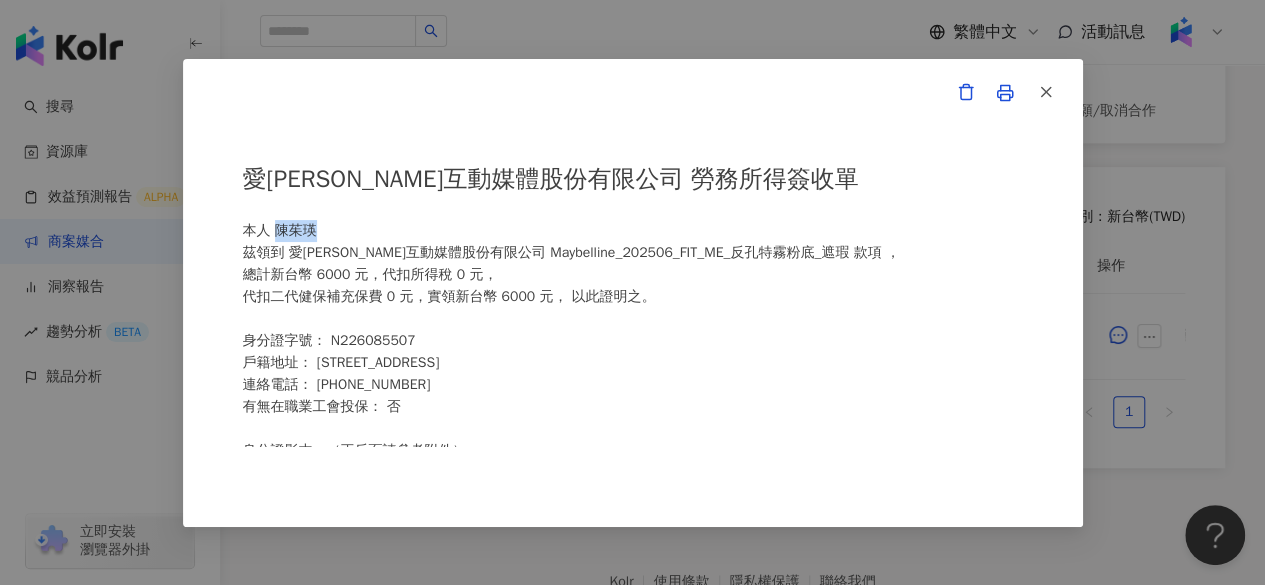 drag, startPoint x: 274, startPoint y: 225, endPoint x: 332, endPoint y: 223, distance: 58.034473 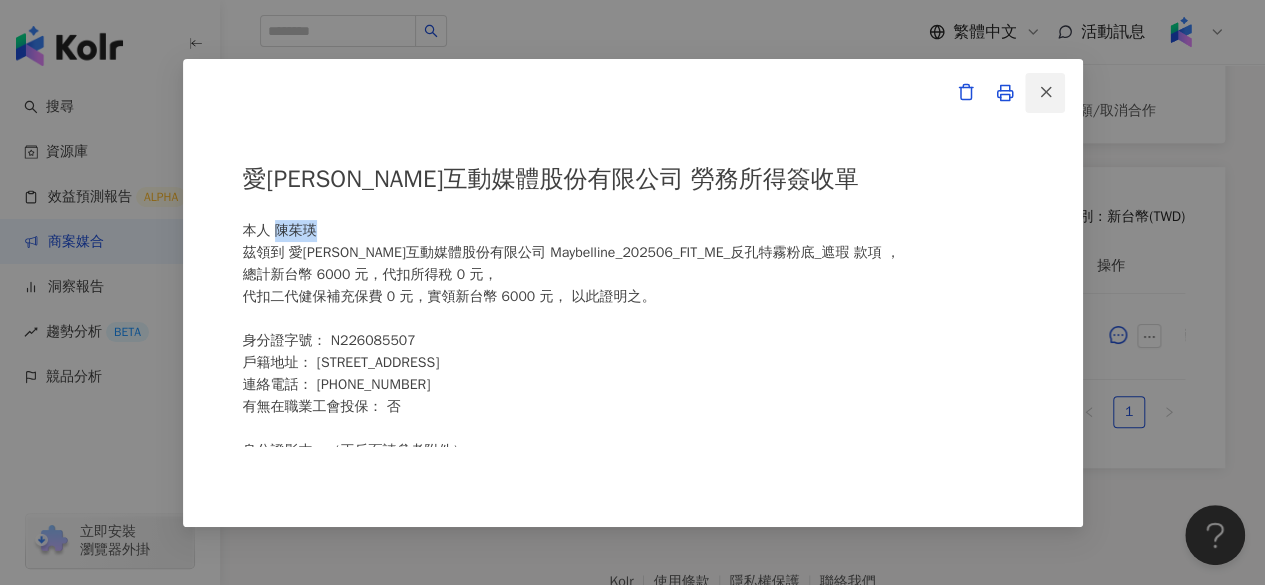 click at bounding box center [1046, 92] 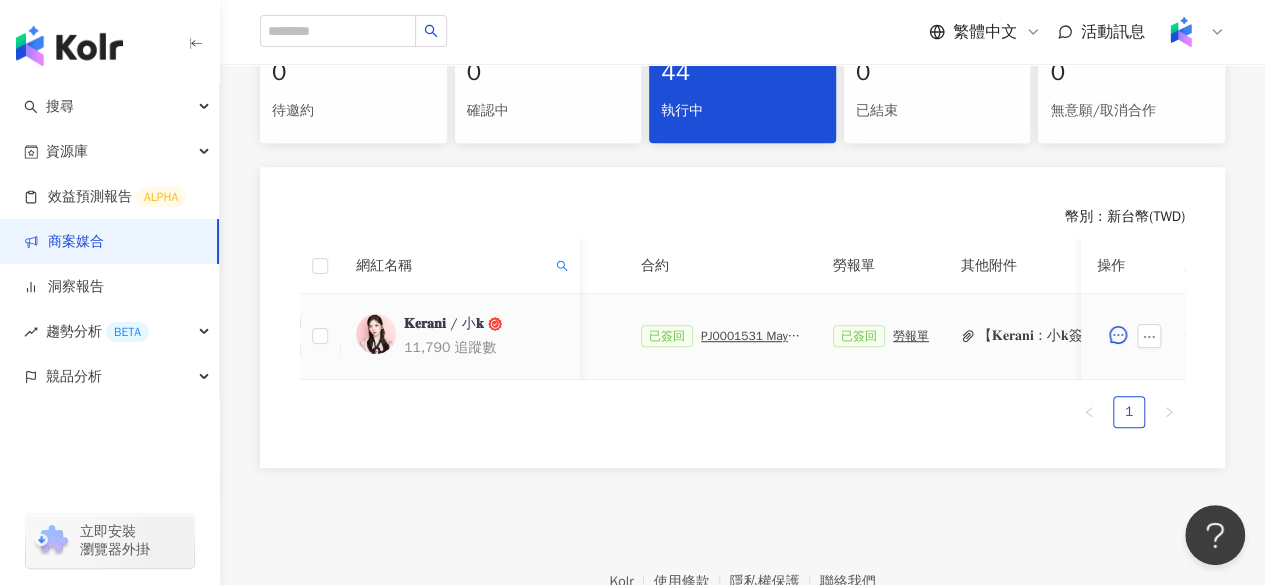 scroll, scrollTop: 0, scrollLeft: 494, axis: horizontal 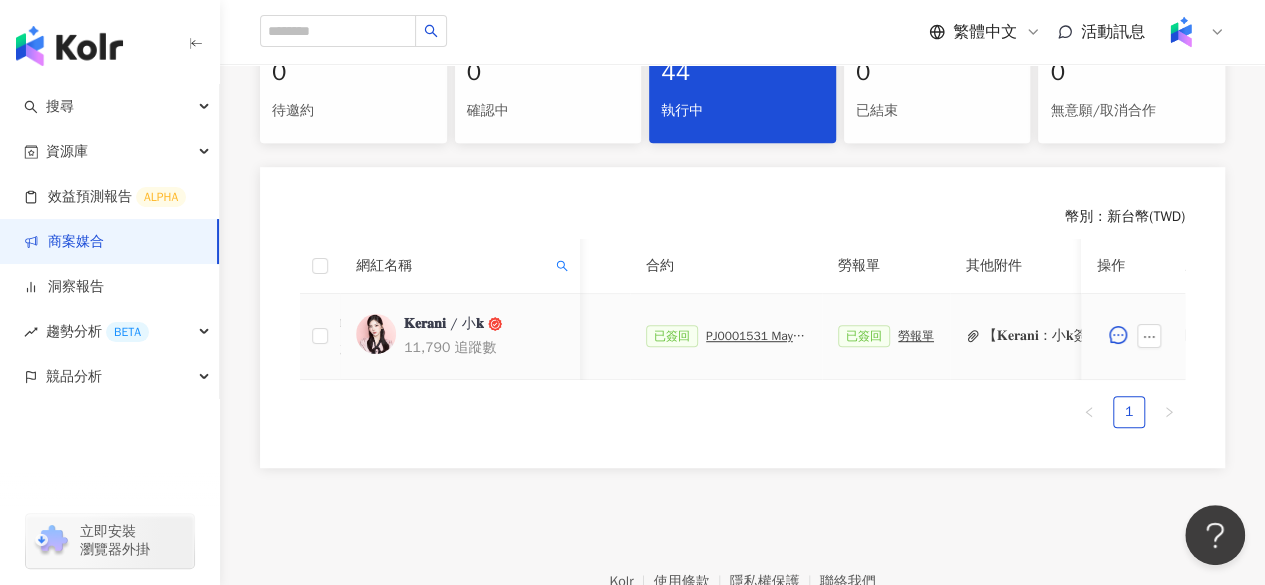 click on "已簽回 PJ0001531 Maybelline_202506_FIT_ME_反孔特霧粉底_遮瑕_萊雅備忘錄" at bounding box center [726, 336] 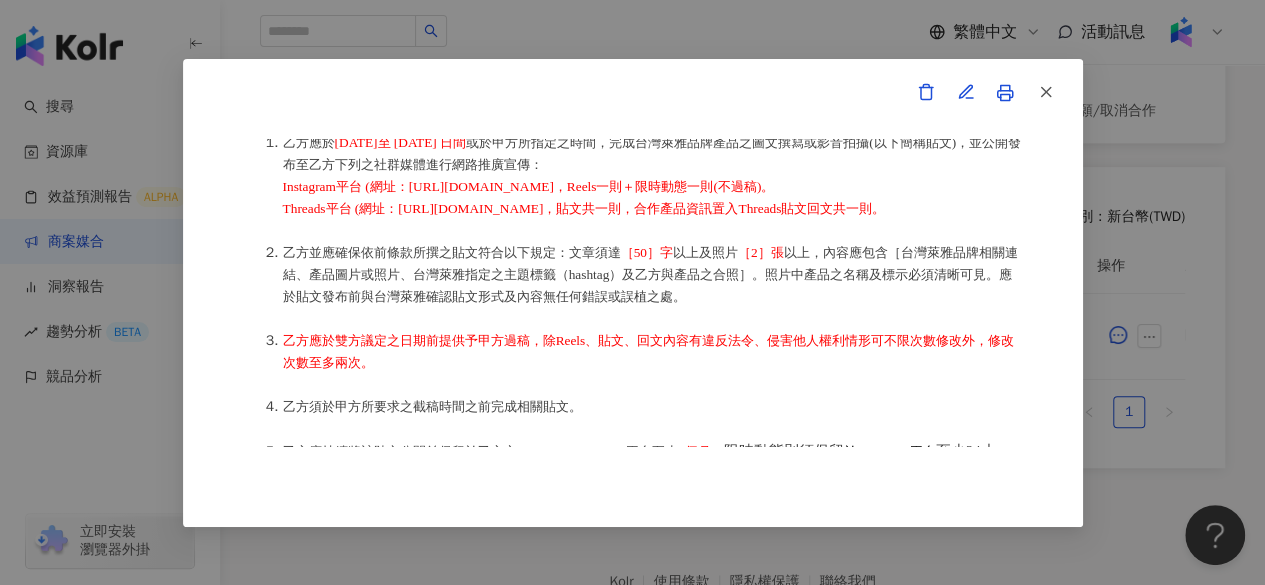 scroll, scrollTop: 529, scrollLeft: 0, axis: vertical 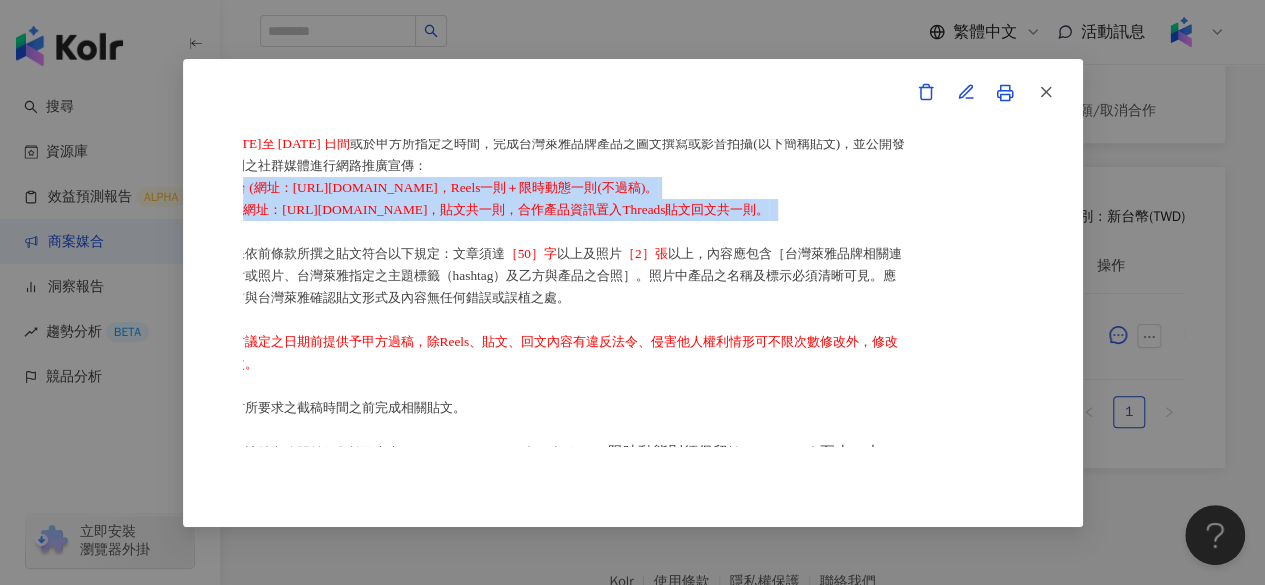 drag, startPoint x: 283, startPoint y: 203, endPoint x: 874, endPoint y: 229, distance: 591.57166 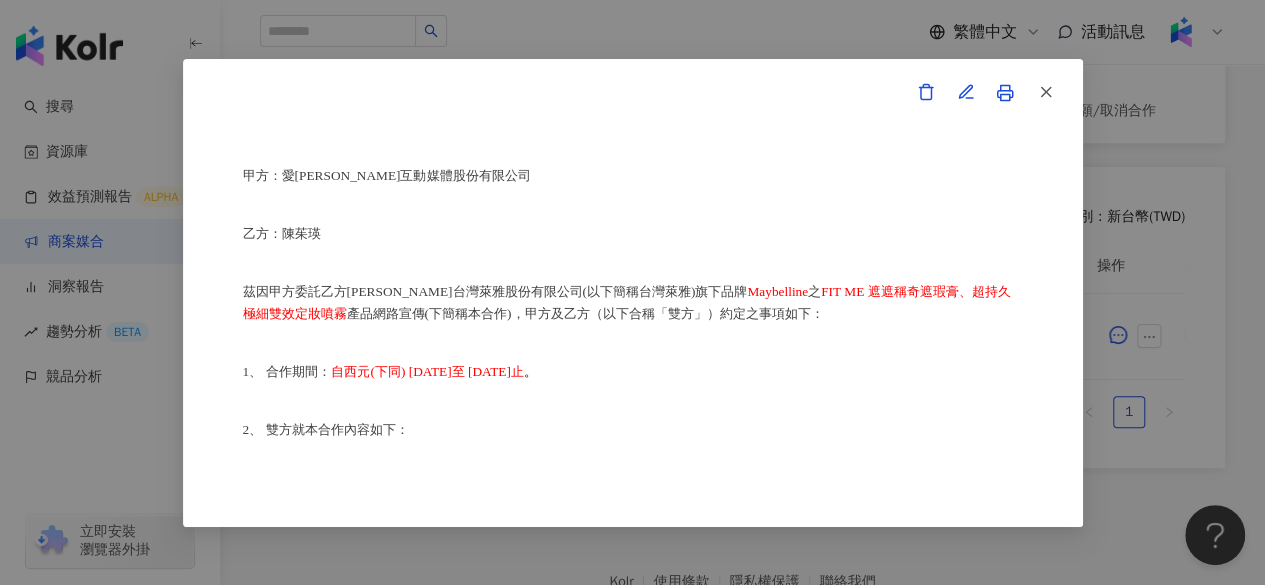 scroll, scrollTop: 0, scrollLeft: 0, axis: both 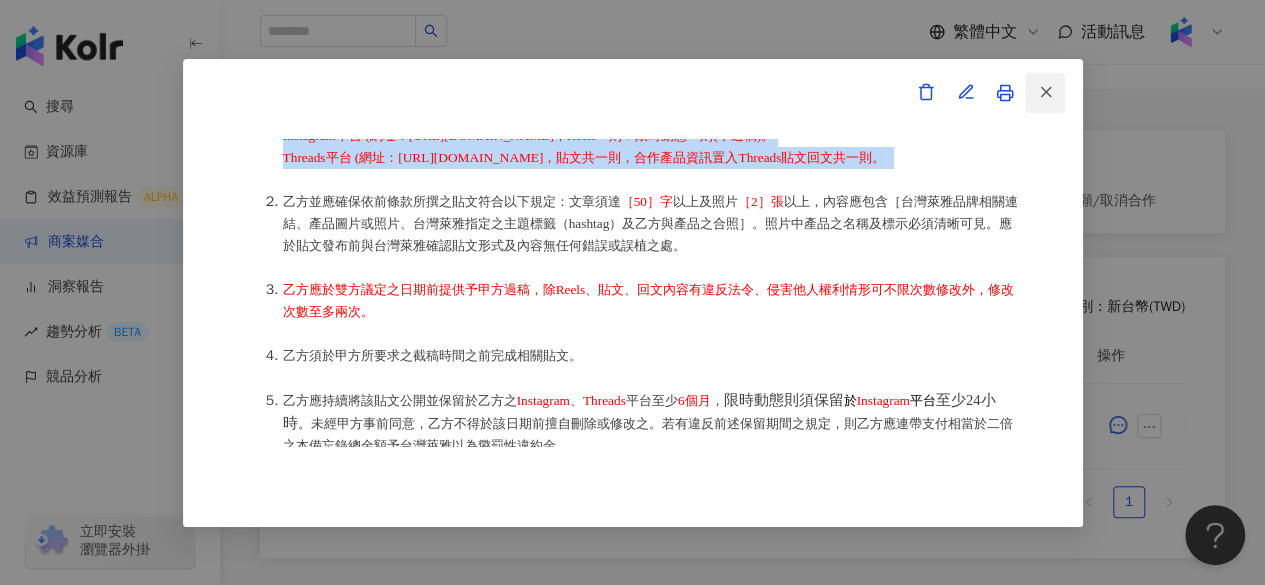click 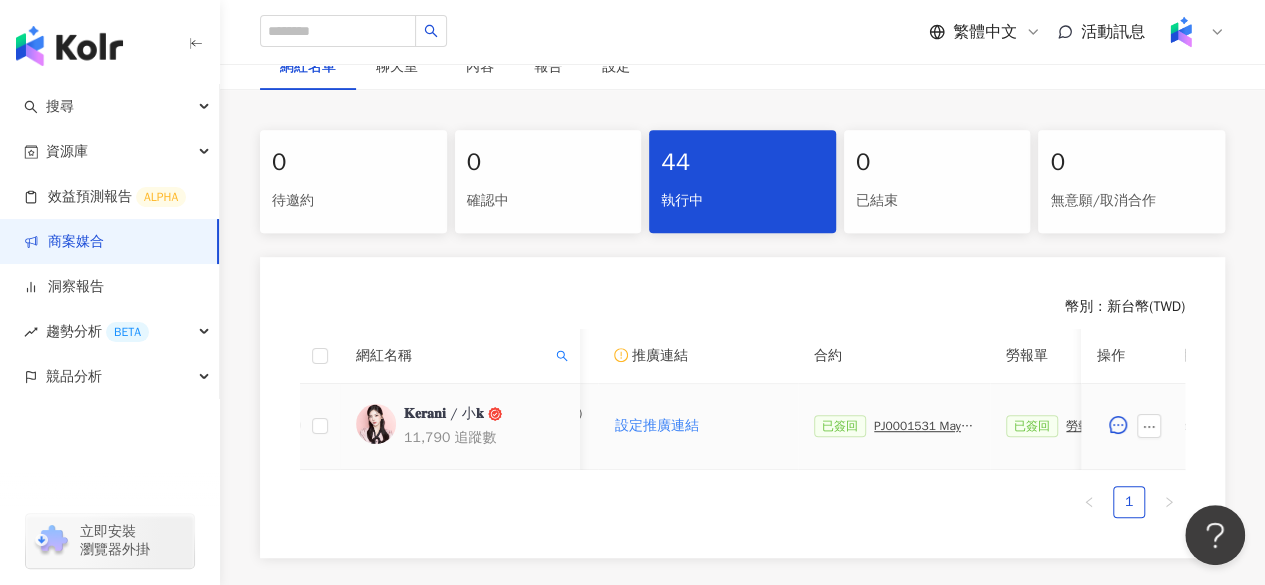 scroll, scrollTop: 0, scrollLeft: 333, axis: horizontal 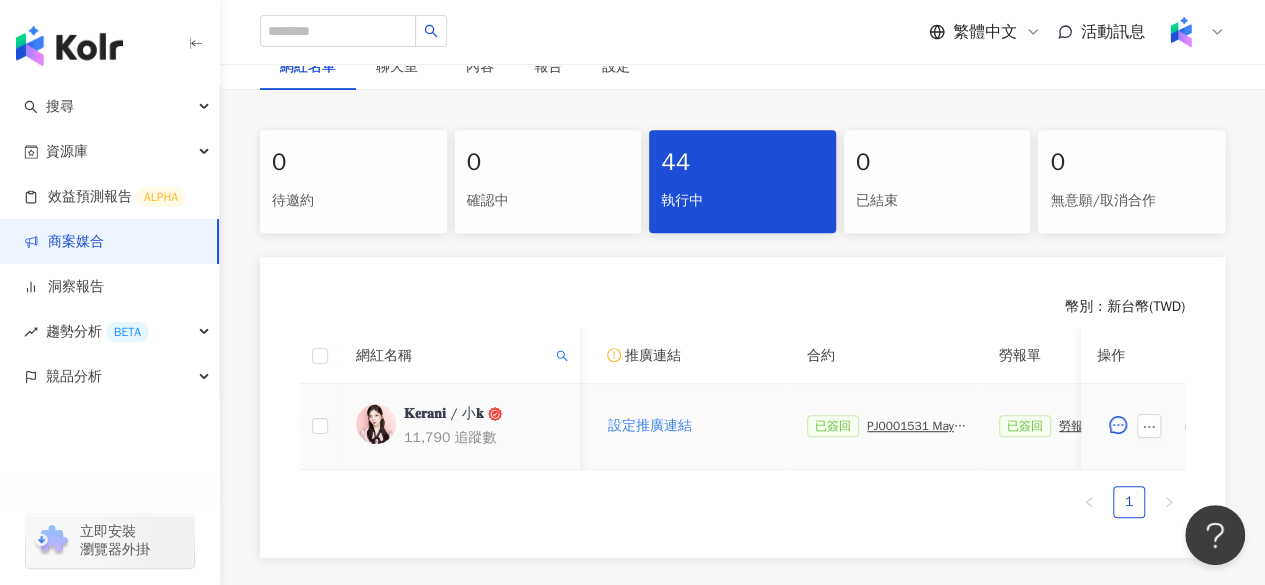 click on "PJ0001531 Maybelline_202506_FIT_ME_反孔特霧粉底_遮瑕_萊雅備忘錄" at bounding box center [917, 426] 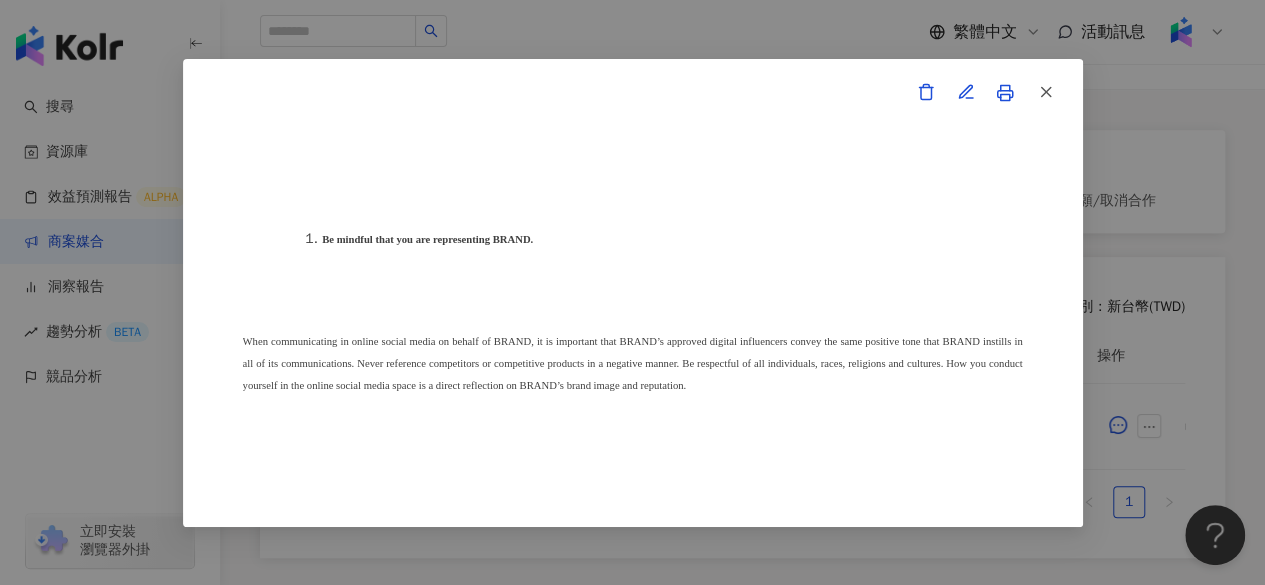 scroll, scrollTop: 7086, scrollLeft: 0, axis: vertical 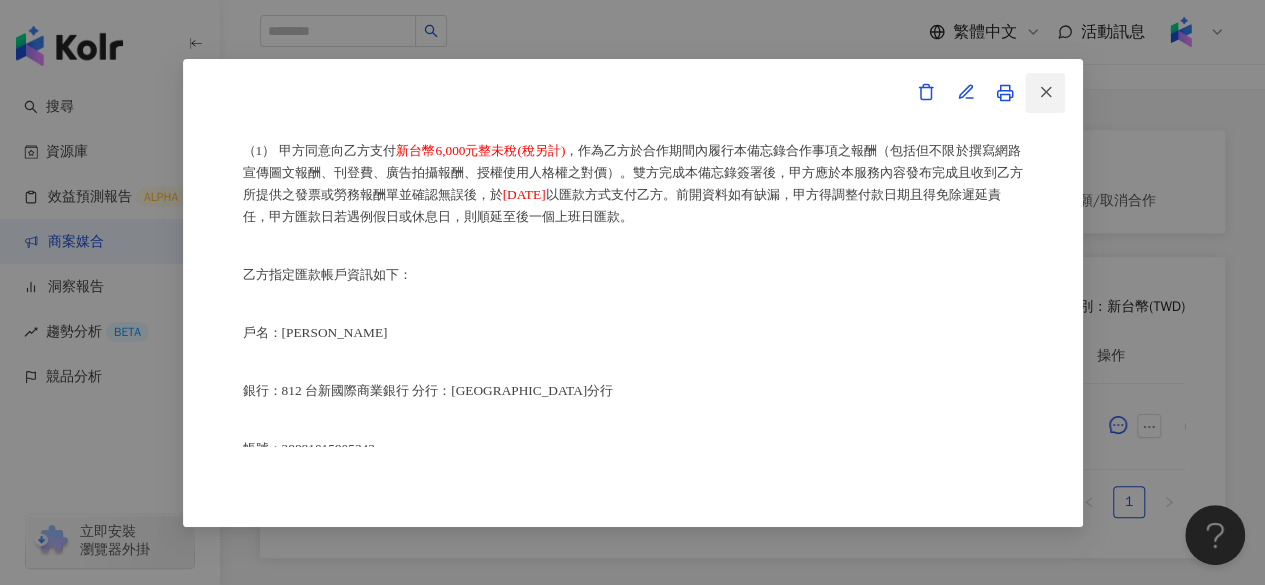 click at bounding box center [1045, 93] 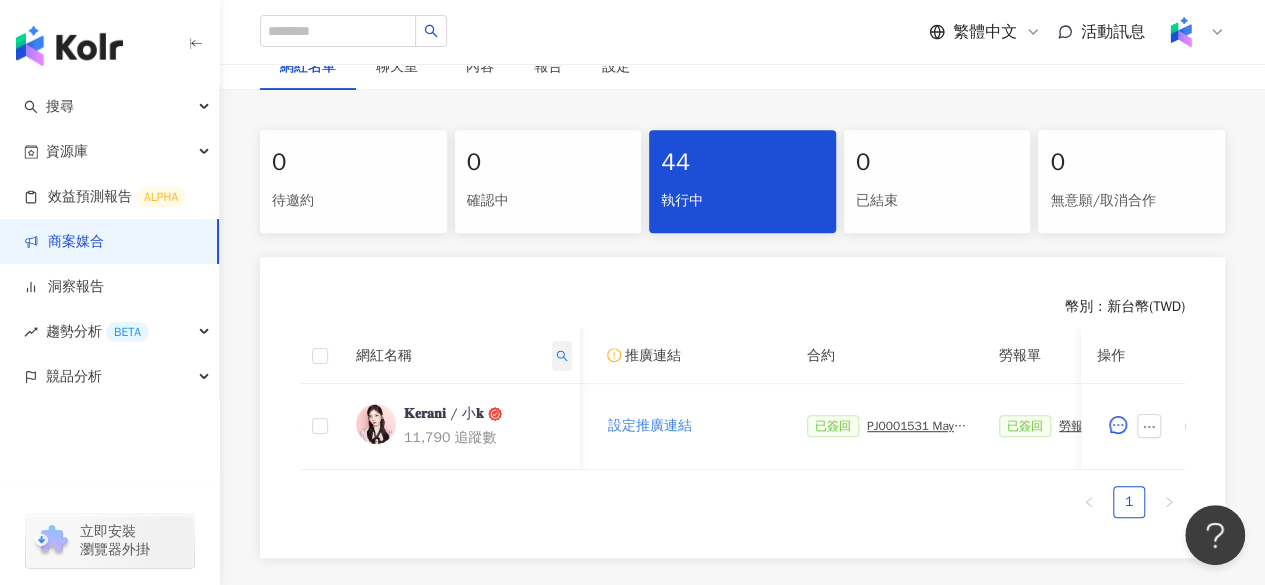 click 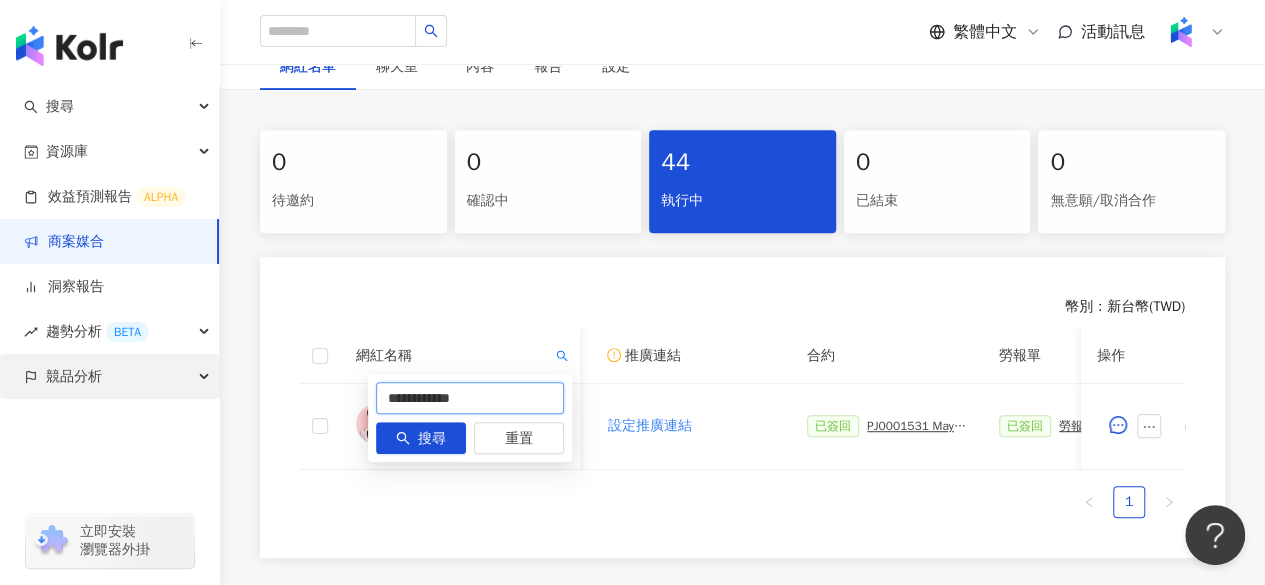 drag, startPoint x: 441, startPoint y: 392, endPoint x: 92, endPoint y: 395, distance: 349.0129 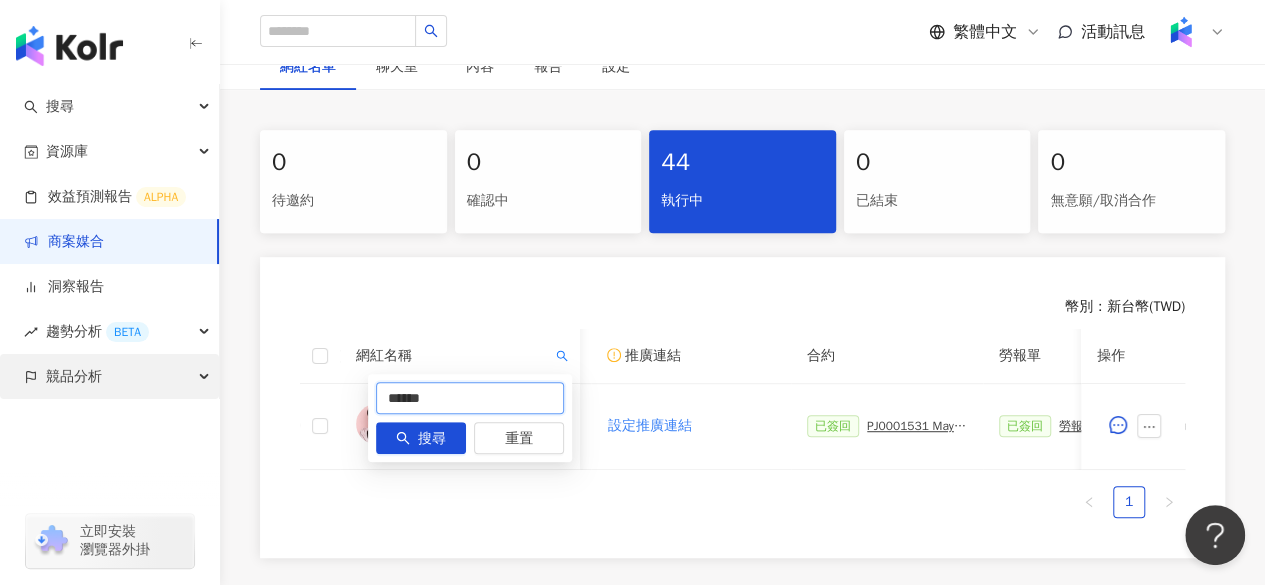 type on "******" 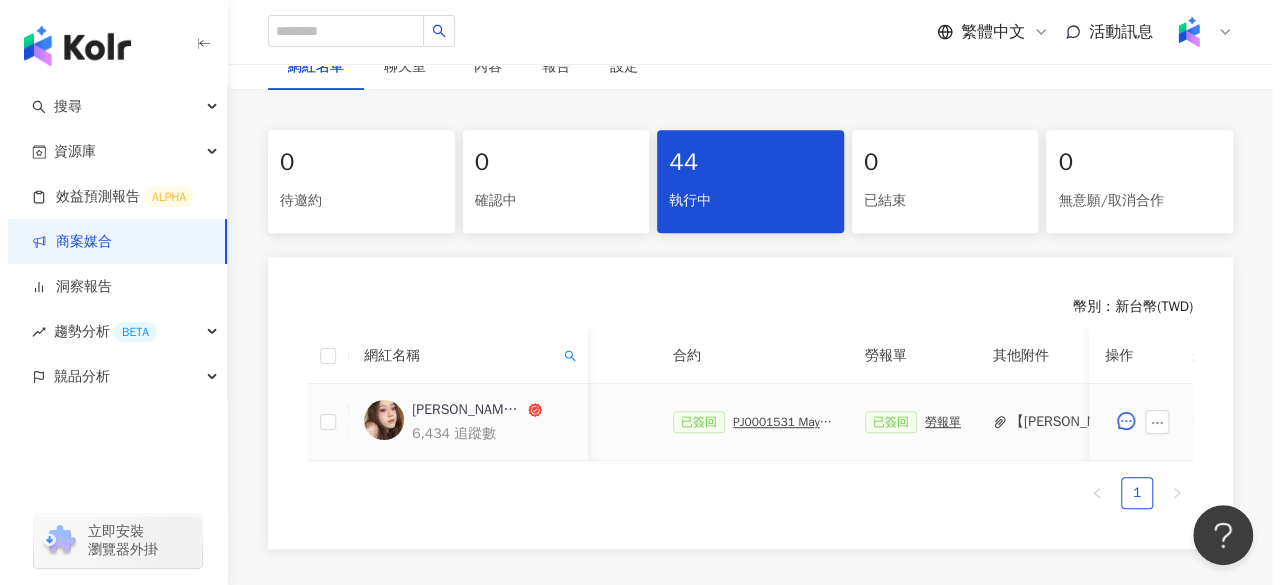 scroll, scrollTop: 0, scrollLeft: 462, axis: horizontal 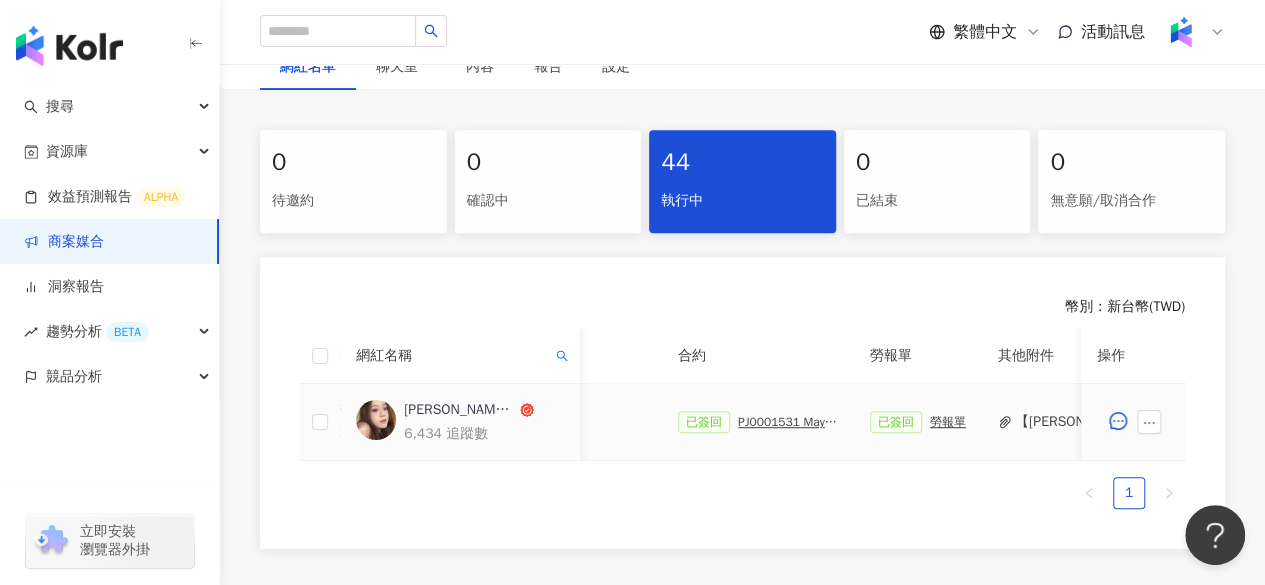 click on "【[PERSON_NAME] makeup簽回】勞務所得簽收單_MAYBELLINE_202506_FIT_ME_反孔特霧粉底_遮瑕.pdf" at bounding box center [1086, 422] 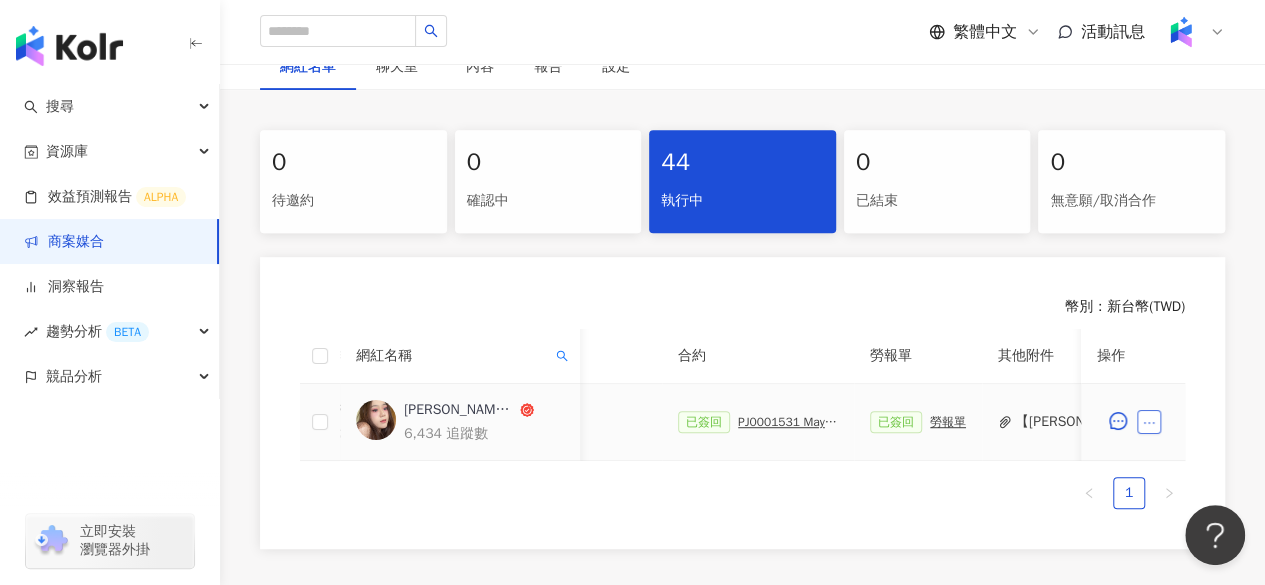 click 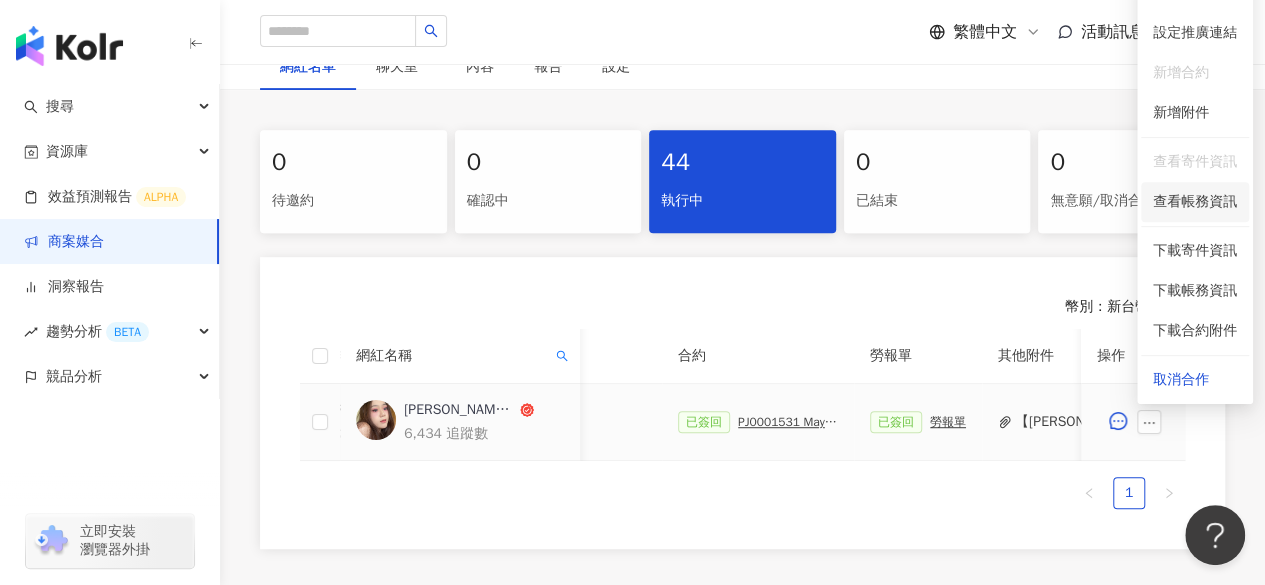 click on "查看帳務資訊" at bounding box center (1195, 202) 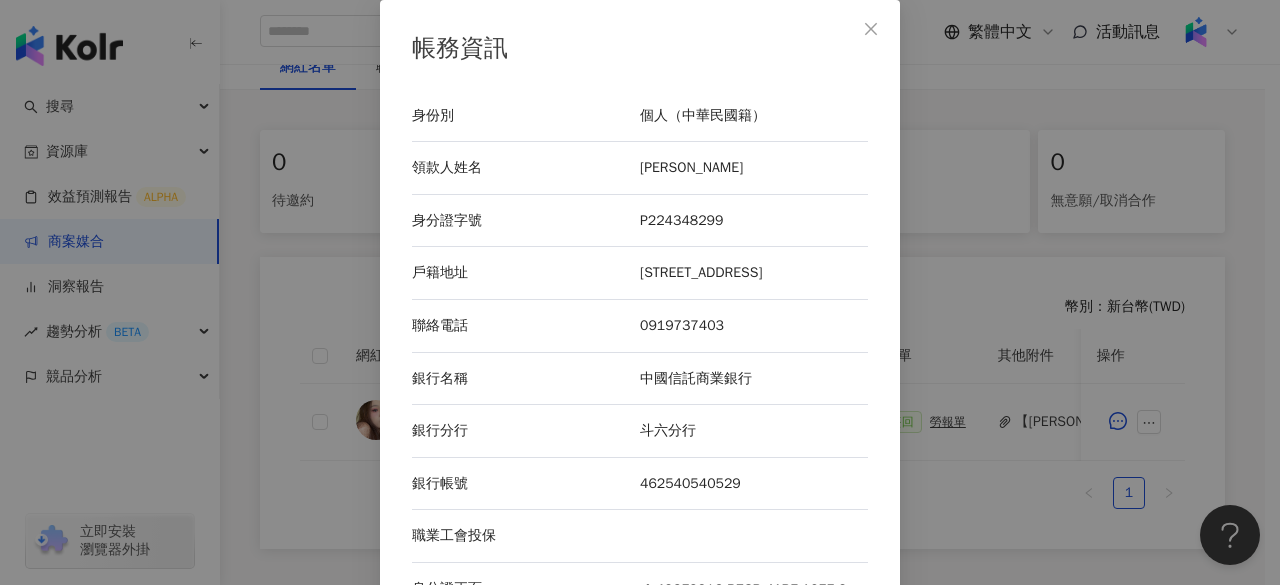 scroll, scrollTop: 162, scrollLeft: 0, axis: vertical 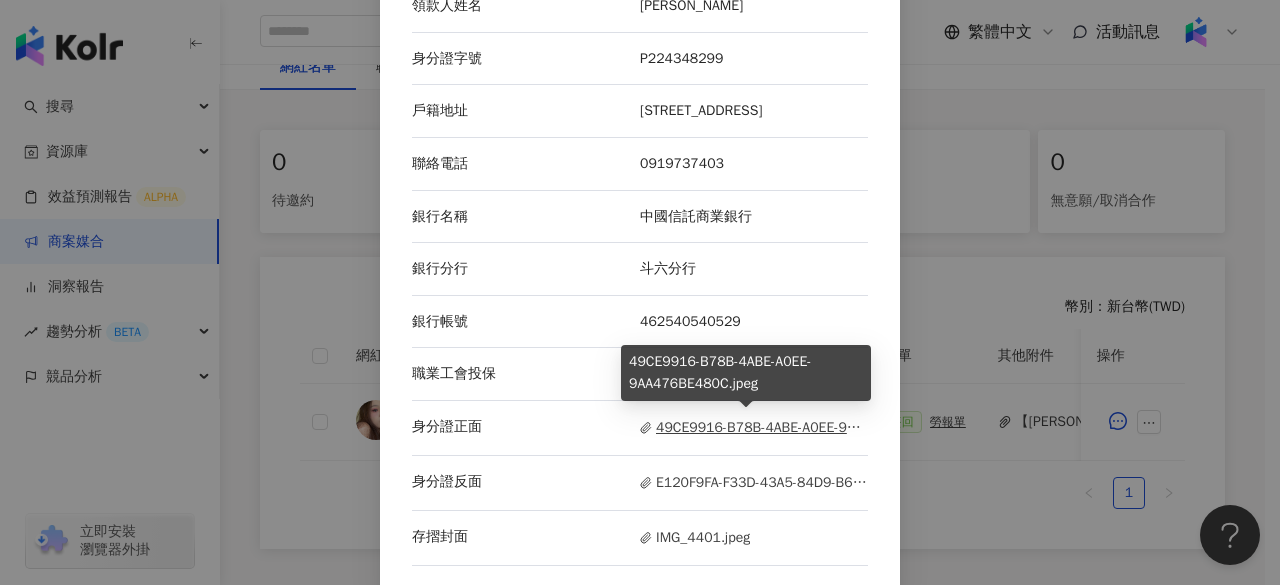click on "49CE9916-B78B-4ABE-A0EE-9AA476BE480C.jpeg" at bounding box center (754, 428) 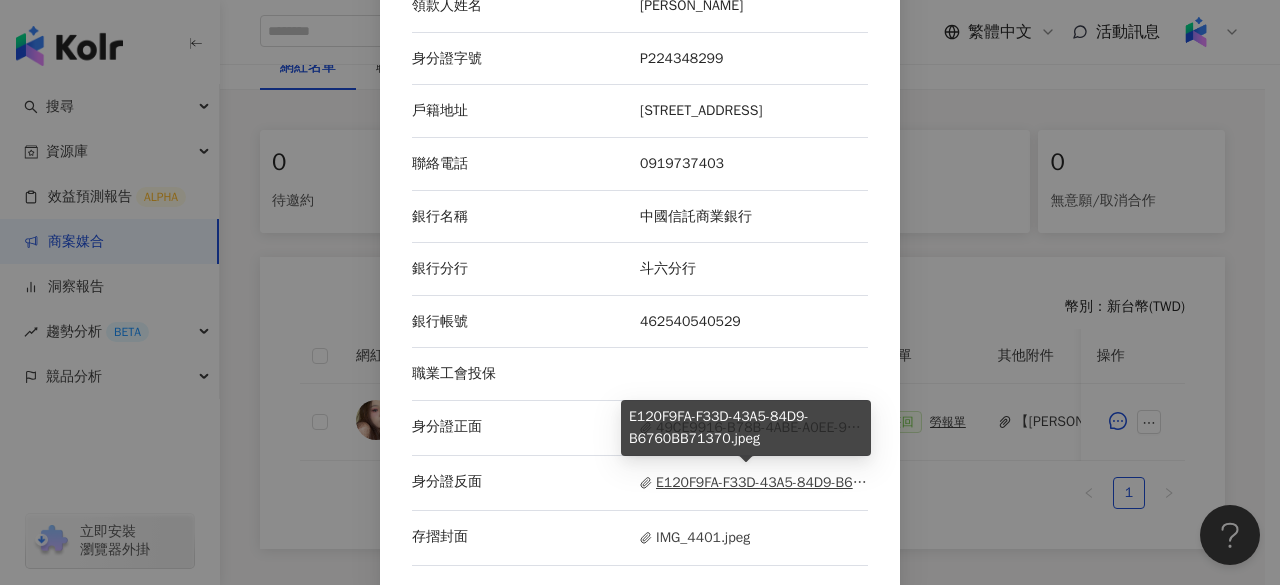 click on "E120F9FA-F33D-43A5-84D9-B6760BB71370.jpeg" at bounding box center (754, 483) 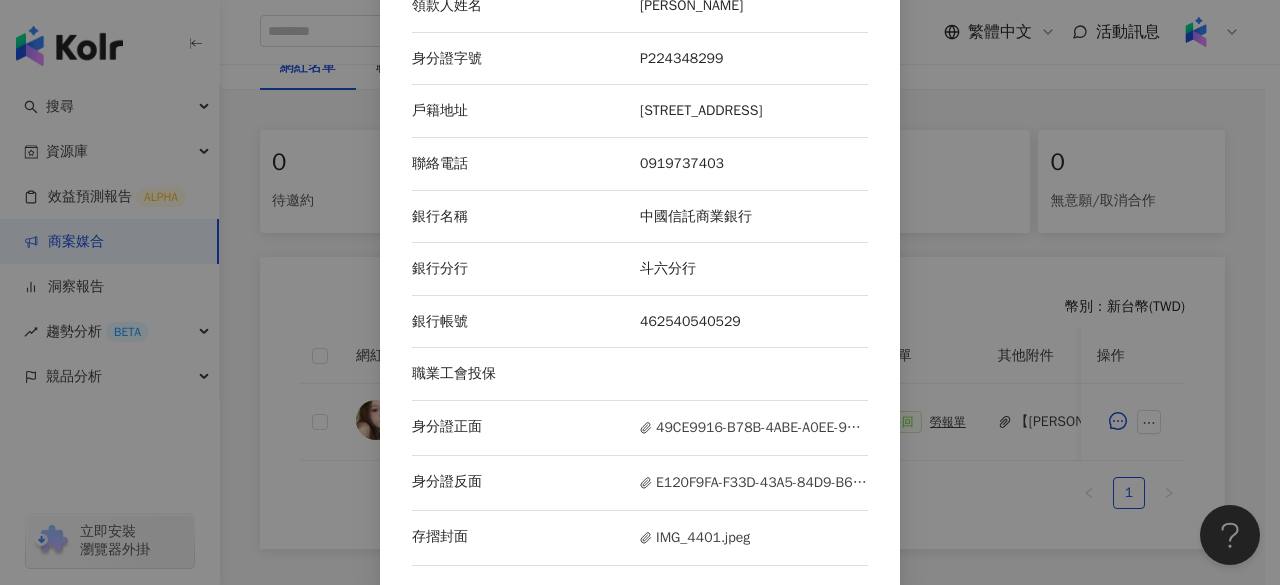 click on "存摺封面 IMG_4401.jpeg" at bounding box center [640, 538] 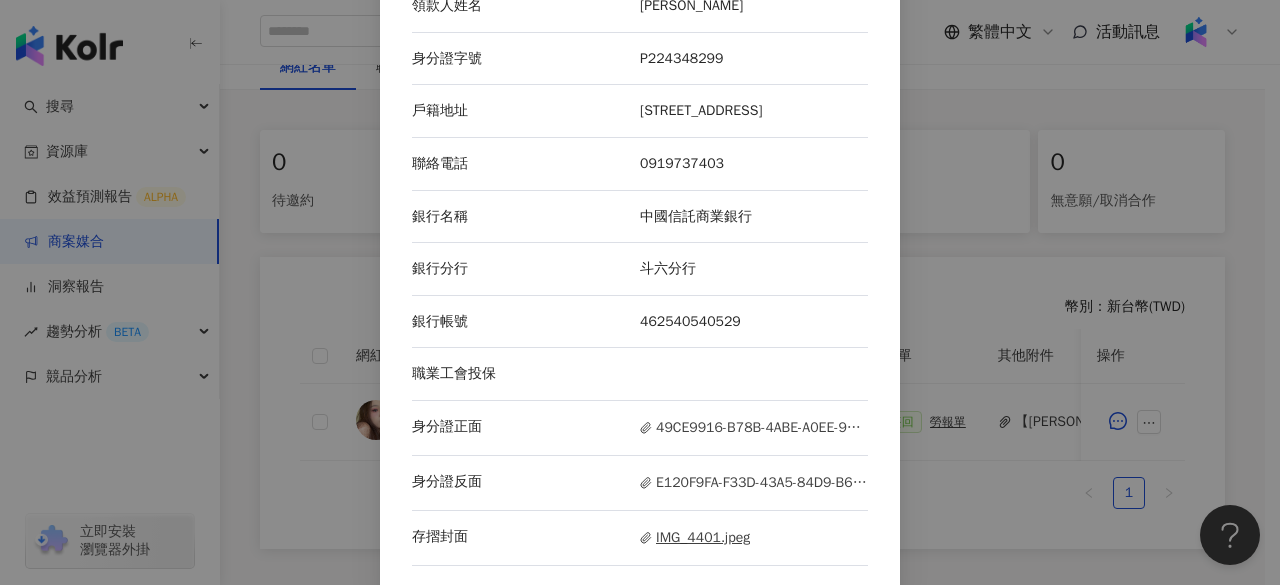 click on "IMG_4401.jpeg" at bounding box center [695, 538] 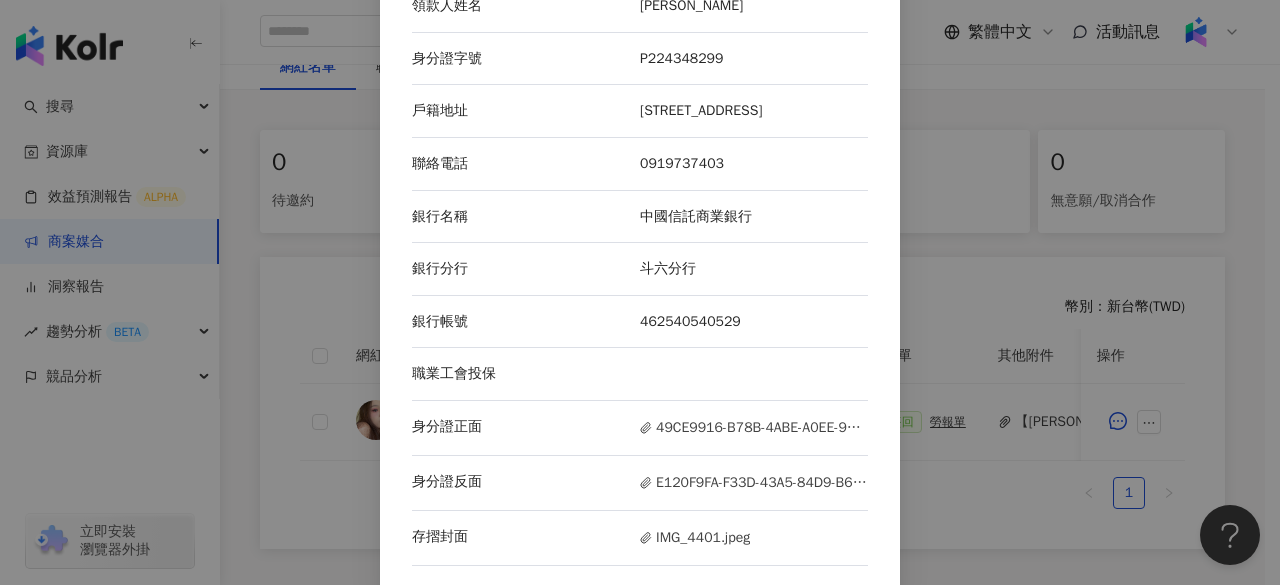 scroll, scrollTop: 146, scrollLeft: 0, axis: vertical 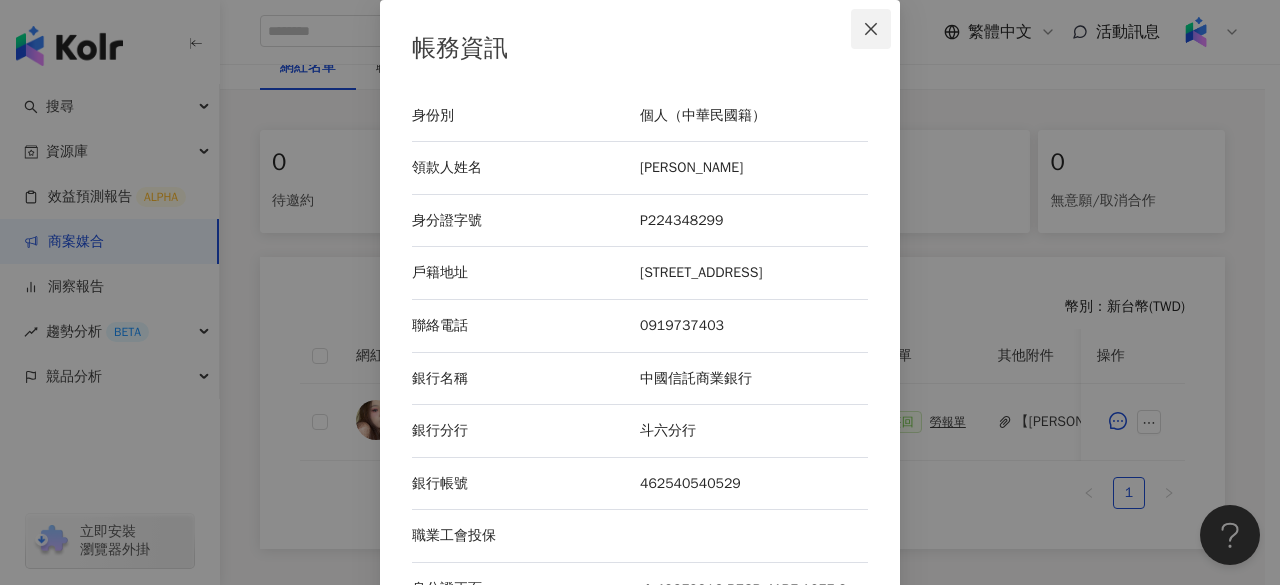 click at bounding box center [871, 29] 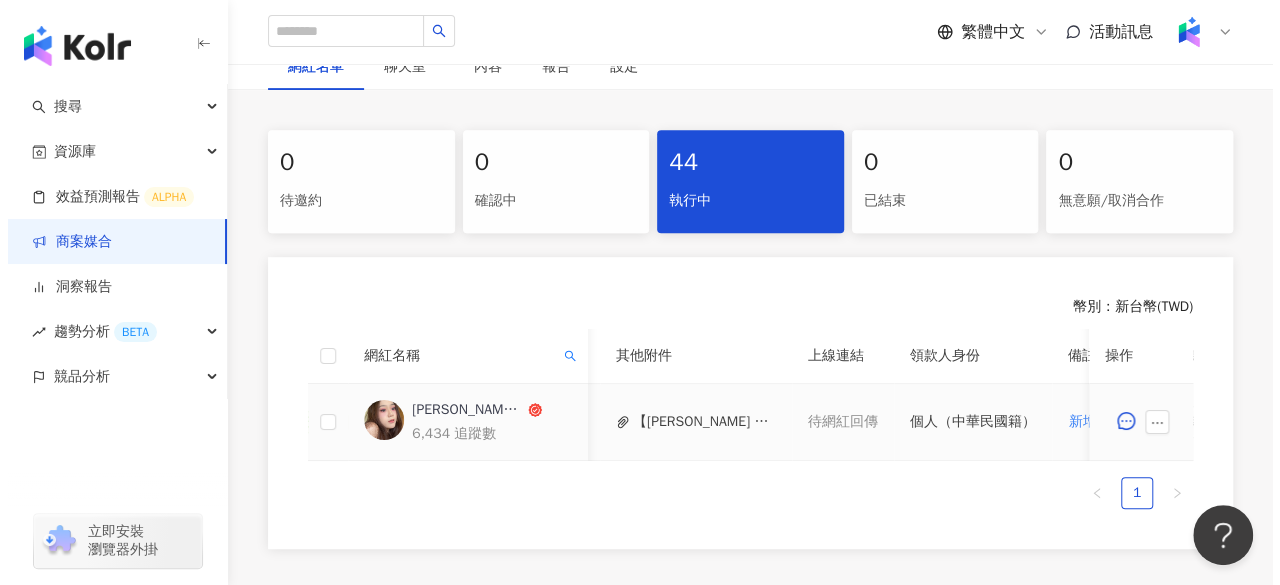 scroll, scrollTop: 0, scrollLeft: 1118, axis: horizontal 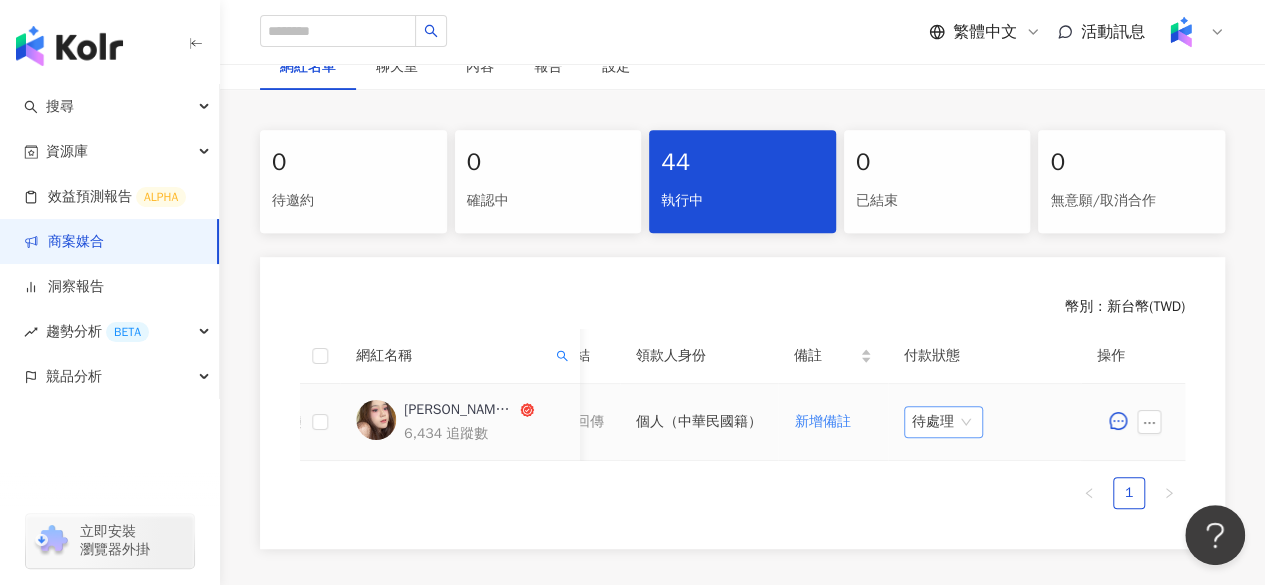 click on "待處理" at bounding box center [943, 422] 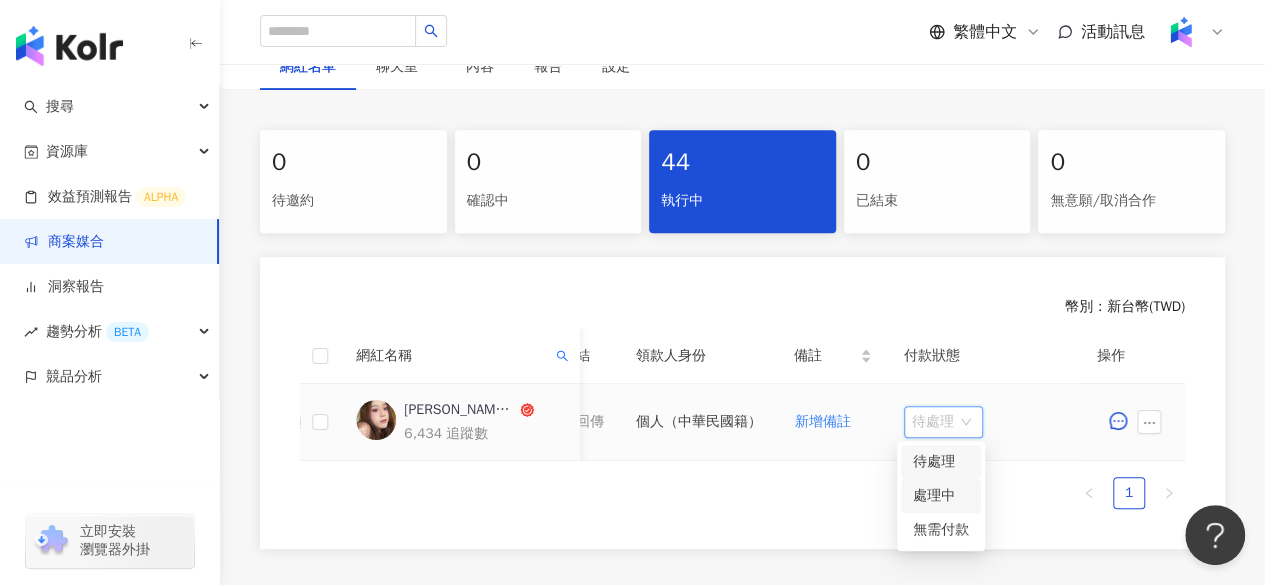 click on "處理中" at bounding box center (941, 496) 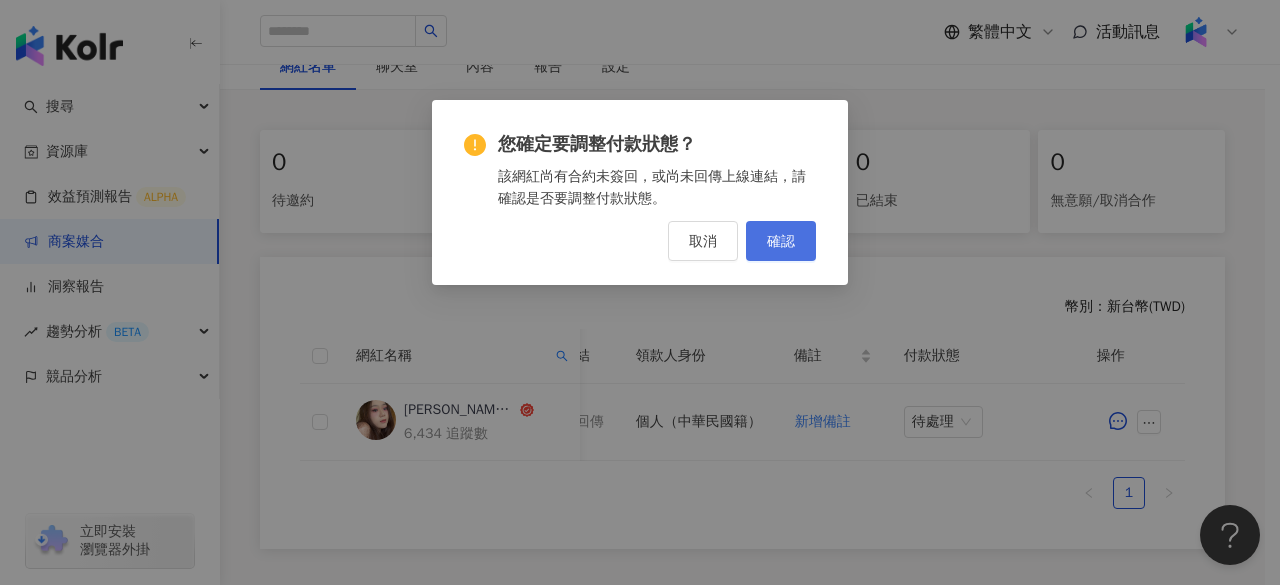 click on "確認" at bounding box center [781, 241] 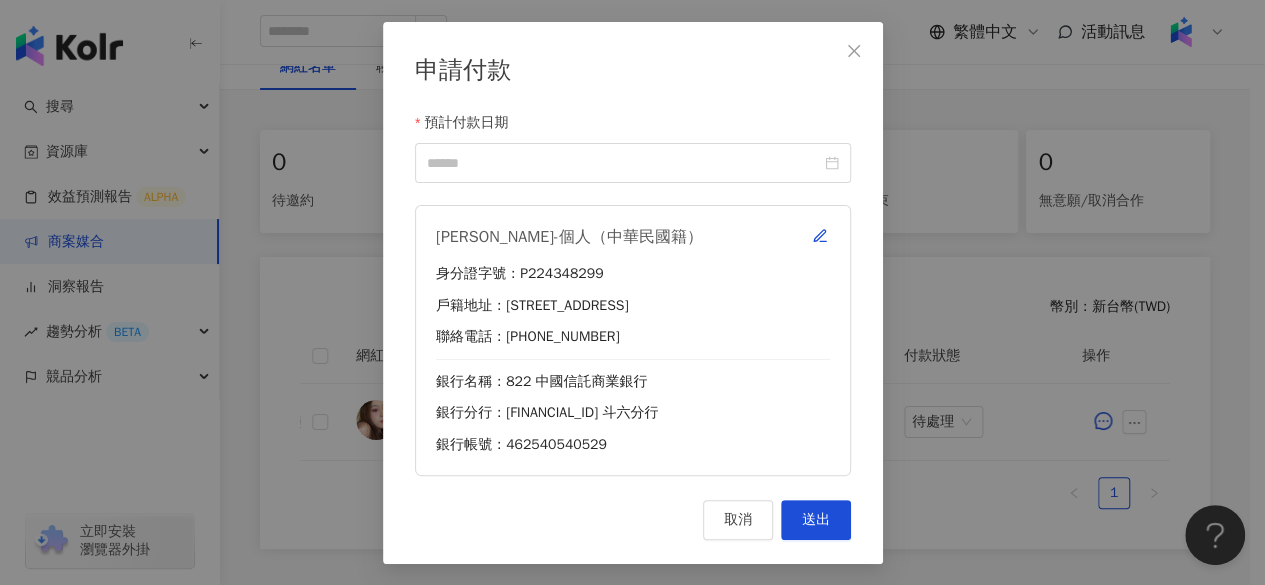 scroll, scrollTop: 0, scrollLeft: 1103, axis: horizontal 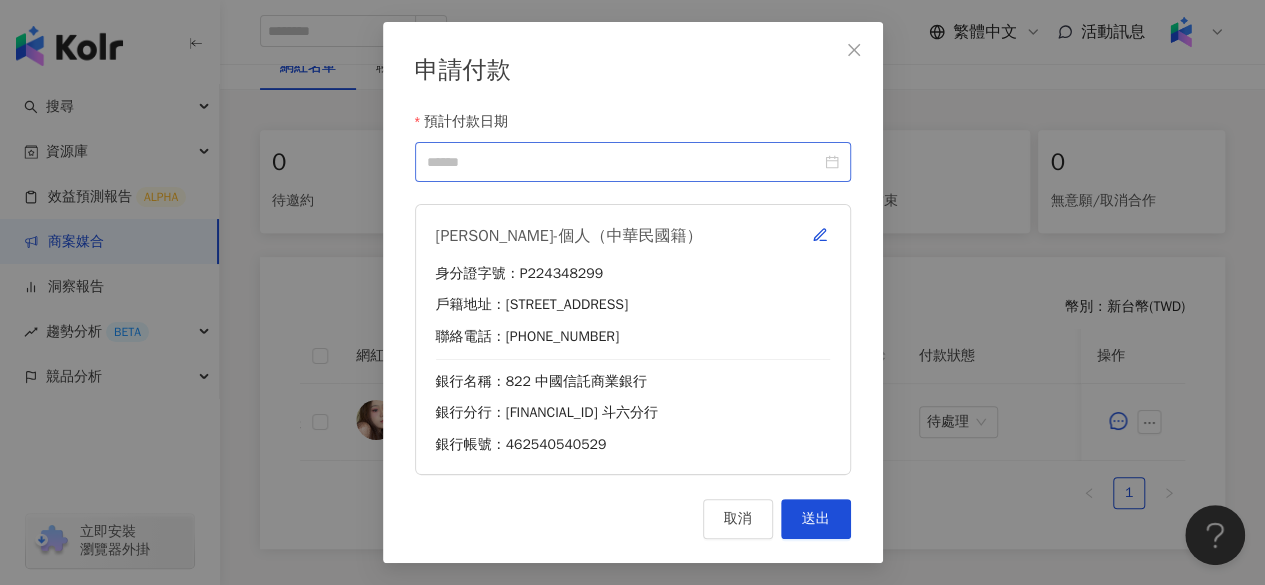 click at bounding box center (633, 162) 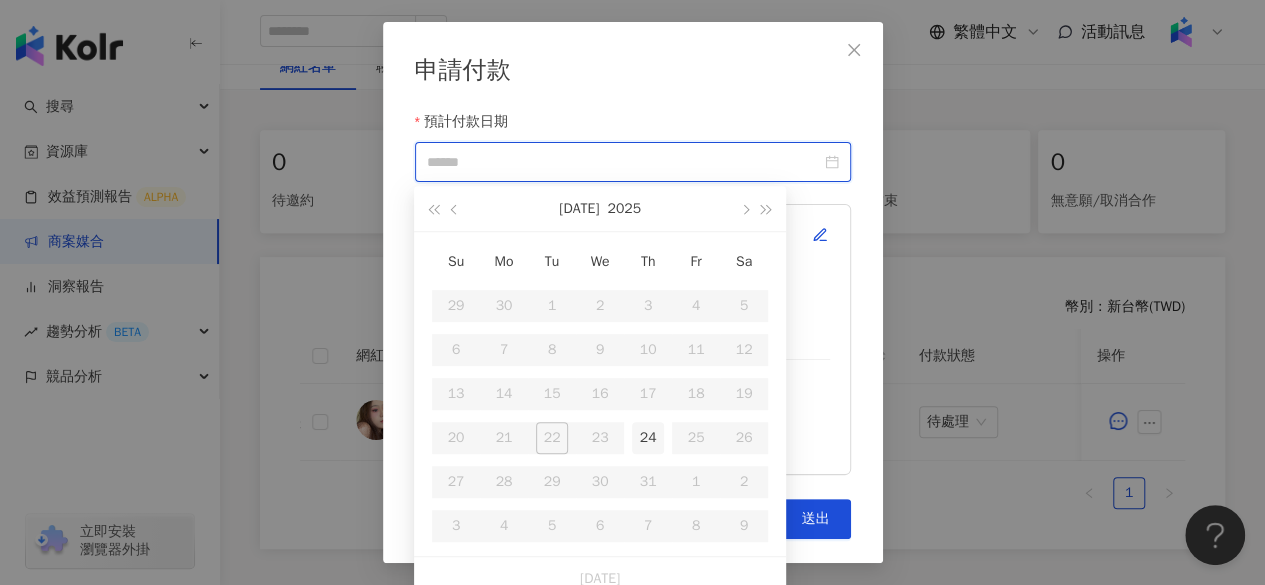 type on "**********" 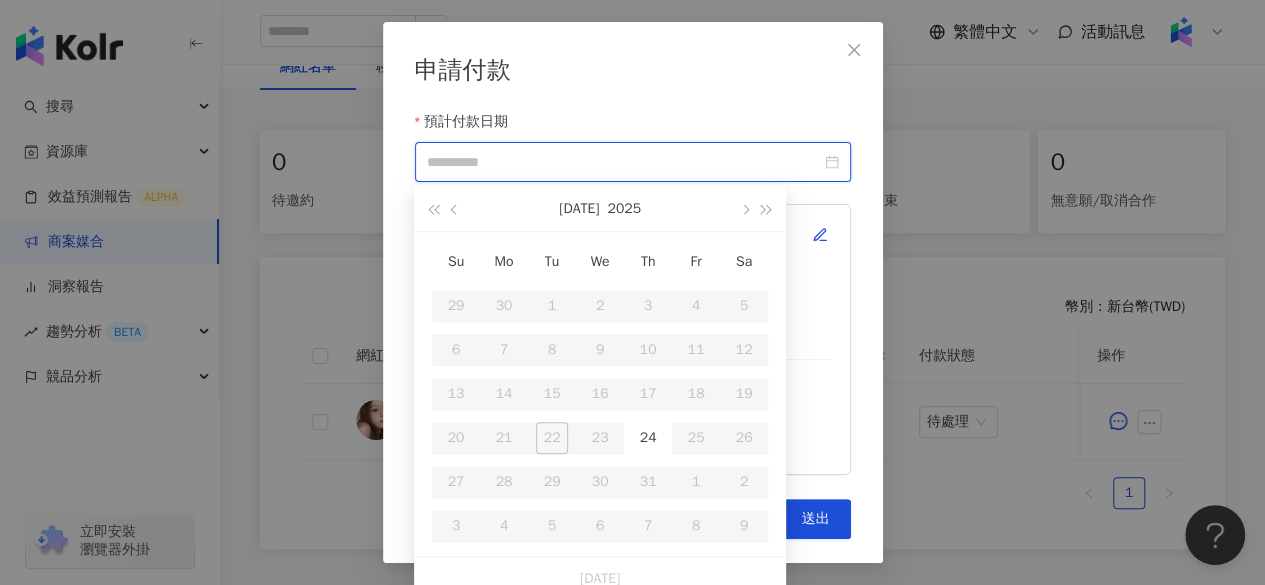 type 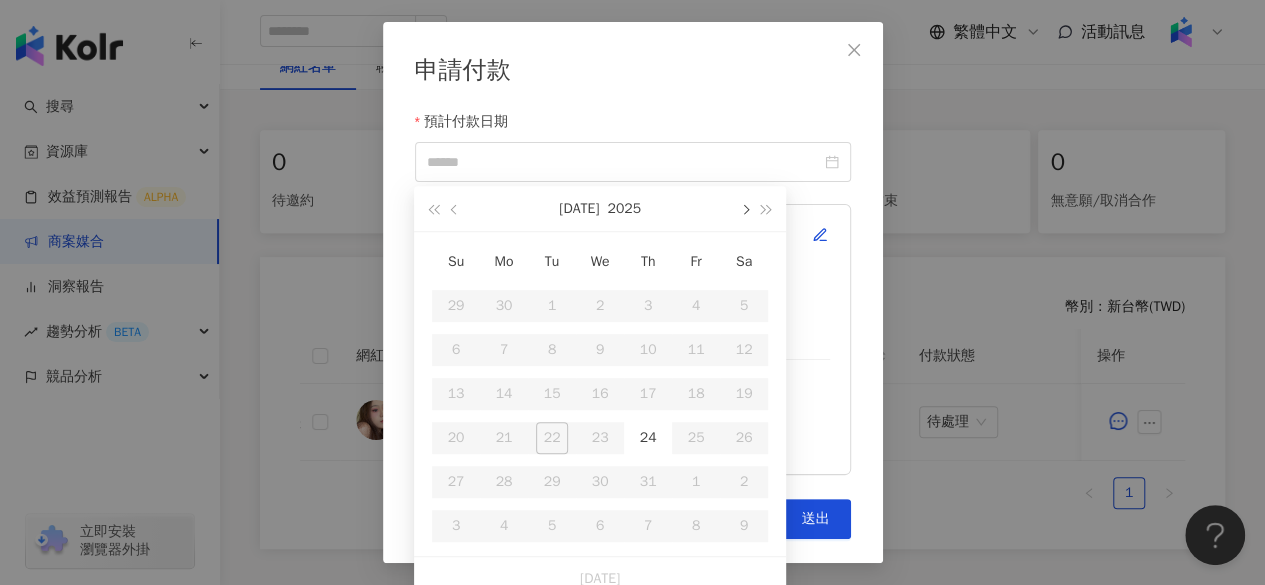 click at bounding box center (744, 208) 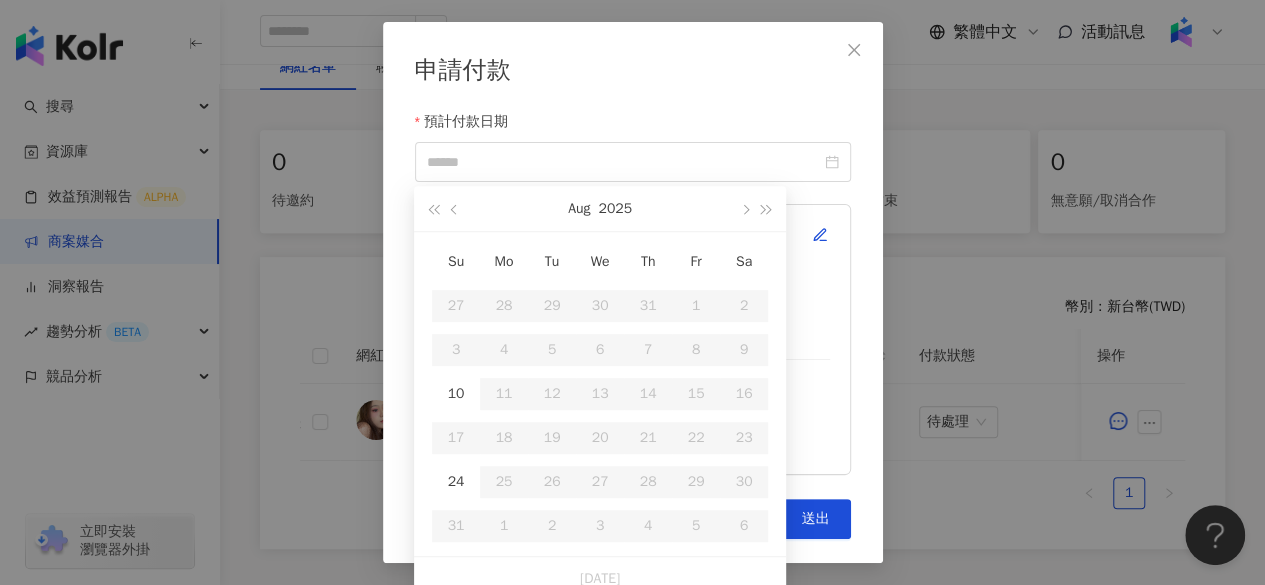 click 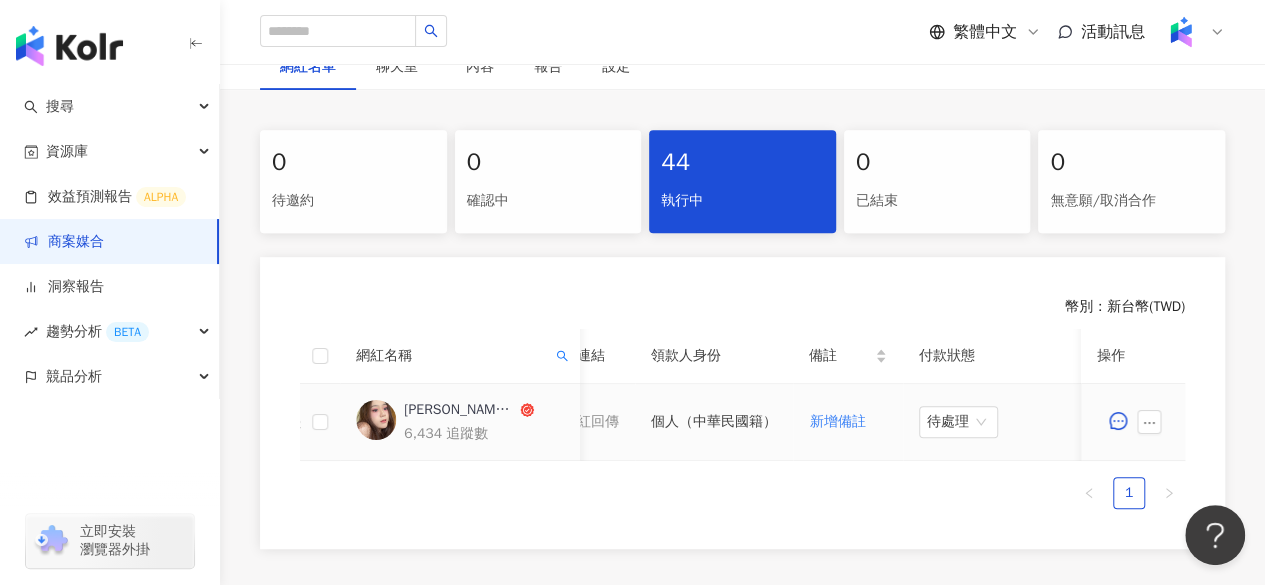 scroll, scrollTop: 0, scrollLeft: 564, axis: horizontal 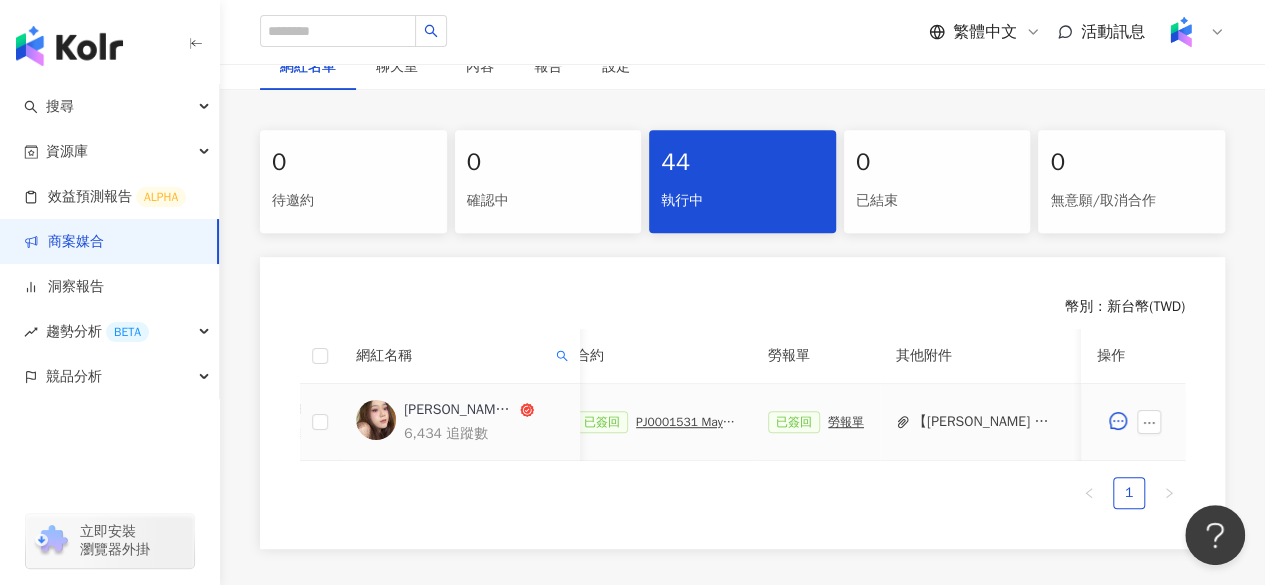 click on "PJ0001531 Maybelline_202506_FIT_ME_反孔特霧粉底_遮瑕_萊雅備忘錄" at bounding box center [686, 422] 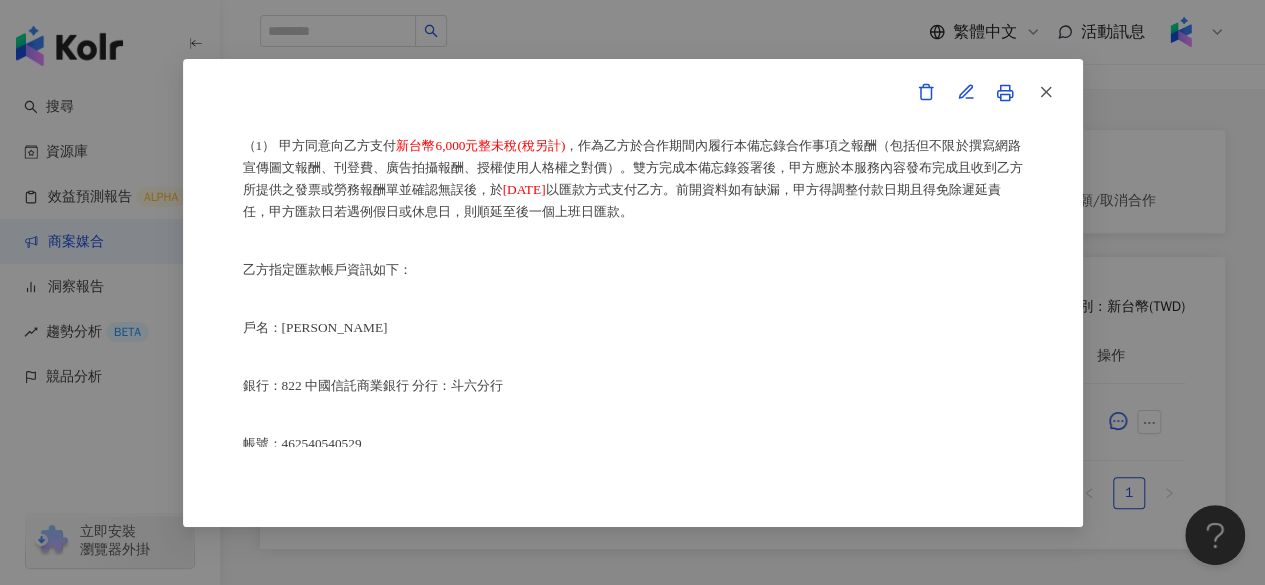scroll, scrollTop: 1159, scrollLeft: 0, axis: vertical 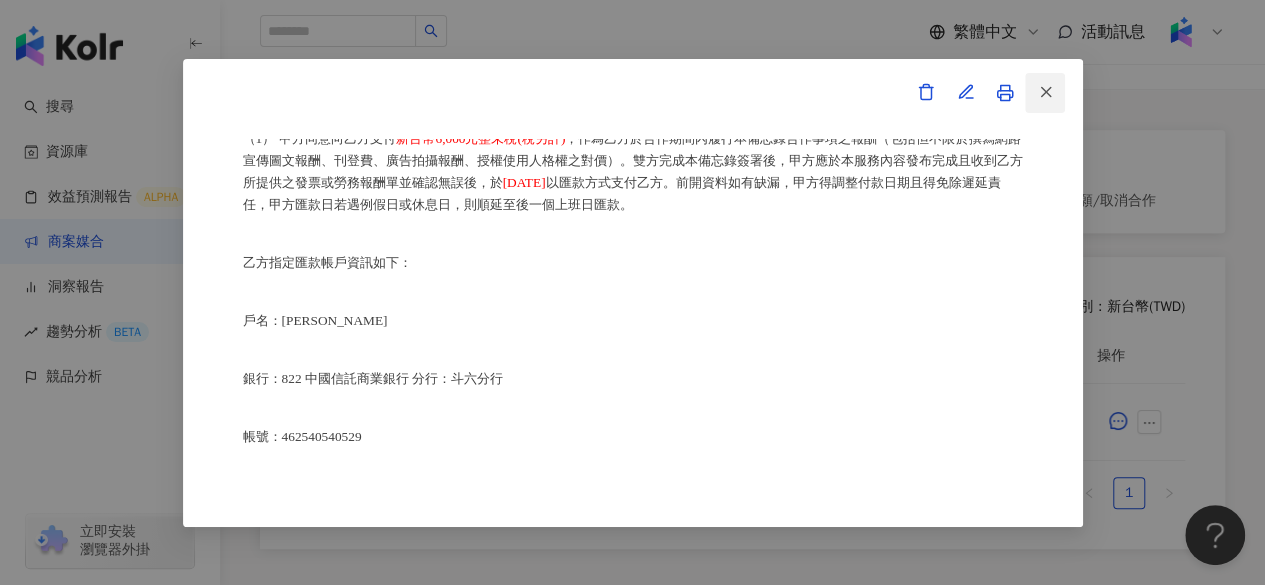 click 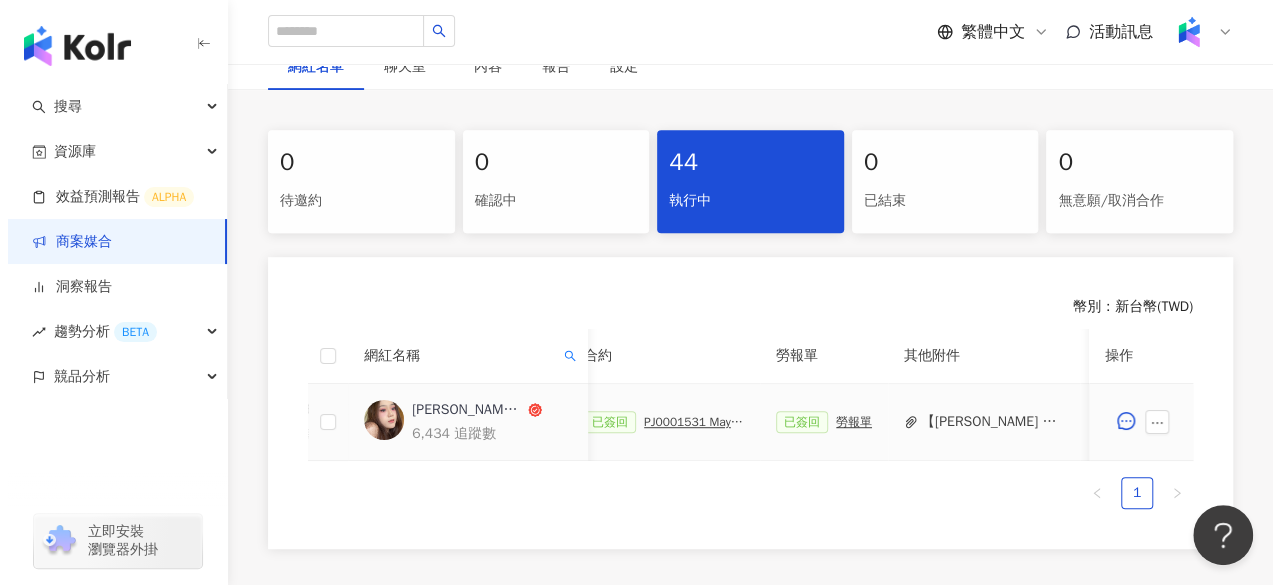 scroll, scrollTop: 0, scrollLeft: 1118, axis: horizontal 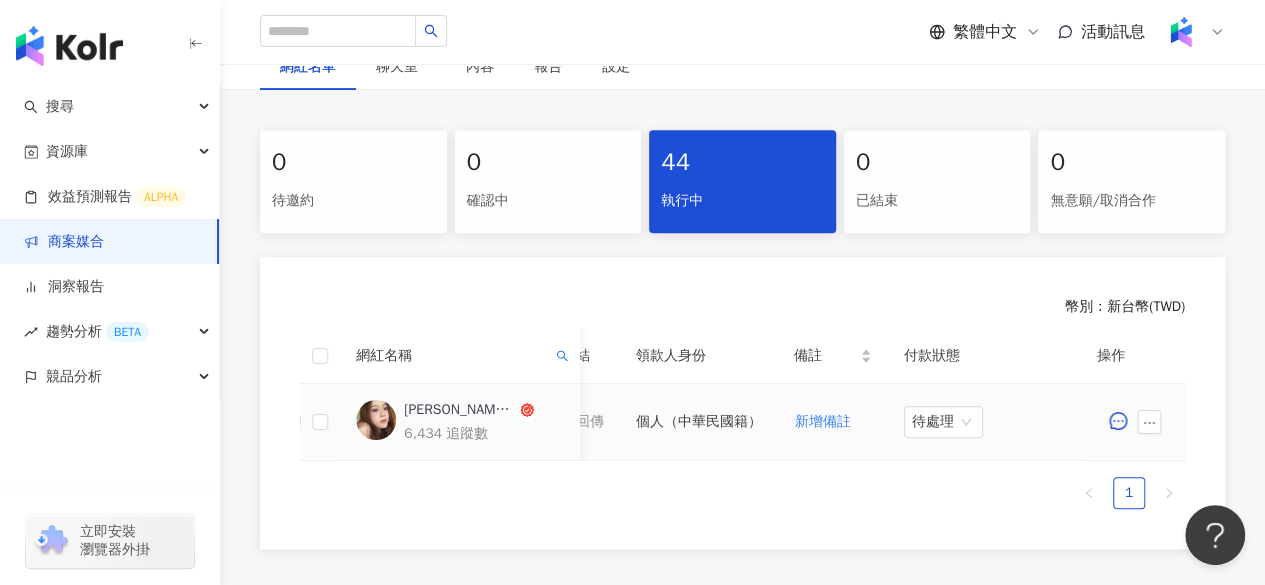 click on "待處理" at bounding box center [943, 422] 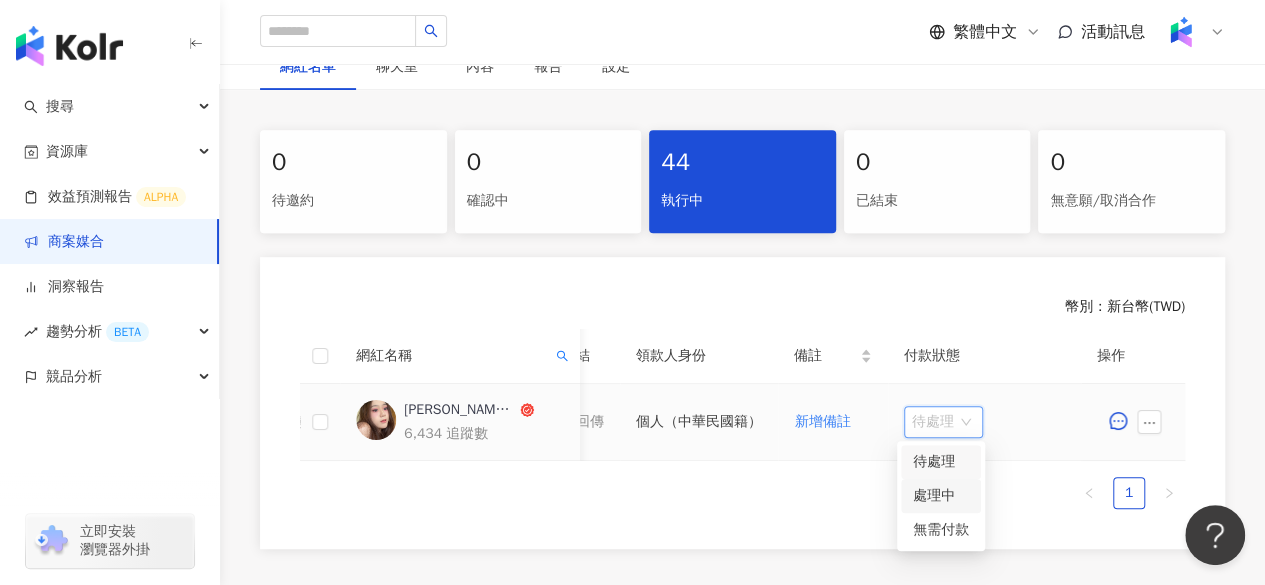 click on "處理中" at bounding box center (941, 496) 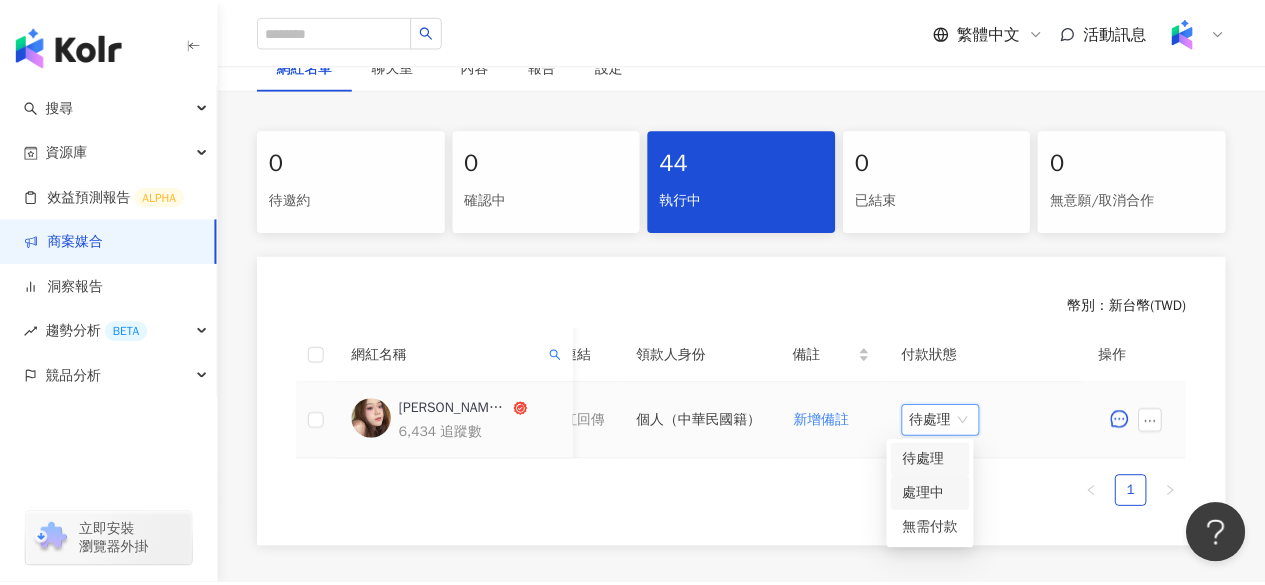 scroll, scrollTop: 0, scrollLeft: 1118, axis: horizontal 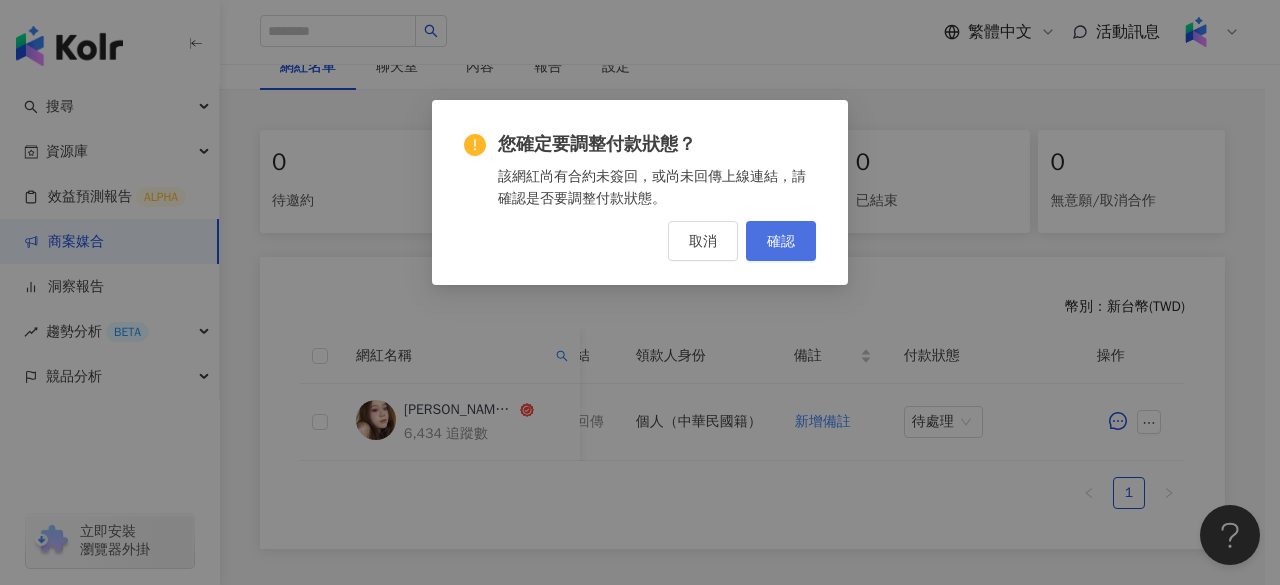 click on "確認" at bounding box center [781, 241] 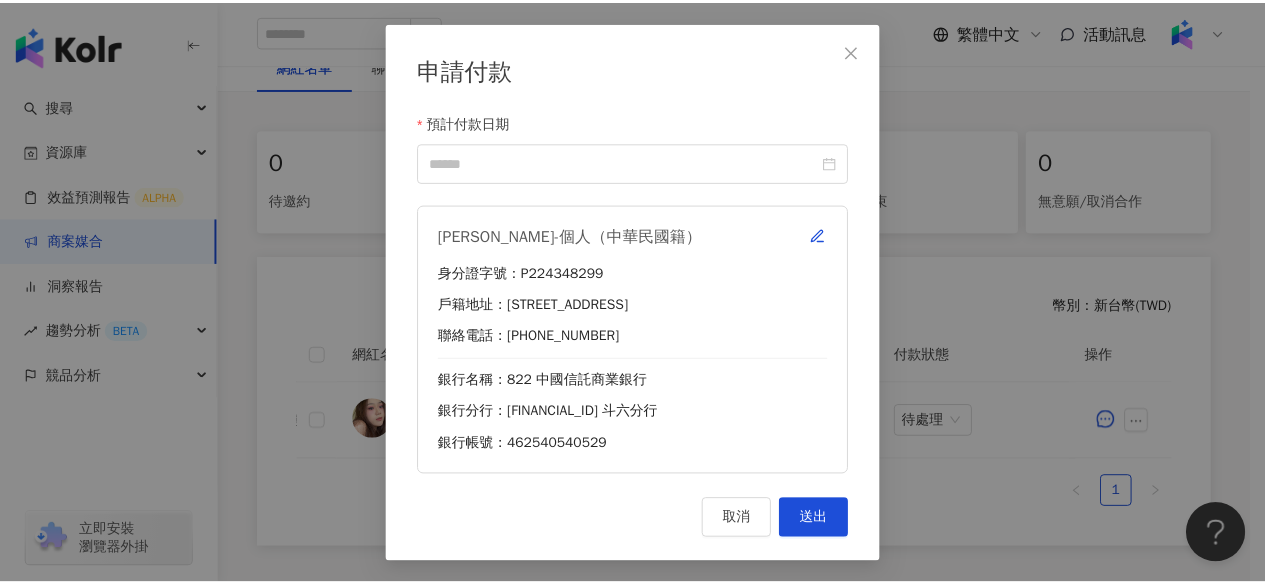 scroll, scrollTop: 0, scrollLeft: 1103, axis: horizontal 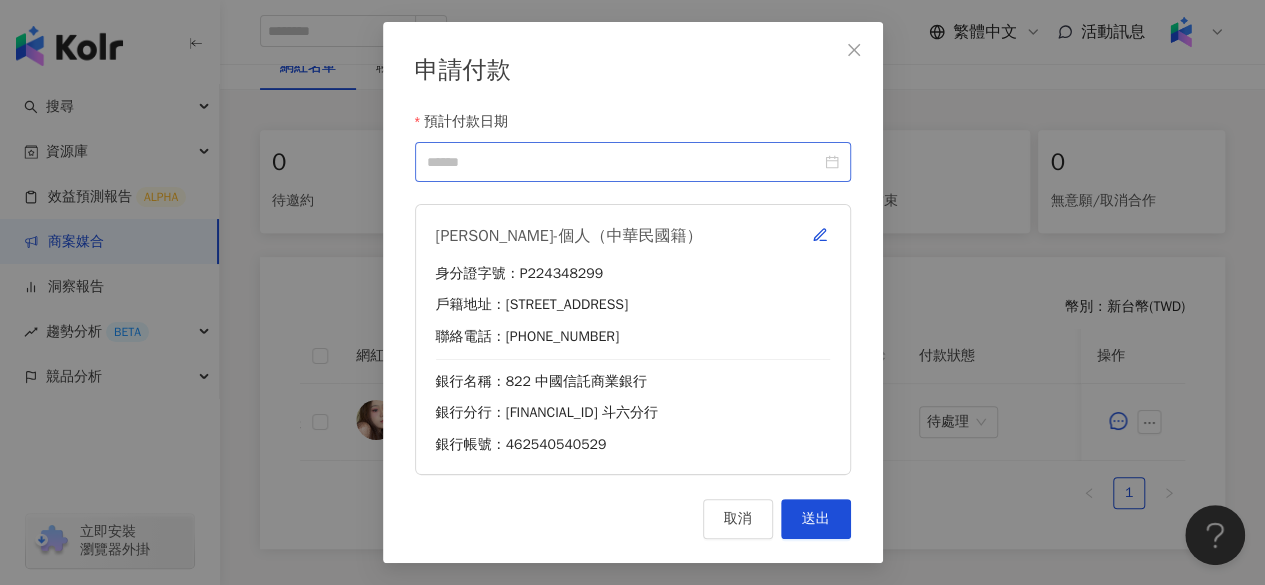 click at bounding box center [633, 162] 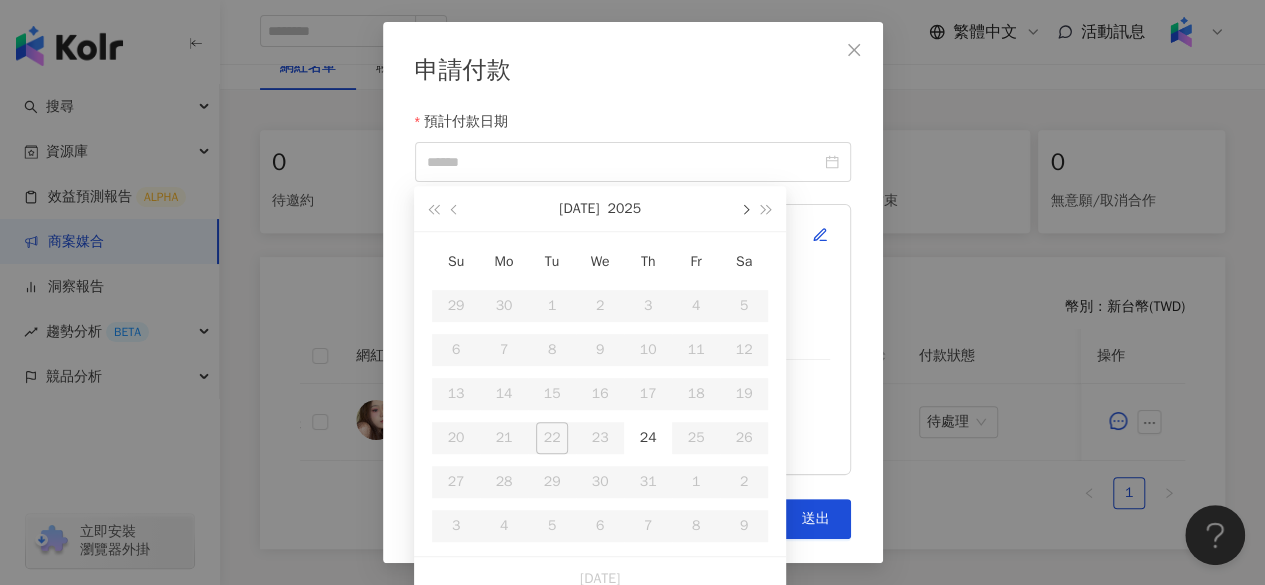 click at bounding box center (744, 208) 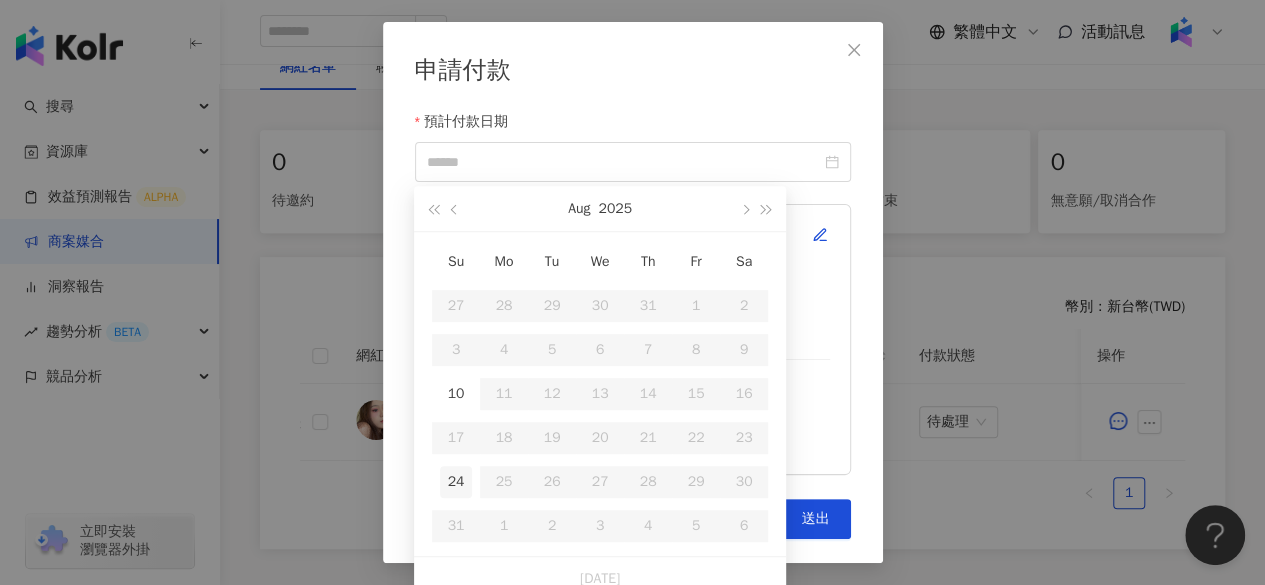 type on "**********" 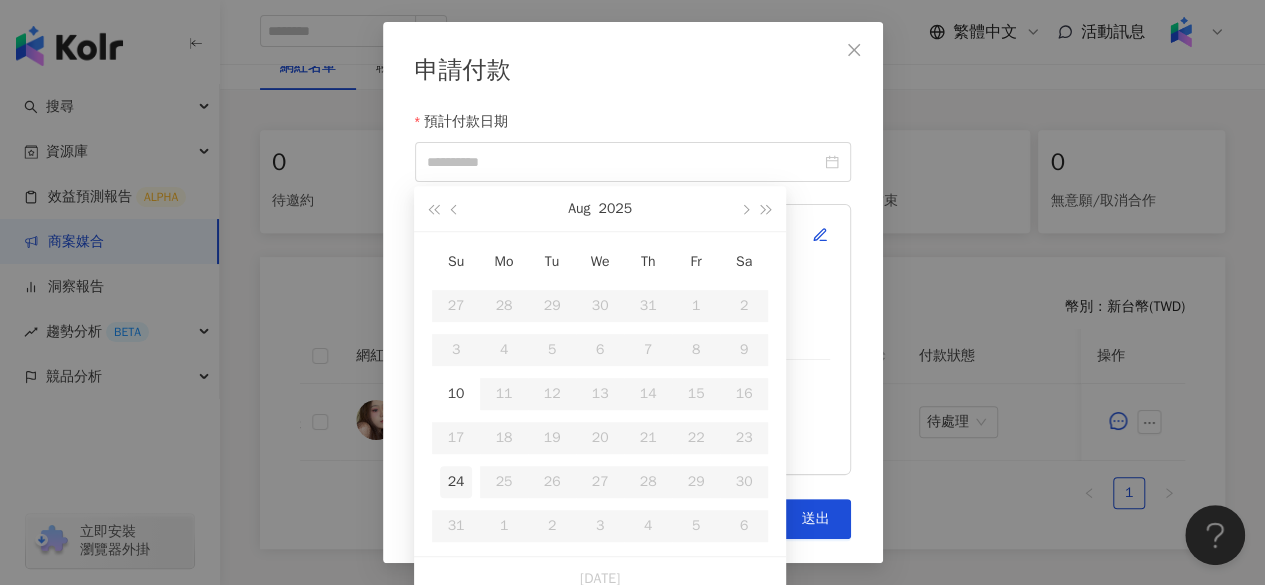 click on "24" at bounding box center [456, 482] 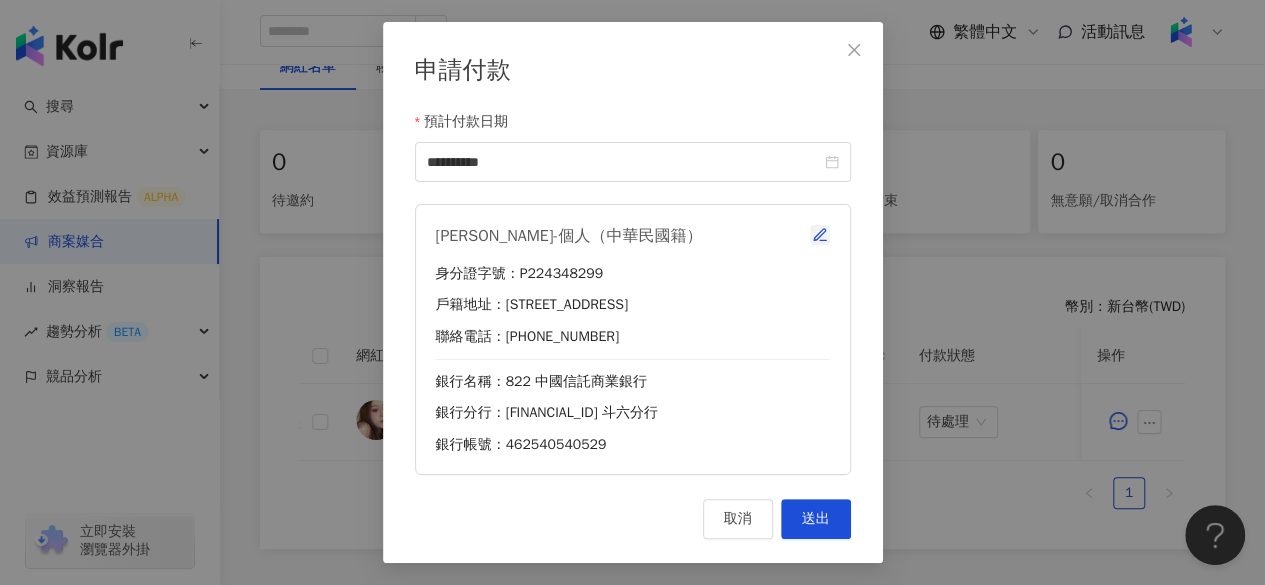 click 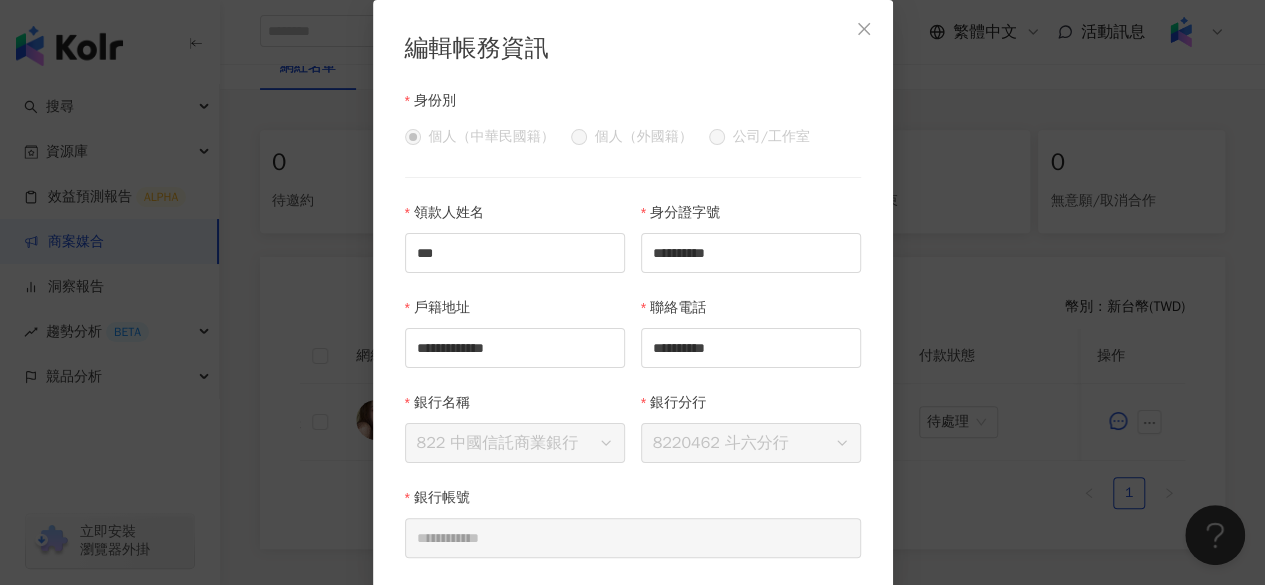 scroll, scrollTop: 304, scrollLeft: 0, axis: vertical 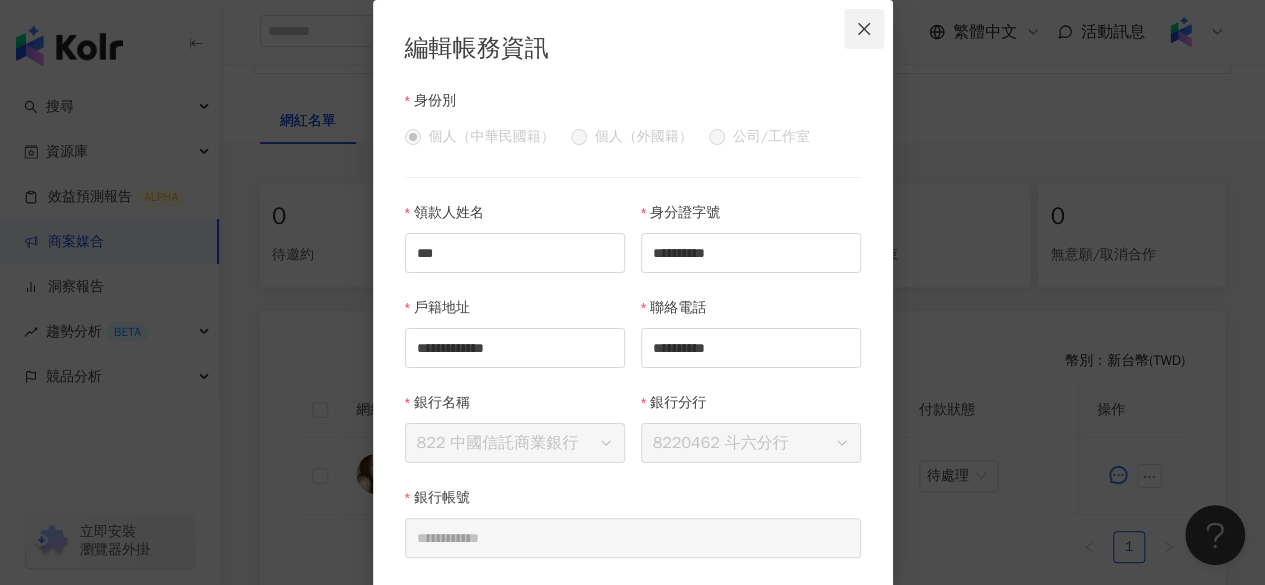 click 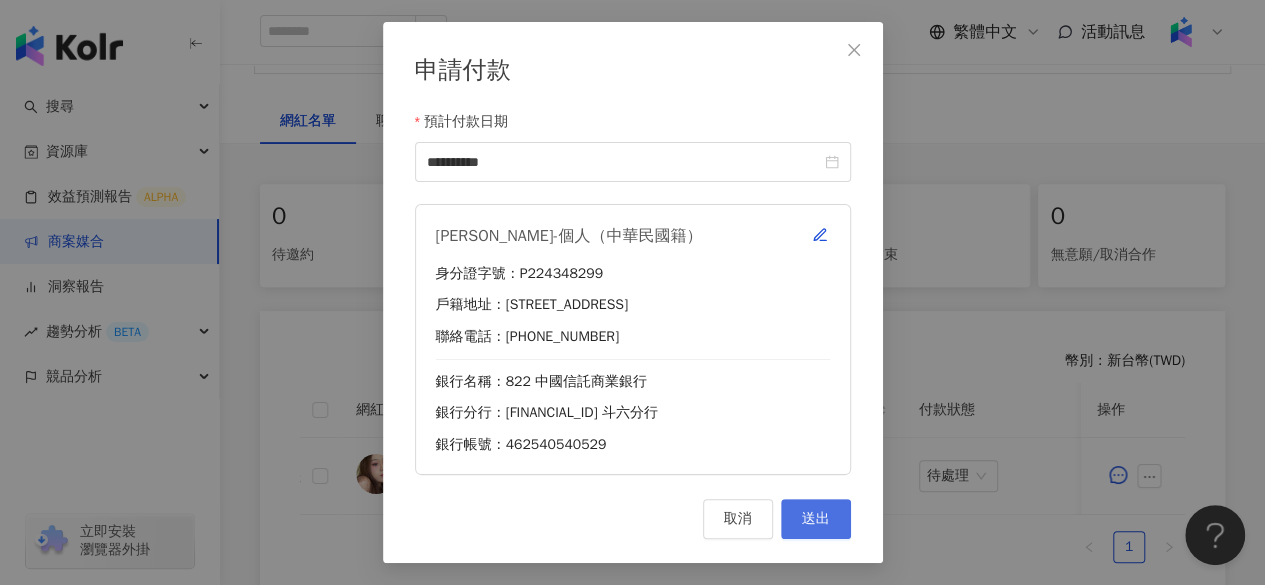 click on "送出" at bounding box center (816, 519) 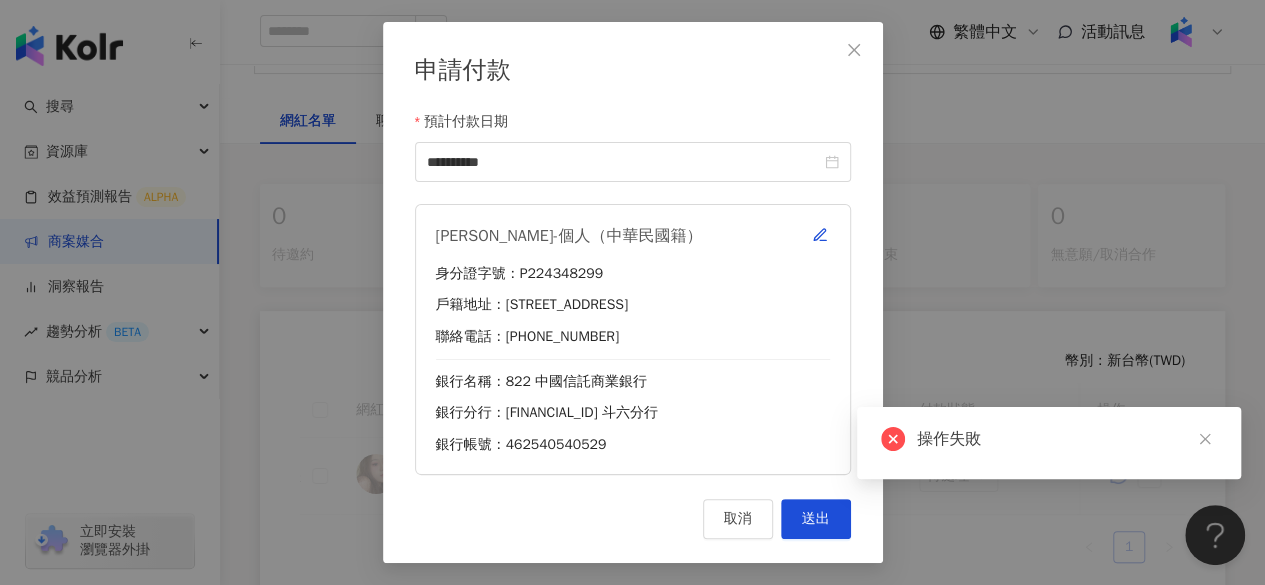 click at bounding box center [854, 50] 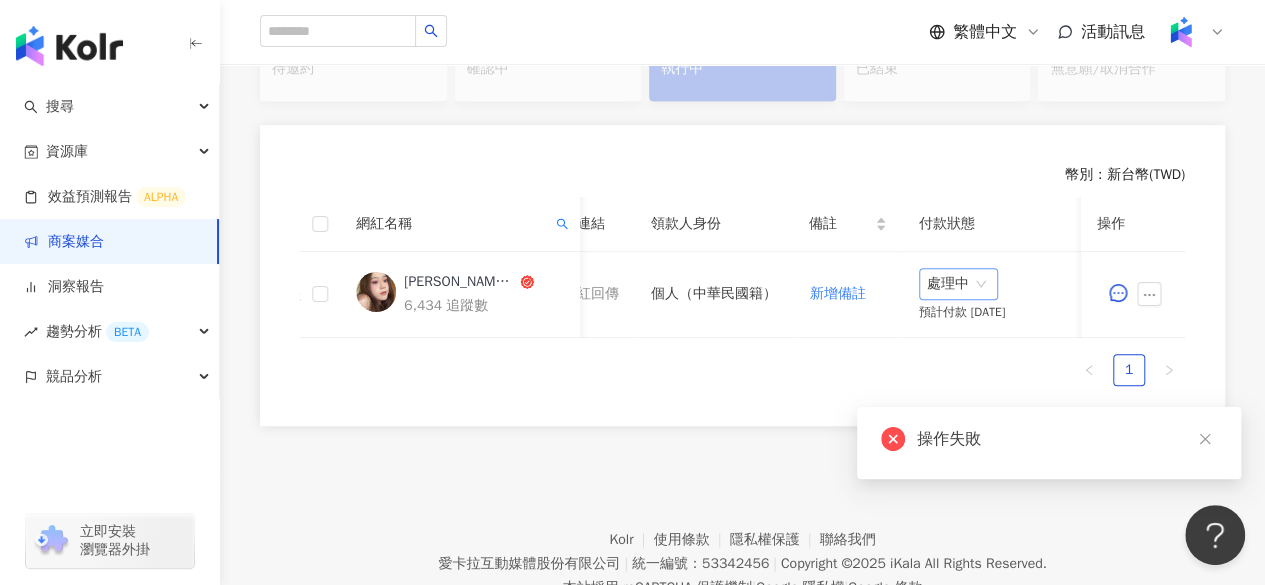 scroll, scrollTop: 492, scrollLeft: 0, axis: vertical 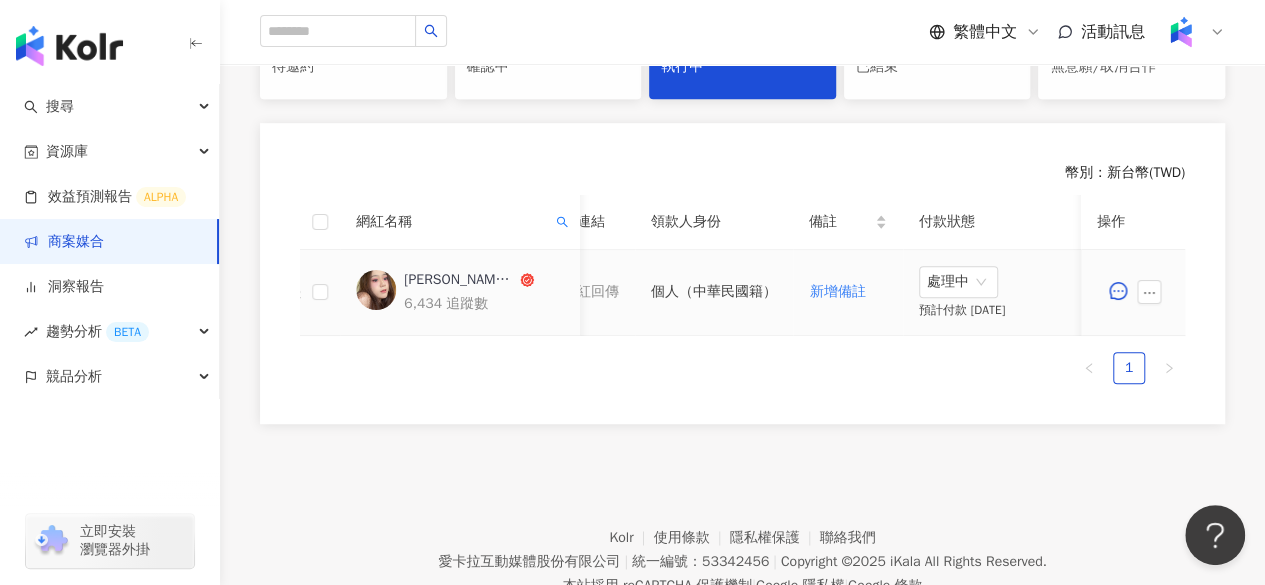 click on "[PERSON_NAME] makeup" at bounding box center [460, 280] 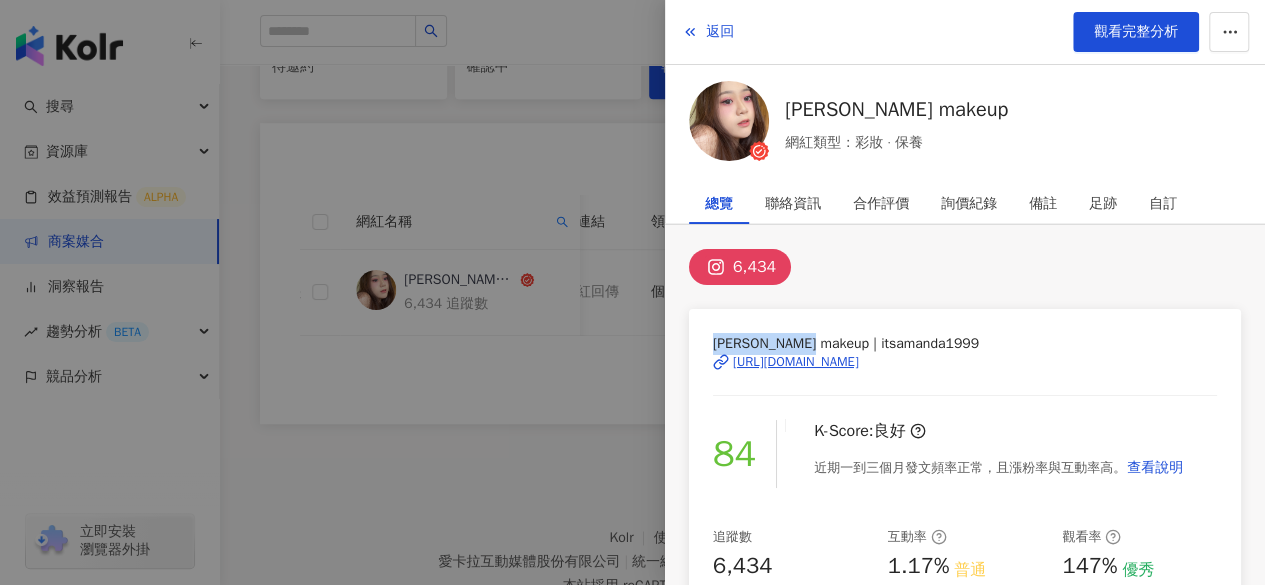 drag, startPoint x: 713, startPoint y: 341, endPoint x: 824, endPoint y: 341, distance: 111 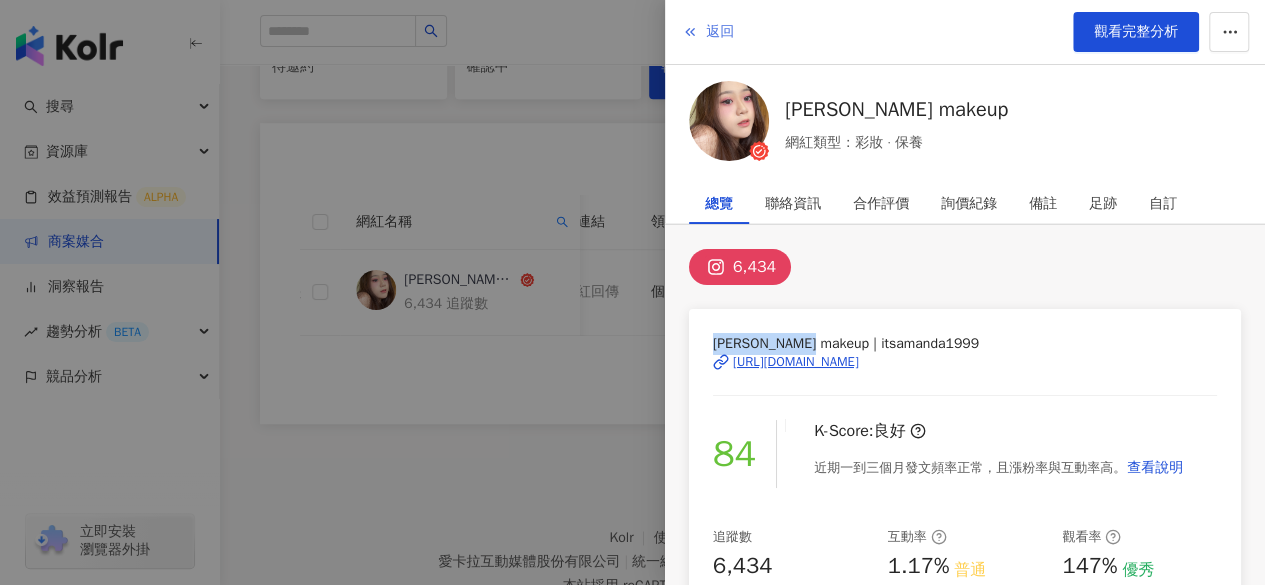 click on "返回" at bounding box center (720, 32) 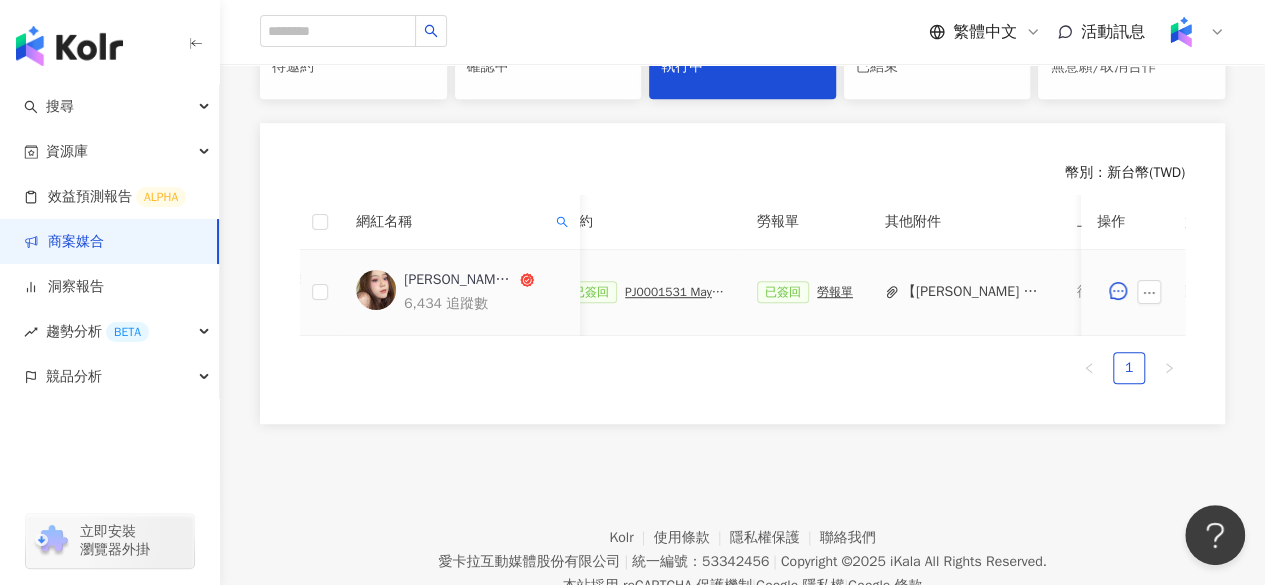 scroll, scrollTop: 0, scrollLeft: 573, axis: horizontal 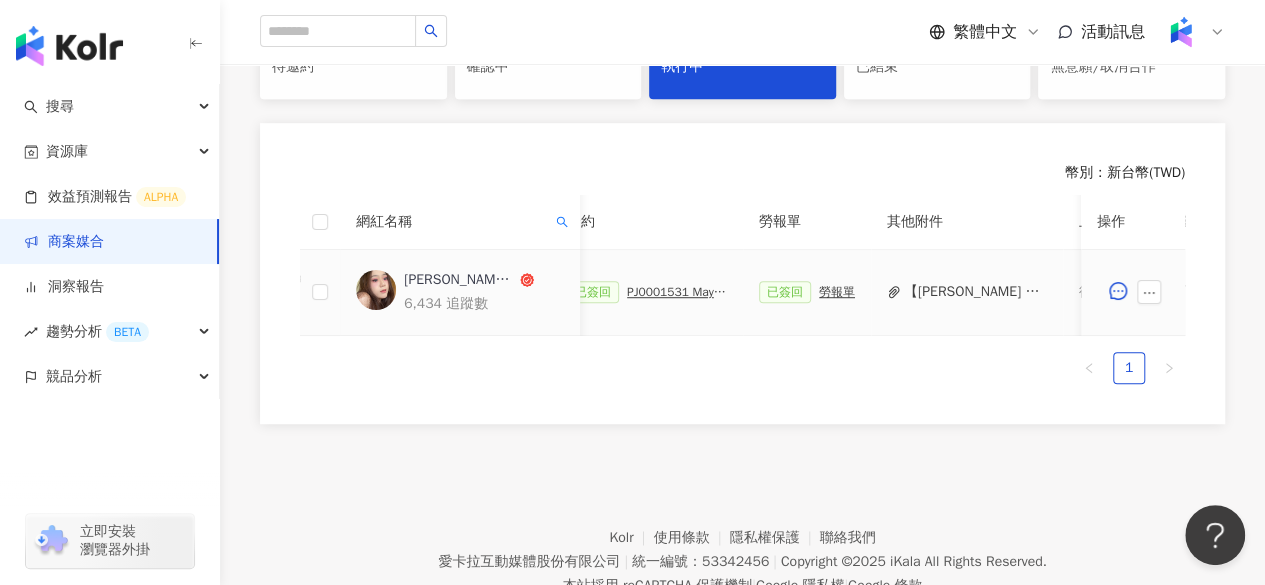 click on "PJ0001531 Maybelline_202506_FIT_ME_反孔特霧粉底_遮瑕_萊雅備忘錄" at bounding box center (677, 292) 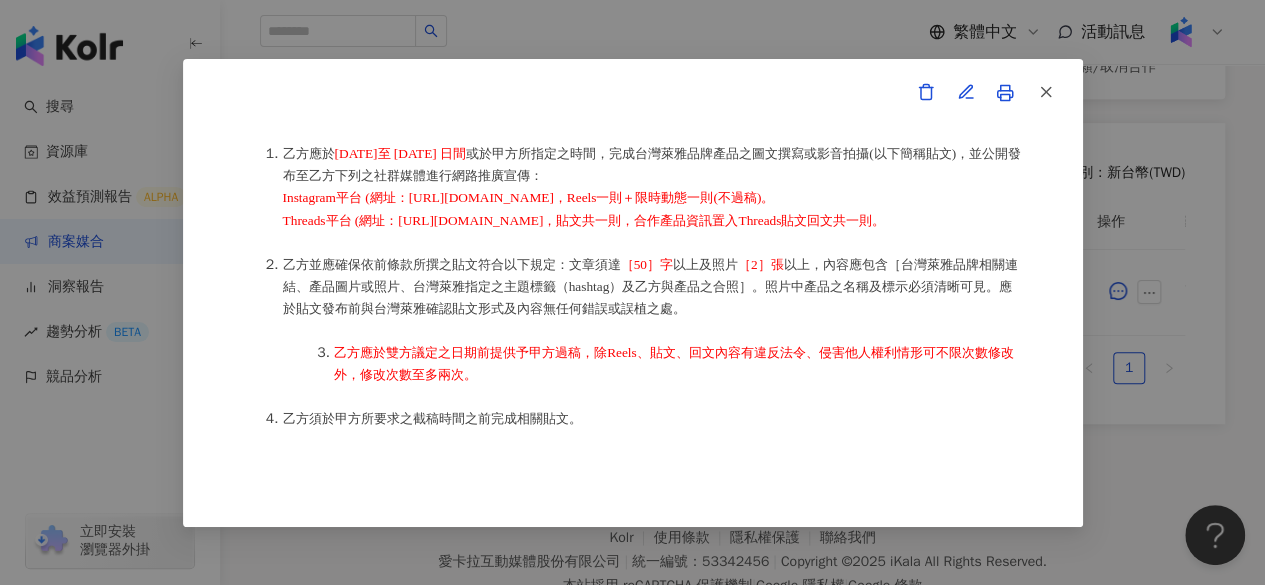 scroll, scrollTop: 495, scrollLeft: 0, axis: vertical 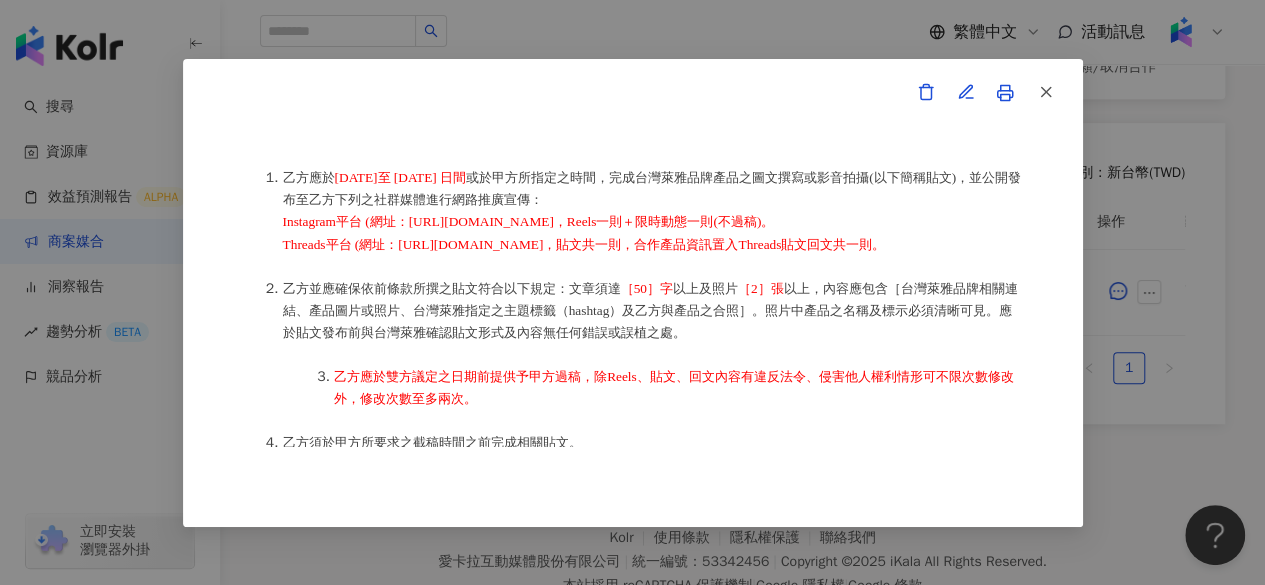 drag, startPoint x: 284, startPoint y: 237, endPoint x: 311, endPoint y: 279, distance: 49.92995 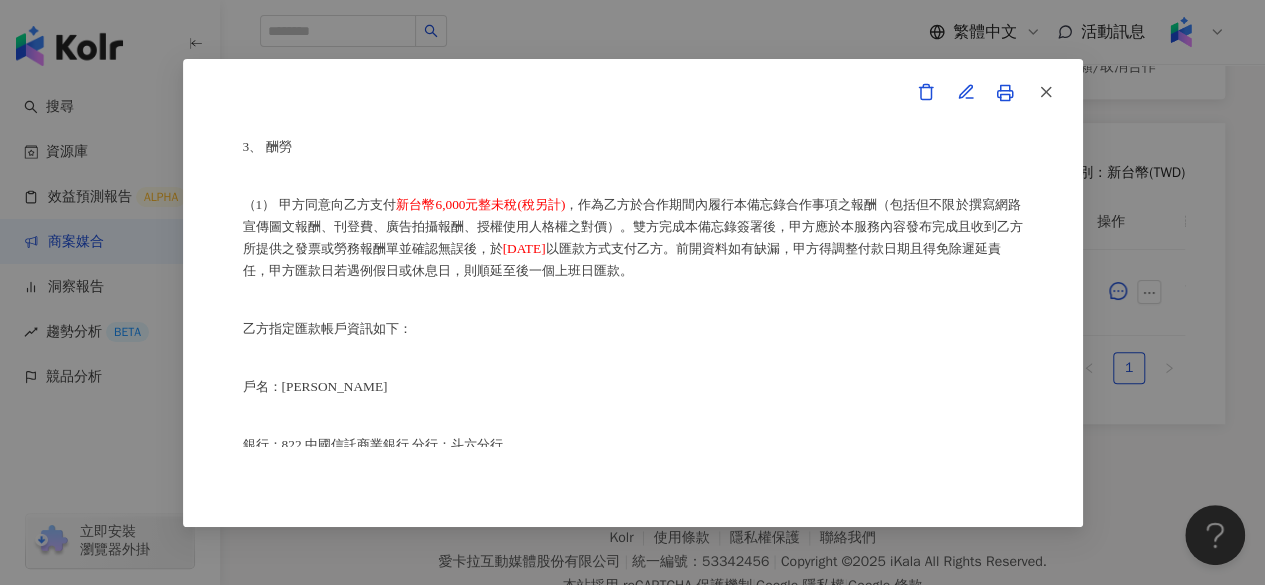 scroll, scrollTop: 1100, scrollLeft: 0, axis: vertical 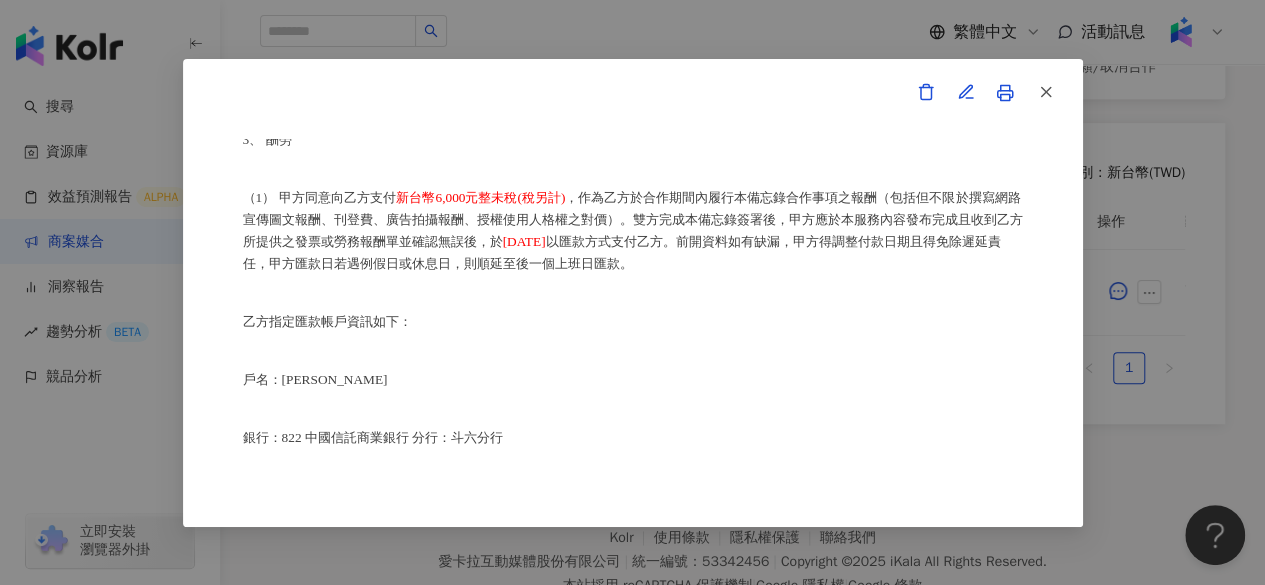 click at bounding box center (1046, 92) 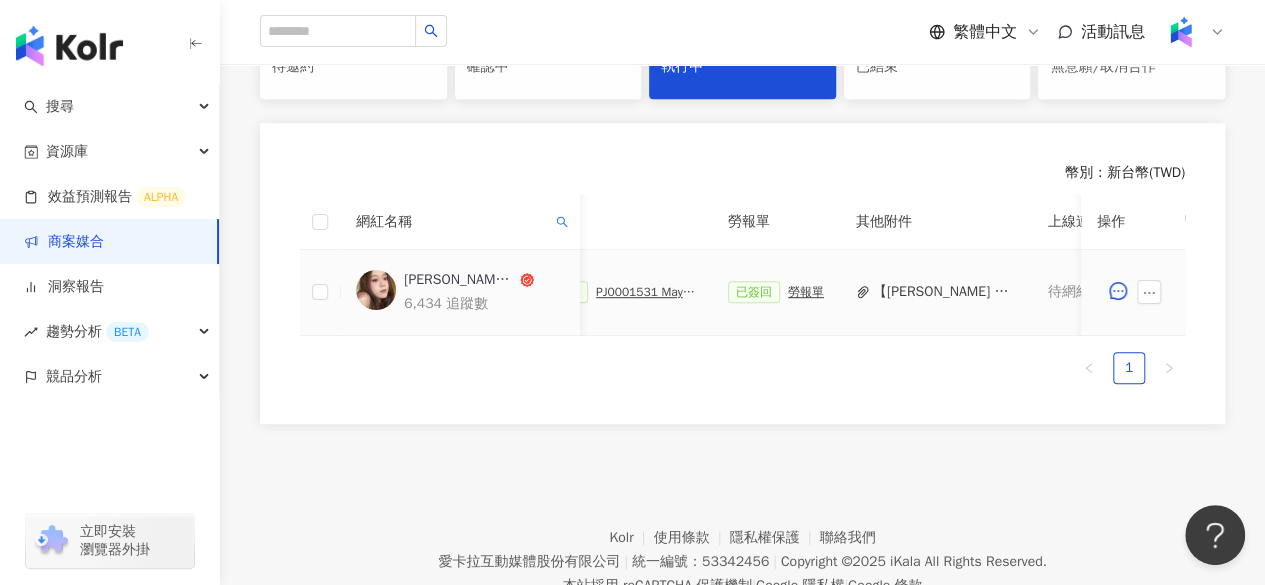 scroll, scrollTop: 0, scrollLeft: 600, axis: horizontal 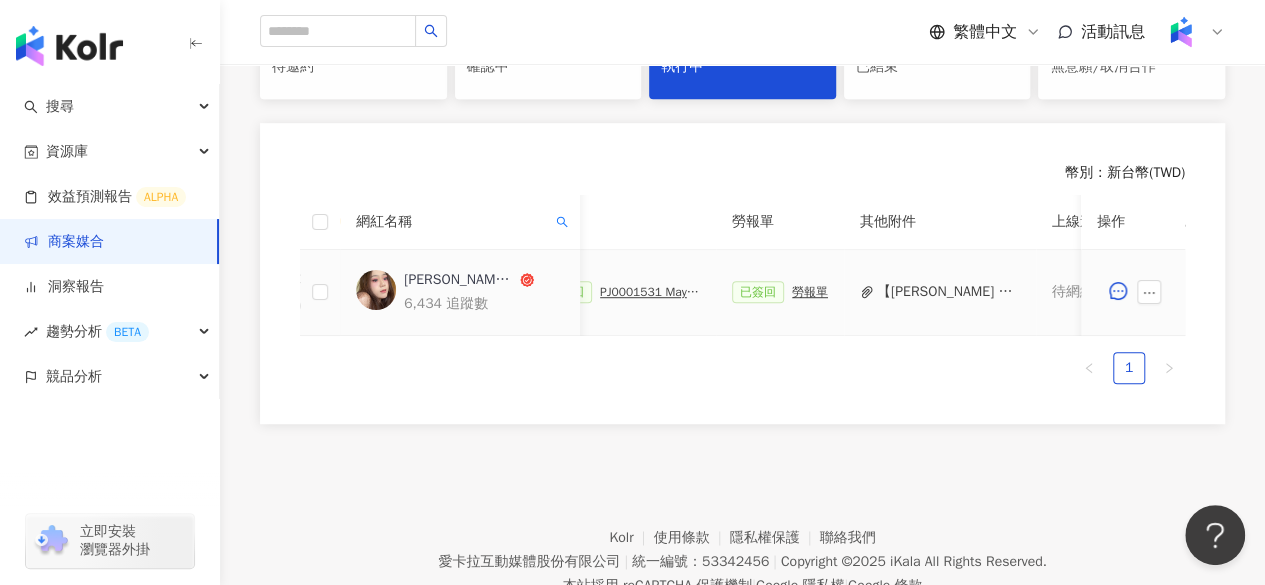 click on "勞報單" at bounding box center [810, 292] 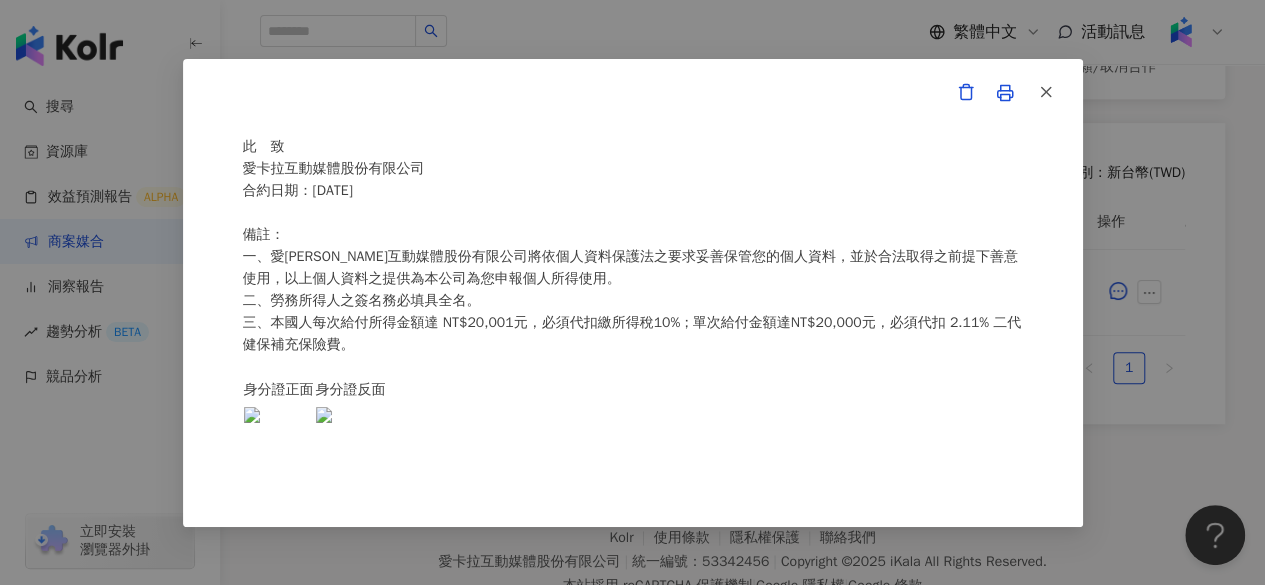 scroll, scrollTop: 574, scrollLeft: 0, axis: vertical 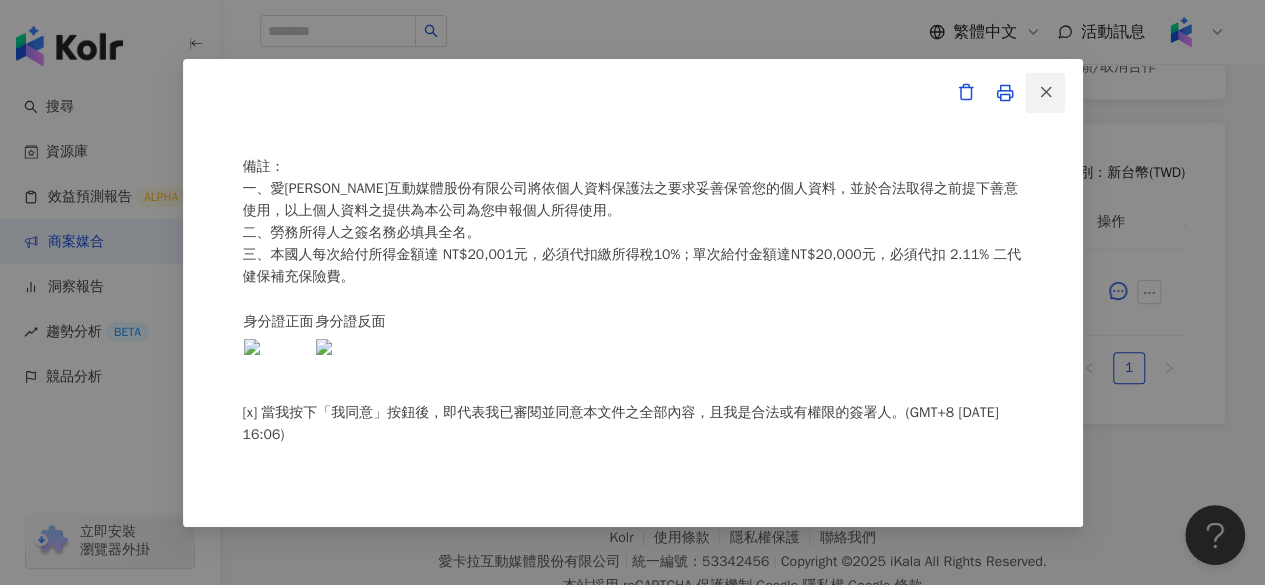 click 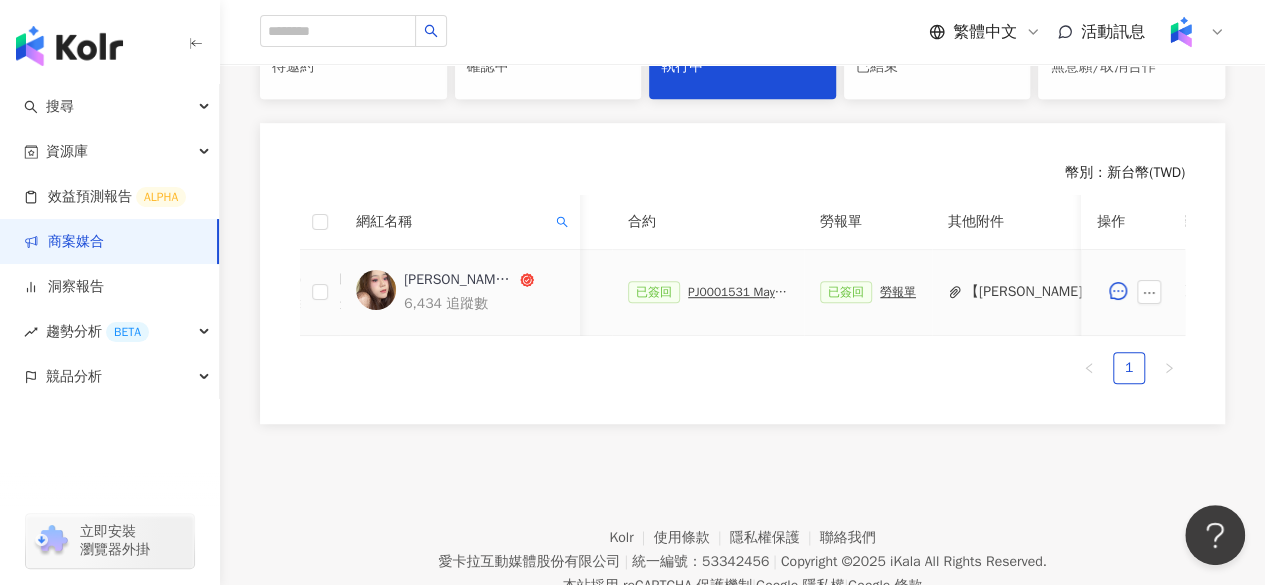 scroll, scrollTop: 0, scrollLeft: 514, axis: horizontal 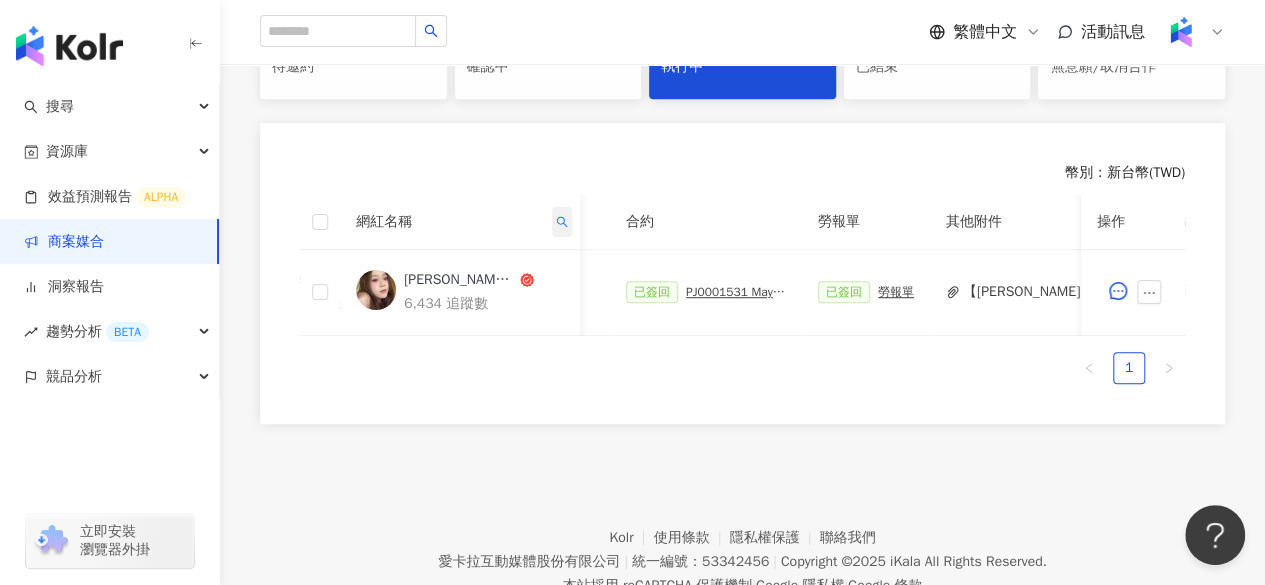 click at bounding box center (562, 222) 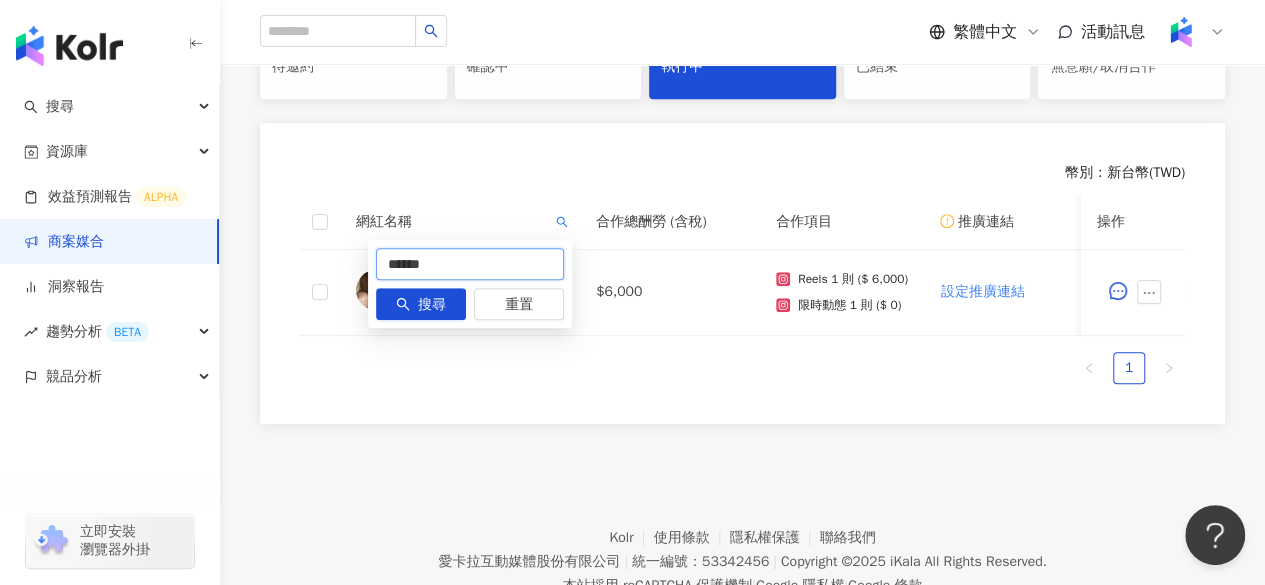 drag, startPoint x: 512, startPoint y: 256, endPoint x: 23, endPoint y: 261, distance: 489.02557 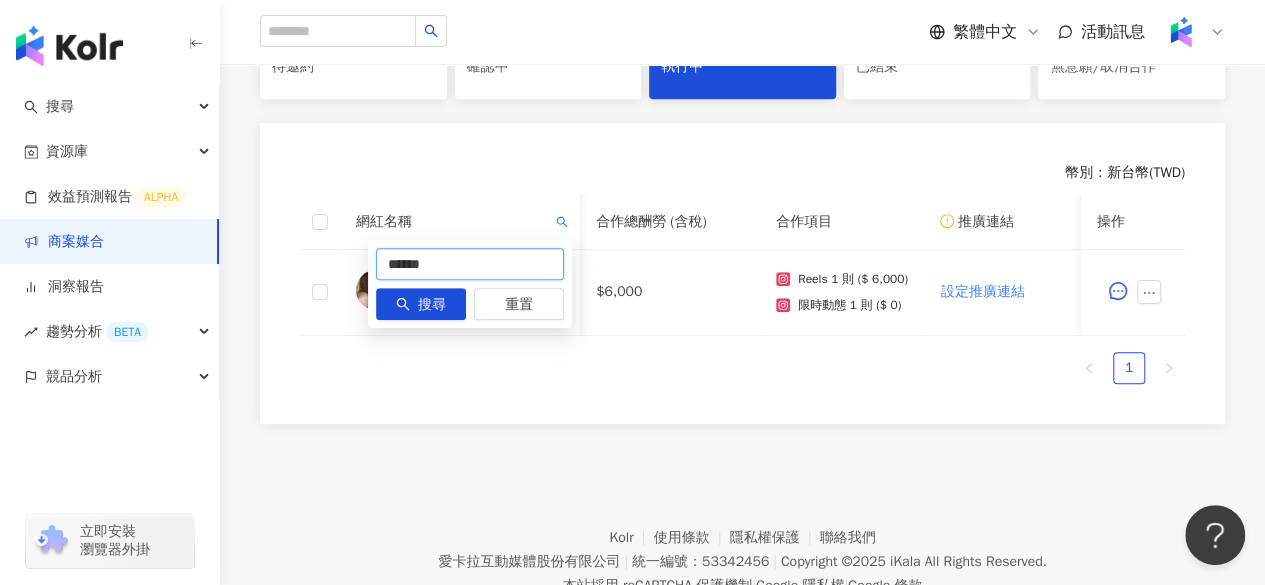 paste on "*" 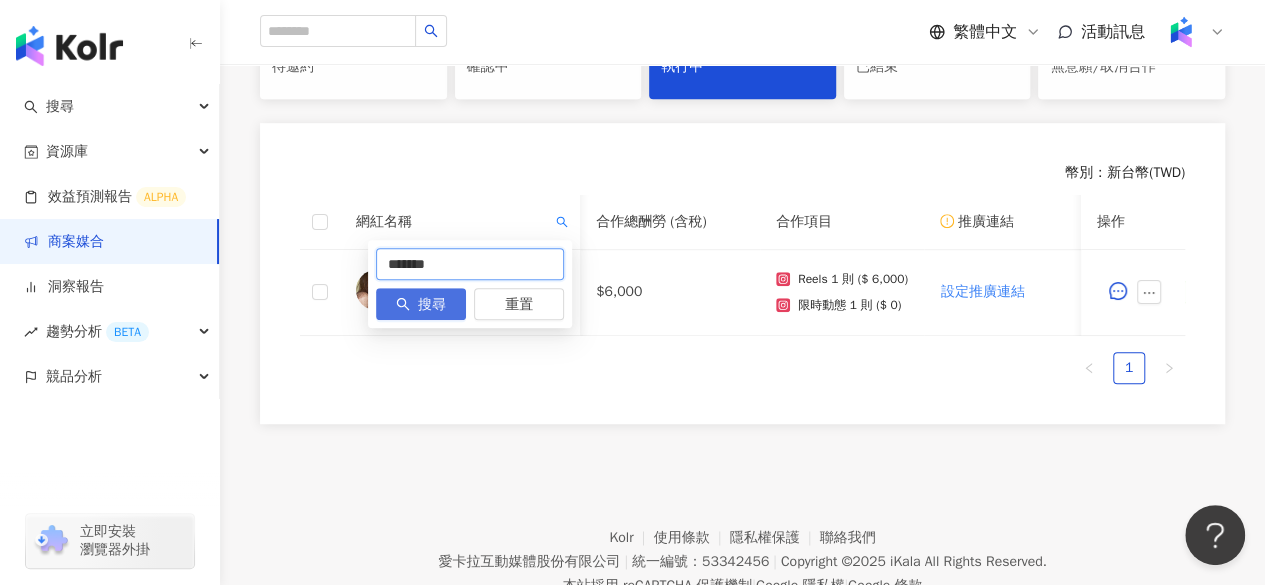 type on "*******" 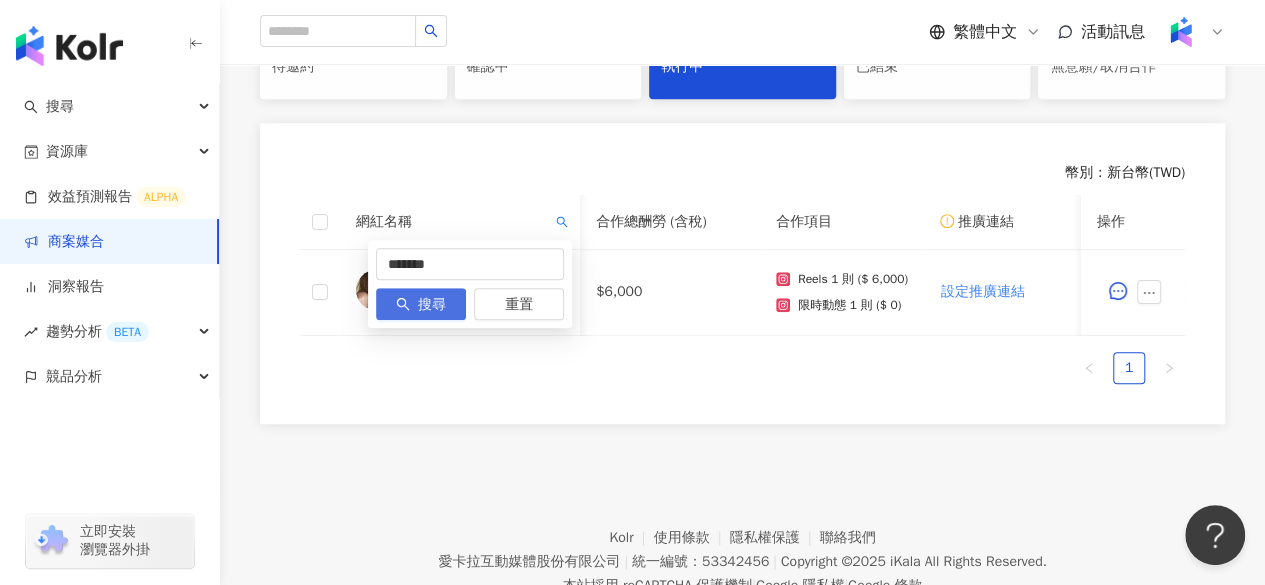 click on "搜尋" at bounding box center [432, 305] 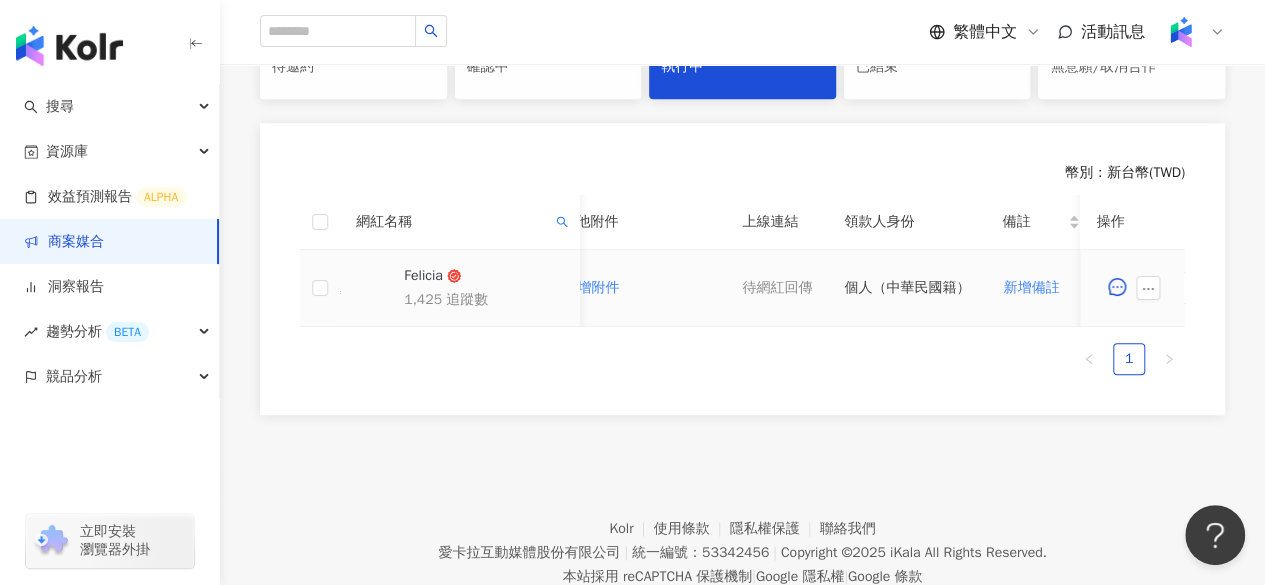 scroll, scrollTop: 0, scrollLeft: 598, axis: horizontal 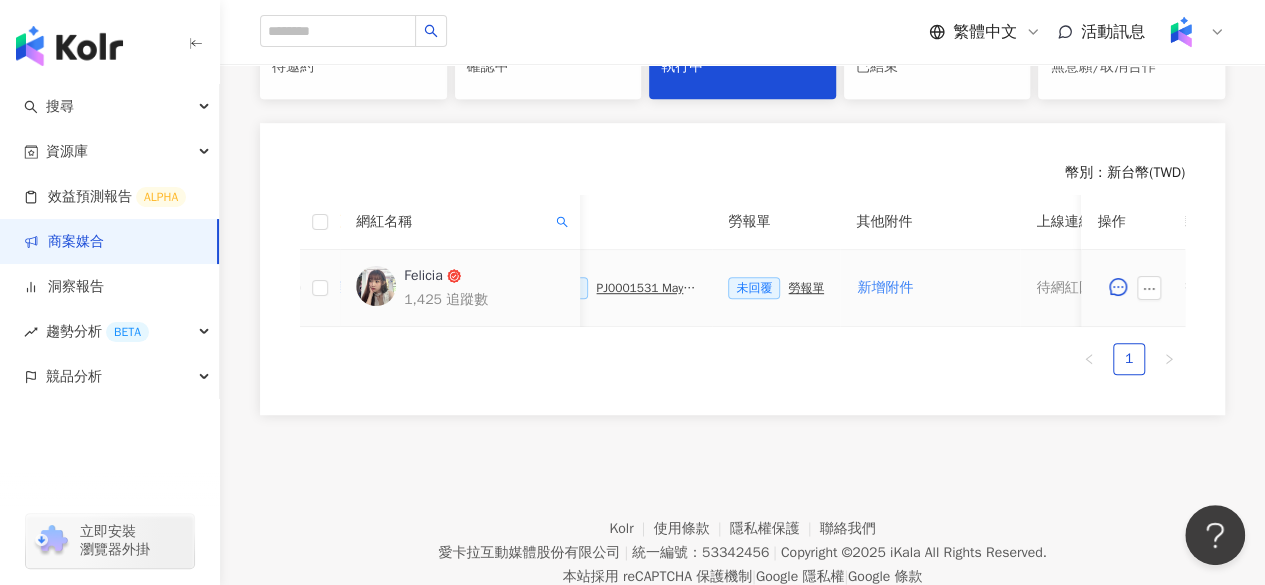 click on "未回覆 勞報單" at bounding box center [776, 288] 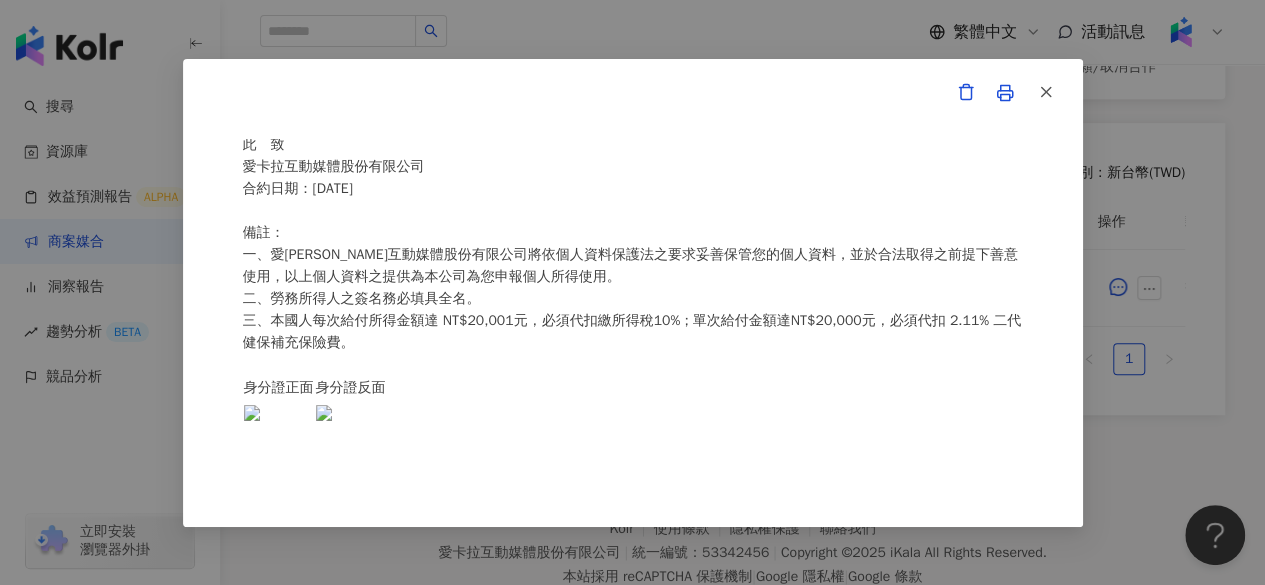 scroll, scrollTop: 609, scrollLeft: 0, axis: vertical 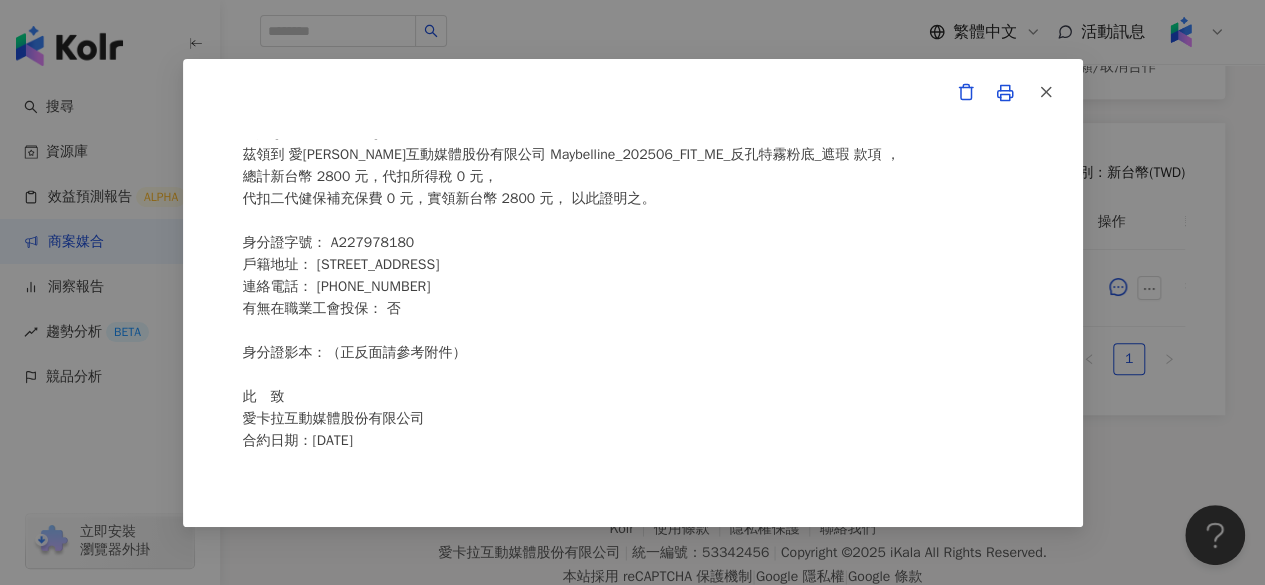drag, startPoint x: 318, startPoint y: 263, endPoint x: 646, endPoint y: 267, distance: 328.02438 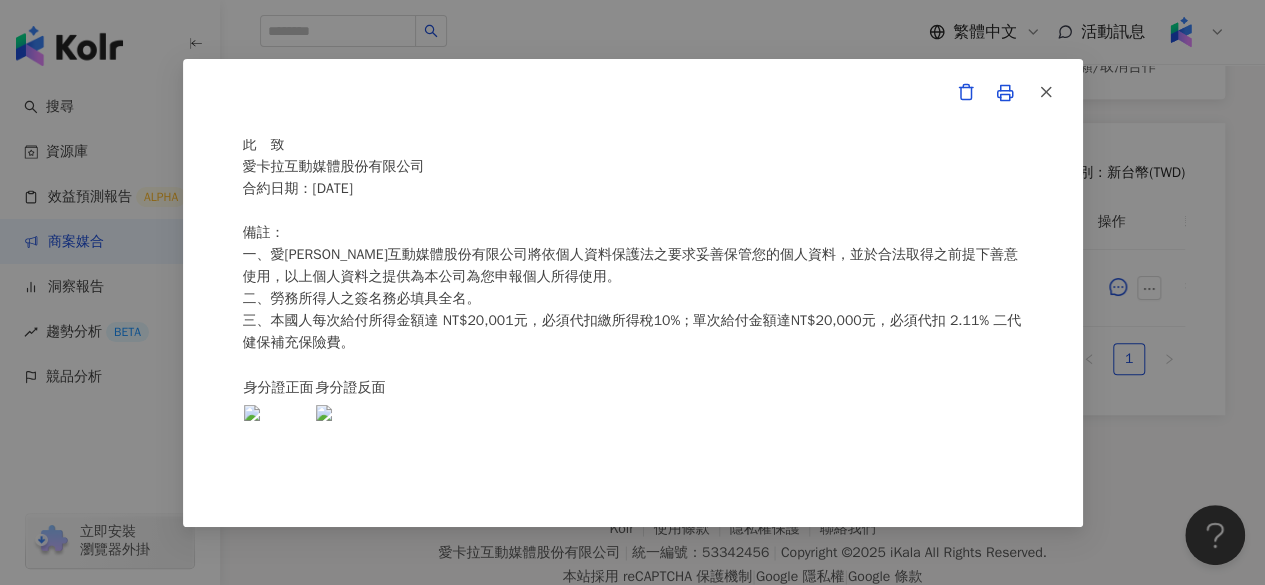 scroll, scrollTop: 623, scrollLeft: 0, axis: vertical 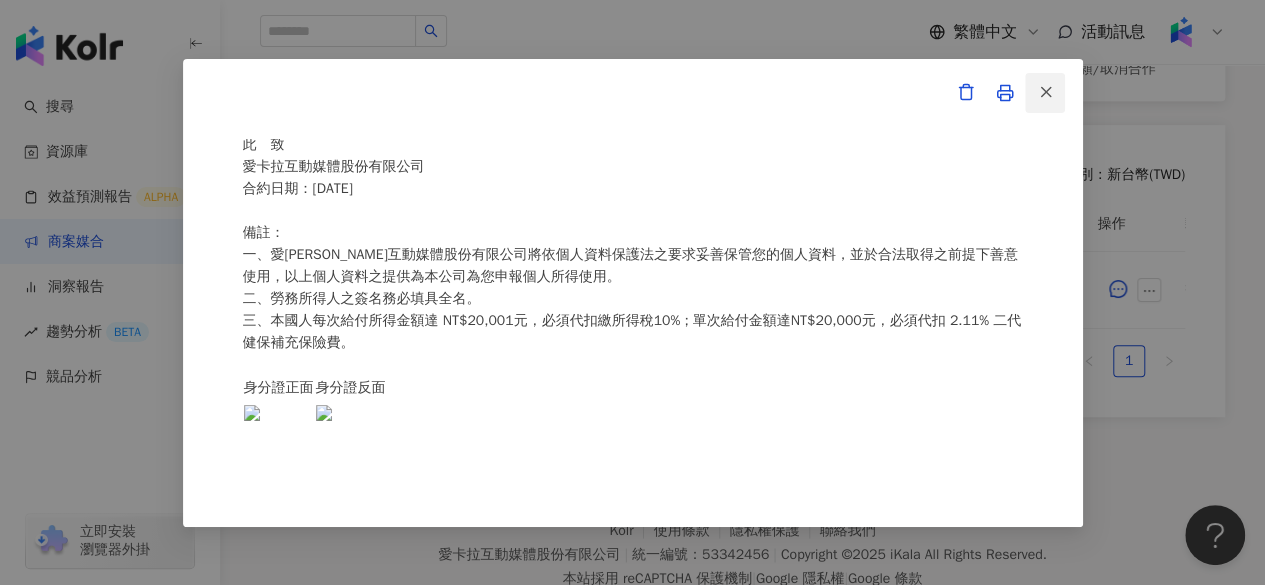 click 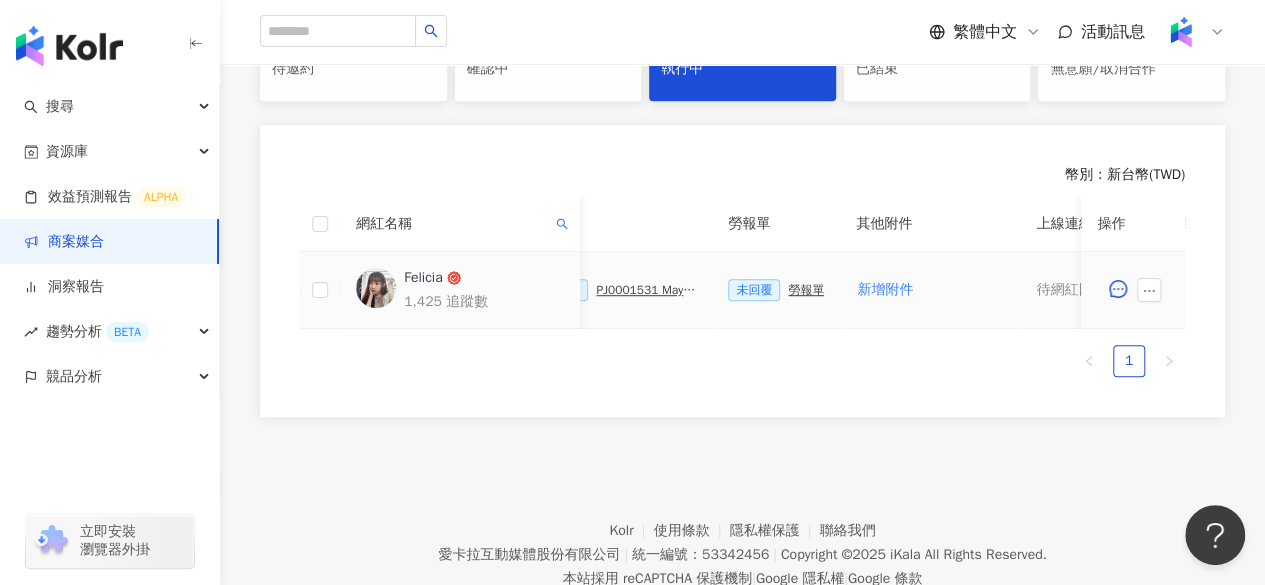 click on "PJ0001531 Maybelline_202506_FIT_ME_反孔特霧粉底_遮瑕_萊雅合作備忘錄" at bounding box center [646, 290] 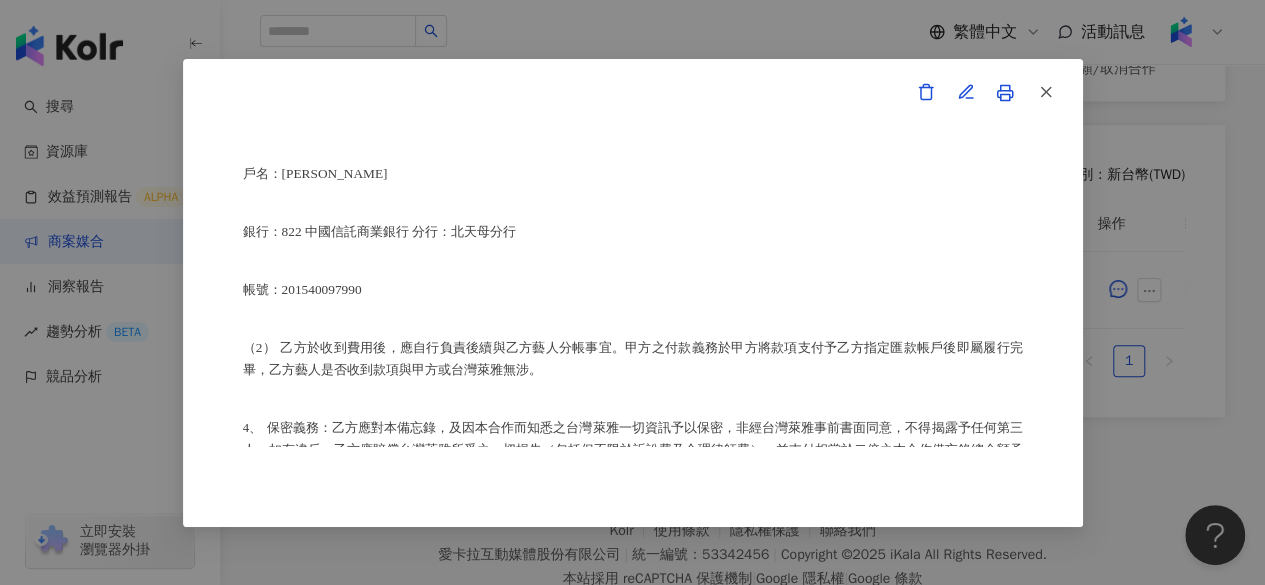 scroll, scrollTop: 1262, scrollLeft: 0, axis: vertical 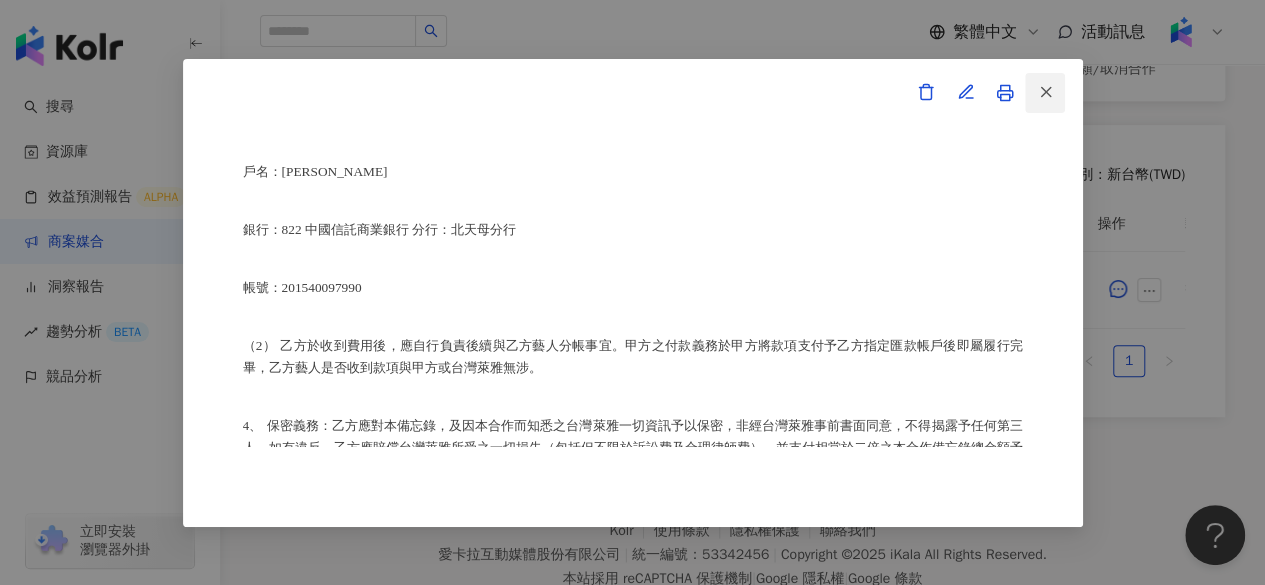 click 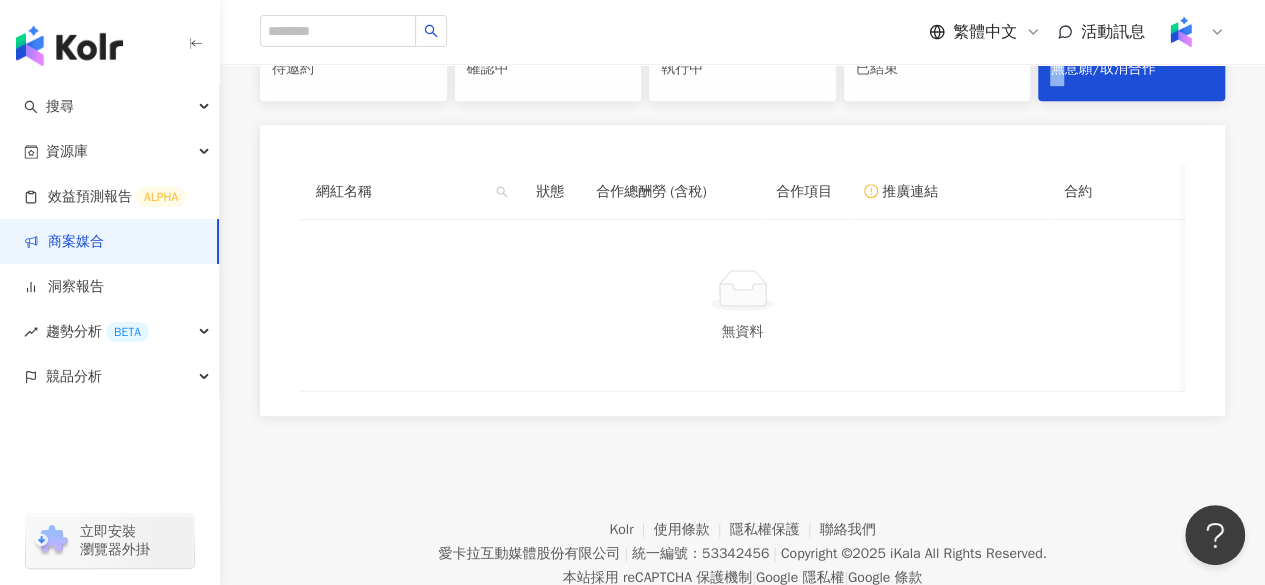 scroll, scrollTop: 368, scrollLeft: 0, axis: vertical 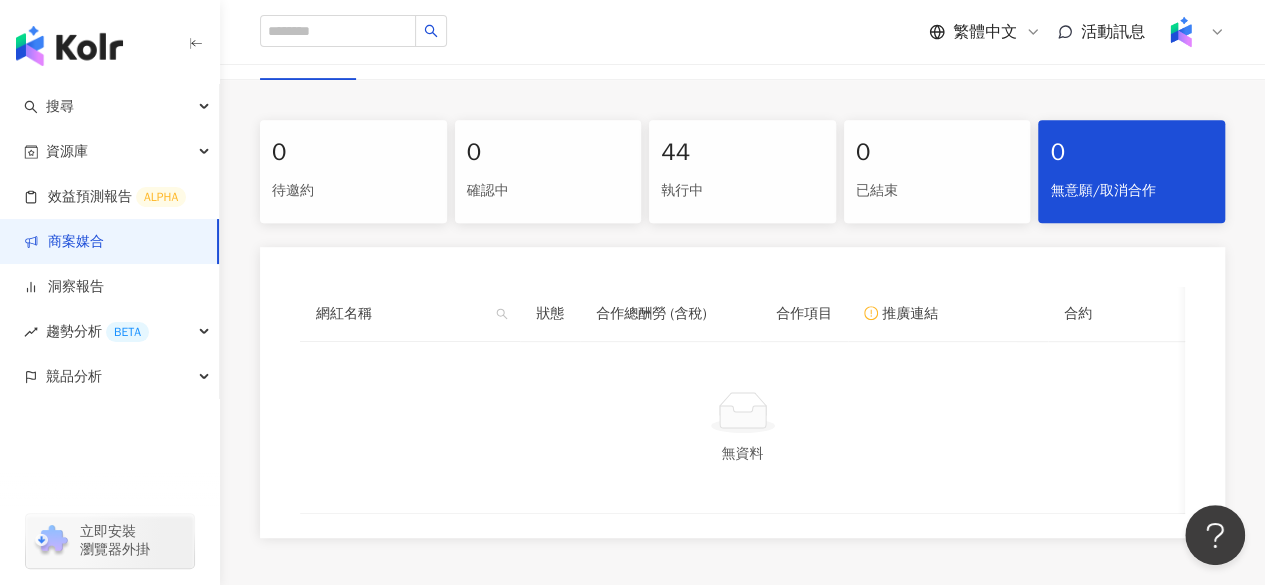click on "44 執行中" at bounding box center (742, 171) 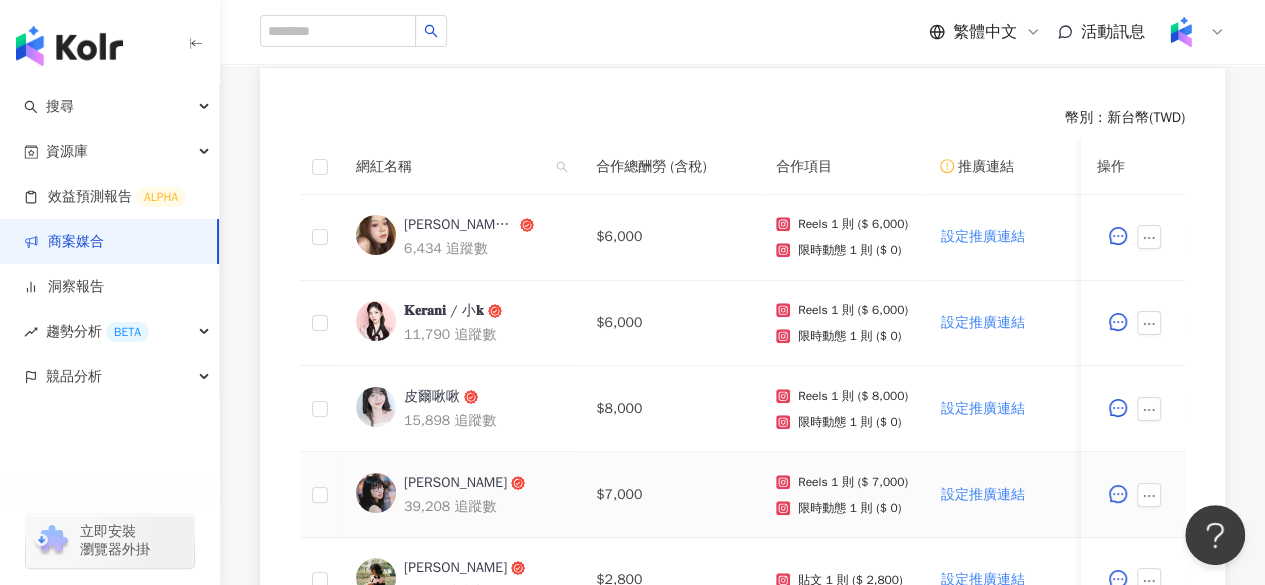 scroll, scrollTop: 548, scrollLeft: 0, axis: vertical 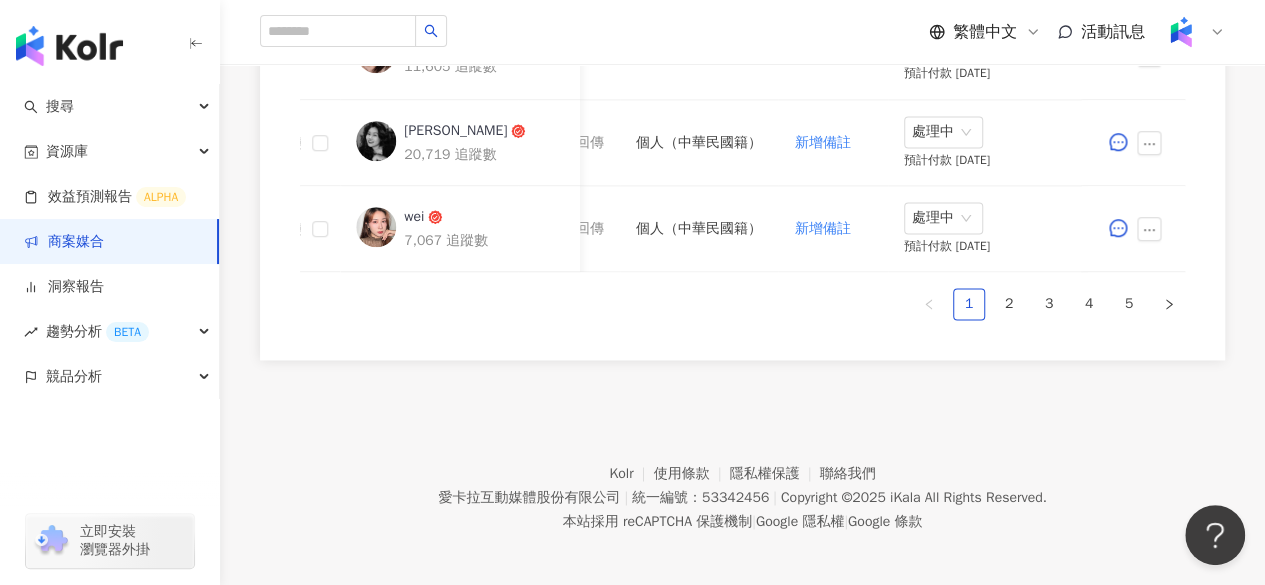 click on "1 2 3 4 5" at bounding box center [742, 304] 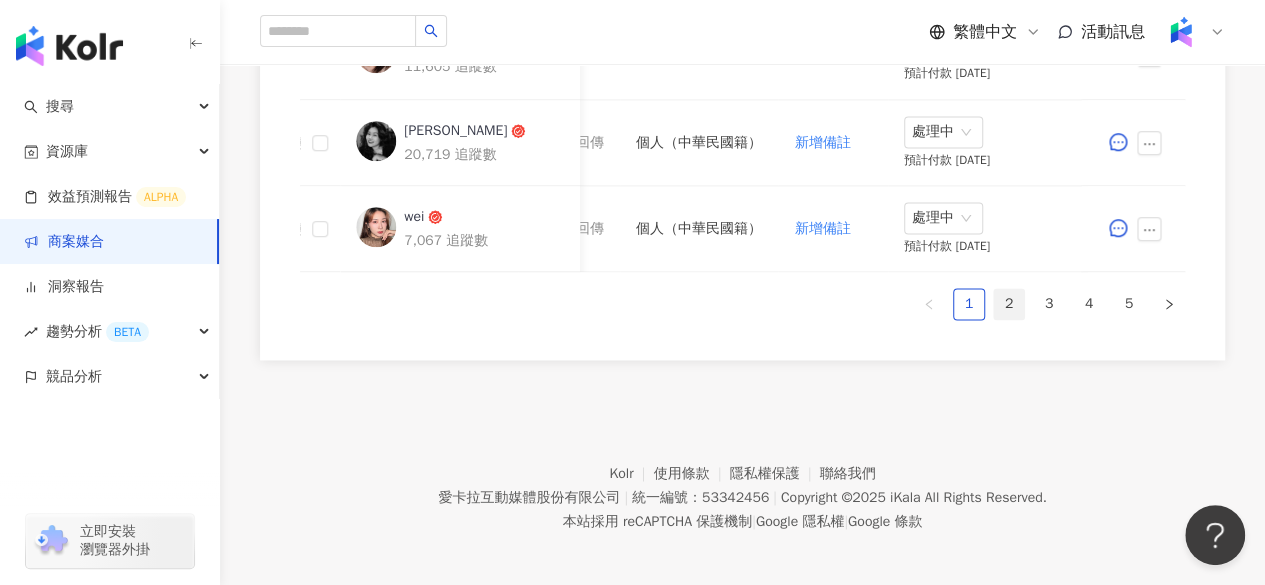 click on "2" at bounding box center (1009, 304) 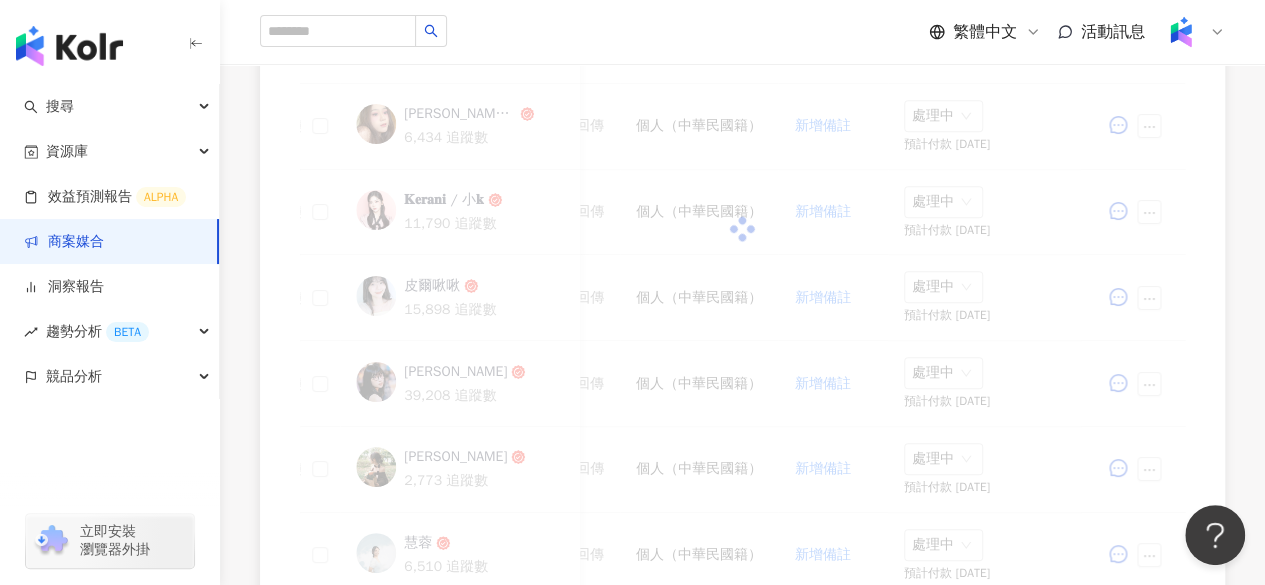 scroll, scrollTop: 655, scrollLeft: 0, axis: vertical 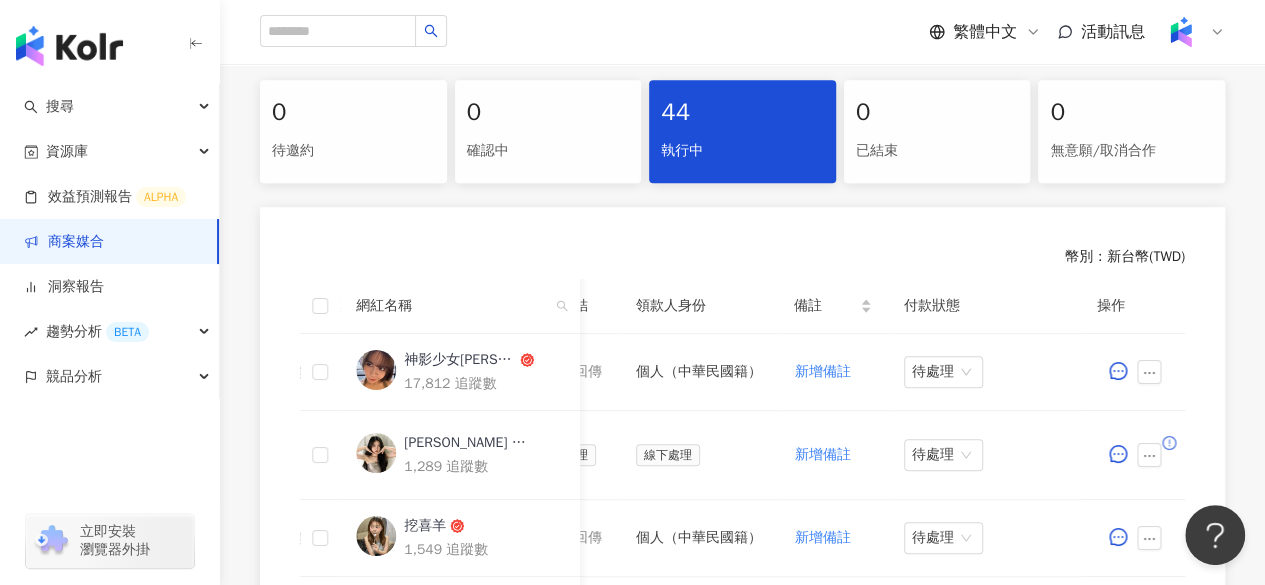 click on "網紅名稱" at bounding box center [460, 306] 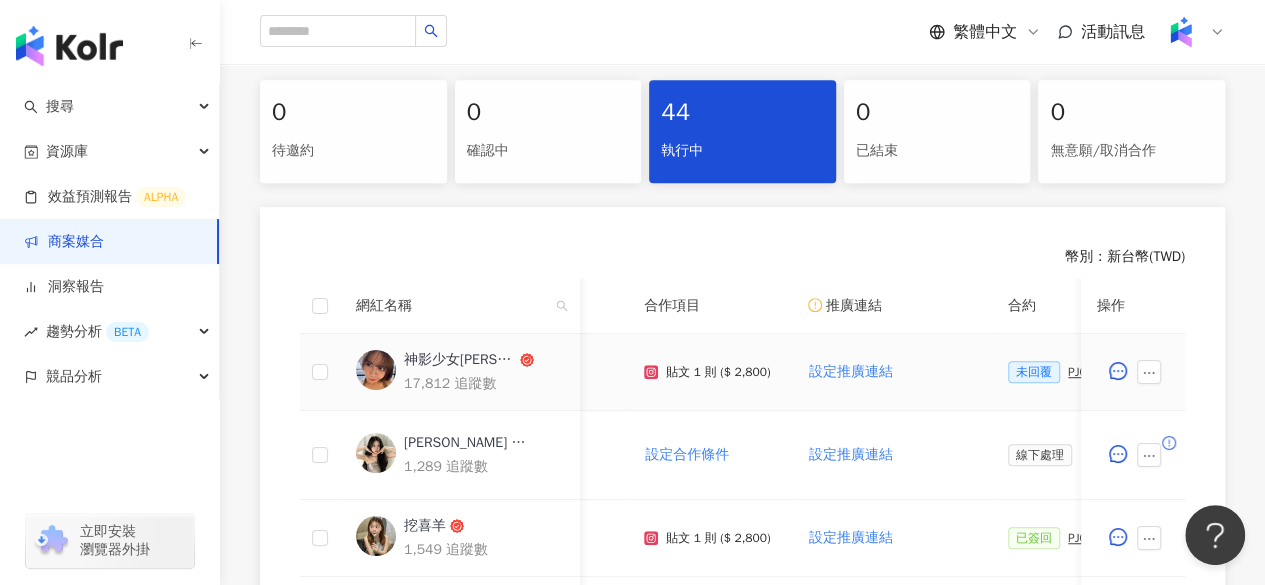 scroll, scrollTop: 0, scrollLeft: 0, axis: both 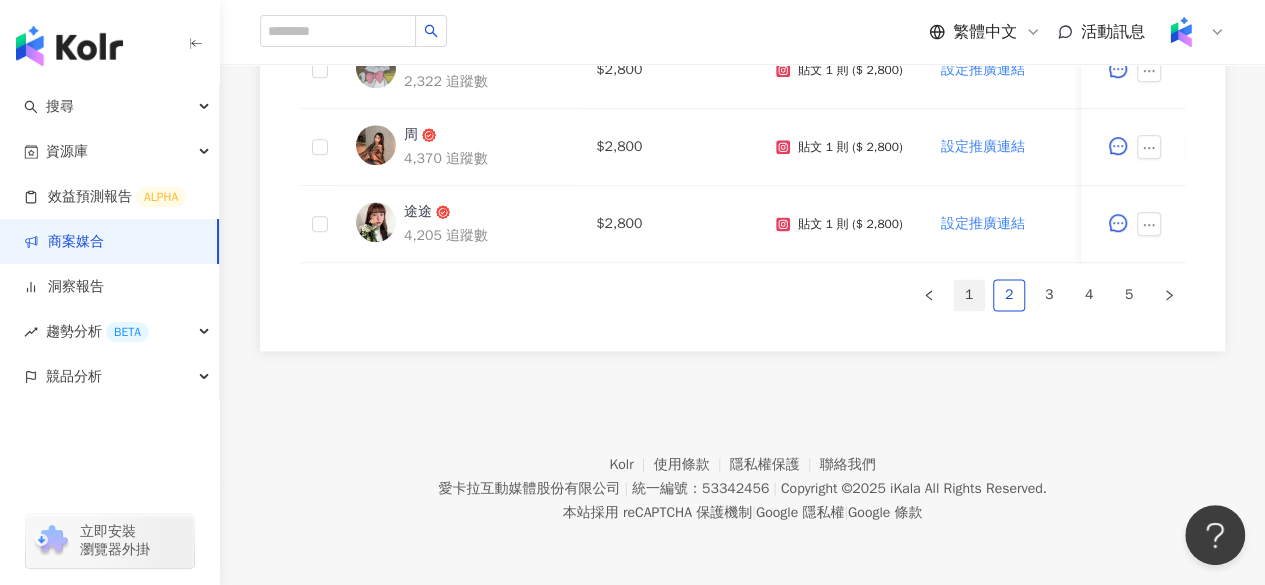 click on "1" at bounding box center (969, 295) 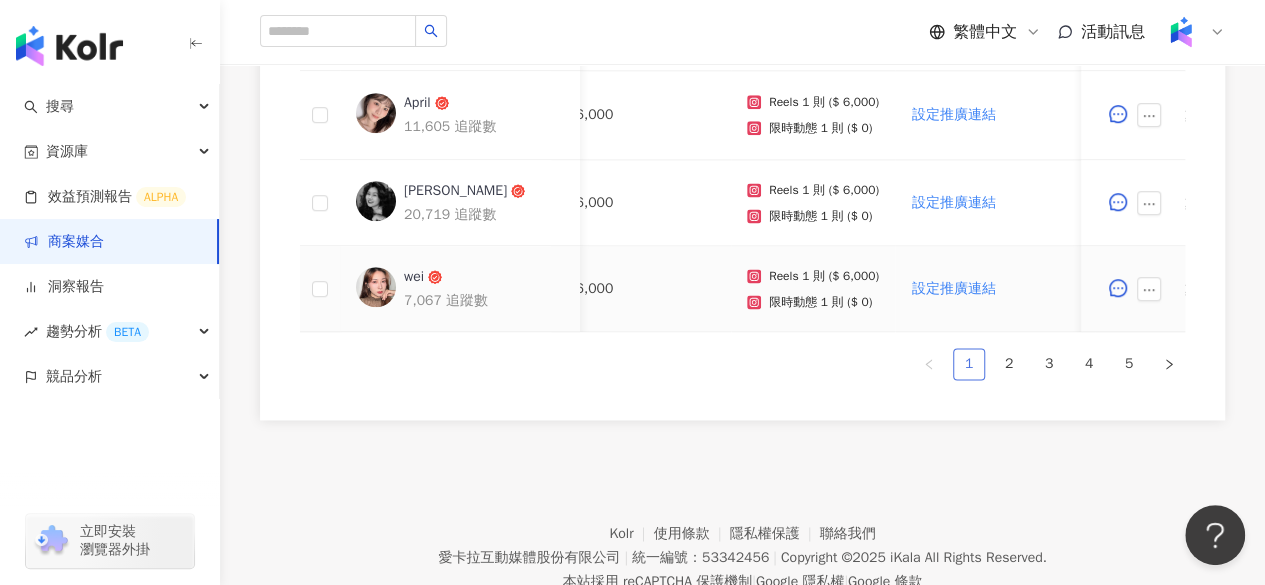 scroll, scrollTop: 0, scrollLeft: 11, axis: horizontal 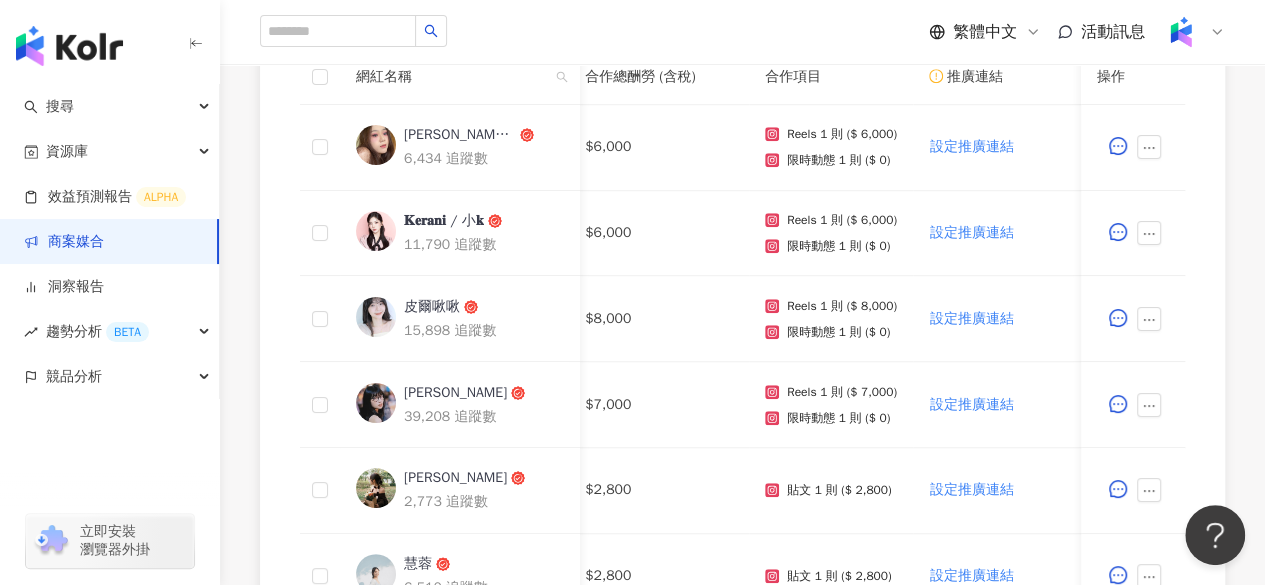 click on "繁體中文 活動訊息" at bounding box center (742, 32) 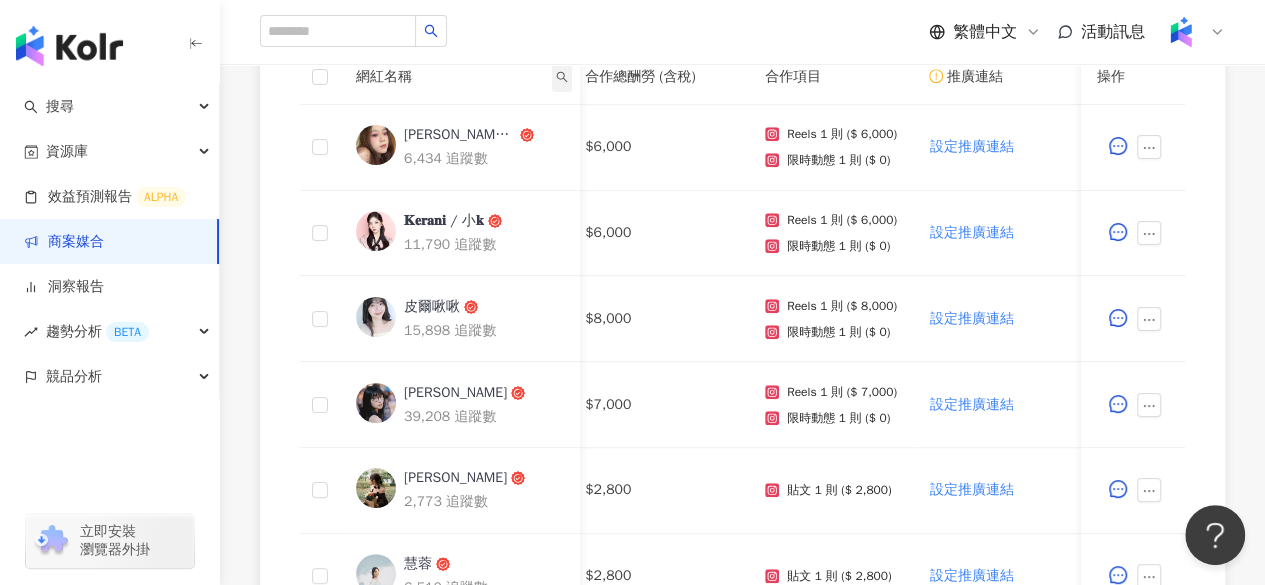 click at bounding box center (562, 77) 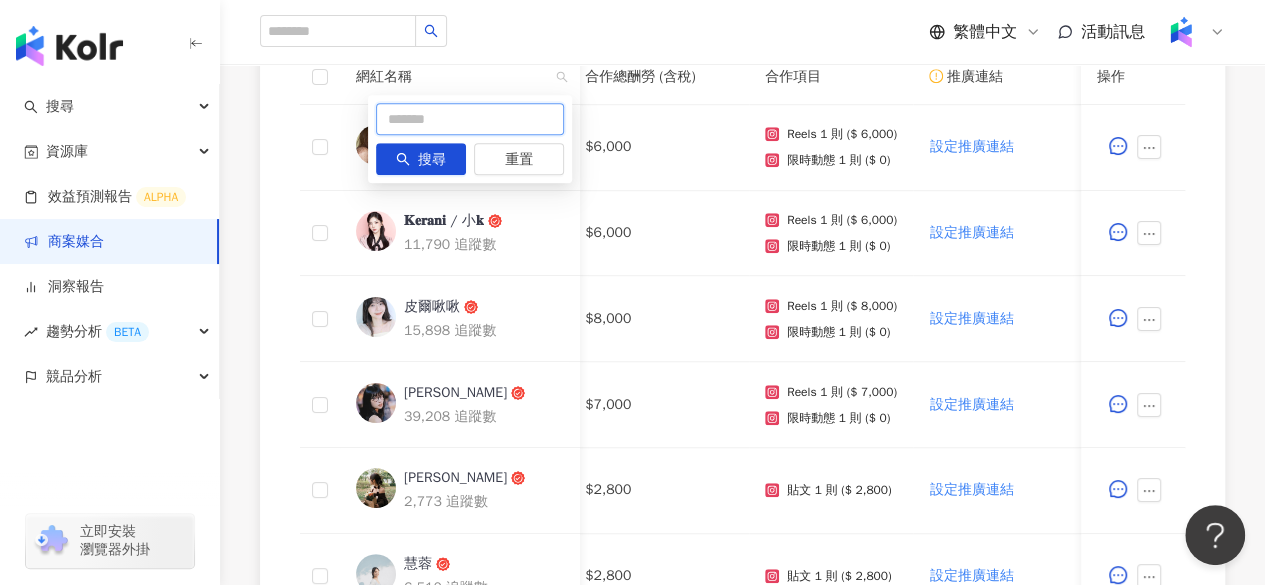 drag, startPoint x: 477, startPoint y: 122, endPoint x: 420, endPoint y: 128, distance: 57.31492 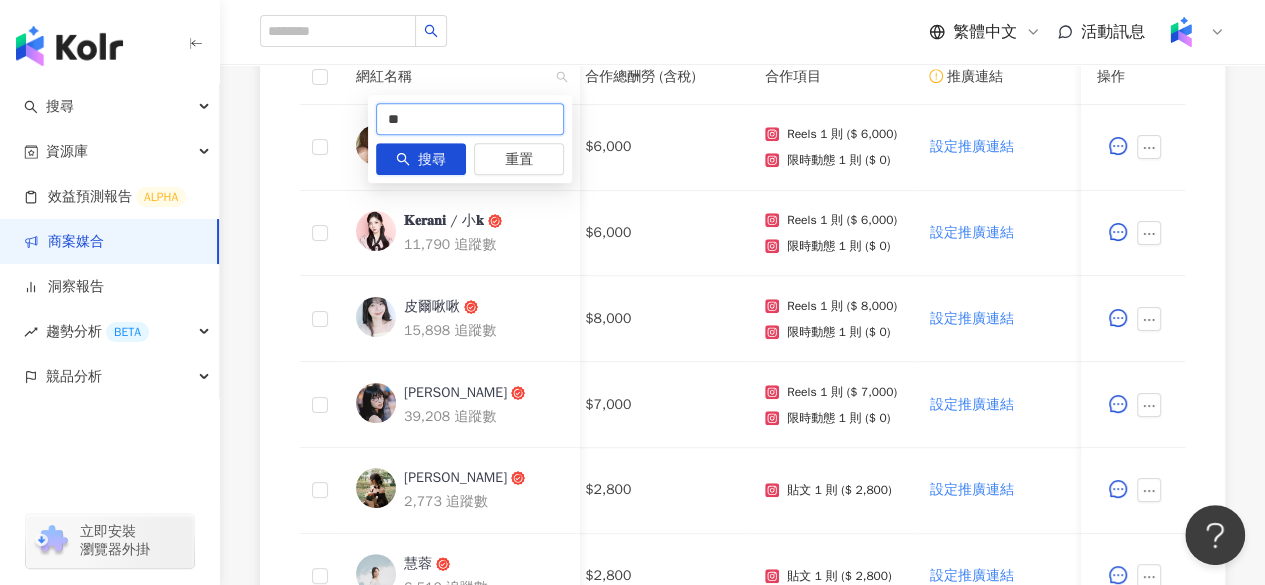 type on "*" 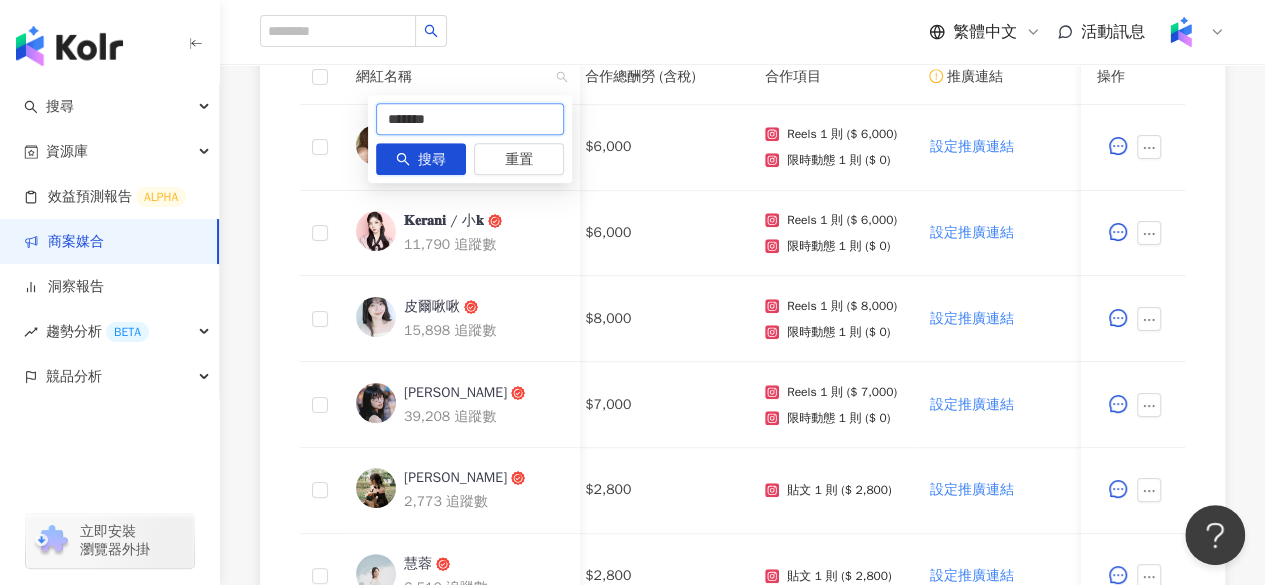 type on "*******" 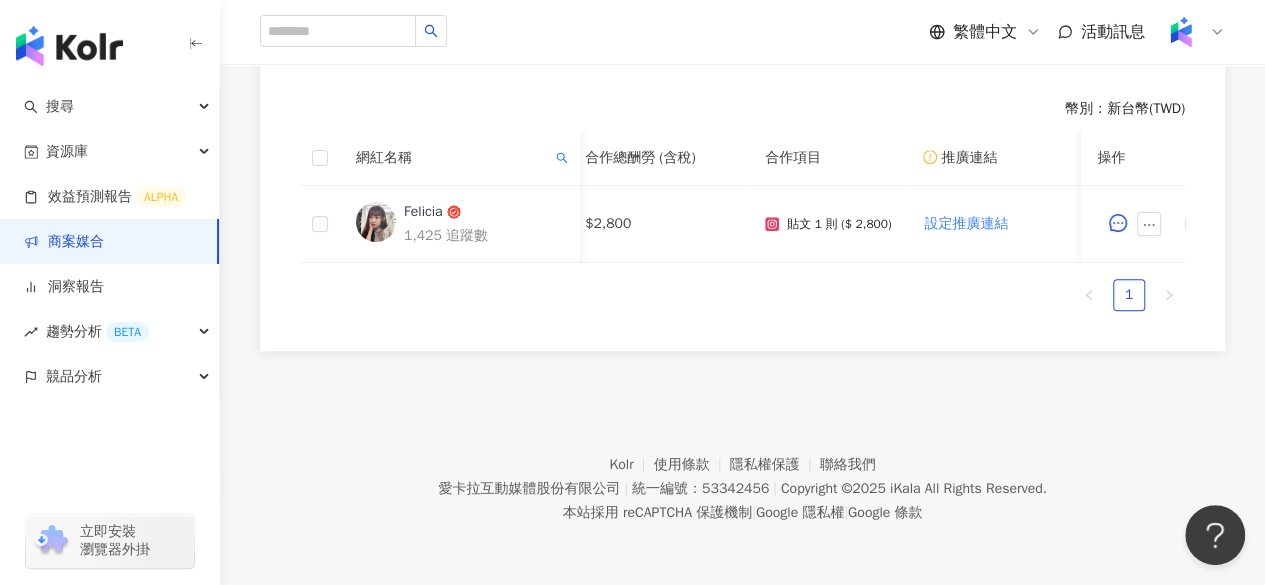 scroll, scrollTop: 569, scrollLeft: 0, axis: vertical 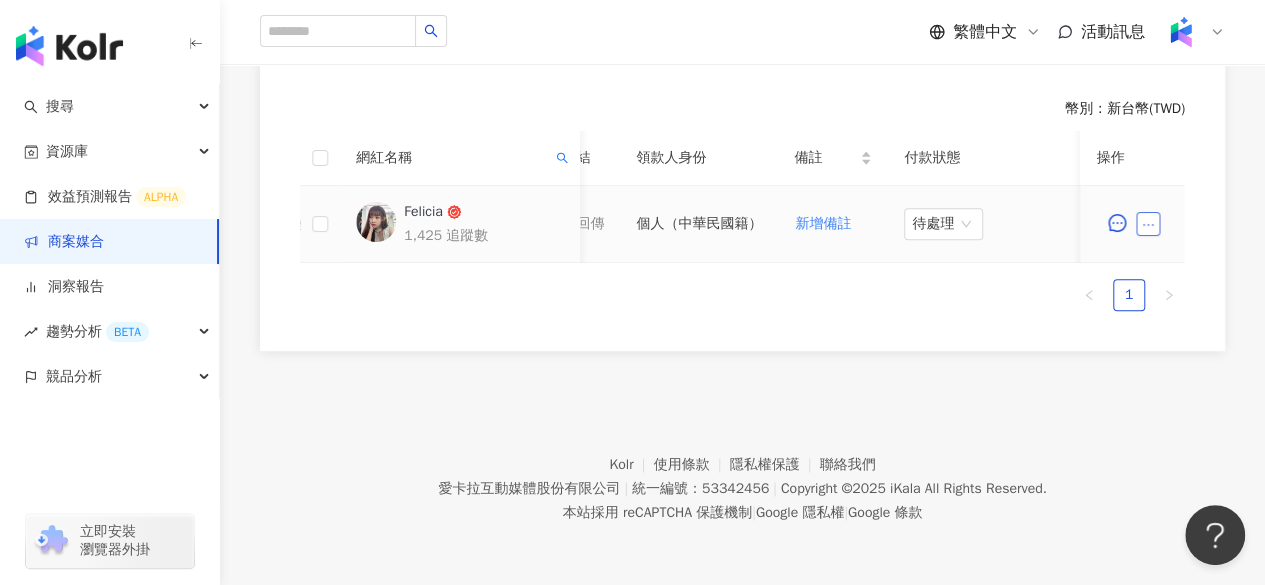 click 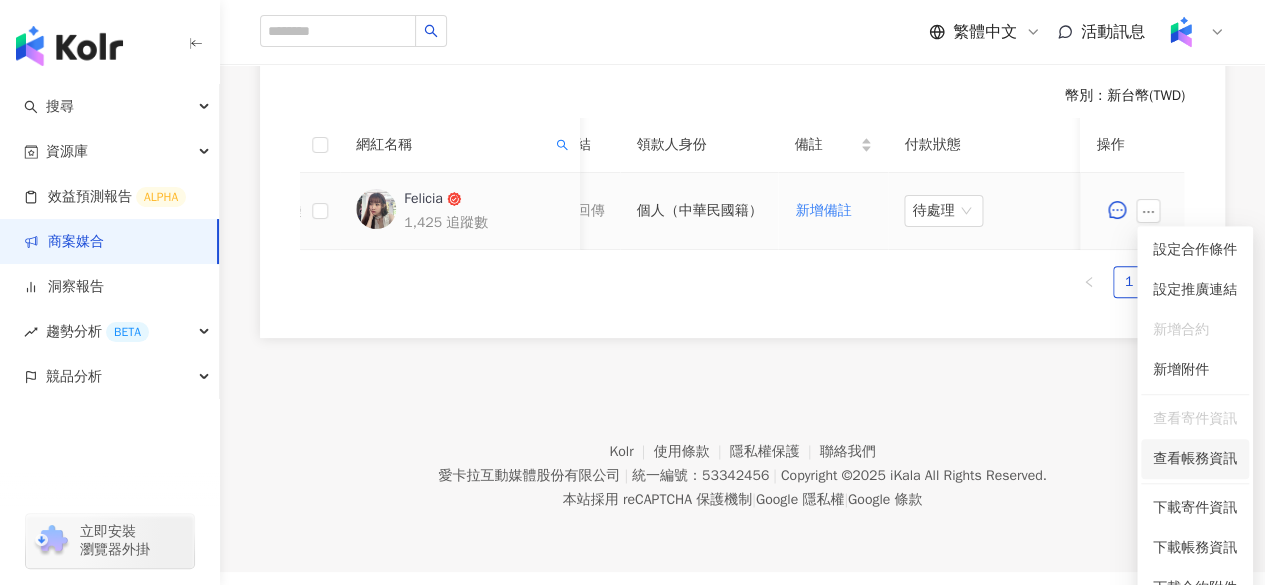 click on "查看帳務資訊" at bounding box center [1195, 459] 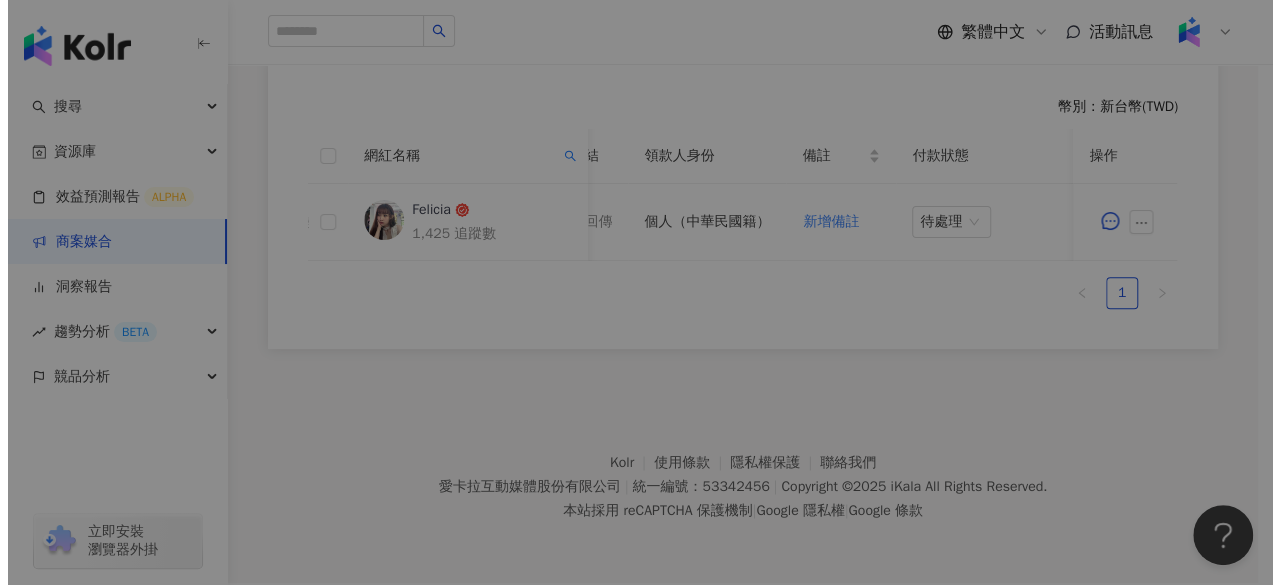 scroll, scrollTop: 0, scrollLeft: 1100, axis: horizontal 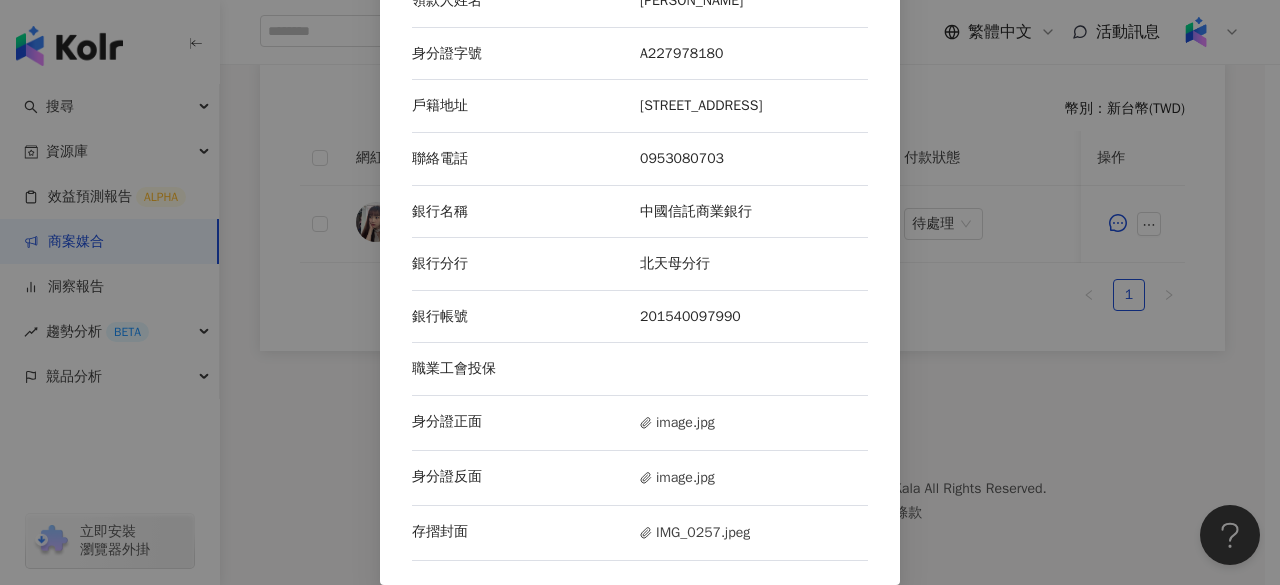 click on "身分證正面 image.jpg" at bounding box center [640, 423] 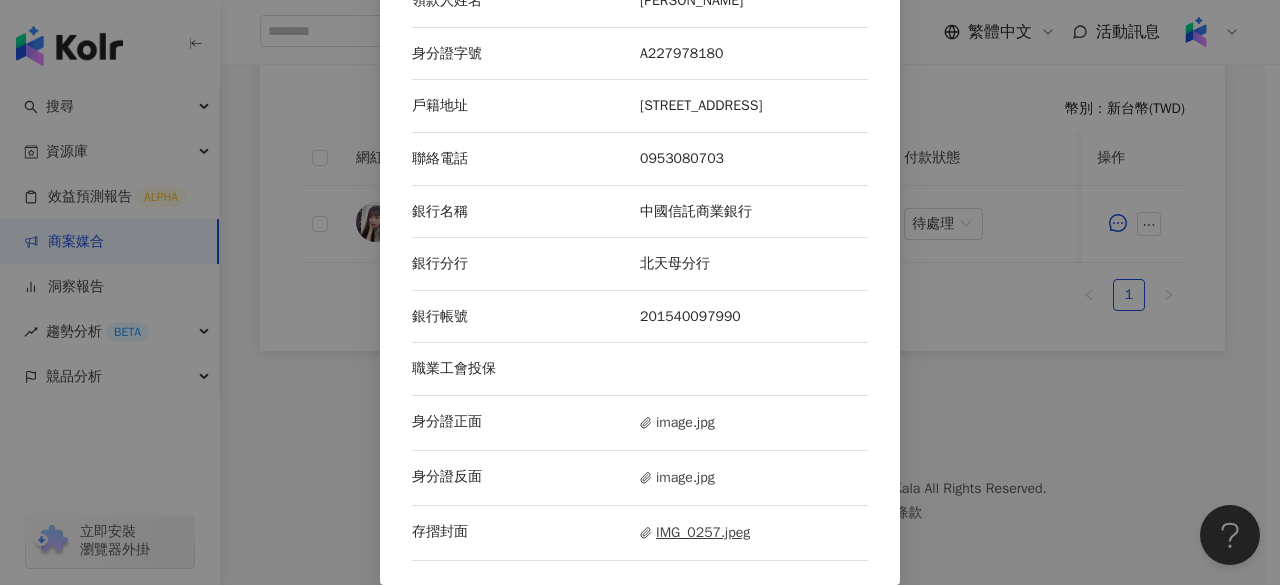 click on "IMG_0257.jpeg" at bounding box center (695, 533) 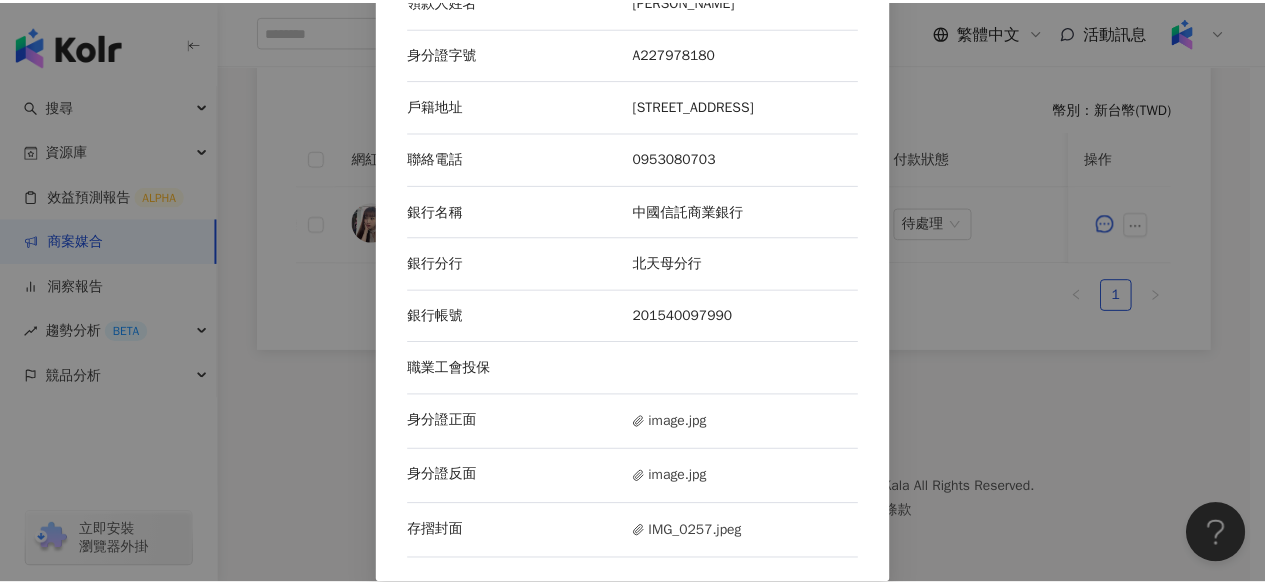 scroll, scrollTop: 0, scrollLeft: 0, axis: both 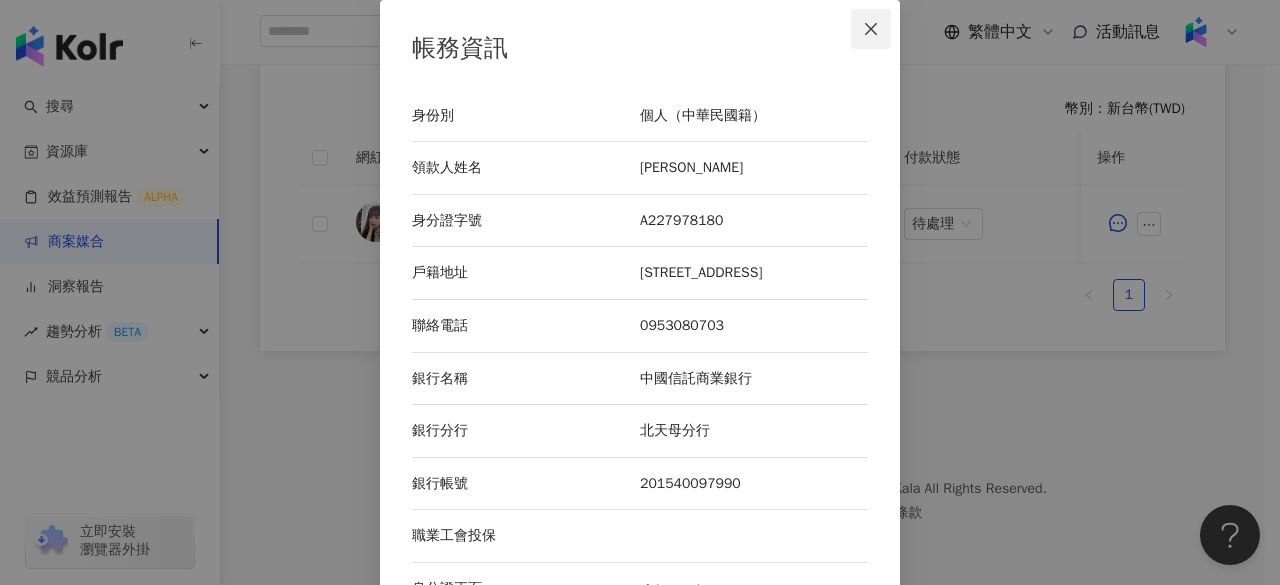 click at bounding box center (871, 29) 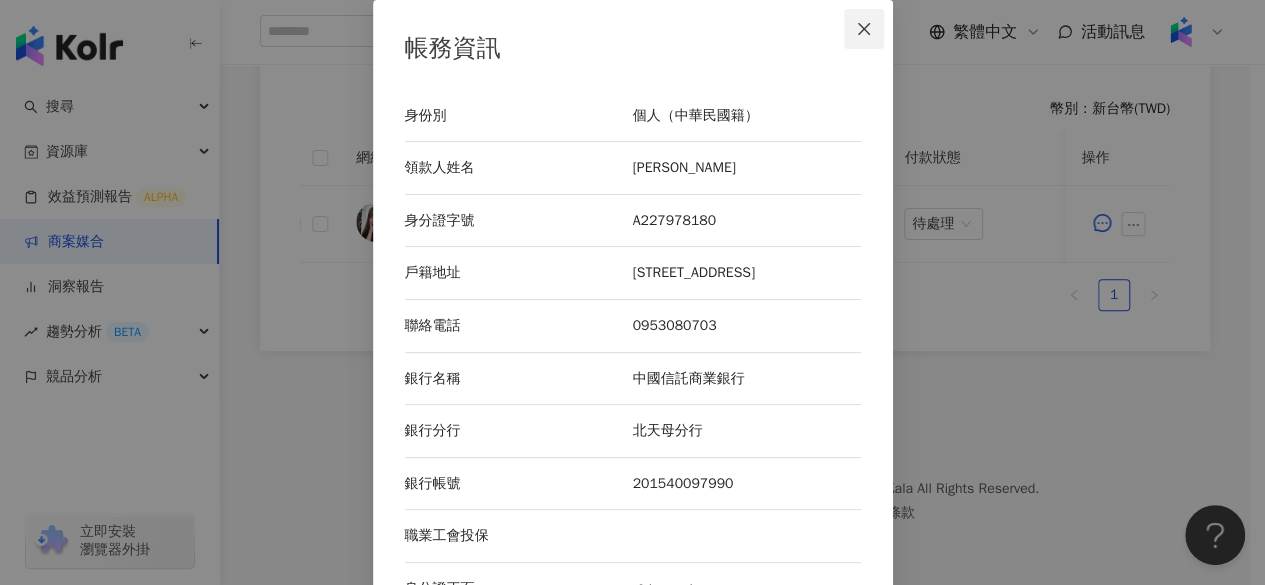 scroll, scrollTop: 0, scrollLeft: 1085, axis: horizontal 